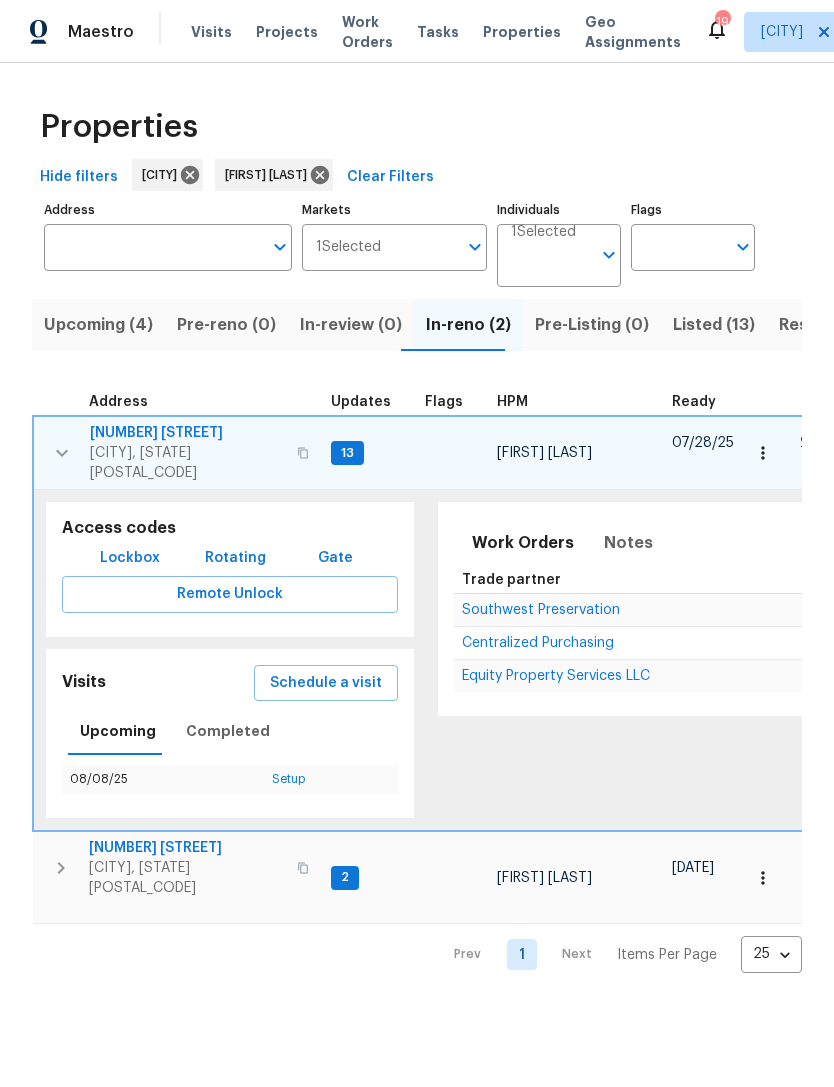 scroll, scrollTop: 0, scrollLeft: 0, axis: both 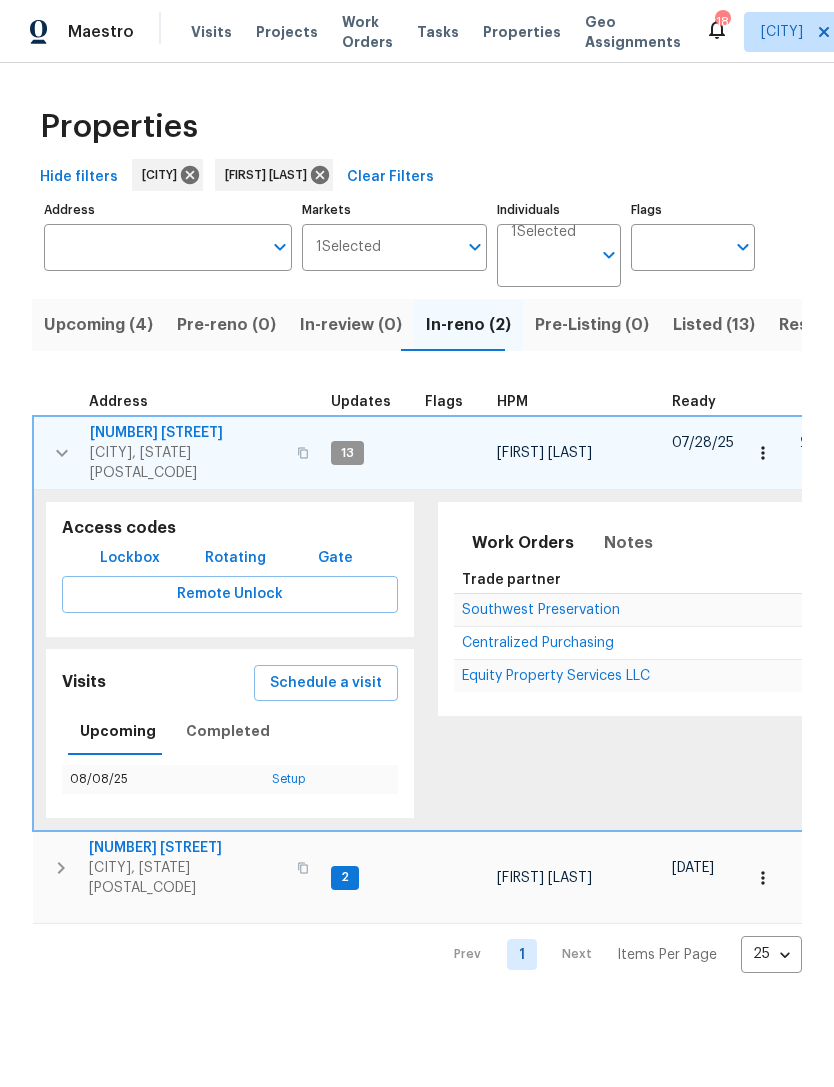 click 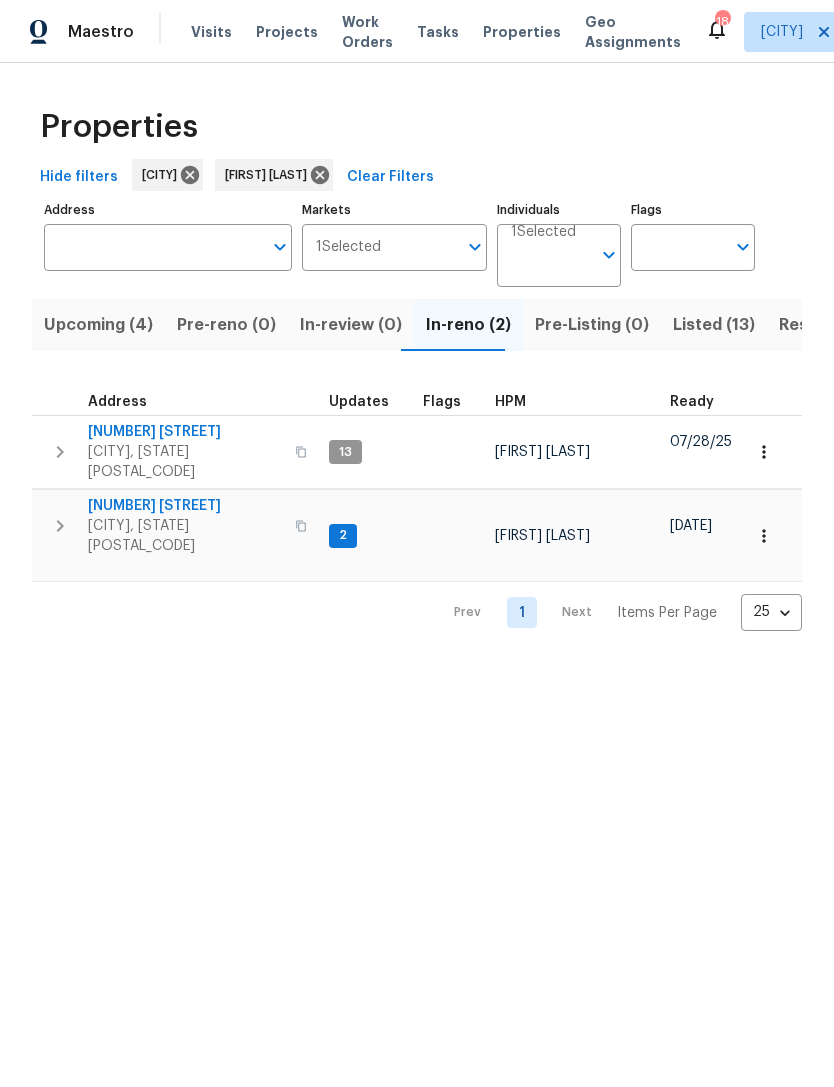 click at bounding box center (60, 526) 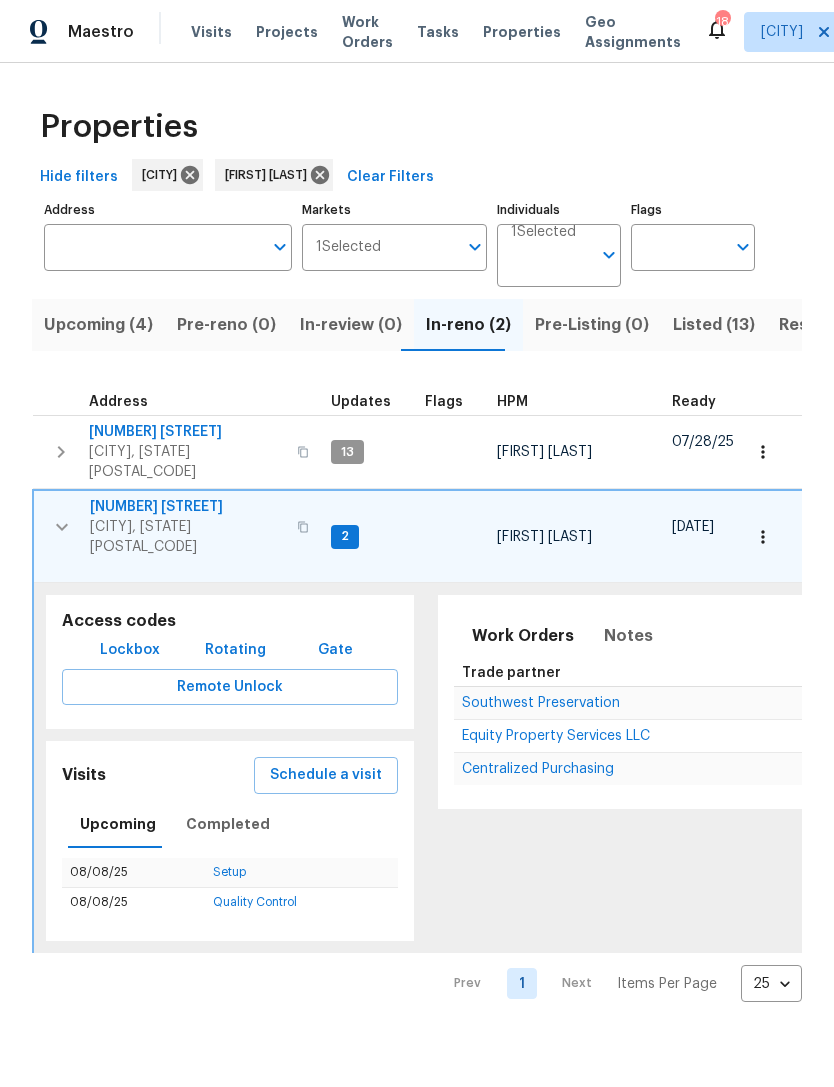 click on "Equity Property Services LLC" at bounding box center [556, 736] 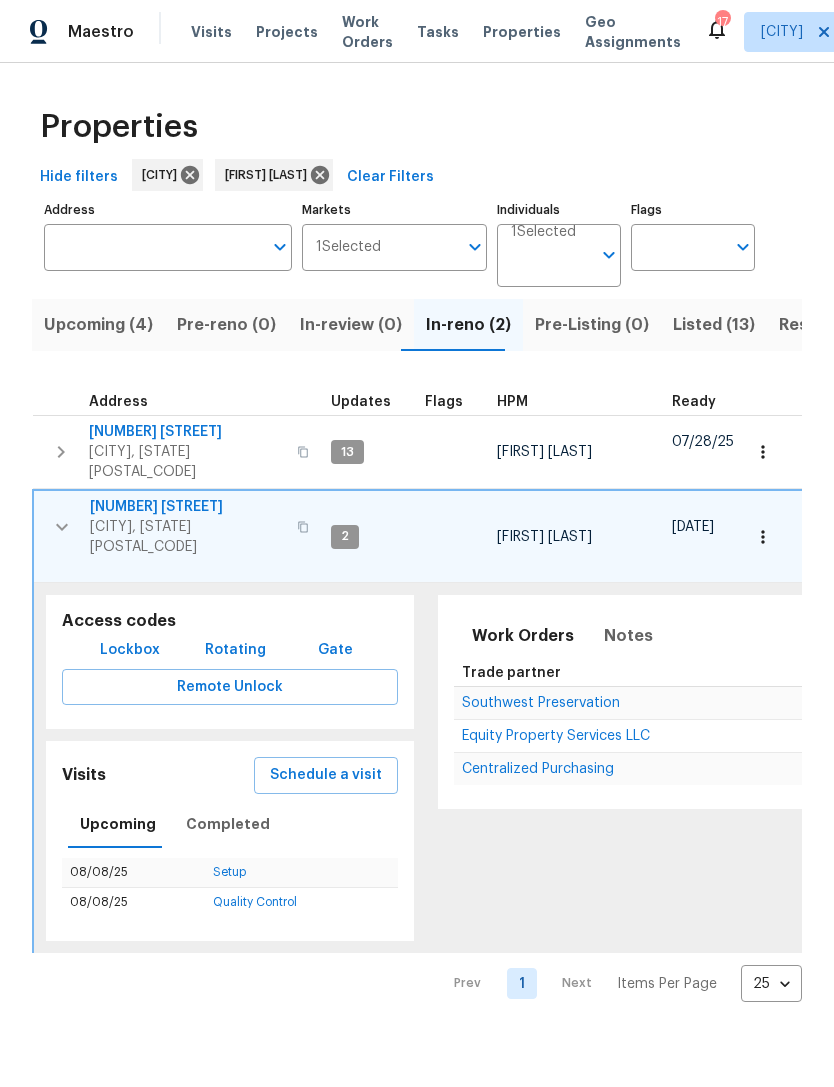 click at bounding box center (62, 527) 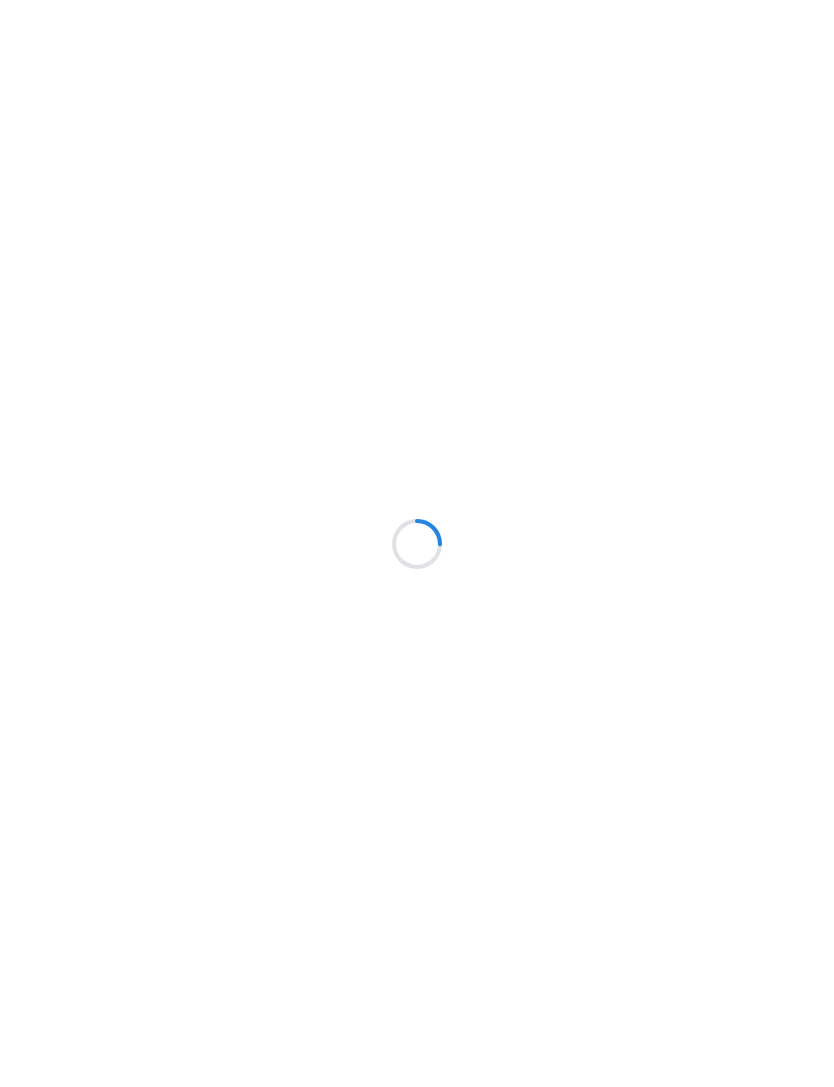 scroll, scrollTop: 0, scrollLeft: 0, axis: both 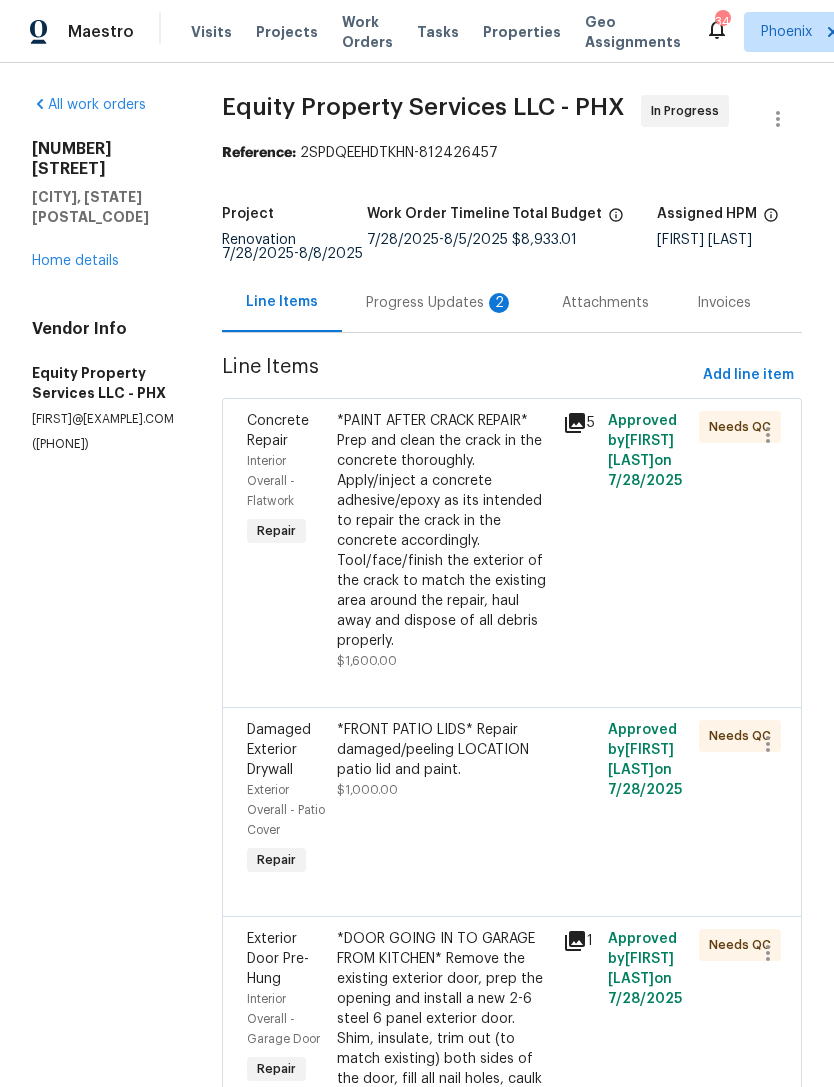click on "2" at bounding box center [499, 303] 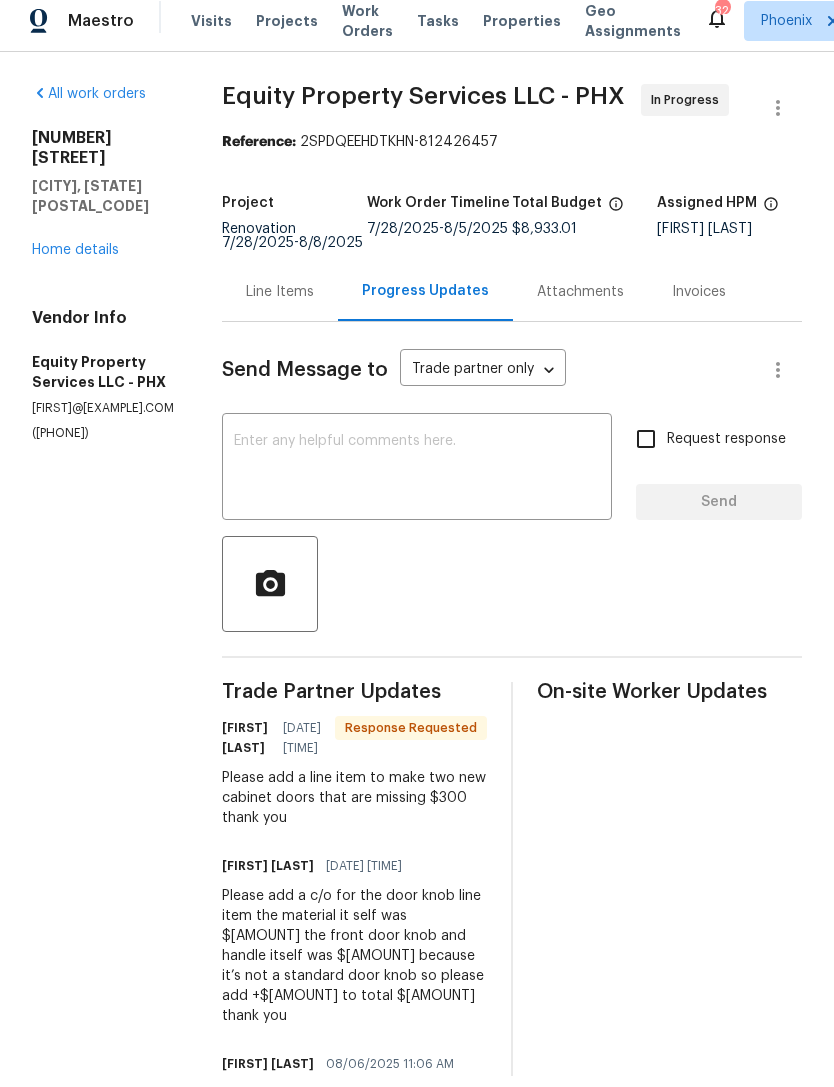 scroll, scrollTop: 6, scrollLeft: 0, axis: vertical 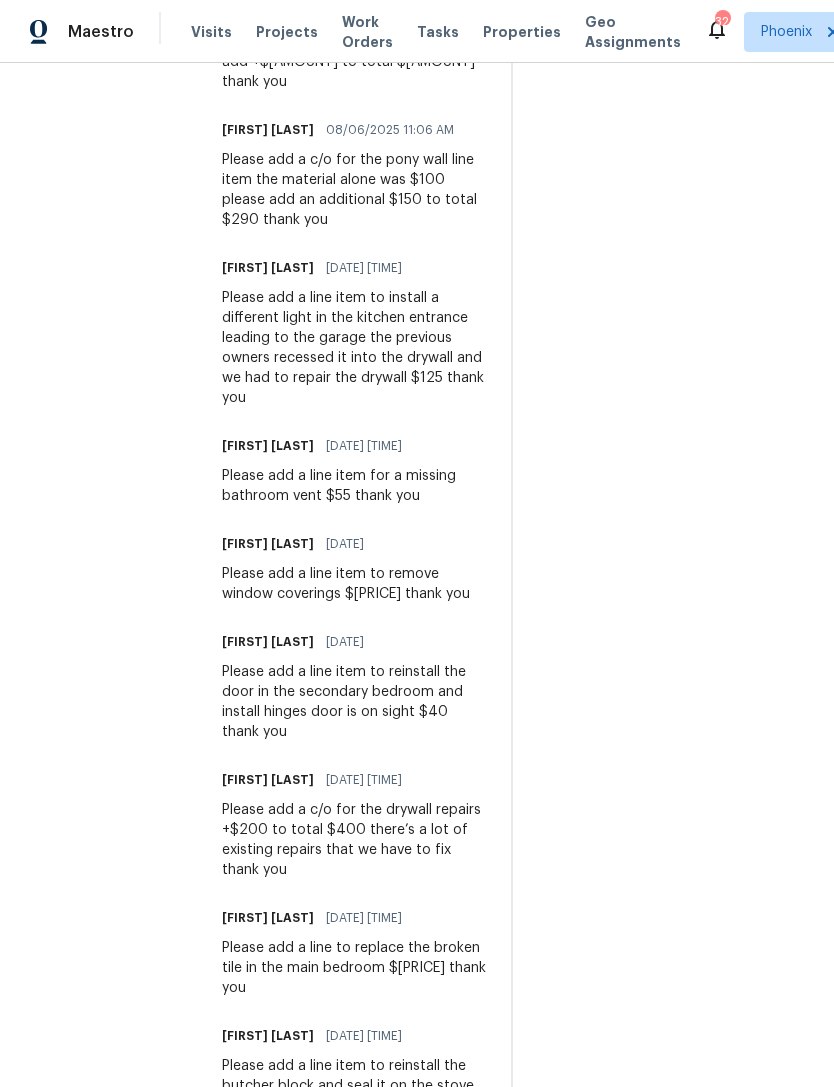 copy on "new fan $75 thank you" 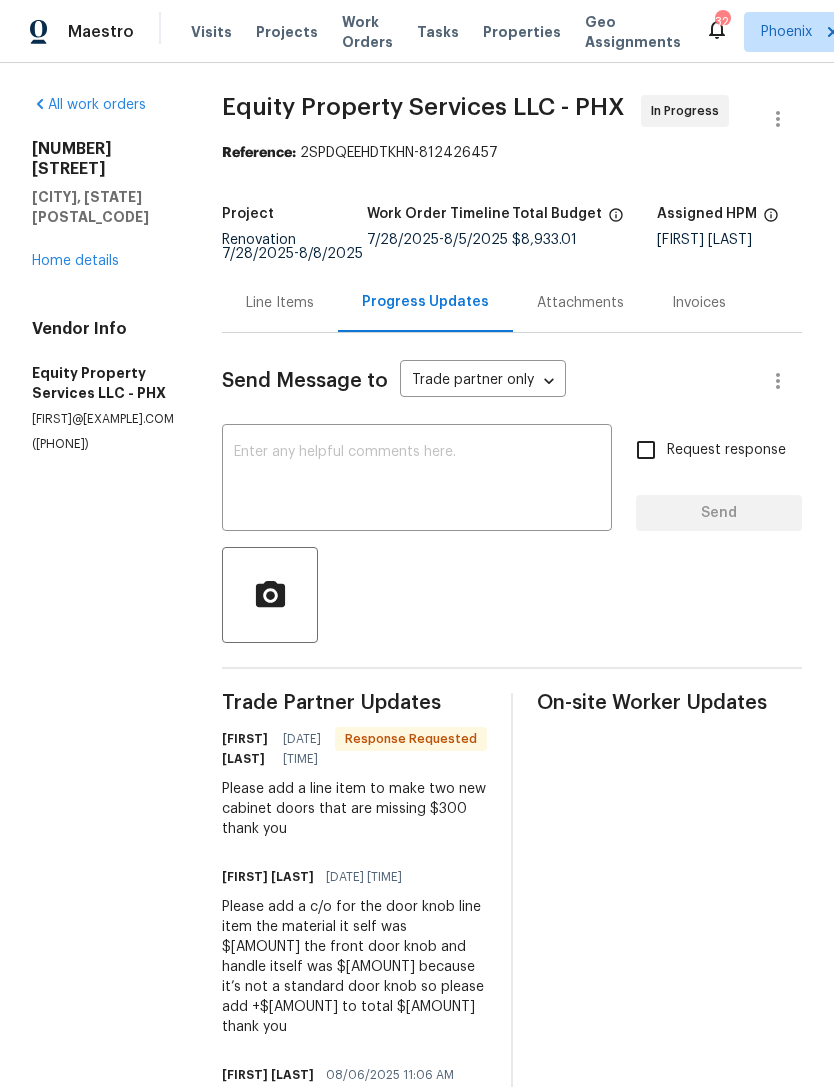 scroll, scrollTop: 0, scrollLeft: 0, axis: both 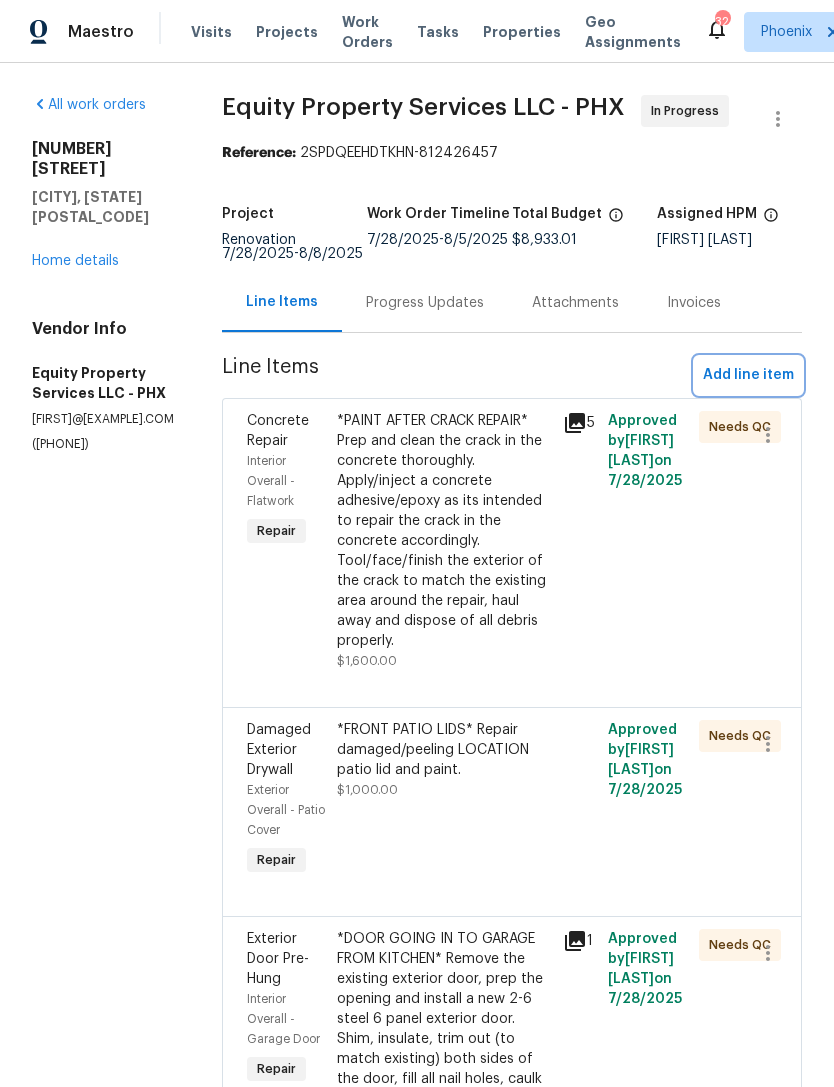 click on "Add line item" at bounding box center (748, 375) 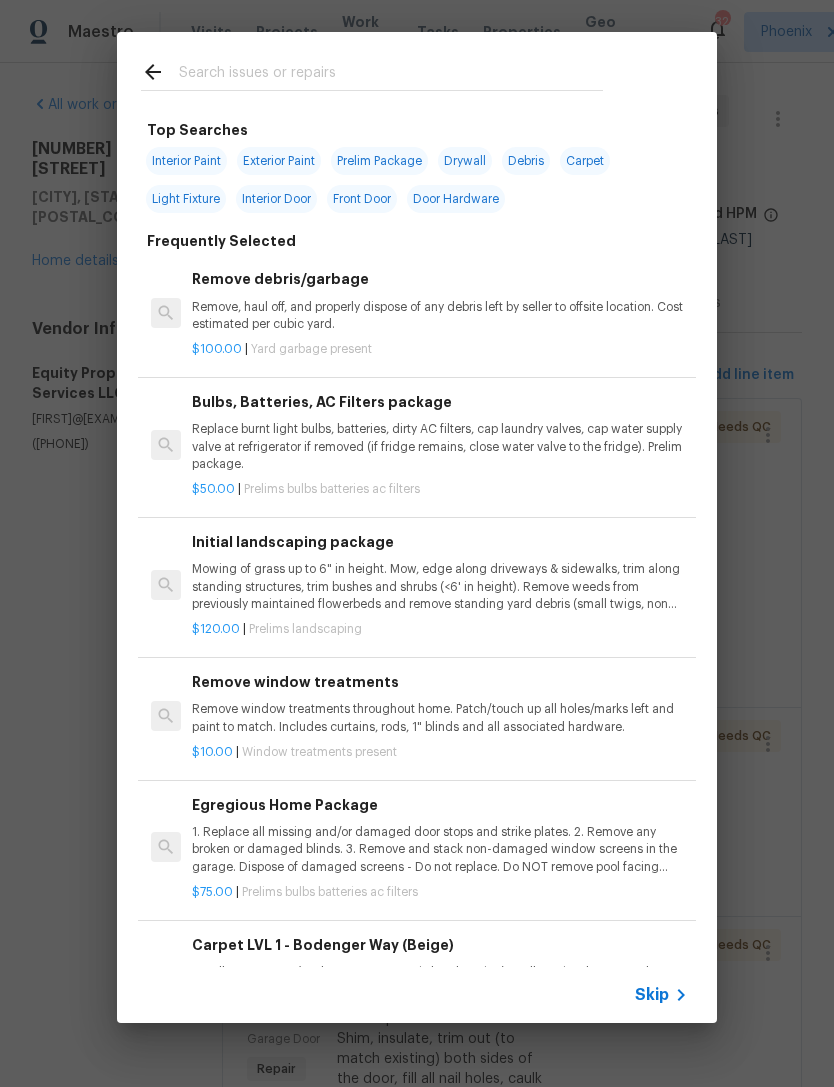 click at bounding box center [372, 71] 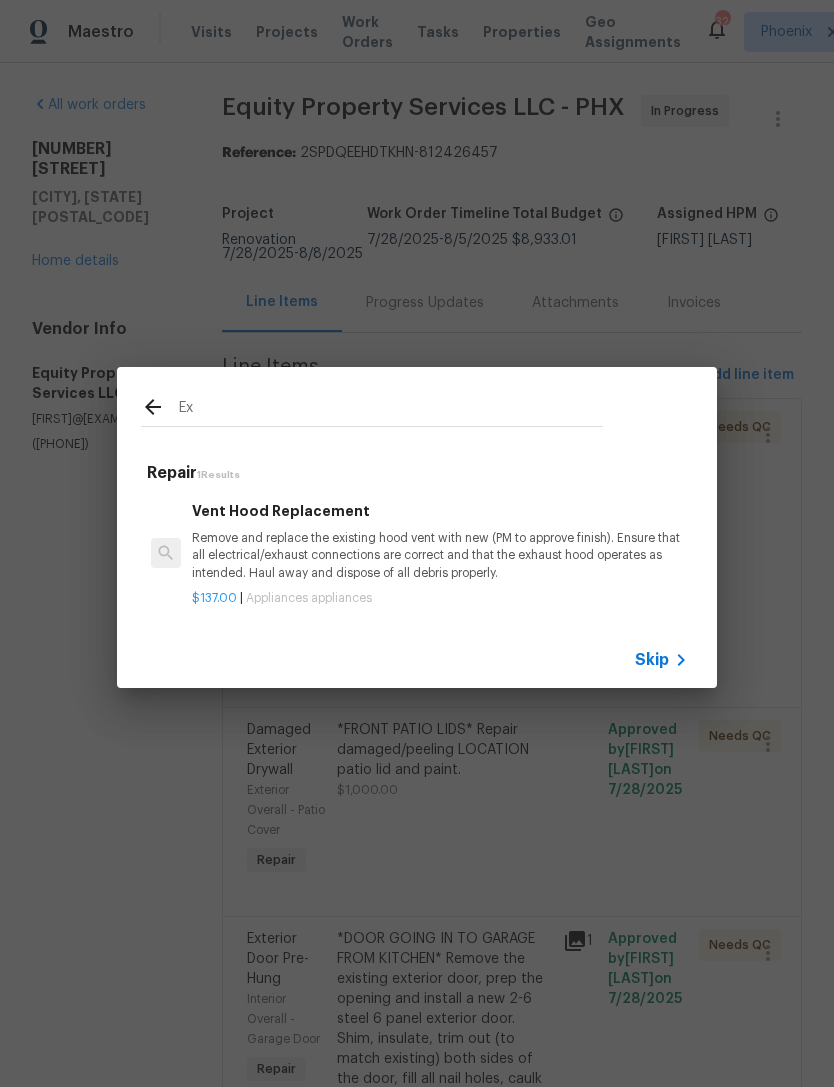 type on "E" 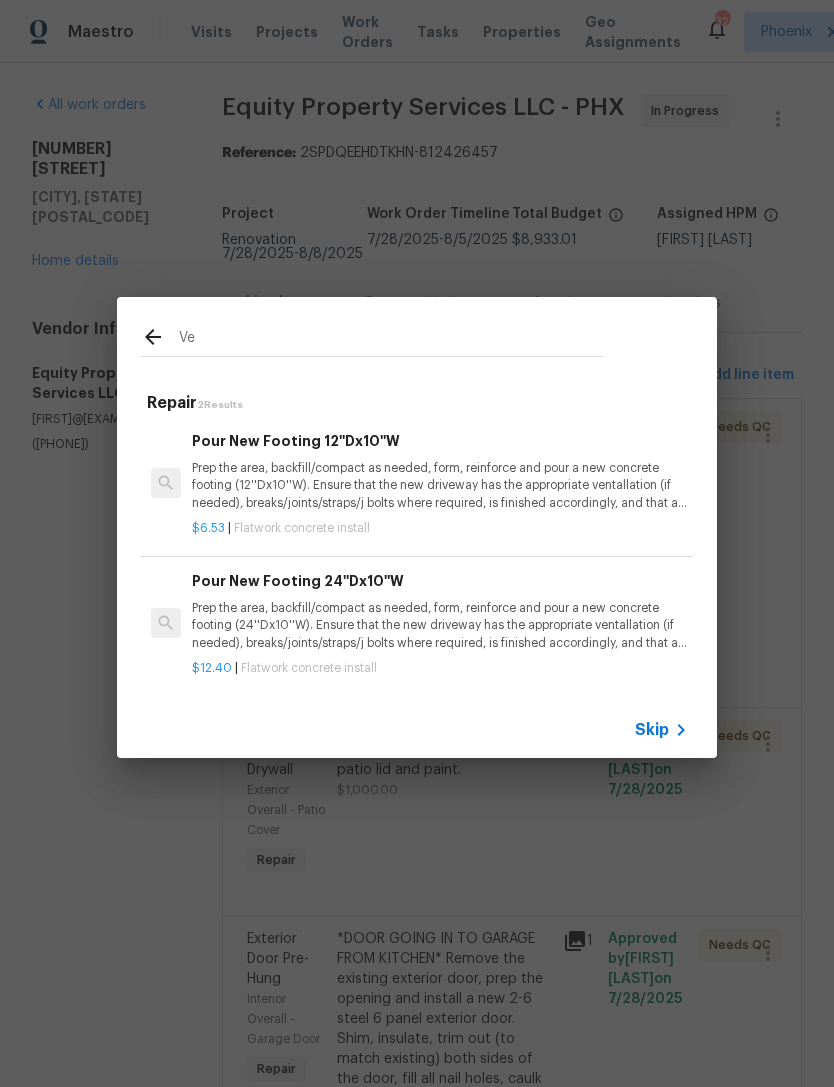 type on "V" 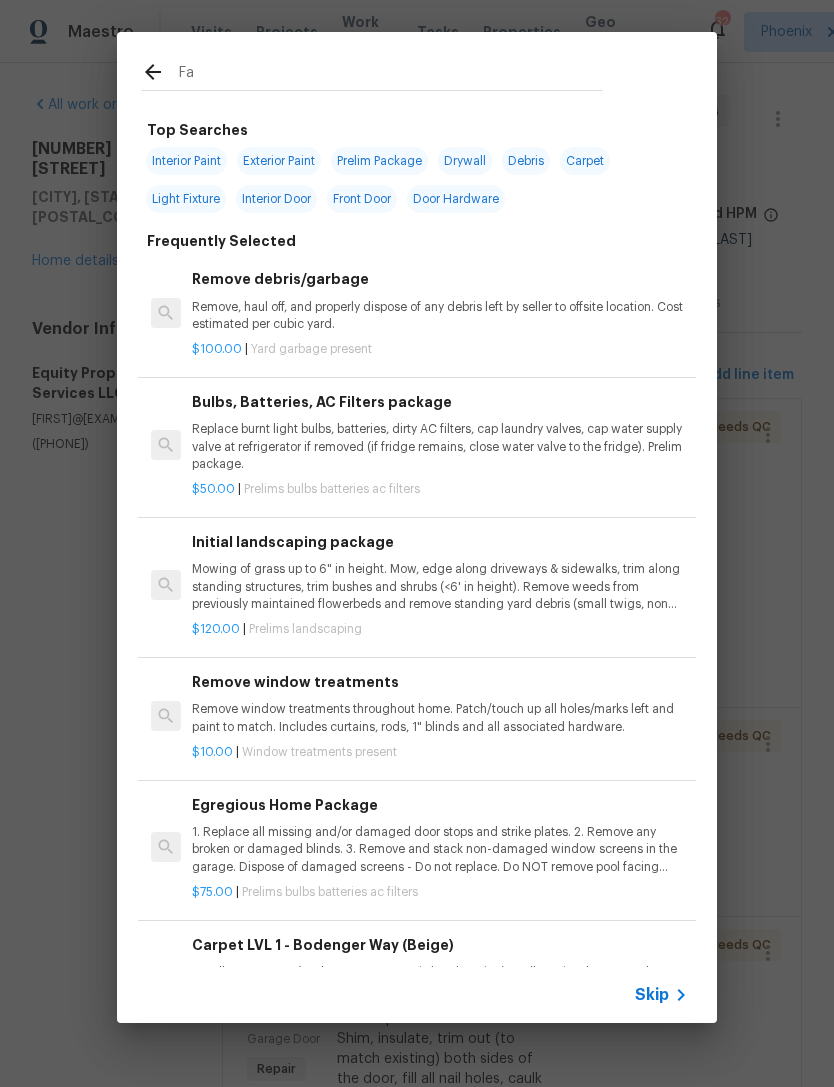 type on "Fan" 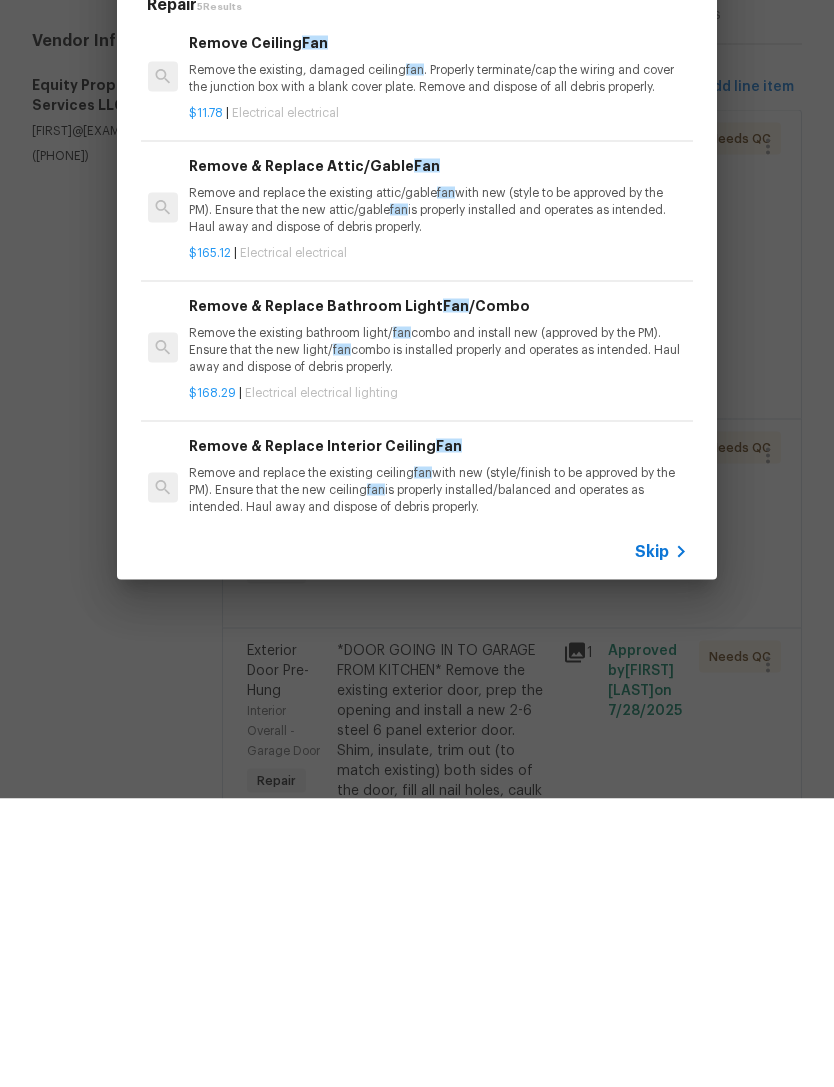 scroll, scrollTop: 0, scrollLeft: 3, axis: horizontal 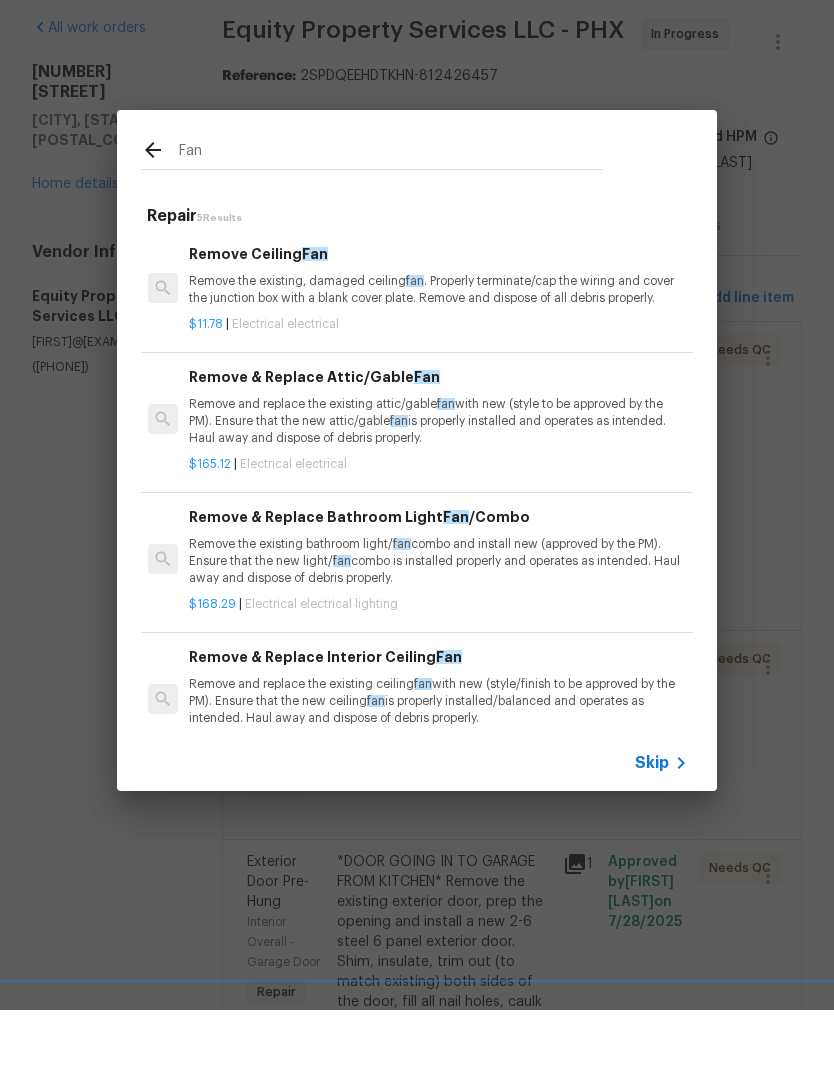 click on "Remove the existing, damaged ceiling  fan . Properly terminate/cap the wiring and cover the  junction box with a blank cover plate. Remove and dispose of all debris properly." at bounding box center (437, 367) 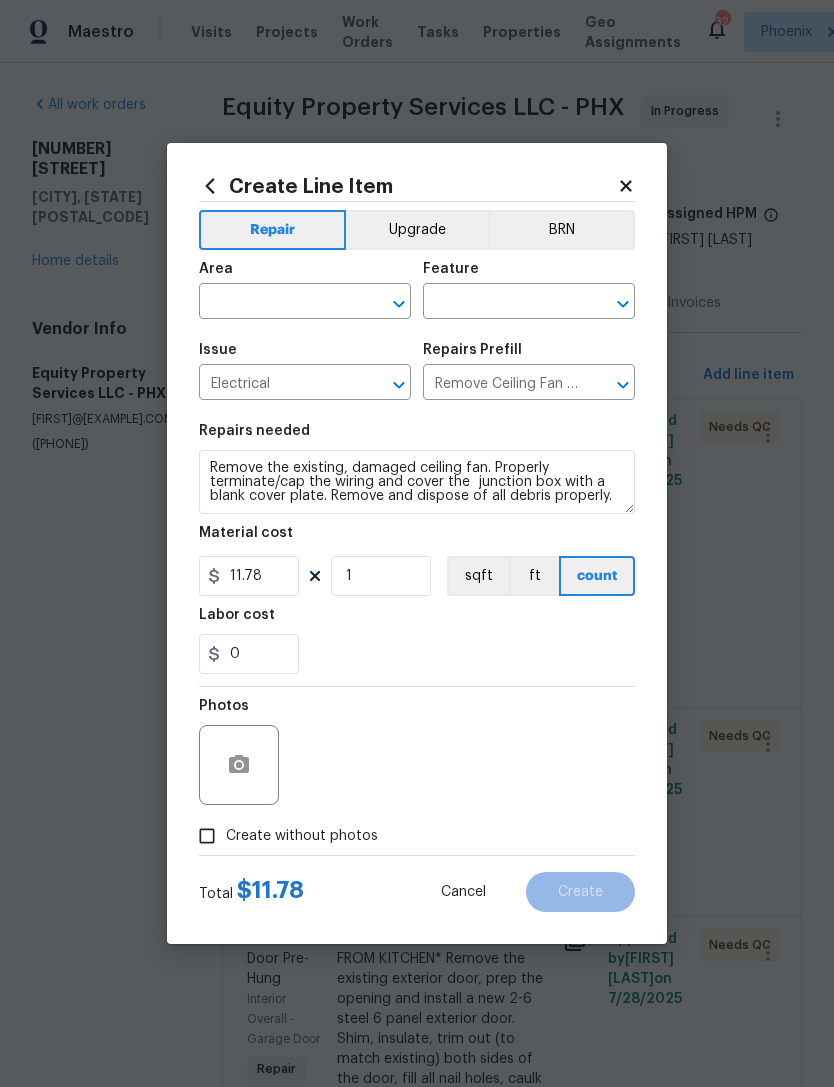 click at bounding box center (277, 303) 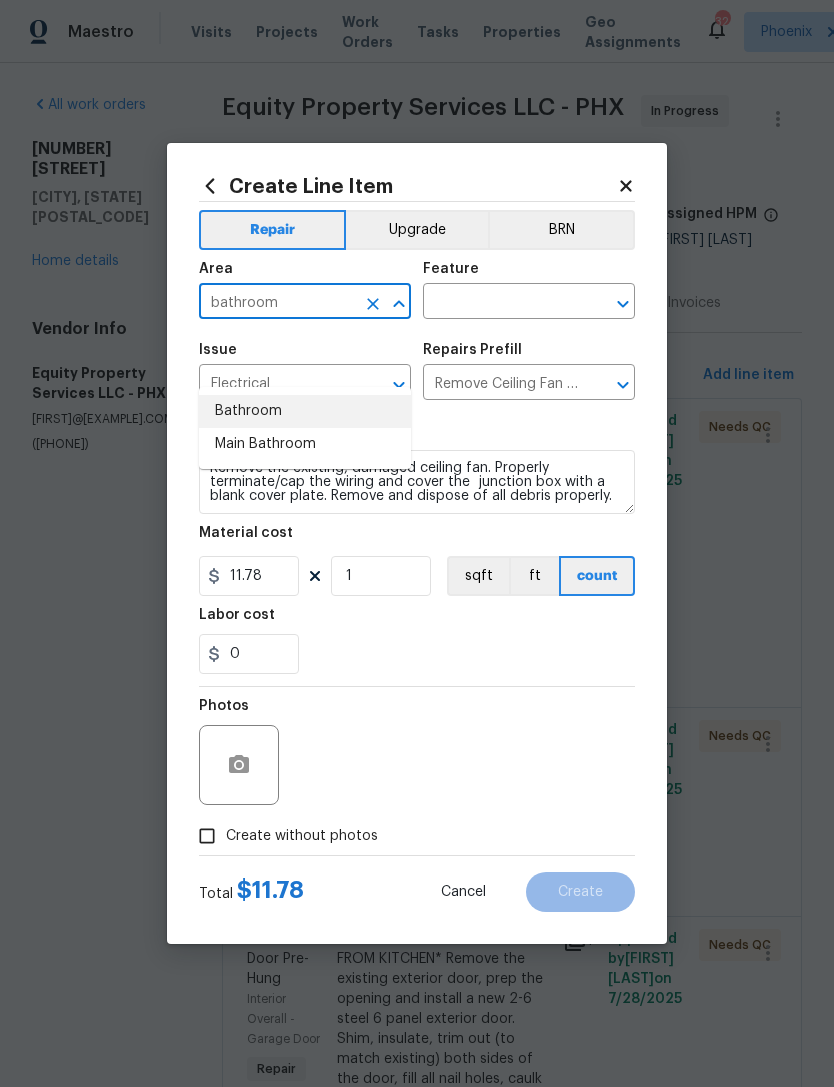 click on "Bathroom" at bounding box center [305, 411] 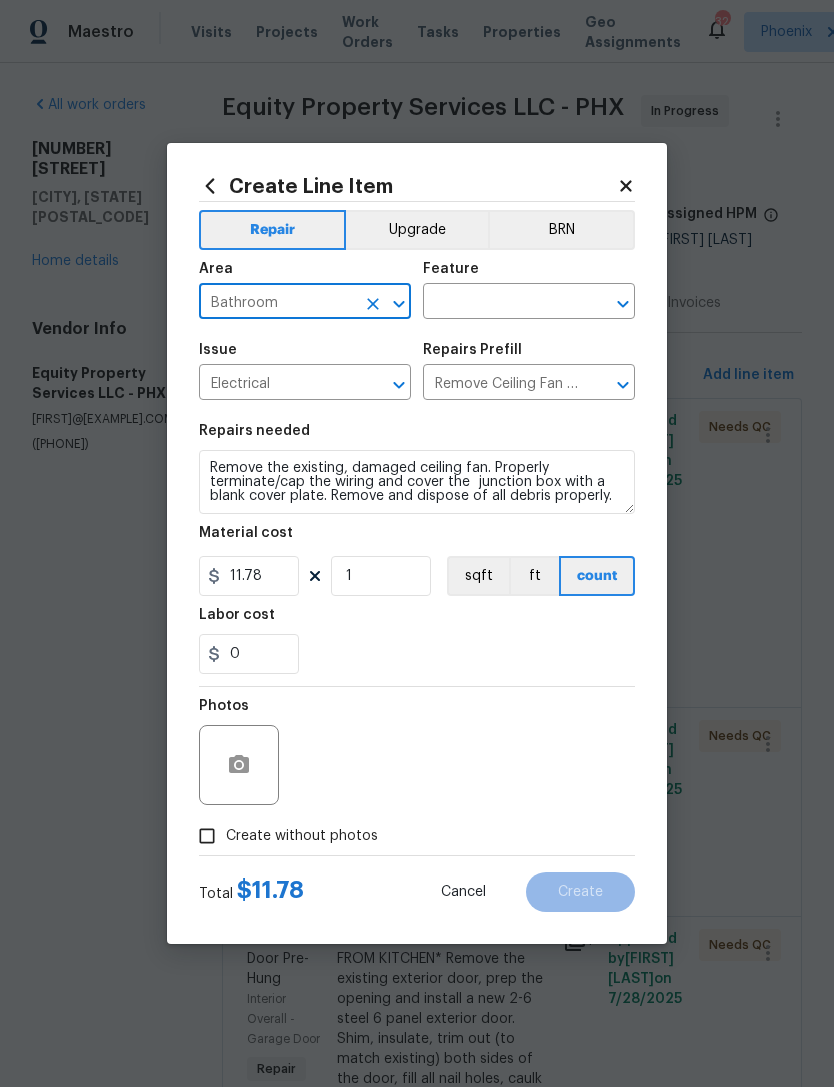 click at bounding box center [501, 303] 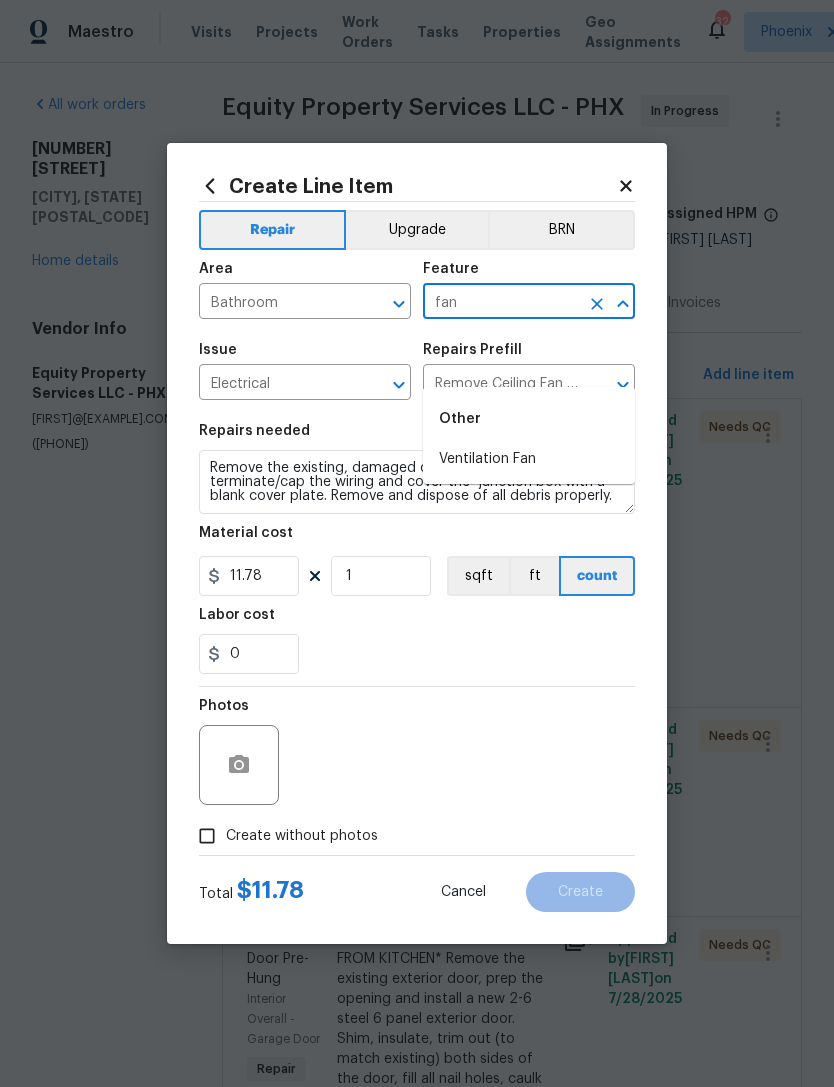 click on "Ventilation Fan" at bounding box center [529, 459] 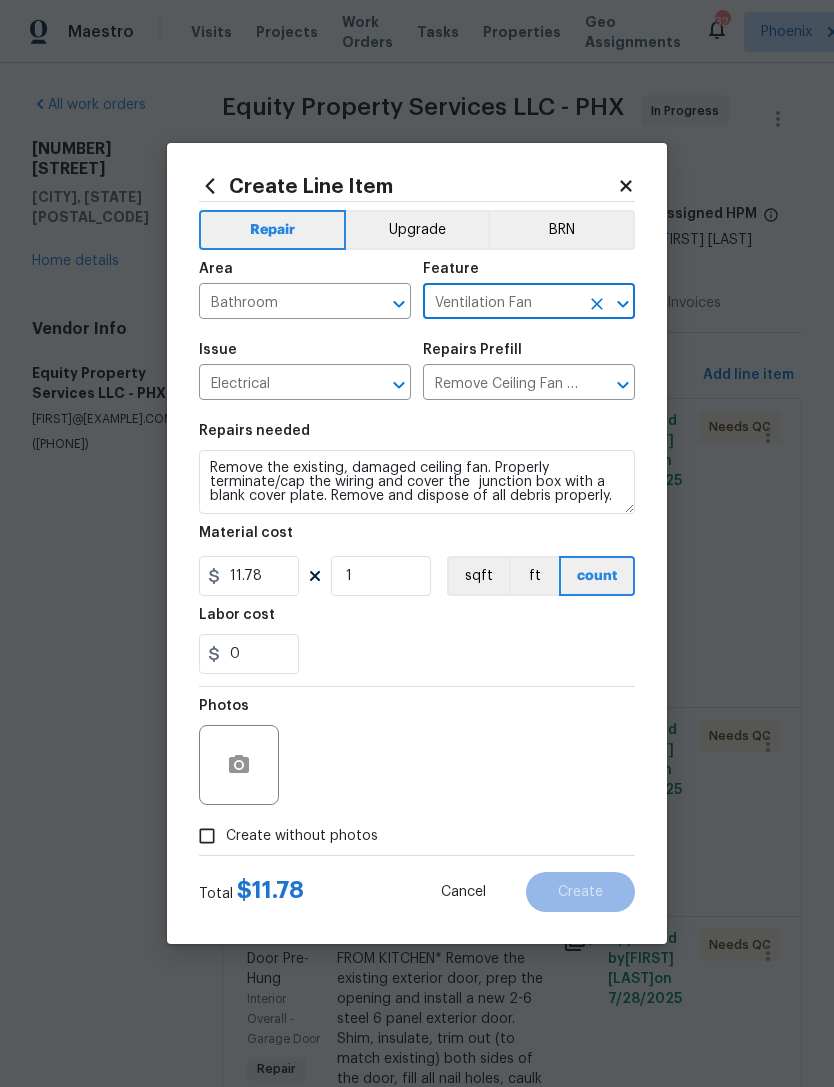 click on "0" at bounding box center [417, 654] 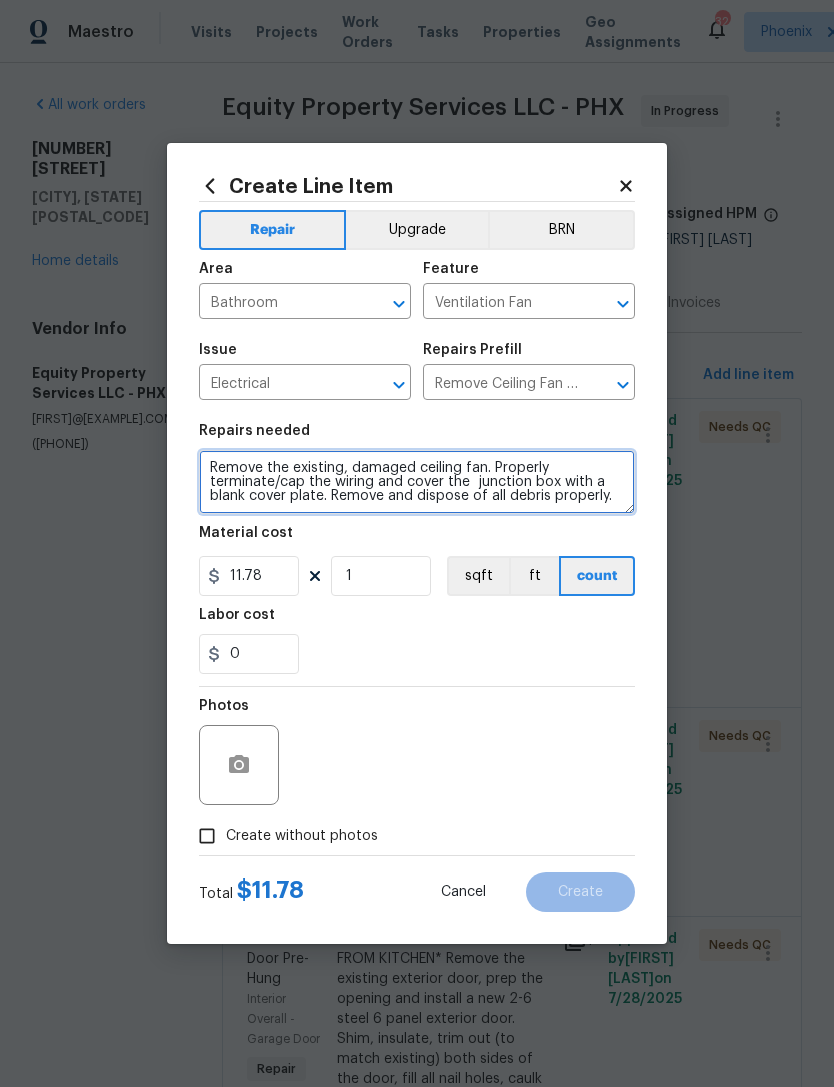 click on "Remove the existing, damaged ceiling fan. Properly terminate/cap the wiring and cover the  junction box with a blank cover plate. Remove and dispose of all debris properly." at bounding box center [417, 482] 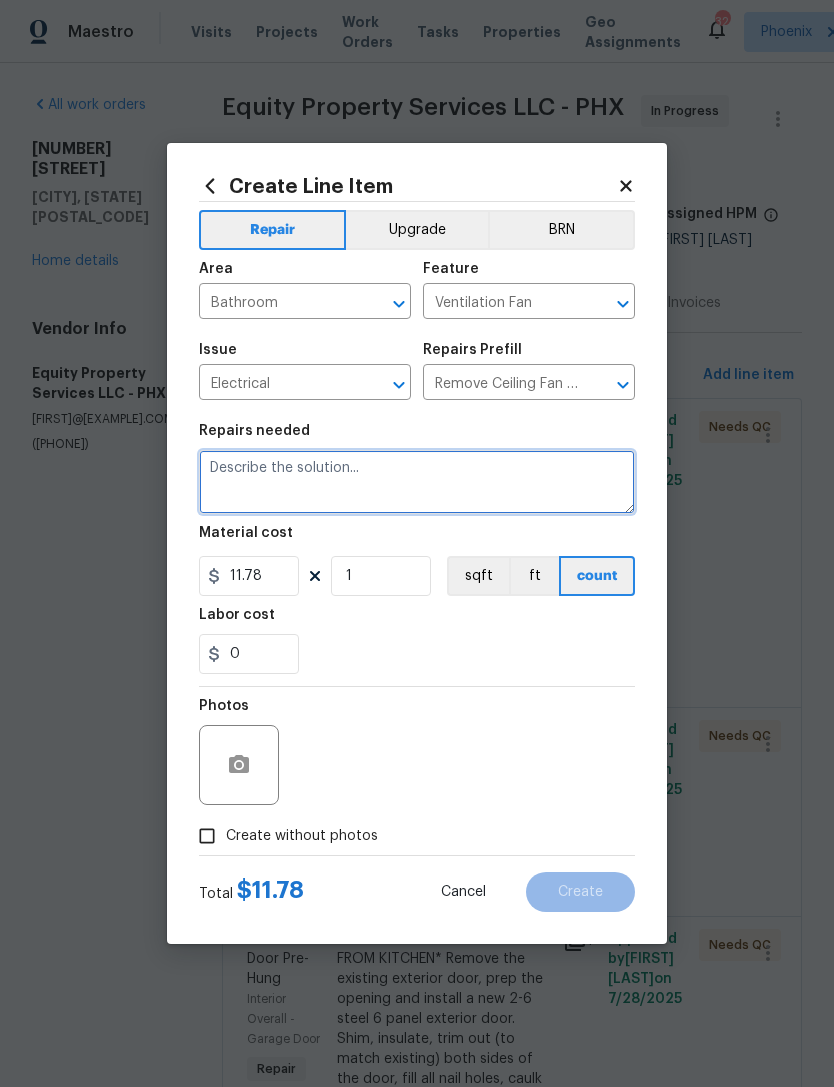 click at bounding box center (417, 482) 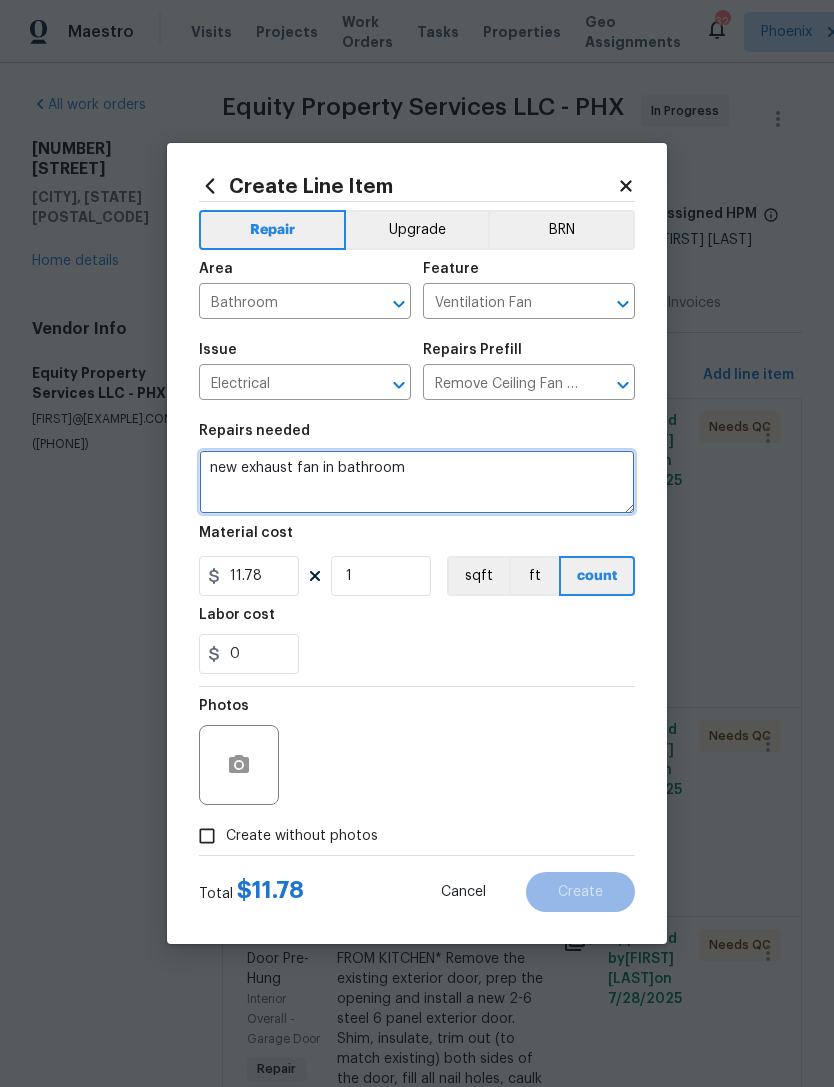 type on "new exhaust fan in bathroom" 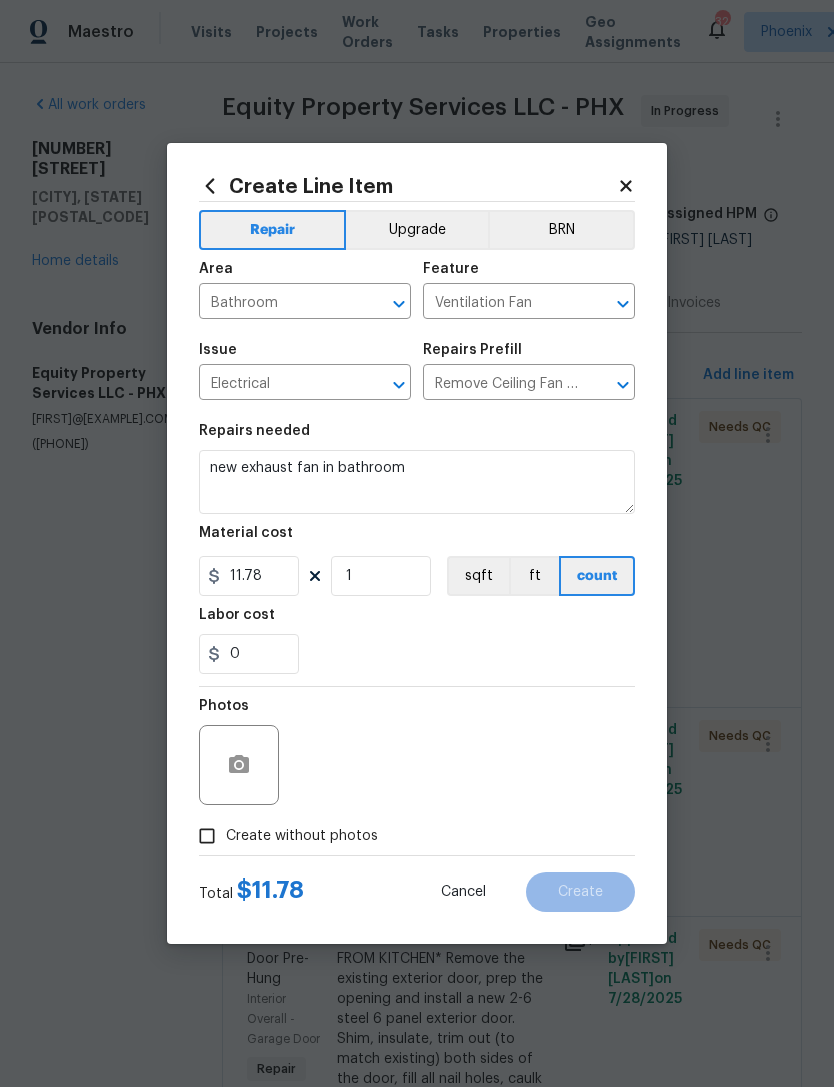click on "0" at bounding box center [417, 654] 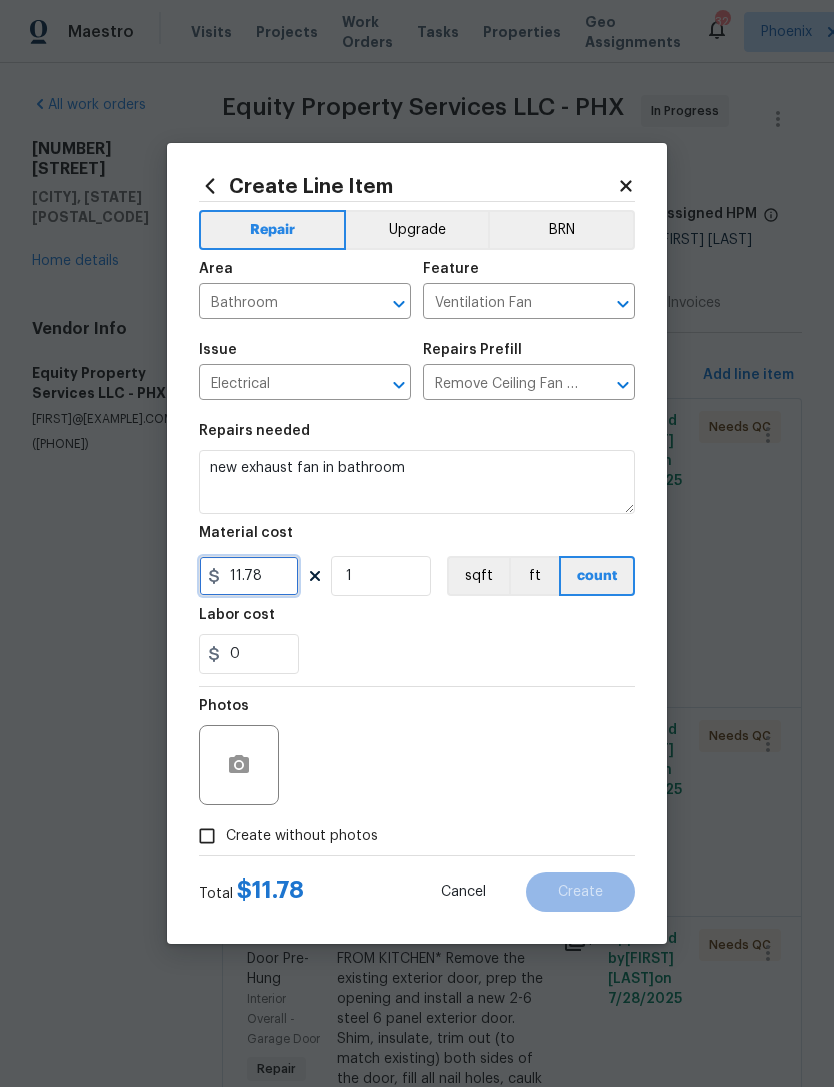 click on "11.78" at bounding box center (249, 576) 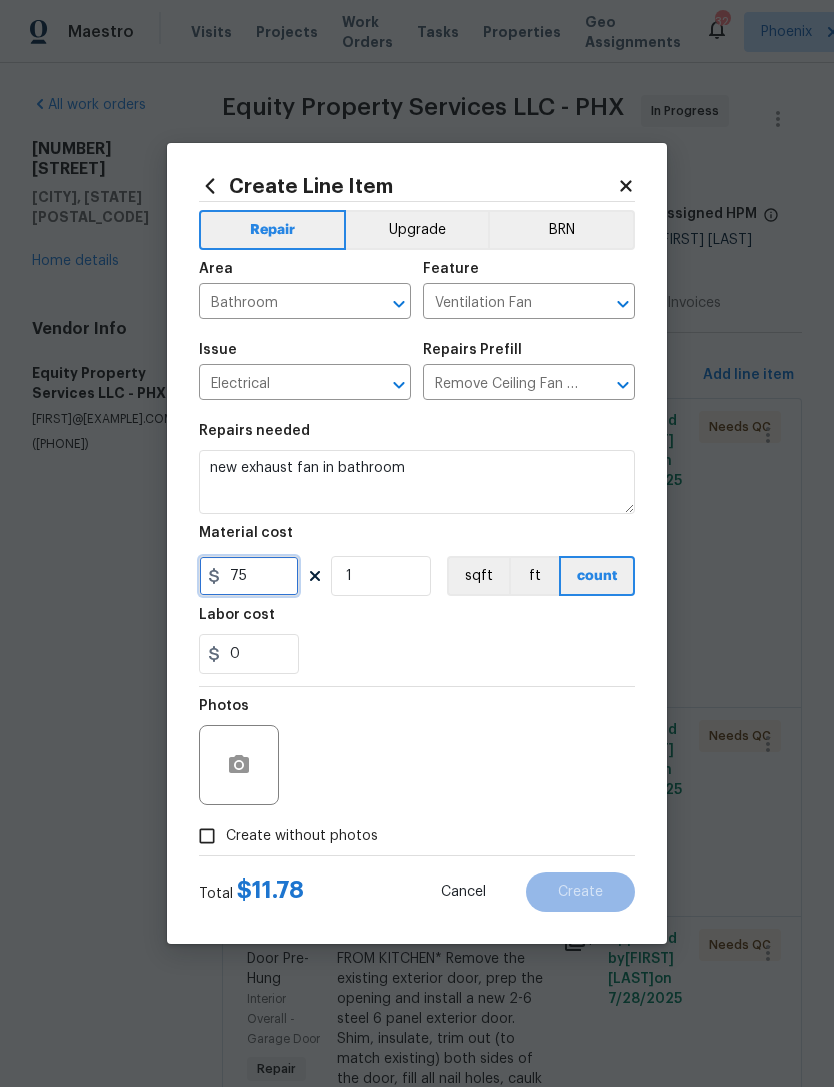 type on "75" 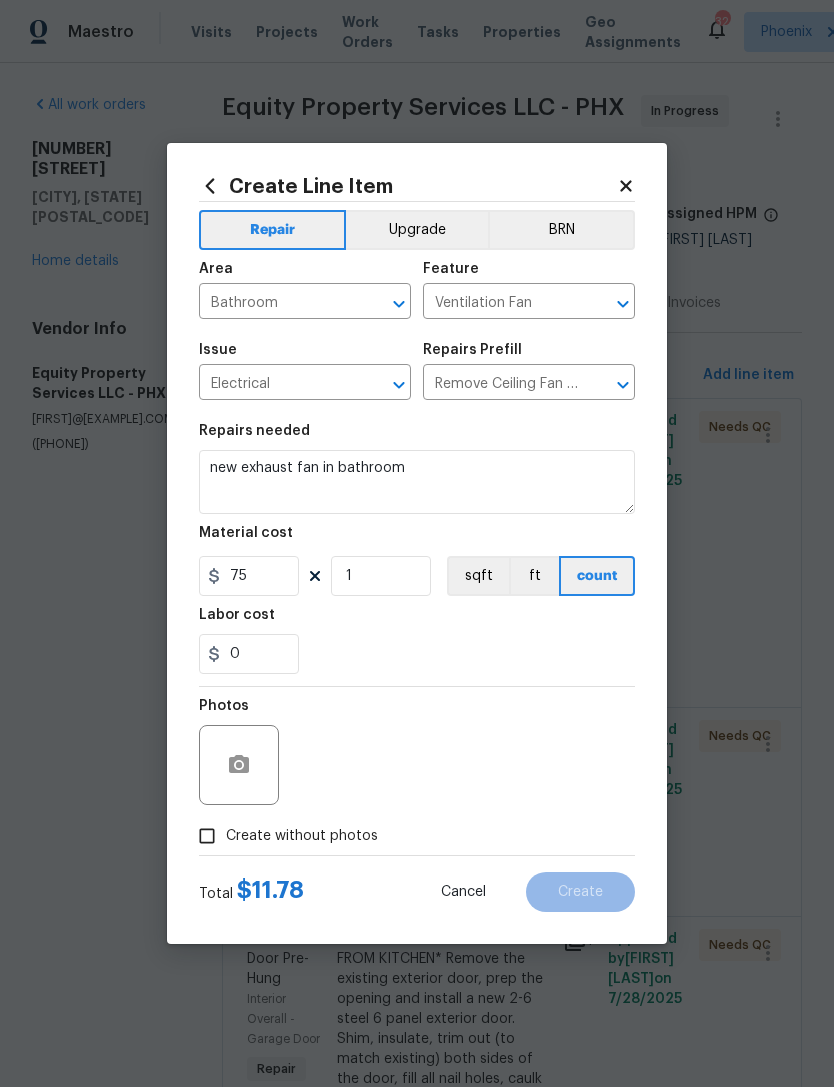 click on "0" at bounding box center [417, 654] 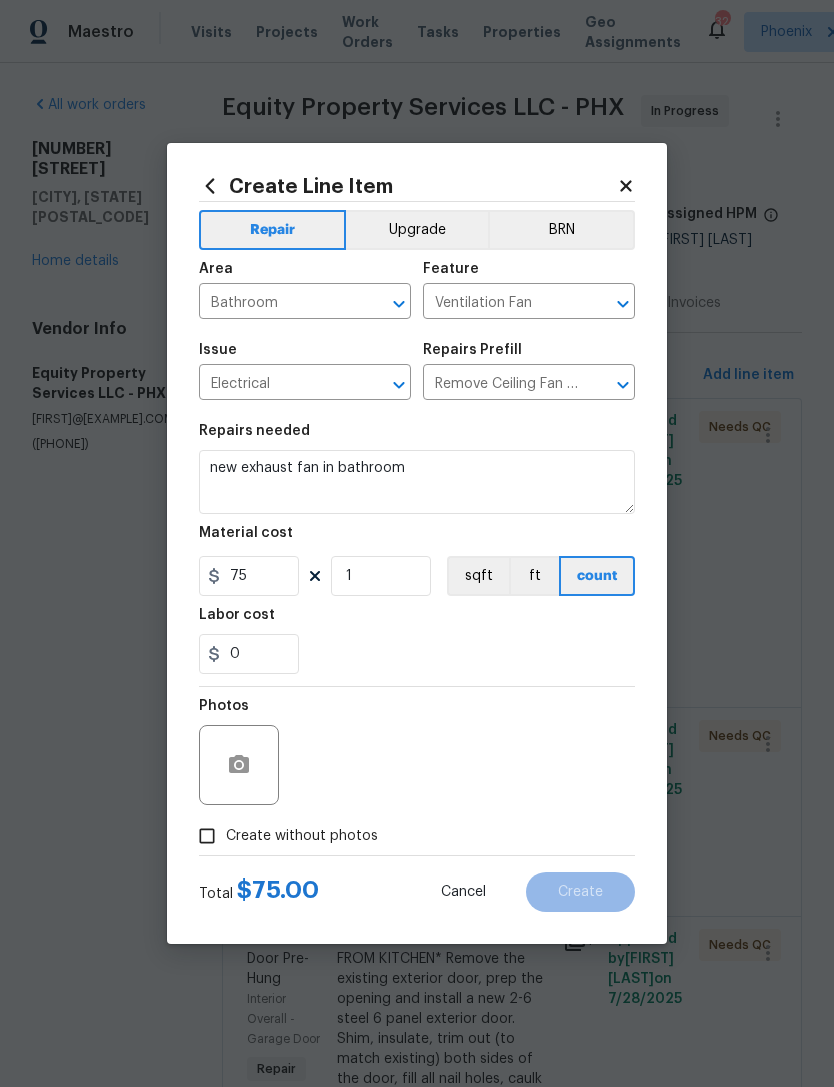 click on "Create without photos" at bounding box center (207, 836) 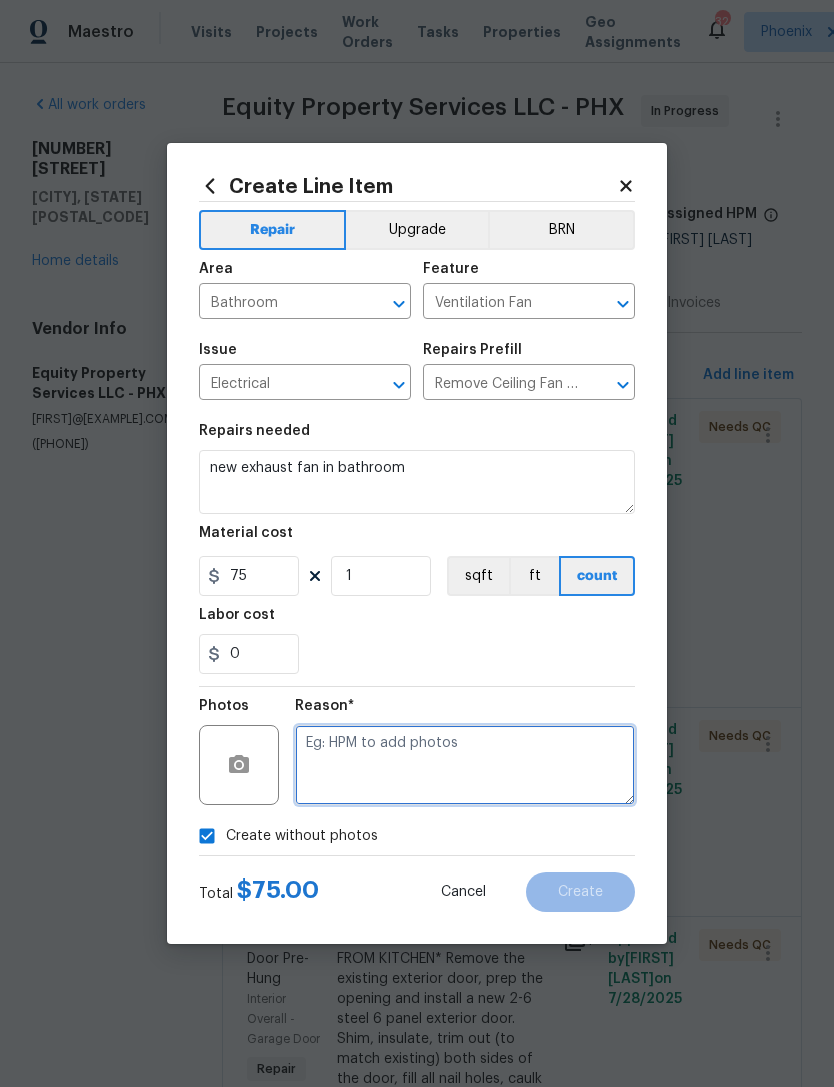 click at bounding box center [465, 765] 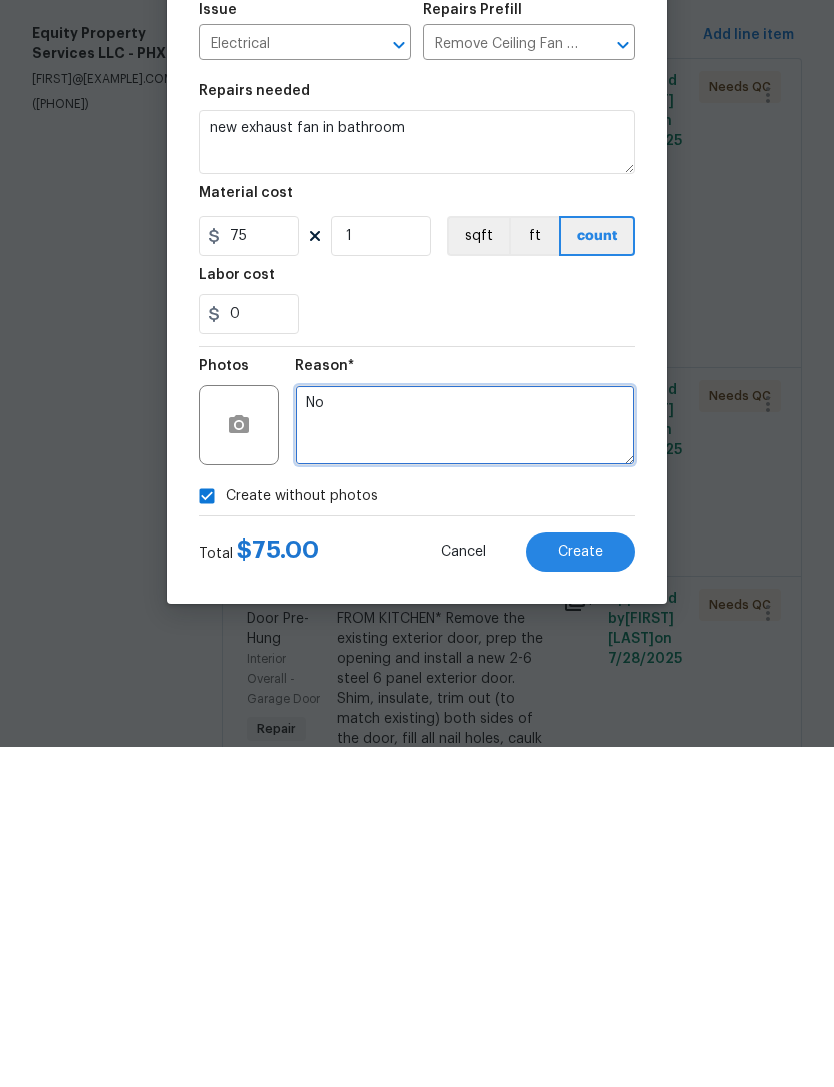 type on "No" 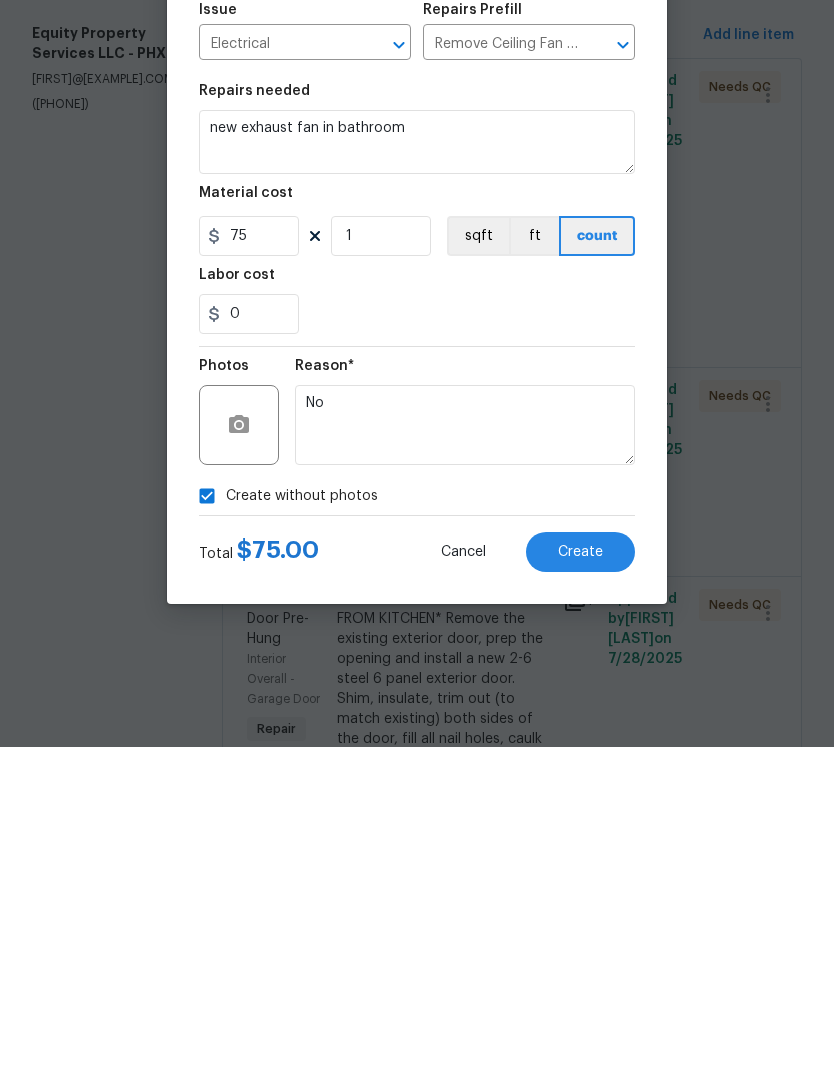 click on "Create" at bounding box center (580, 892) 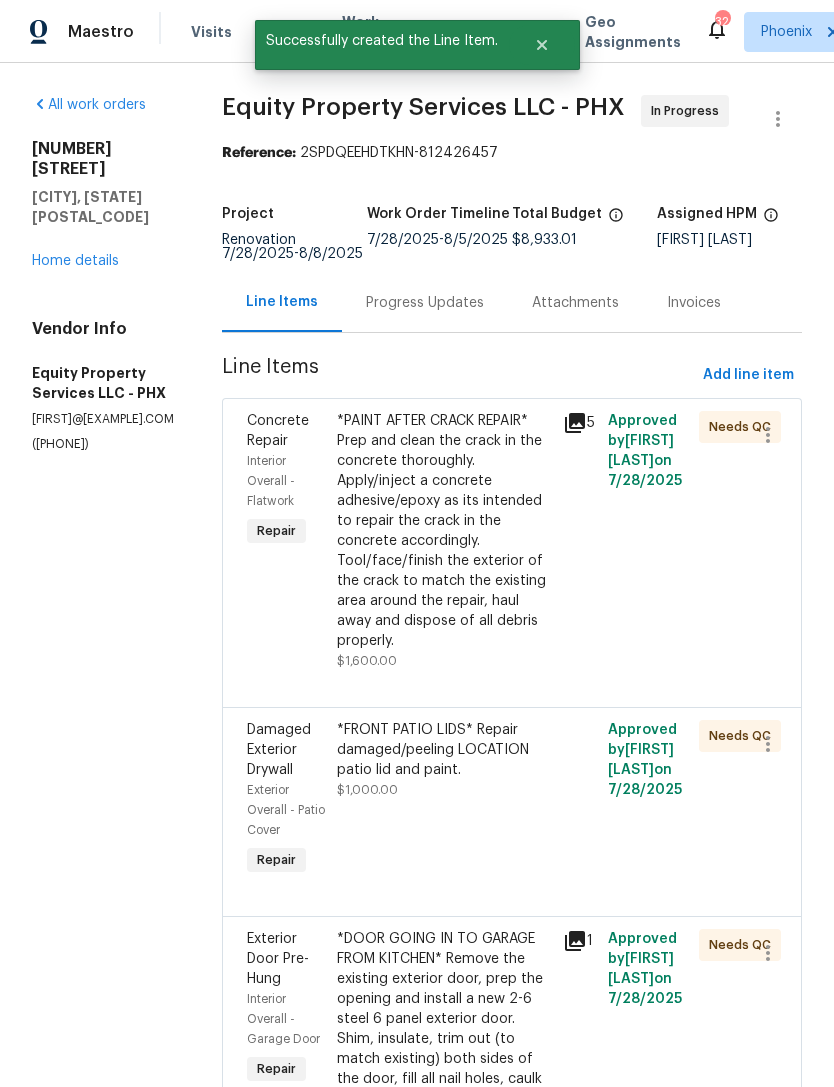 scroll, scrollTop: 0, scrollLeft: 0, axis: both 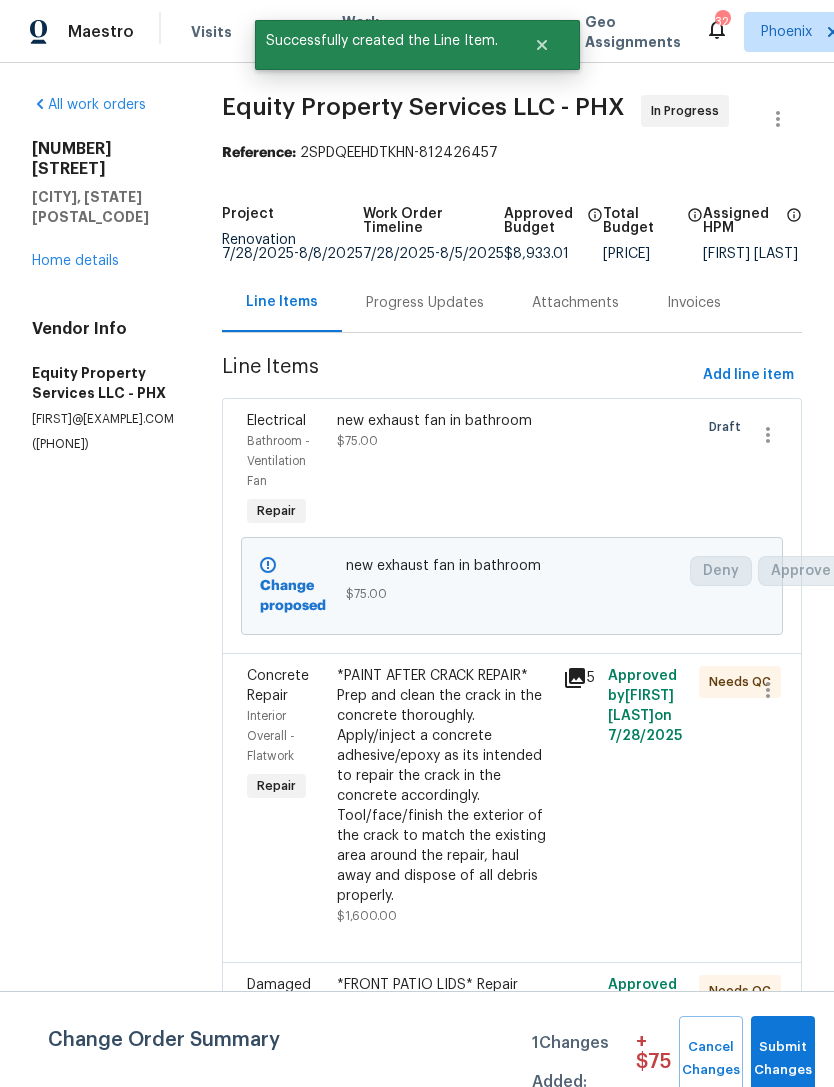 click on "Progress Updates" at bounding box center [425, 303] 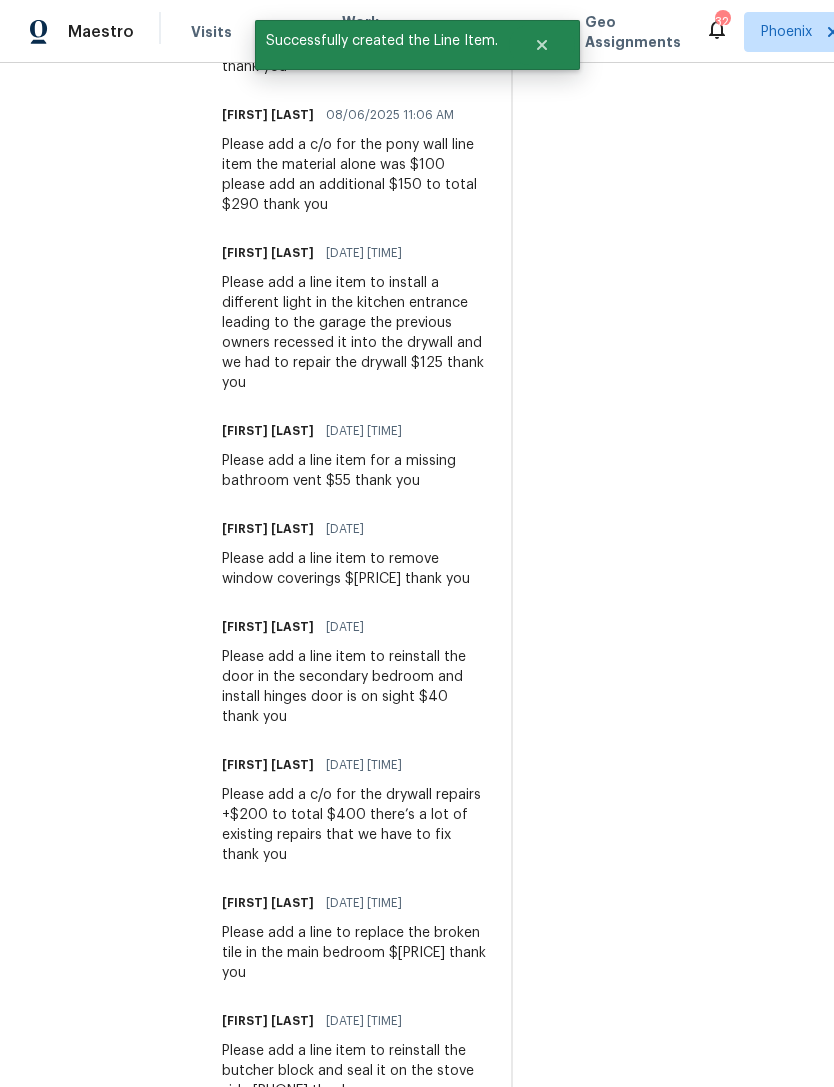scroll, scrollTop: 959, scrollLeft: 0, axis: vertical 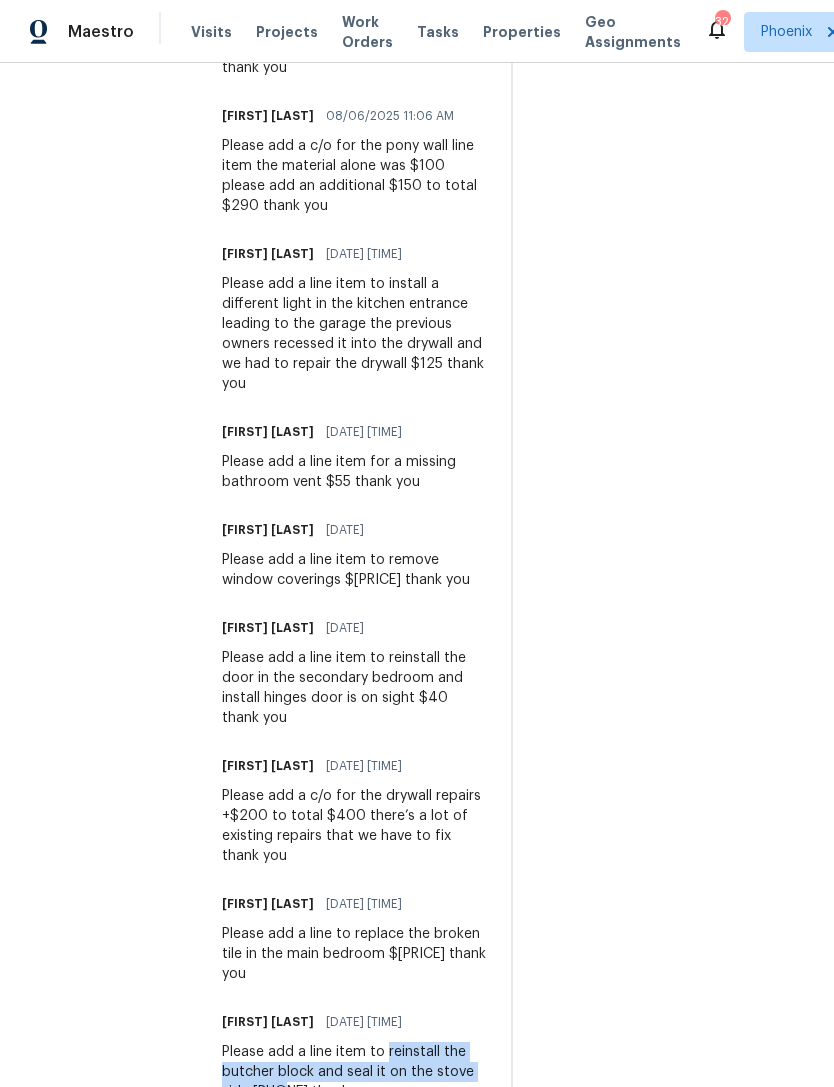 copy on "reinstall the butcher block and seal it on the stove side $150" 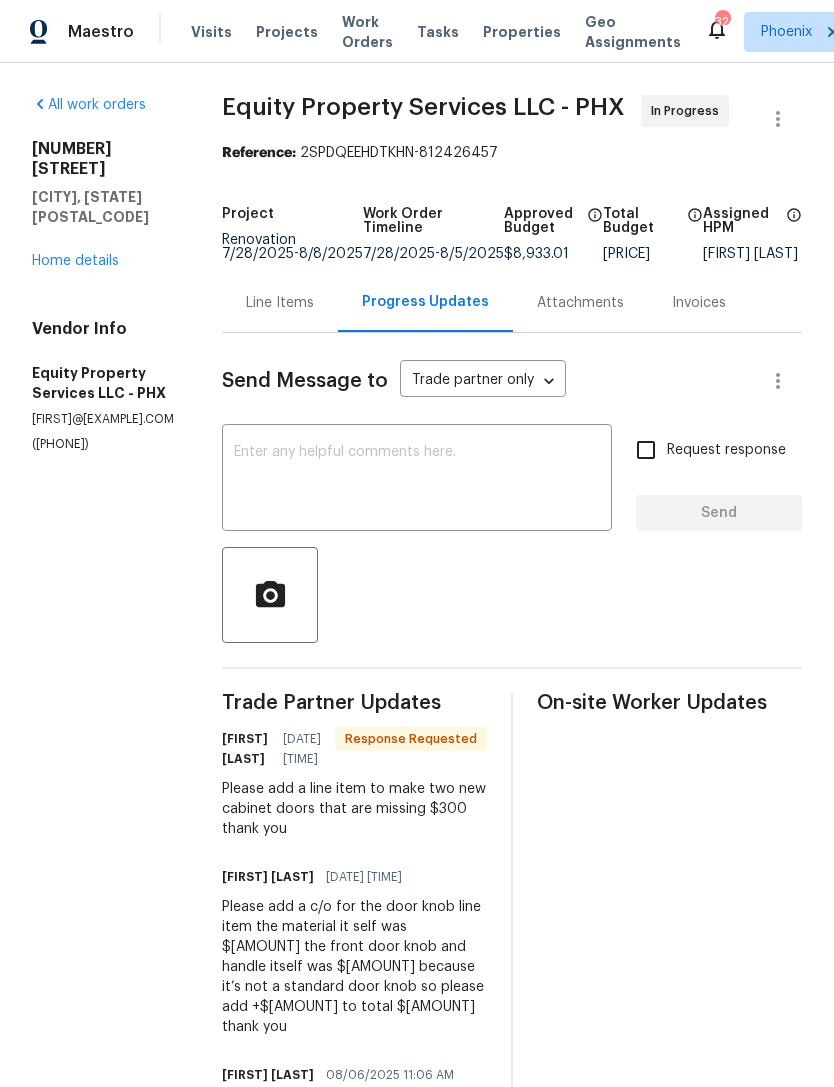 scroll, scrollTop: 0, scrollLeft: 0, axis: both 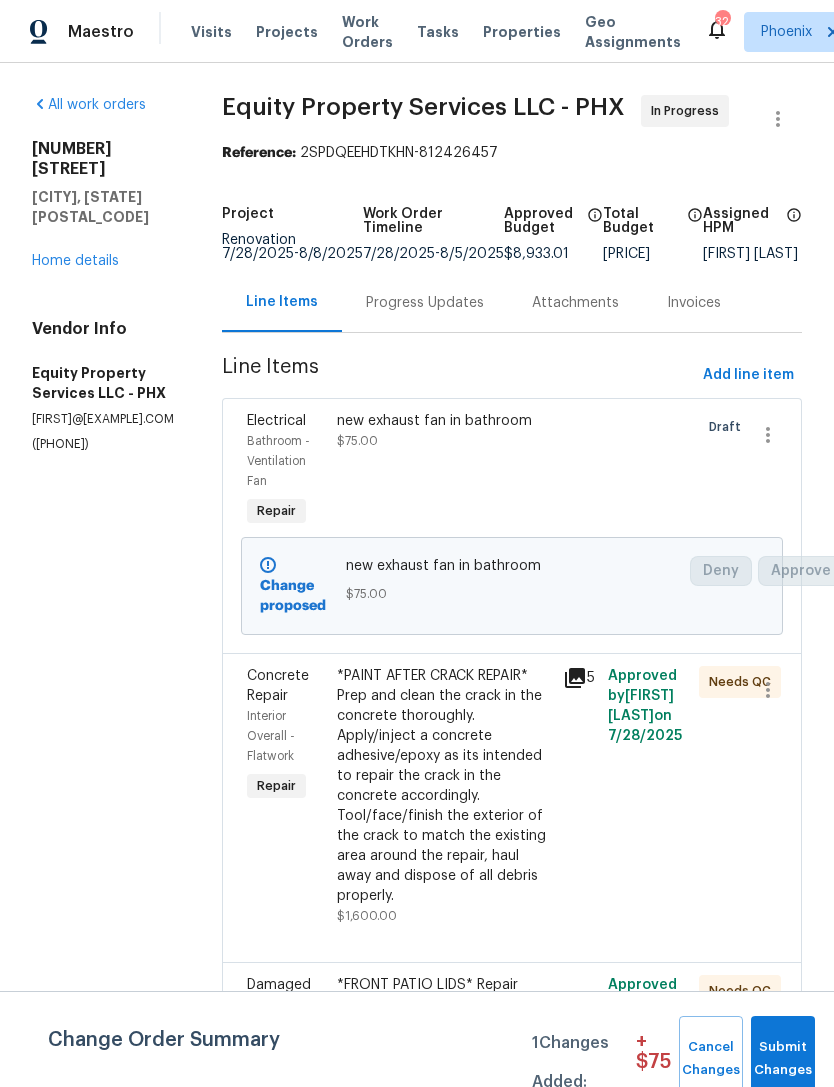 click on "Add line item" at bounding box center (748, 375) 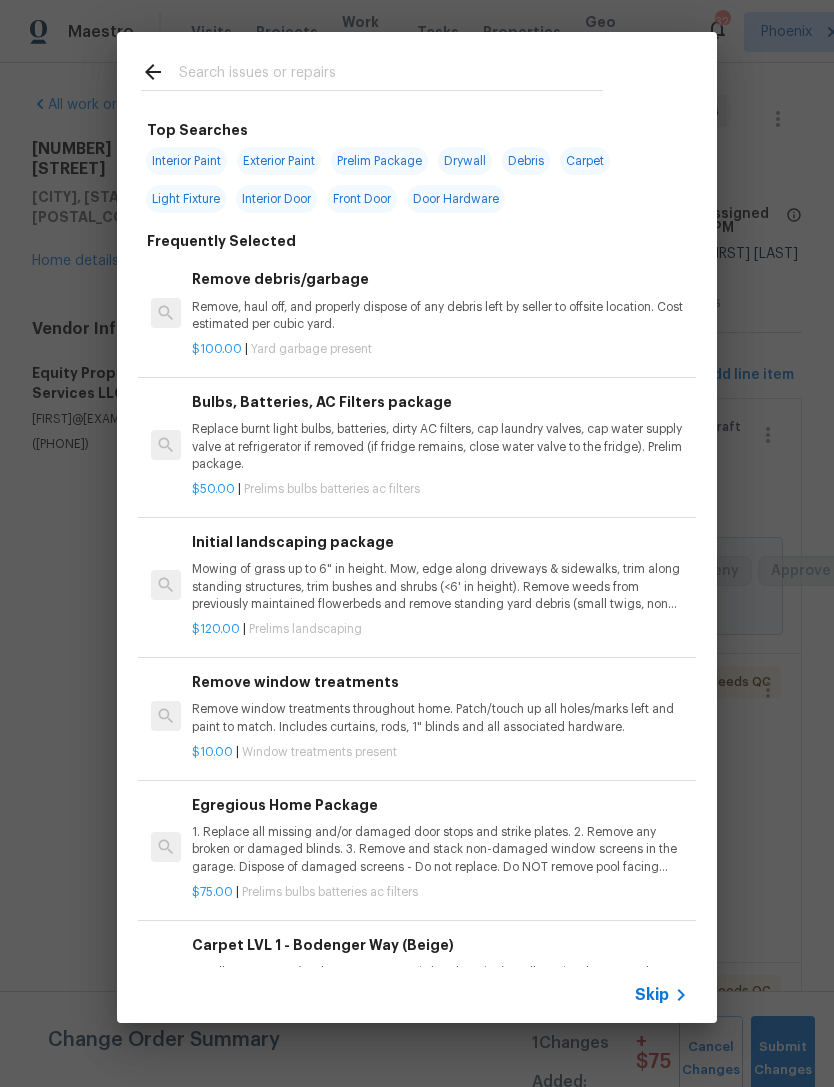 click at bounding box center [372, 71] 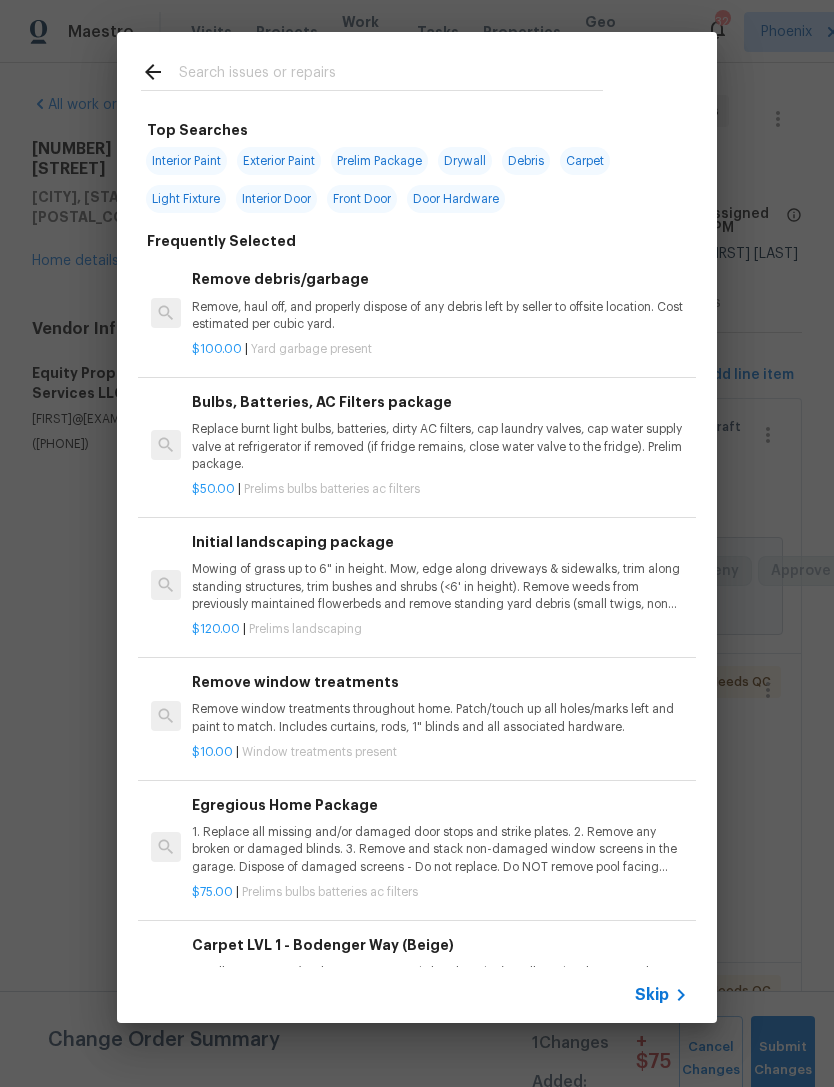 click at bounding box center (391, 75) 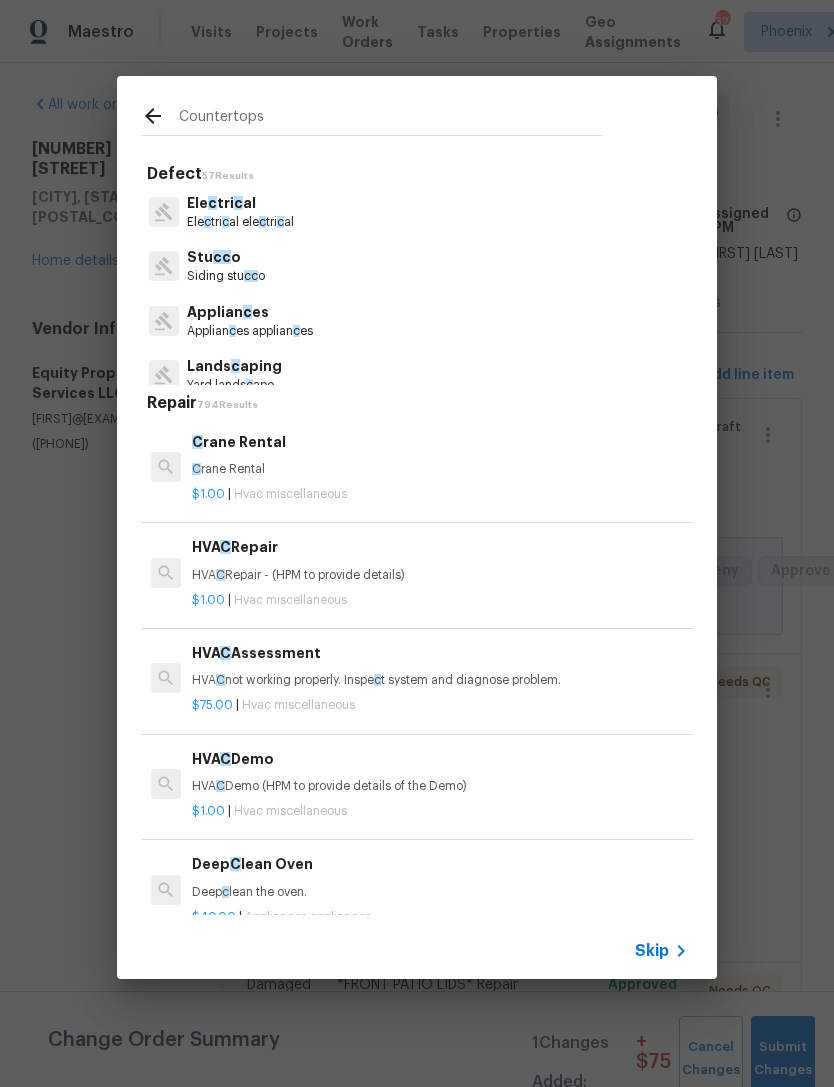 type on "Countertops" 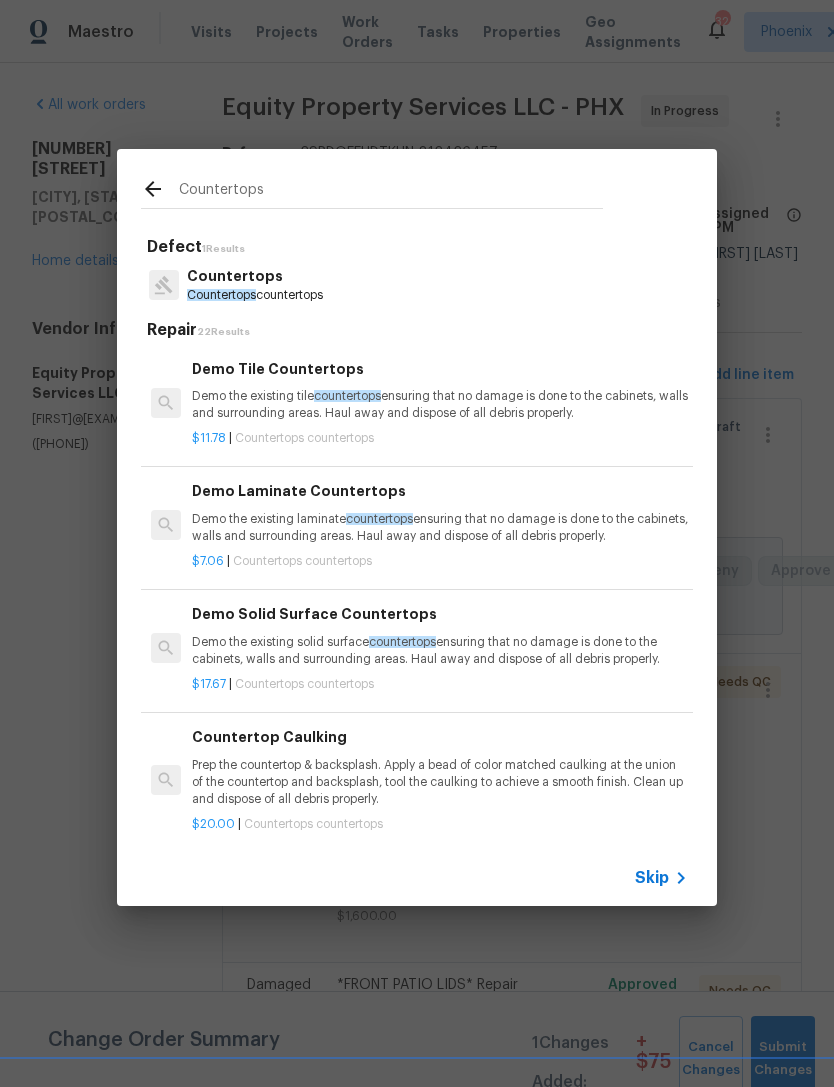 click on "Countertops" at bounding box center [255, 276] 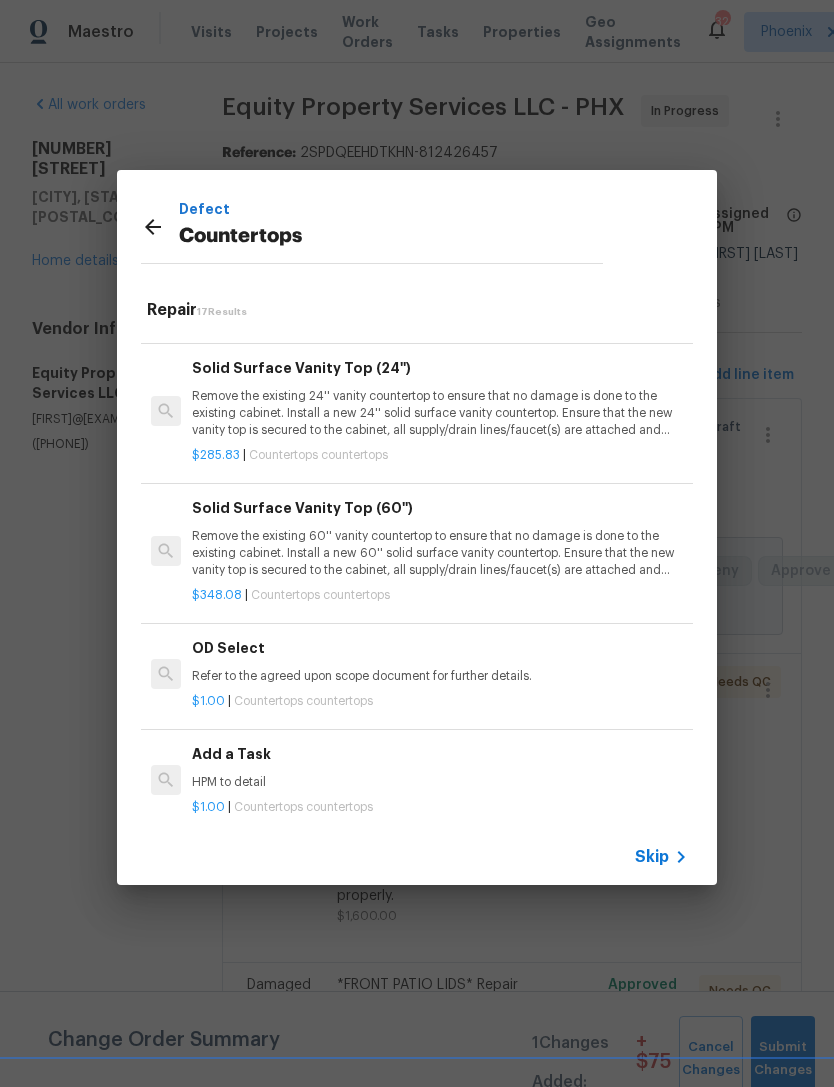 scroll, scrollTop: 1730, scrollLeft: 0, axis: vertical 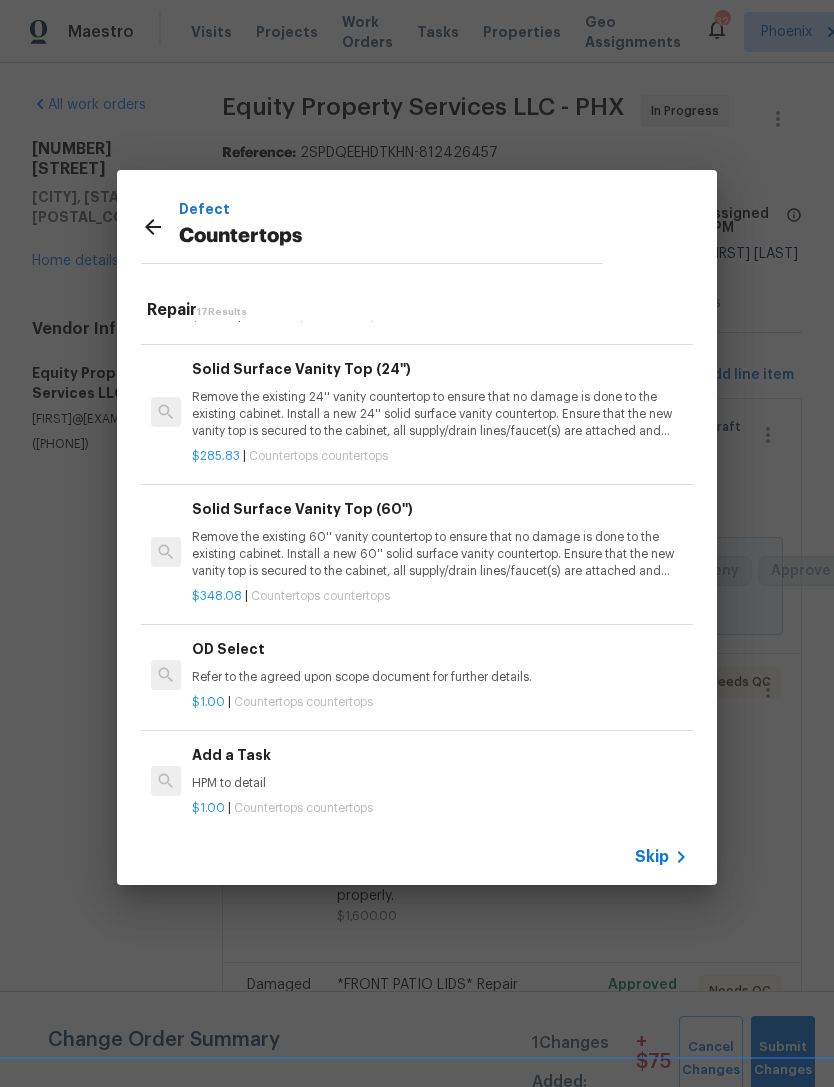 click on "HPM to detail" at bounding box center (440, 783) 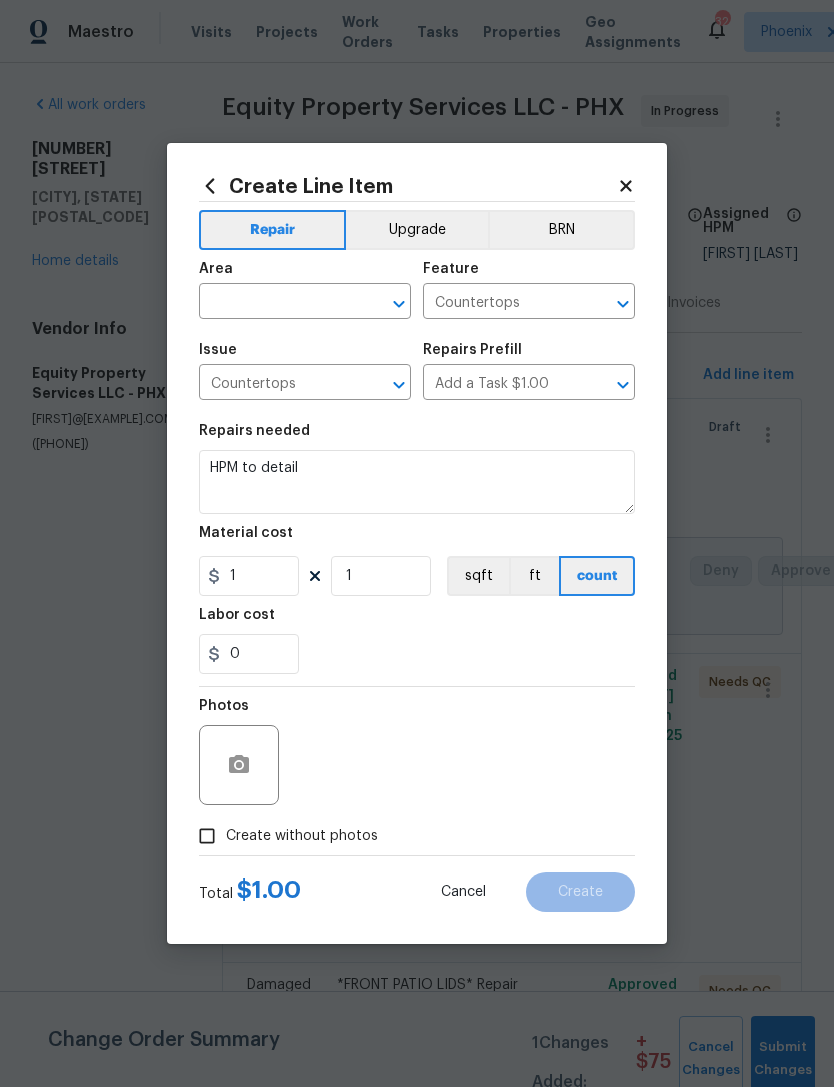 click at bounding box center [277, 303] 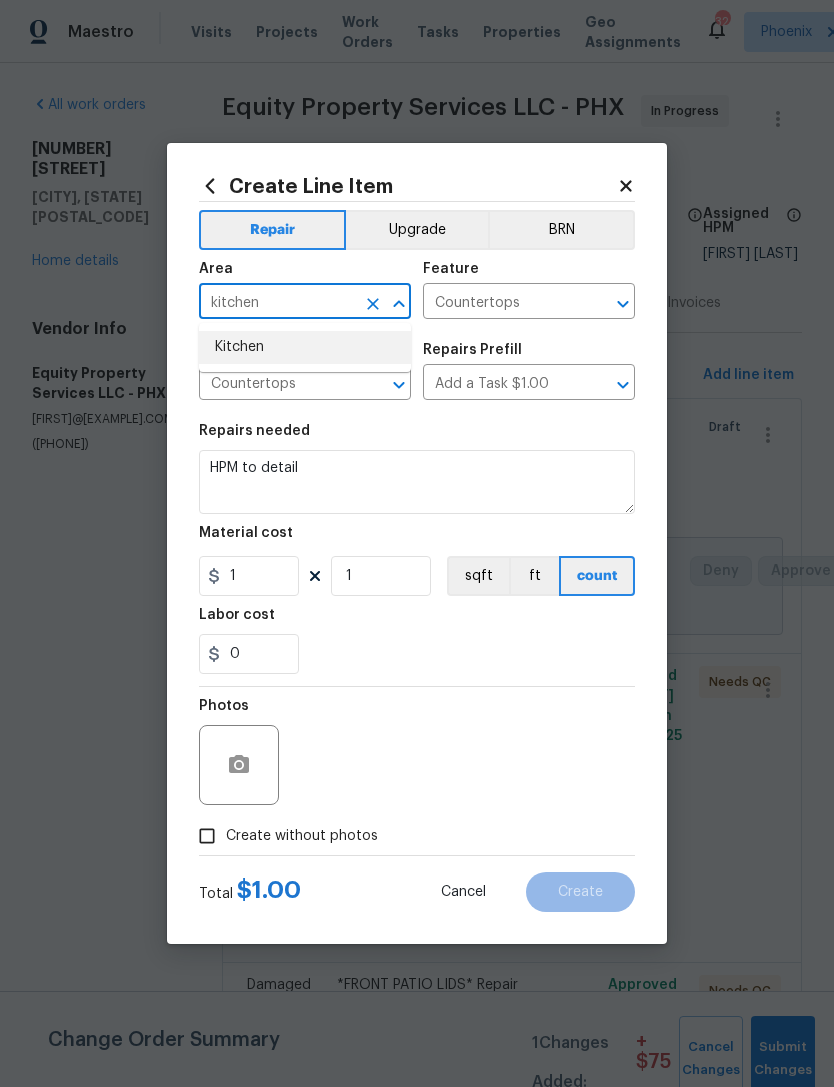 click on "Kitchen" at bounding box center [305, 347] 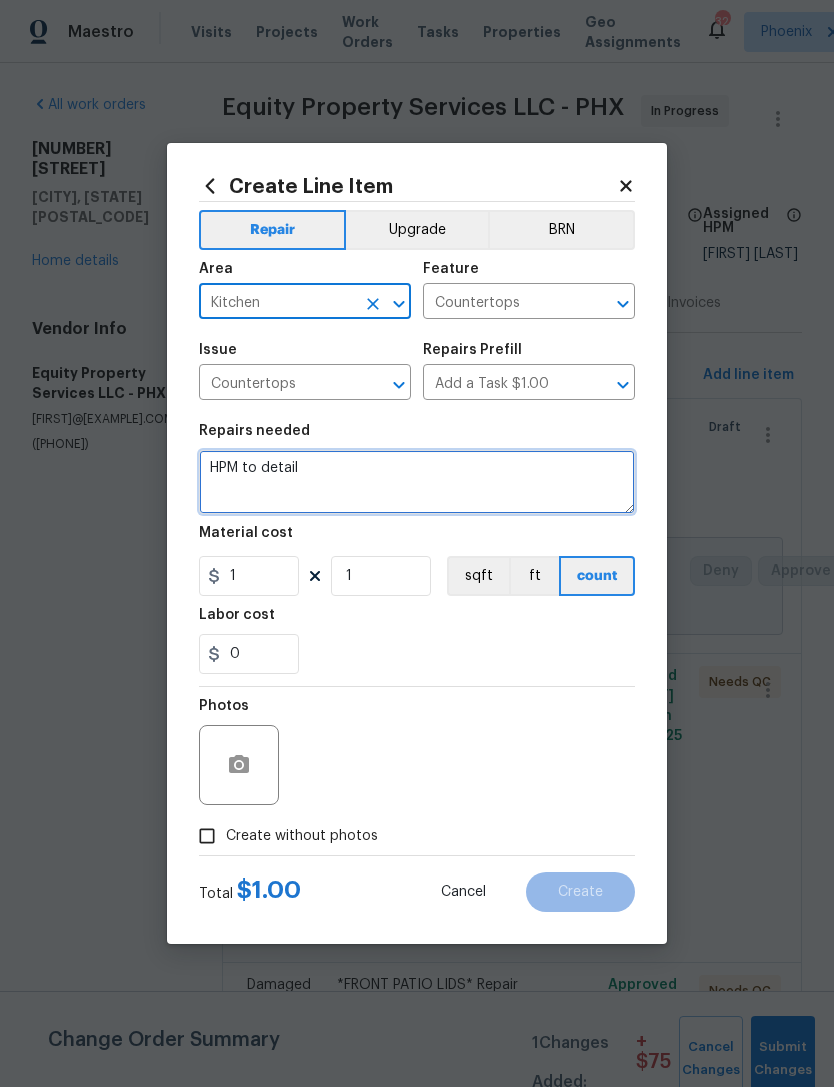 click on "HPM to detail" at bounding box center (417, 482) 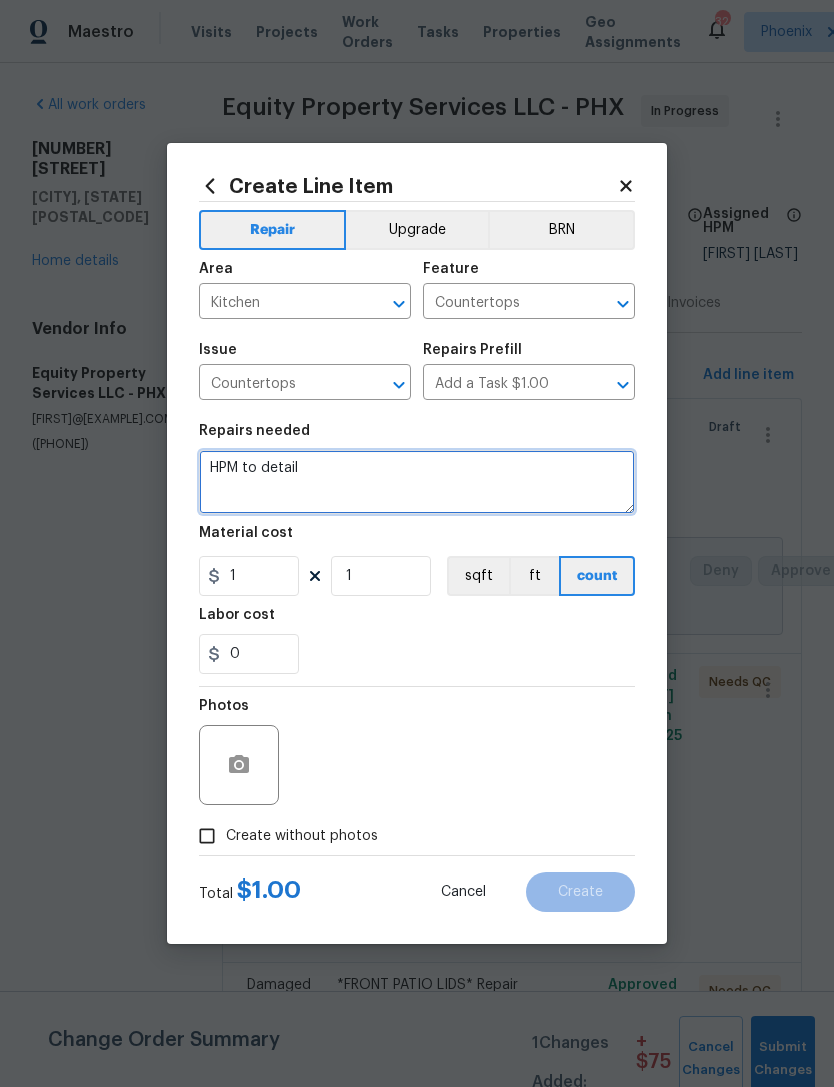 click on "HPM to detail" at bounding box center [417, 482] 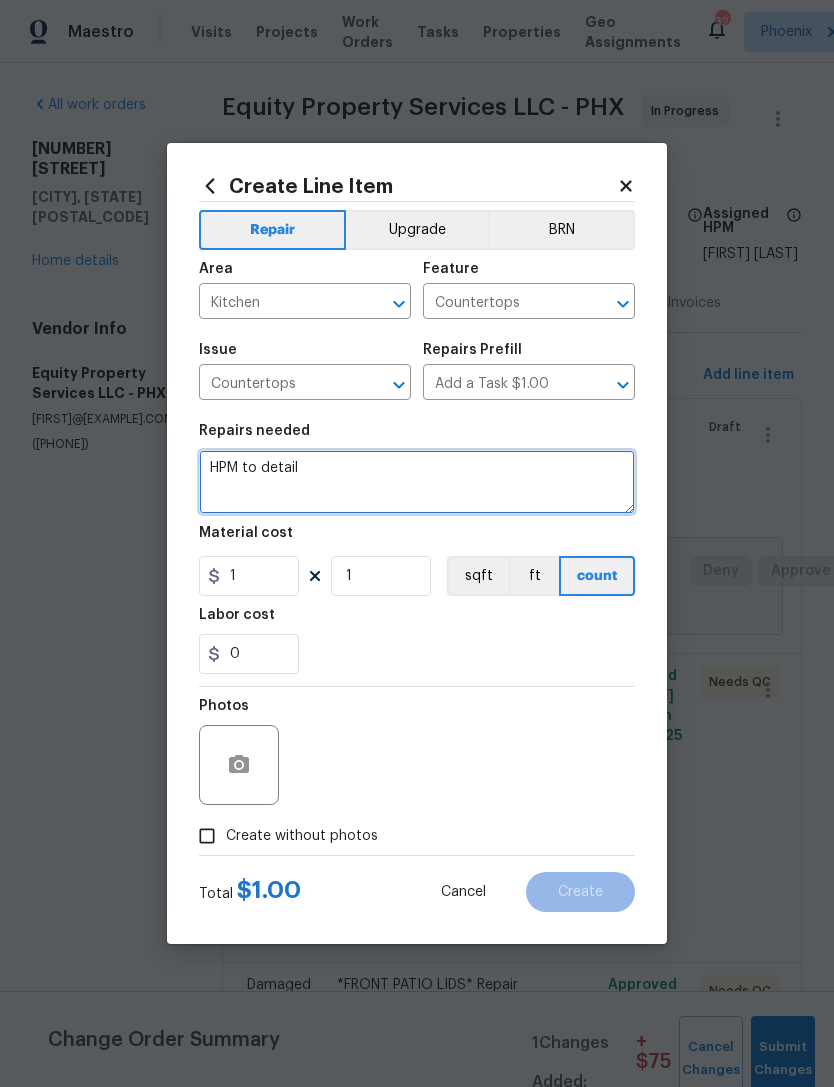 click on "HPM to detail" at bounding box center (417, 482) 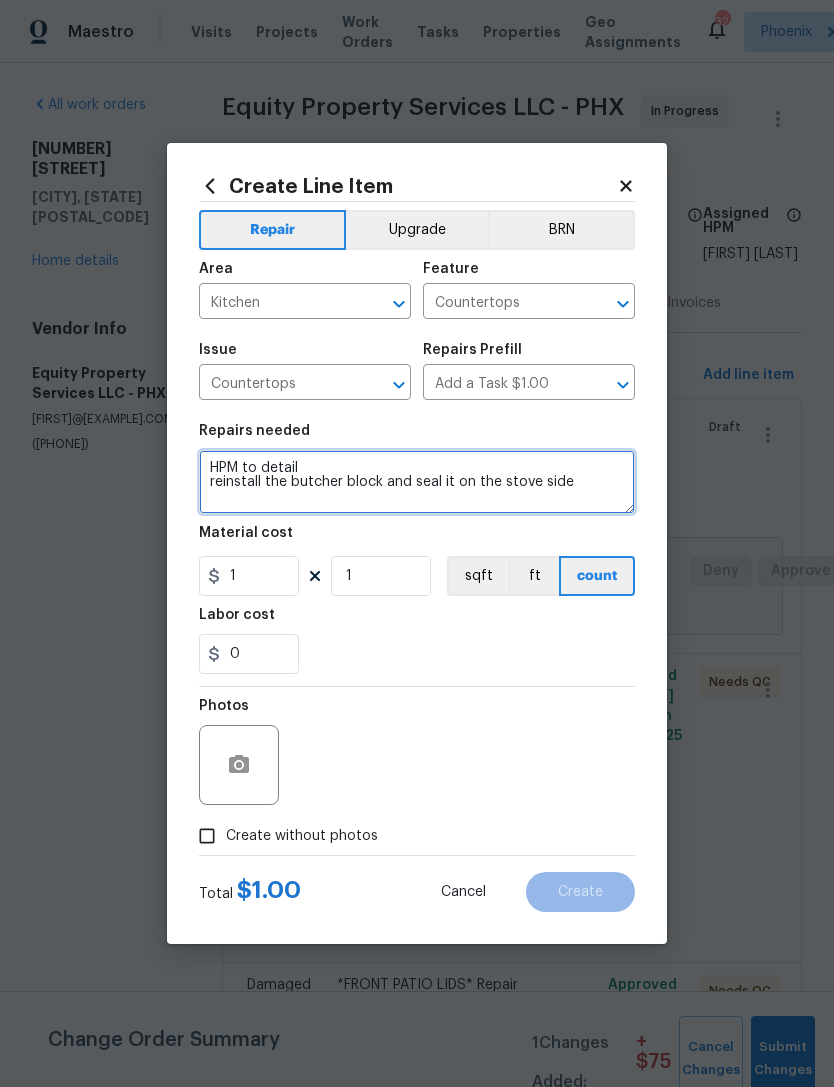 type on "HPM to detail
reinstall the butcher block and seal it on the stove side" 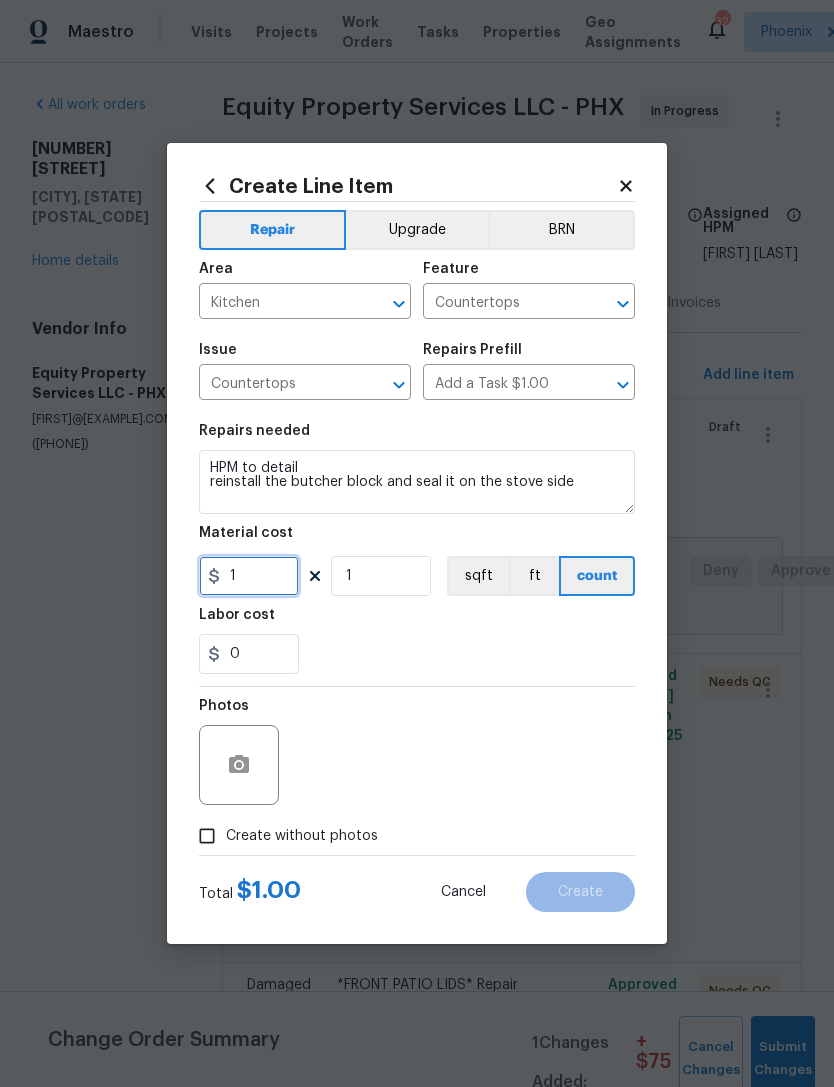 click on "1" at bounding box center [249, 576] 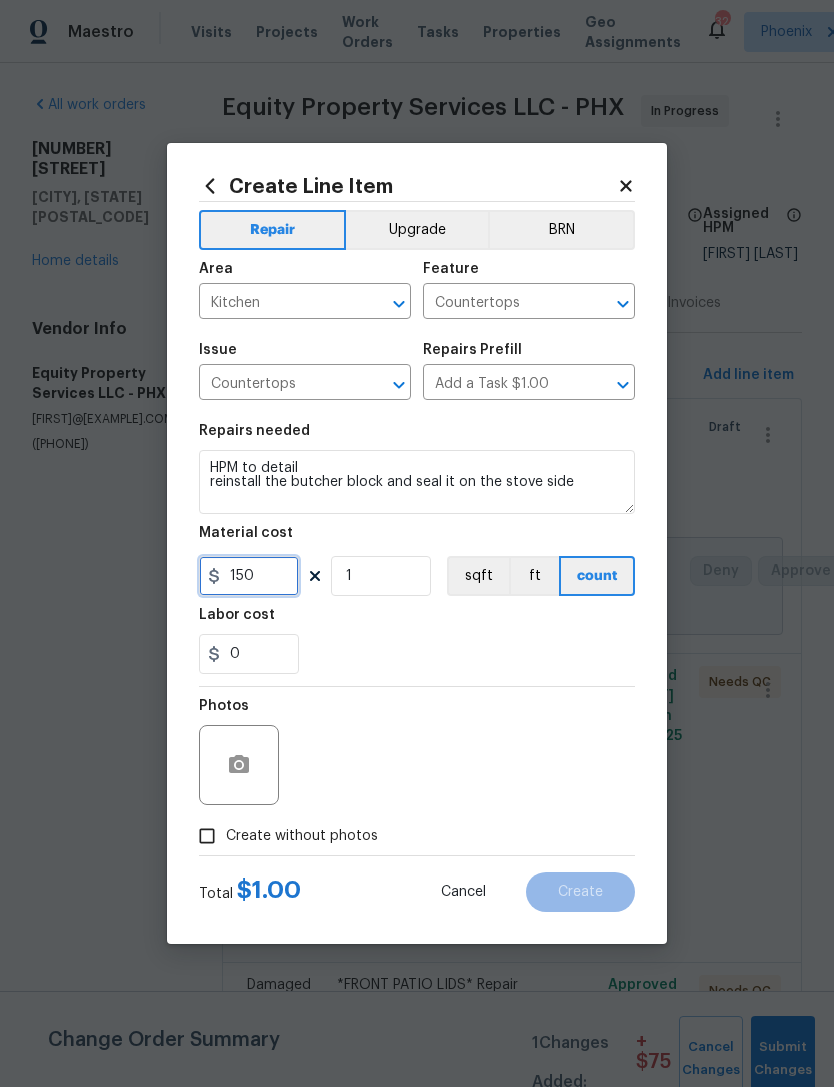 type on "150" 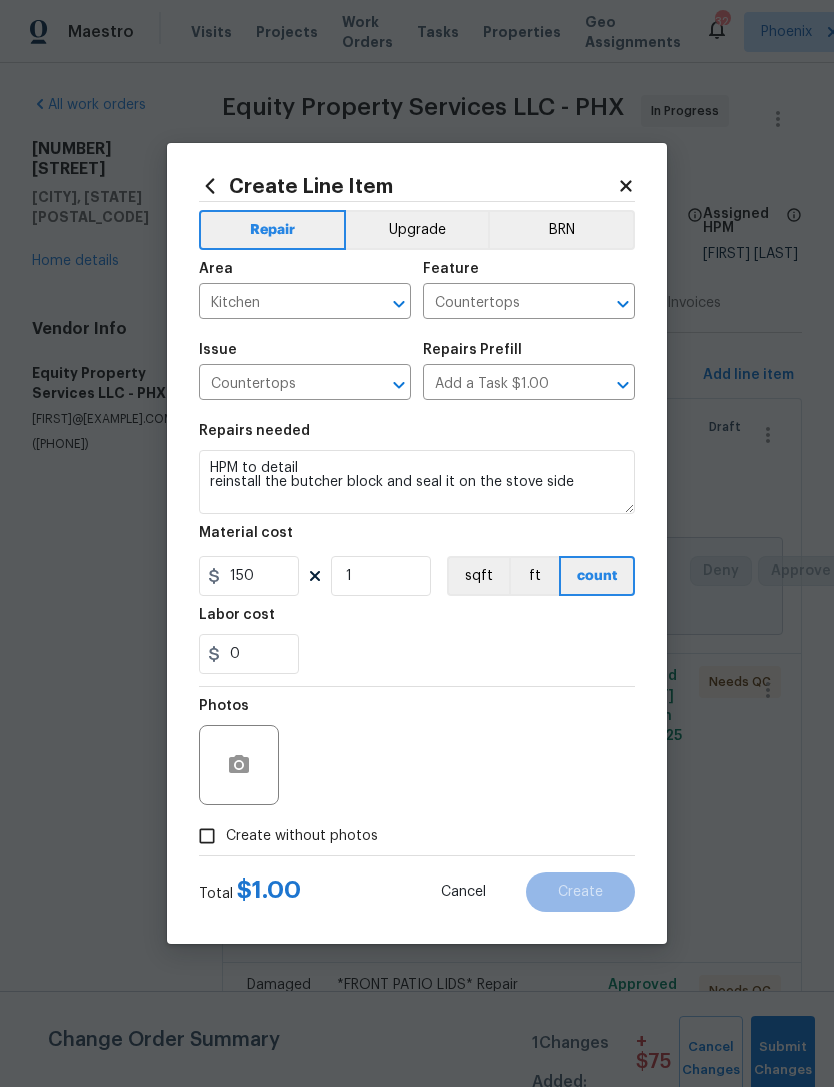 click on "0" at bounding box center [417, 654] 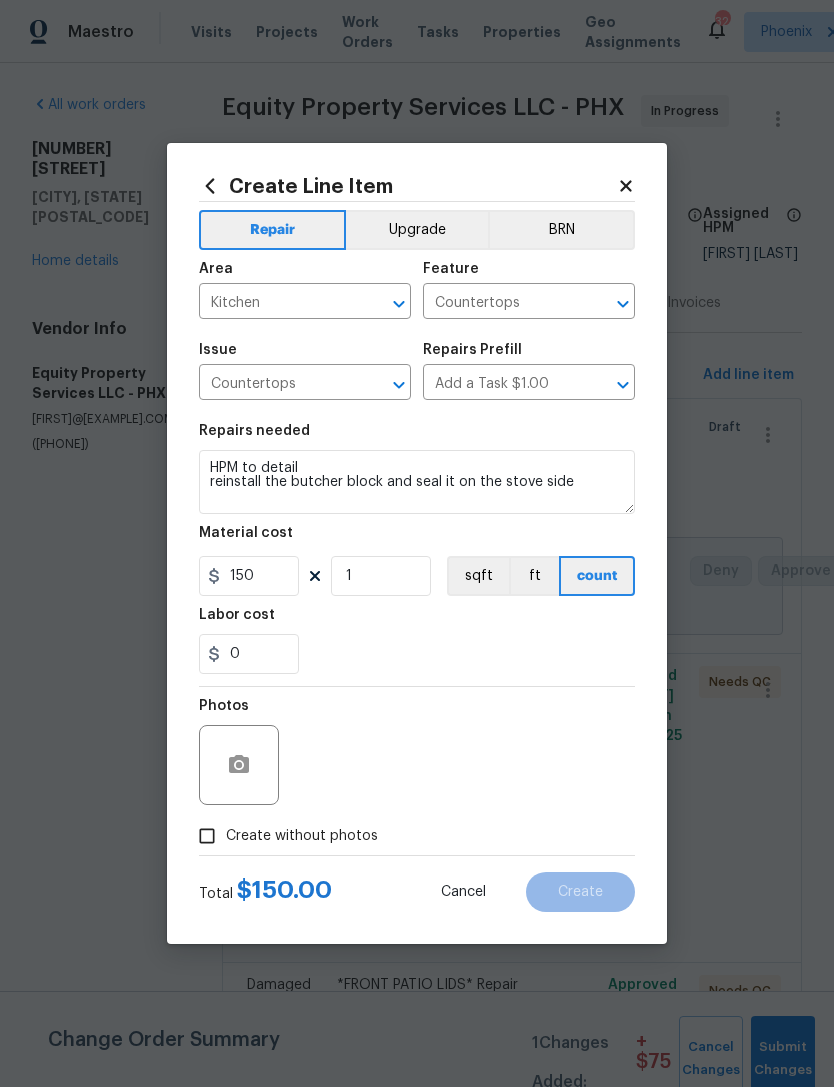 click on "Create without photos" at bounding box center [207, 836] 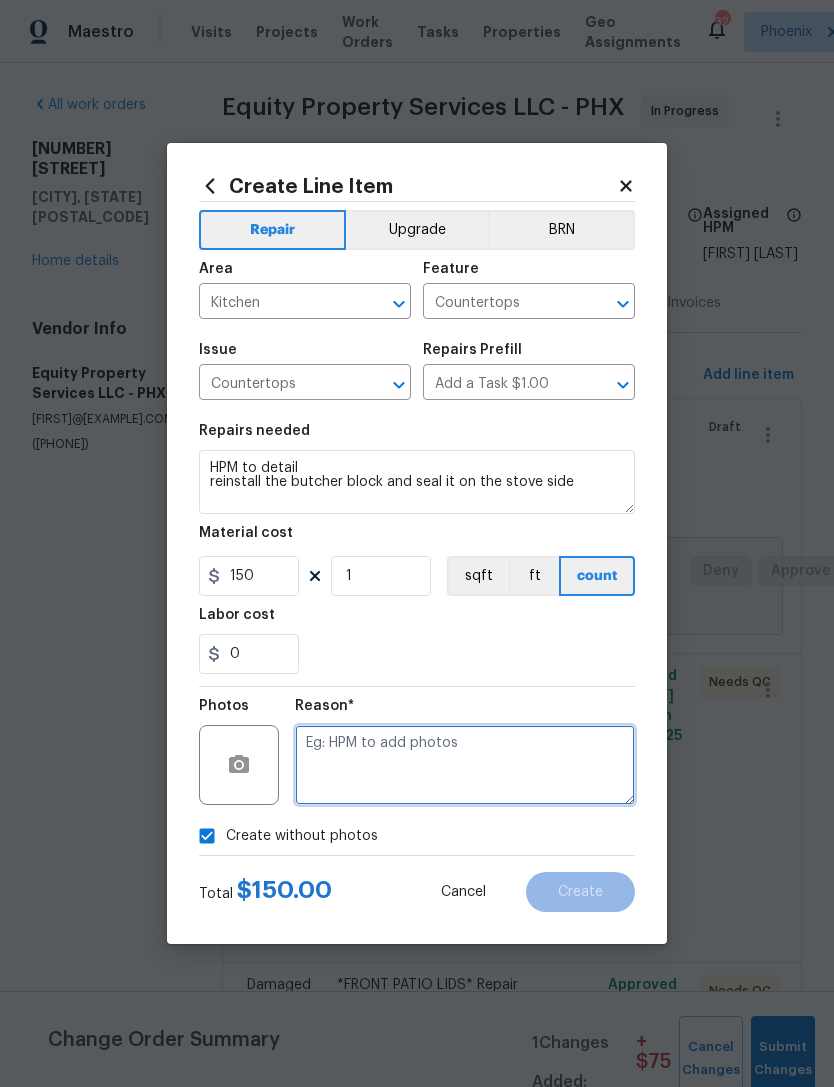 click at bounding box center (465, 765) 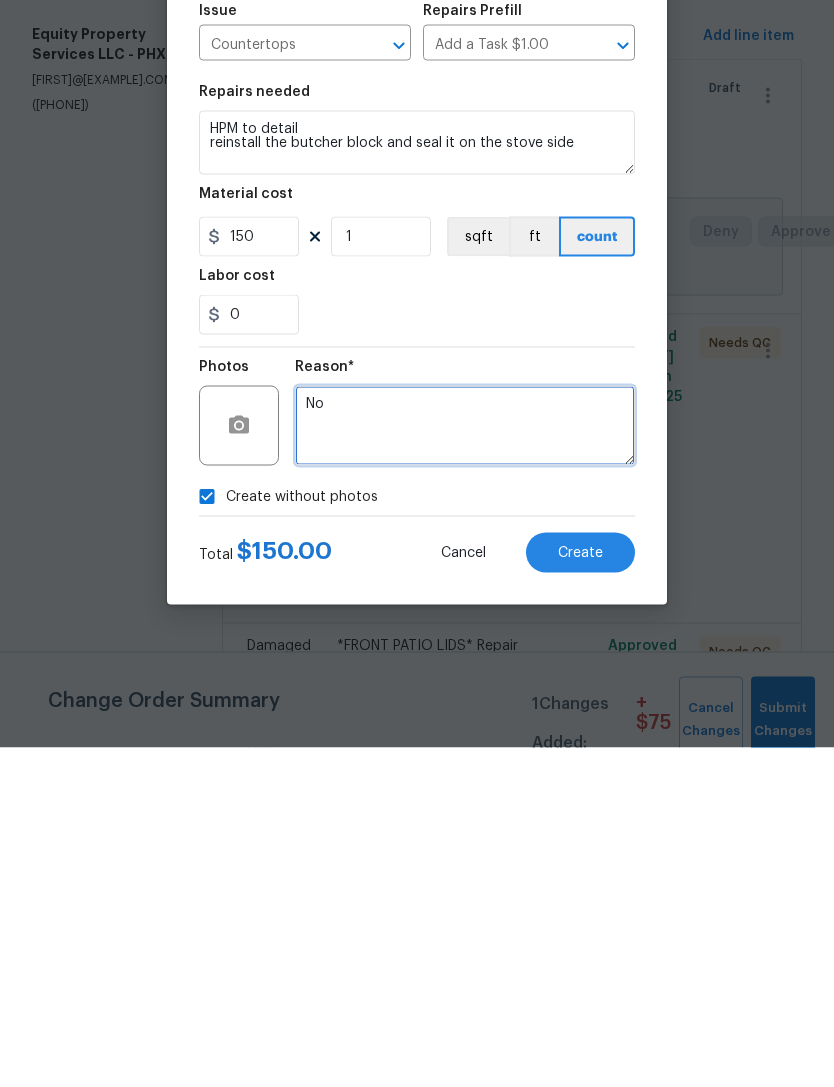 type on "No" 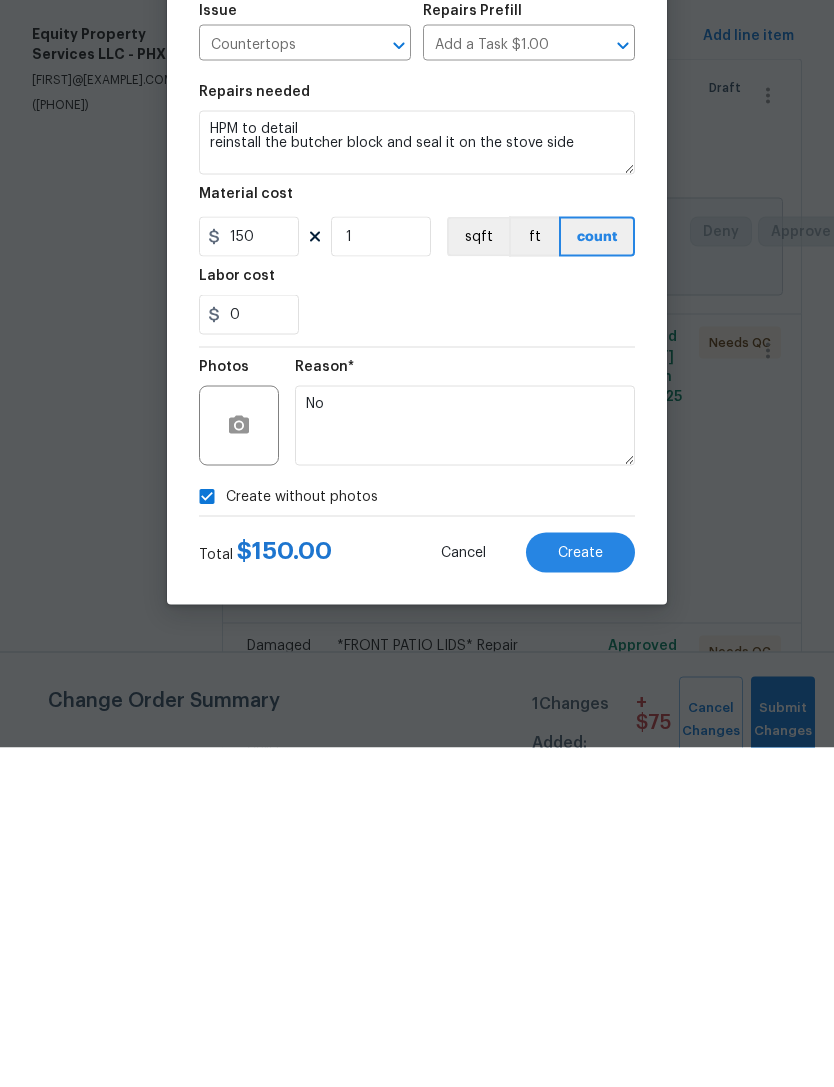 click on "Create" at bounding box center [580, 892] 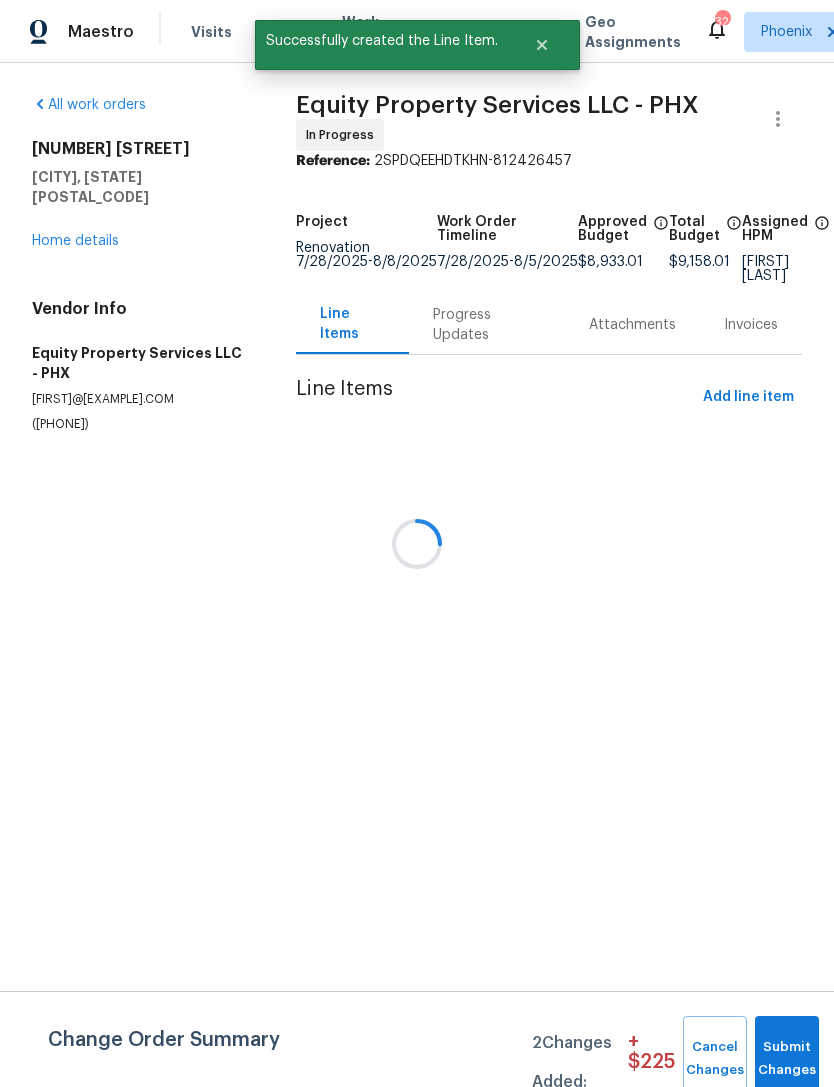 scroll, scrollTop: 0, scrollLeft: 0, axis: both 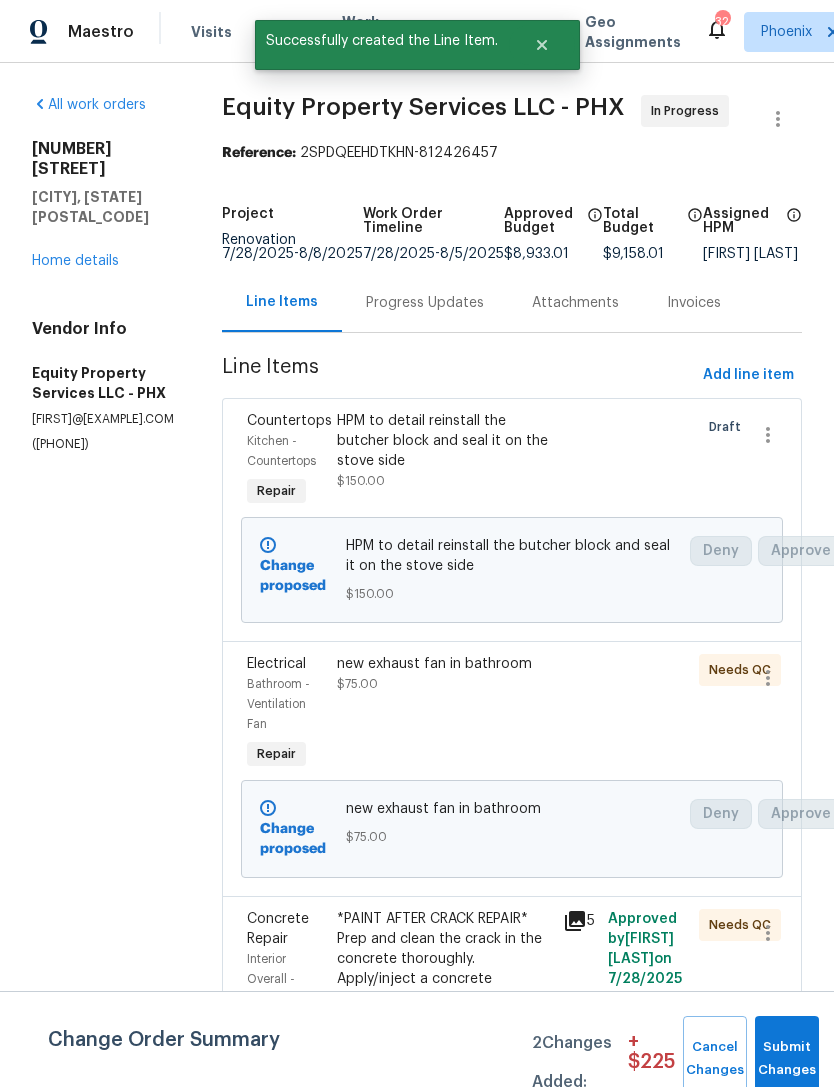 click on "Progress Updates" at bounding box center (425, 302) 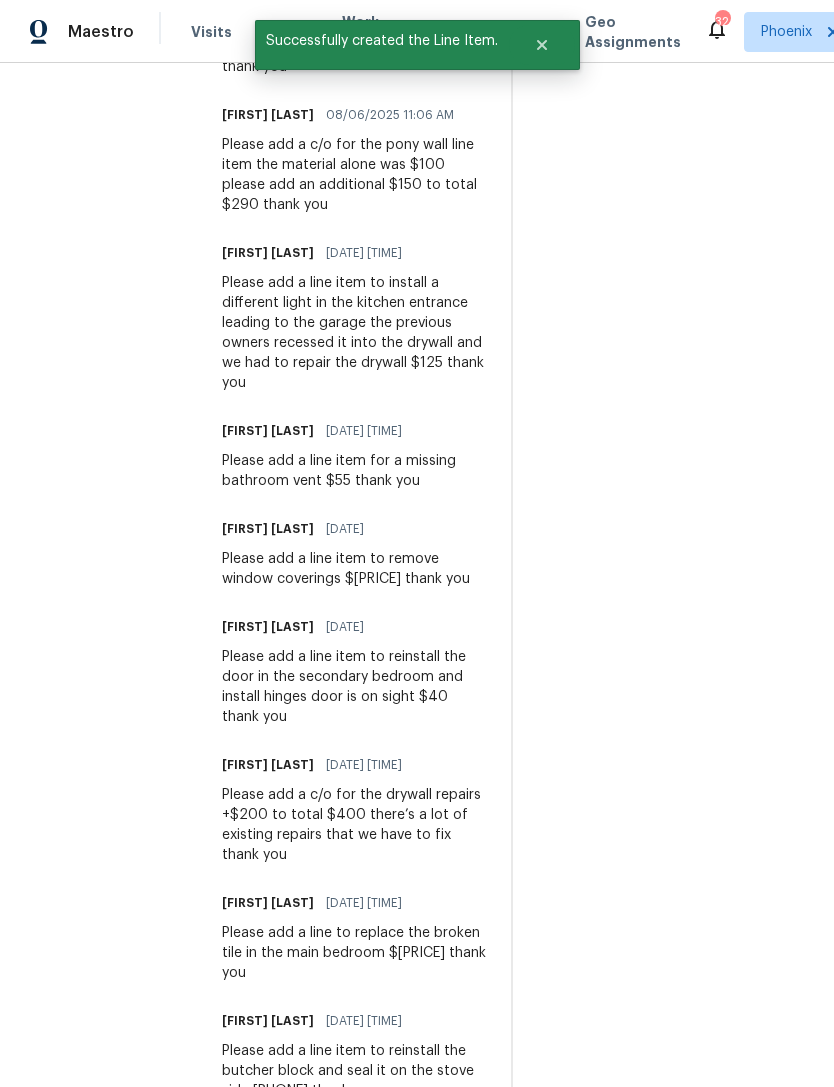 scroll, scrollTop: 959, scrollLeft: 0, axis: vertical 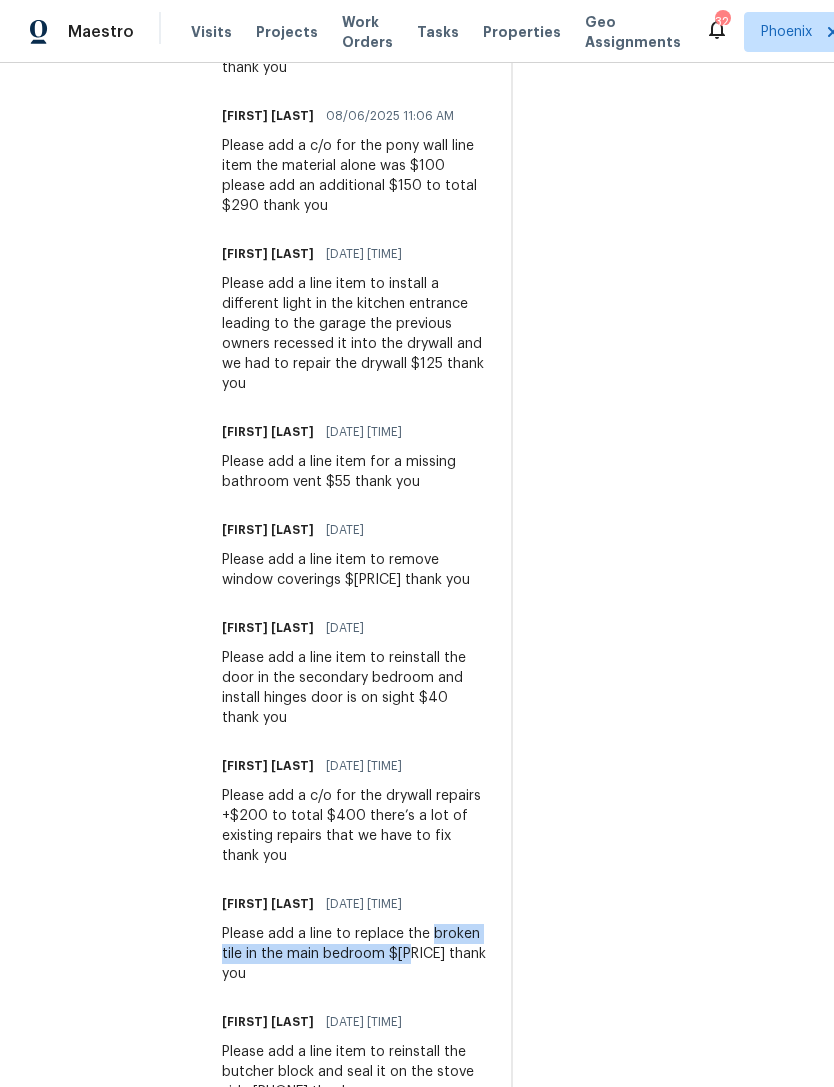 copy on "broken tile in the main bedroom $25" 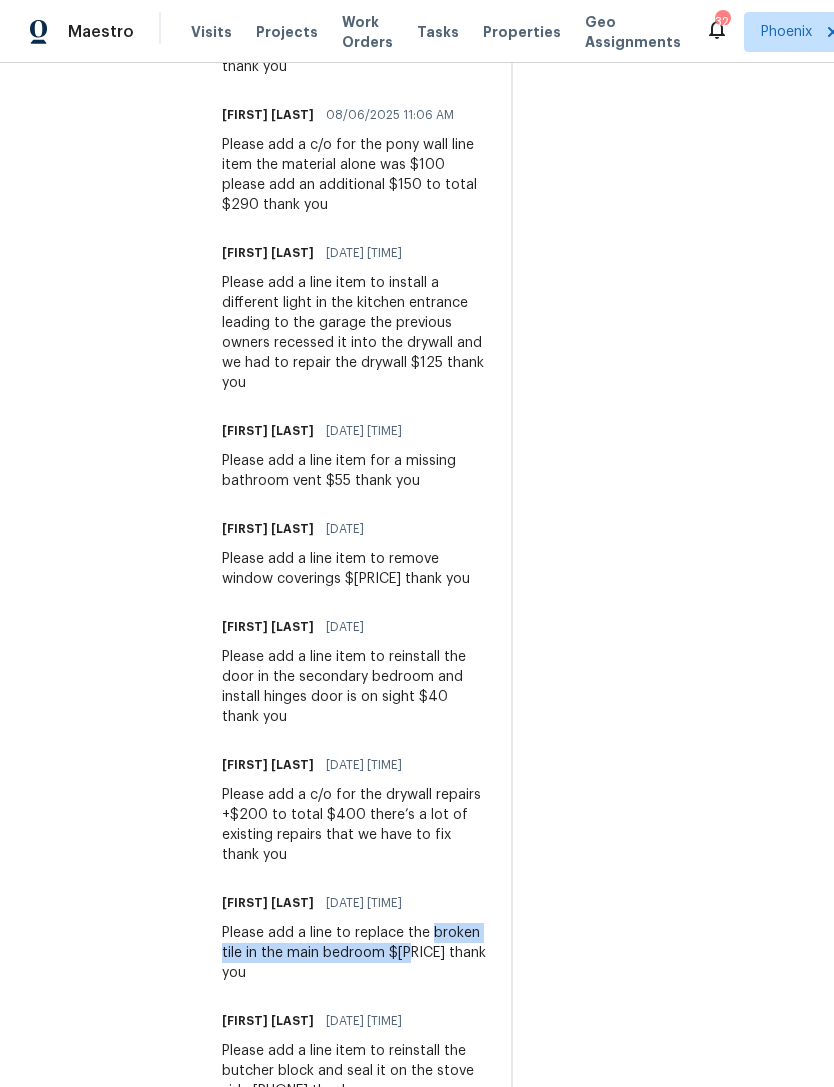 scroll, scrollTop: 959, scrollLeft: 0, axis: vertical 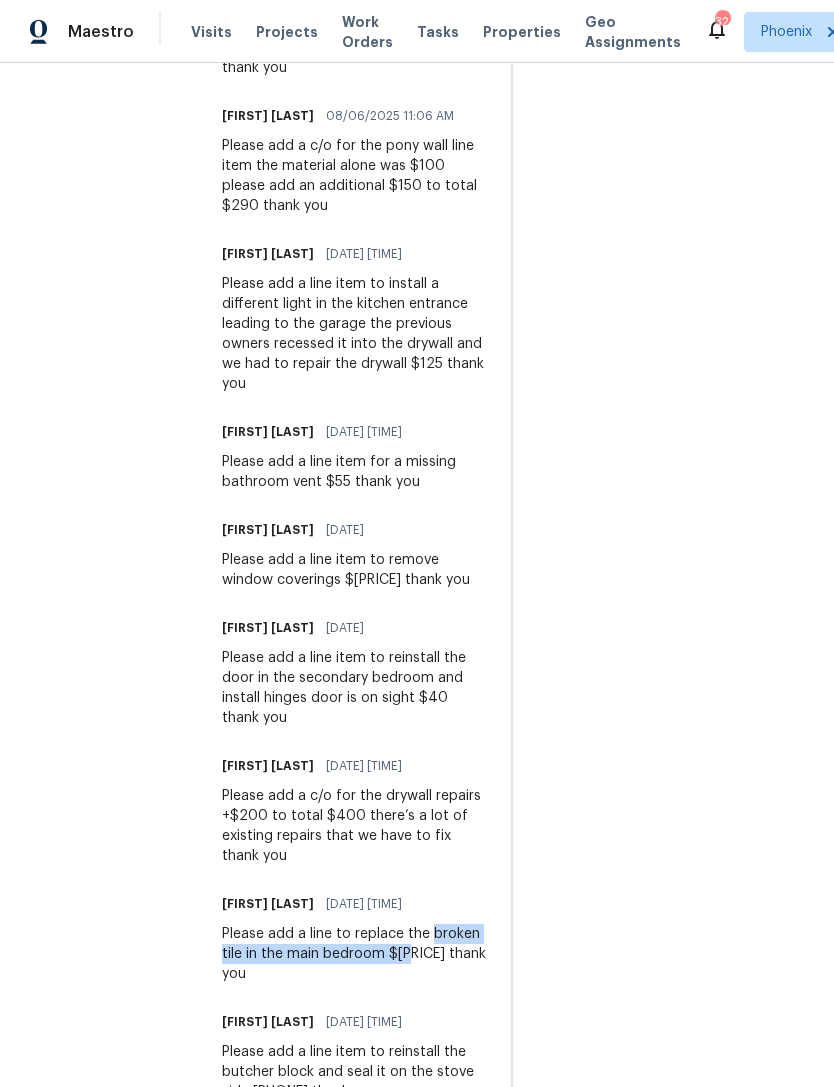 copy on "broken tile in the main bedroom $25" 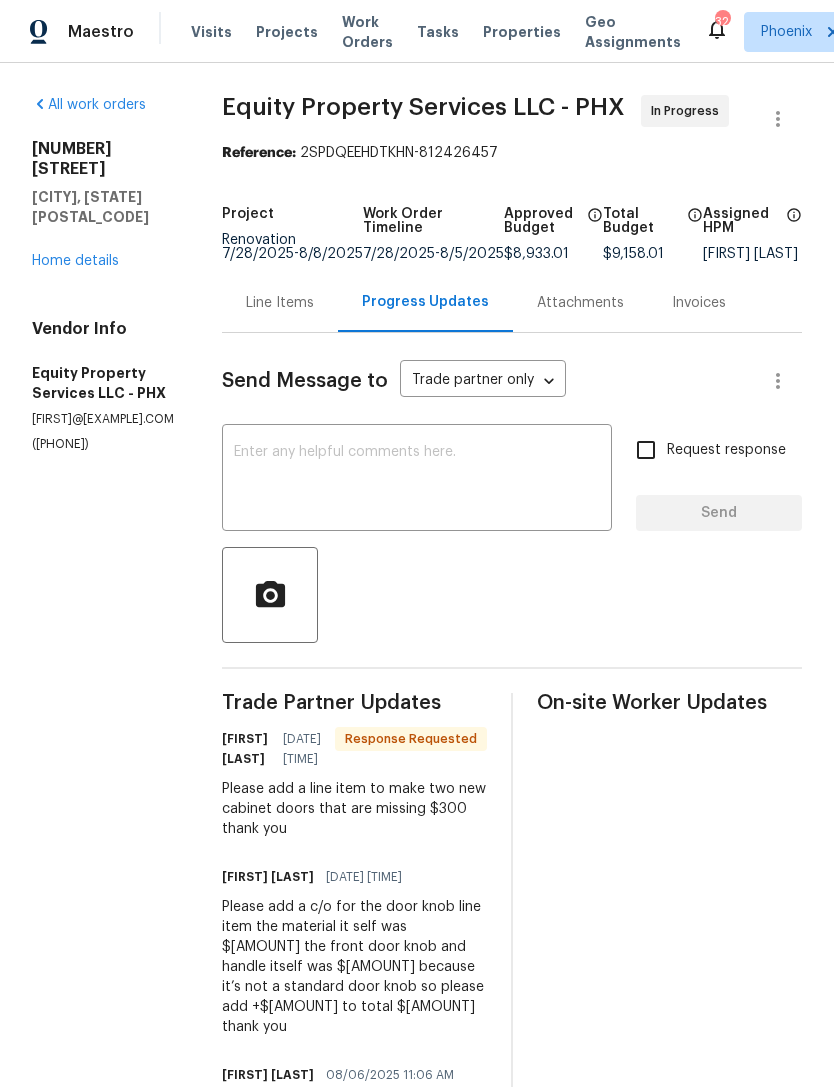 scroll, scrollTop: 0, scrollLeft: 0, axis: both 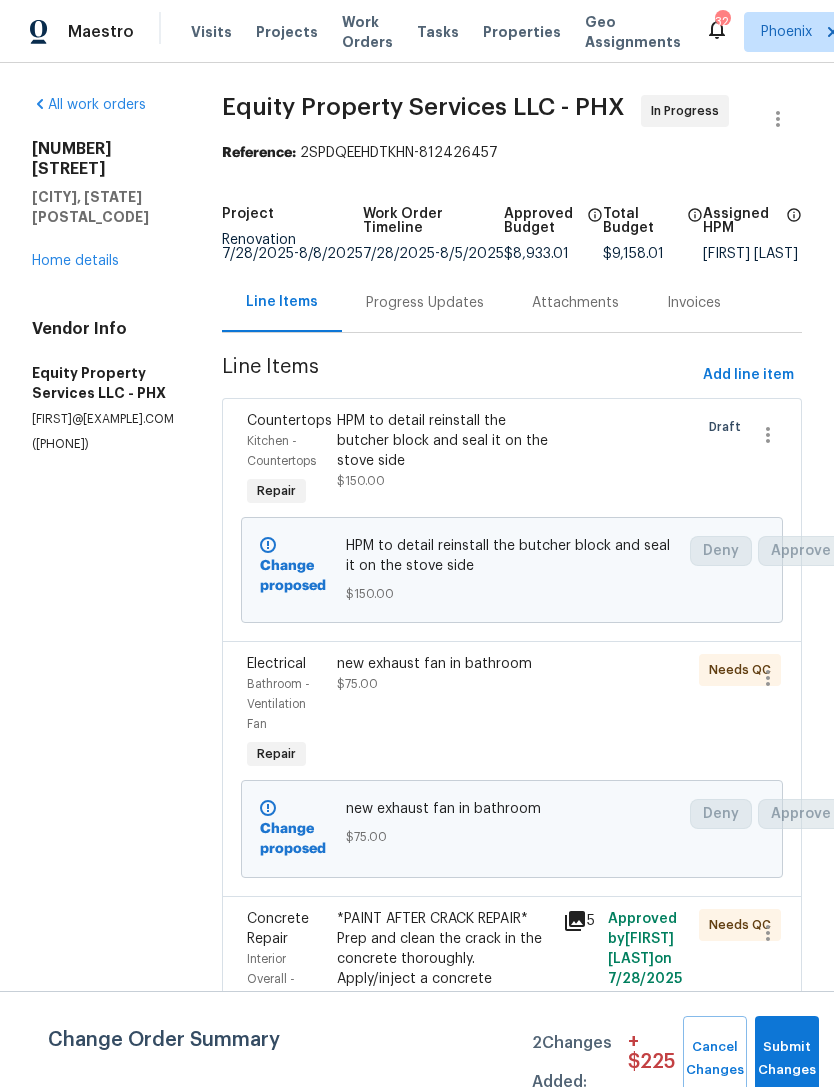 click on "Add line item" at bounding box center (748, 375) 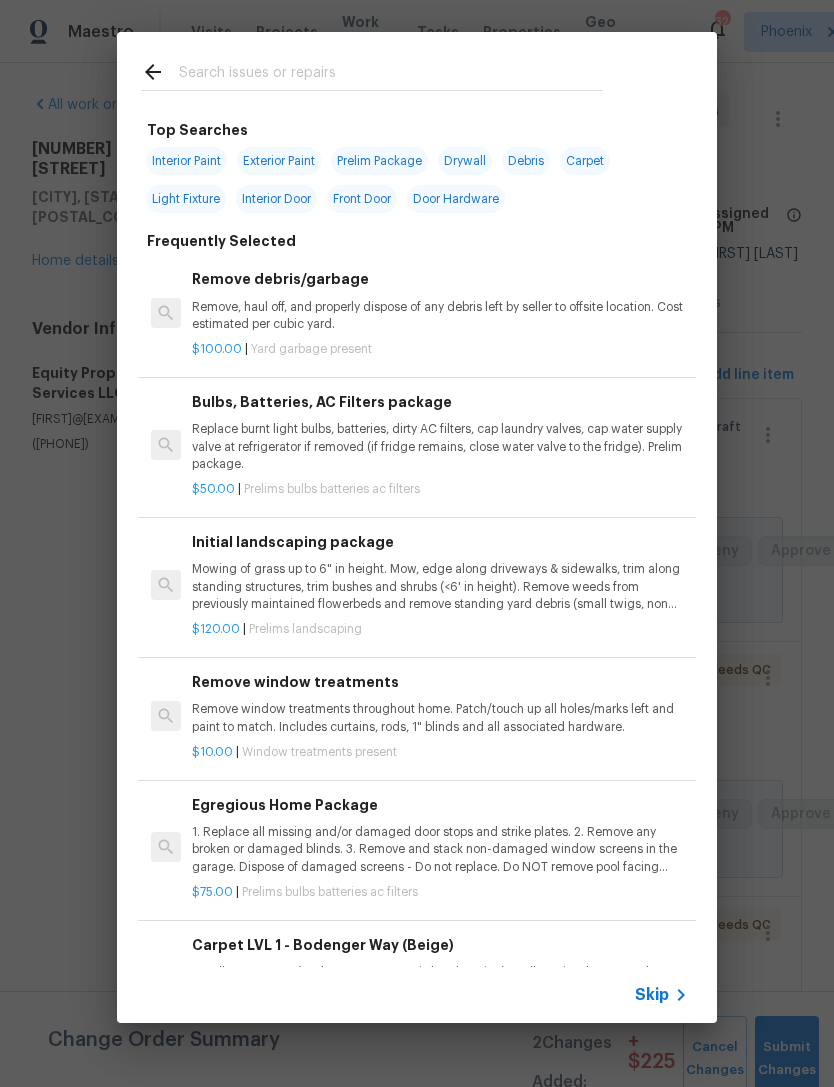 click at bounding box center (391, 75) 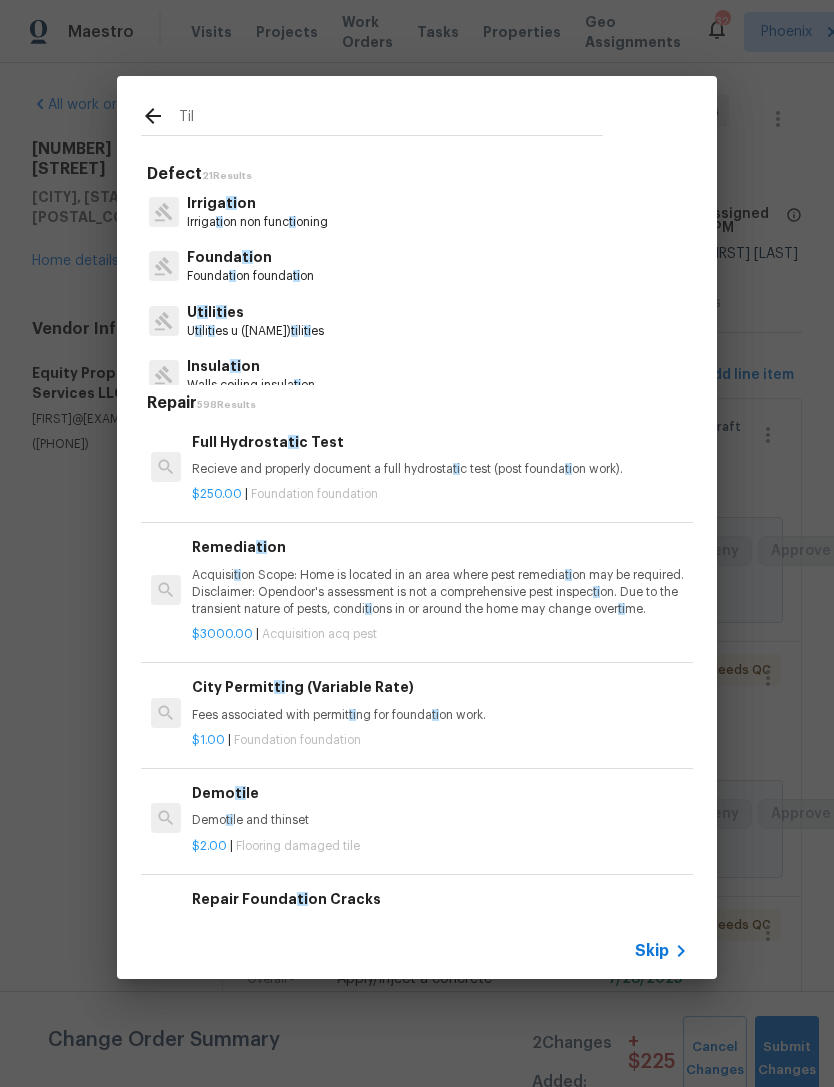 type on "Tile" 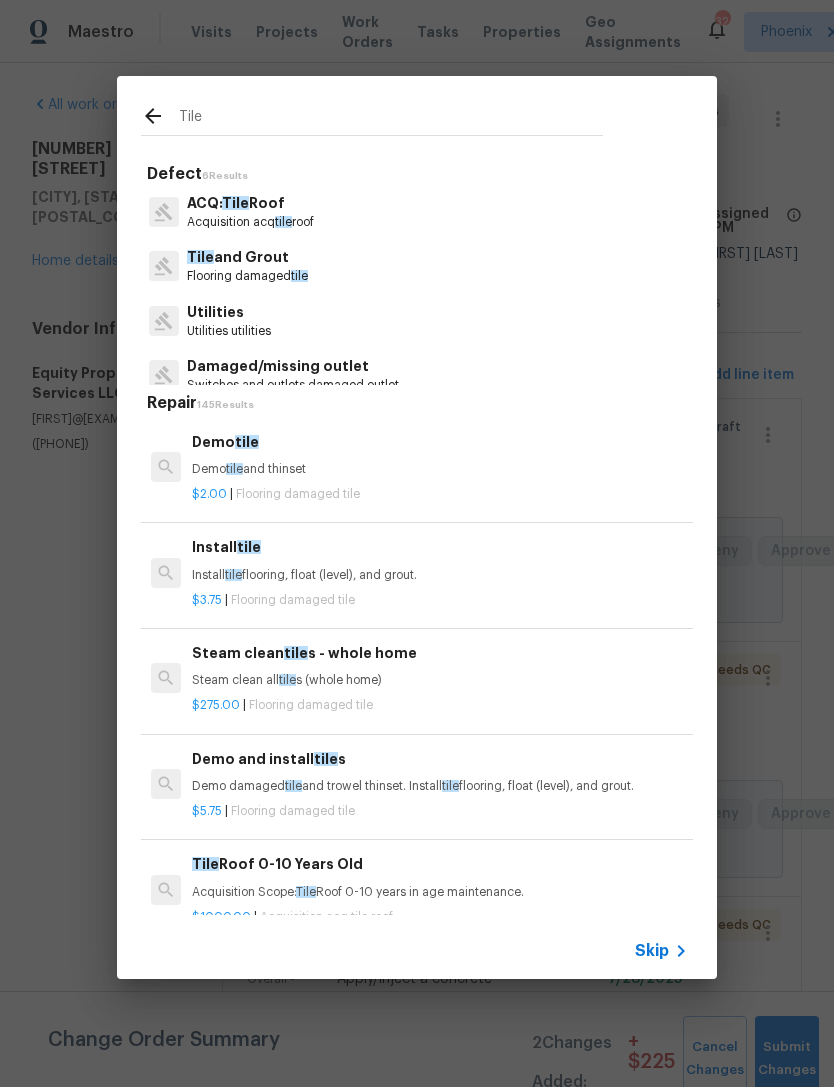 scroll, scrollTop: 0, scrollLeft: 0, axis: both 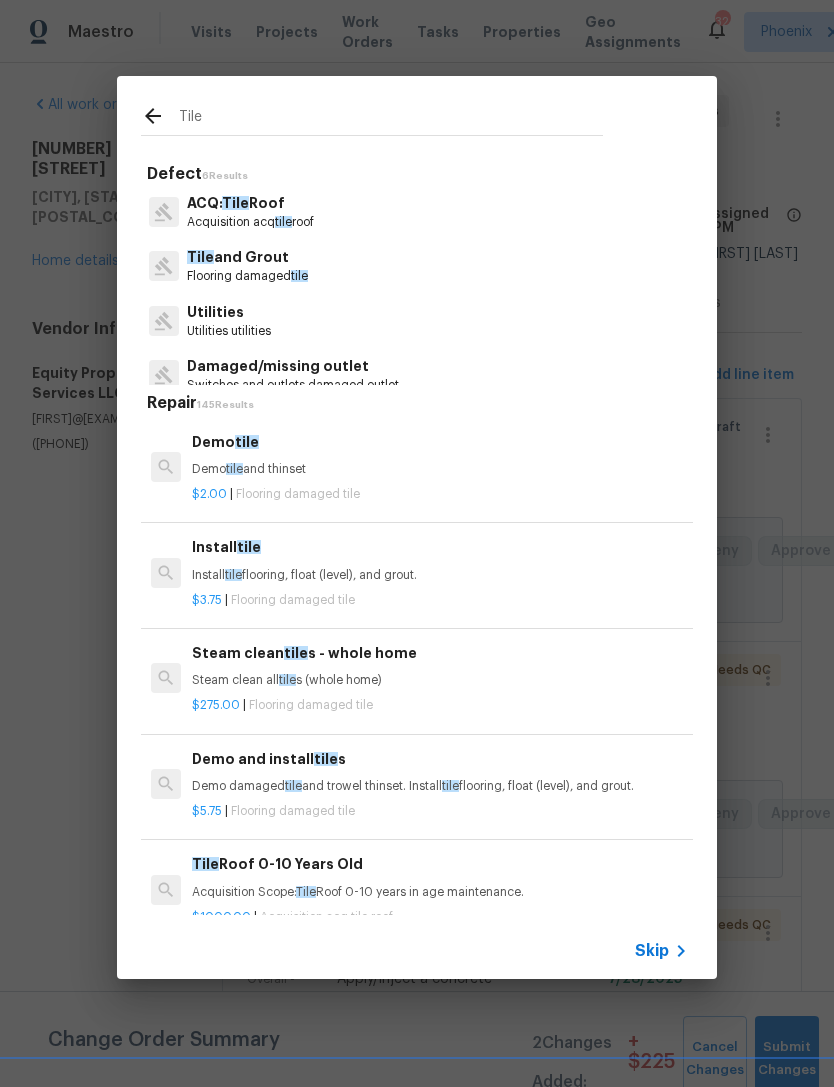 click on "Demo  tile  and thinset" at bounding box center (440, 469) 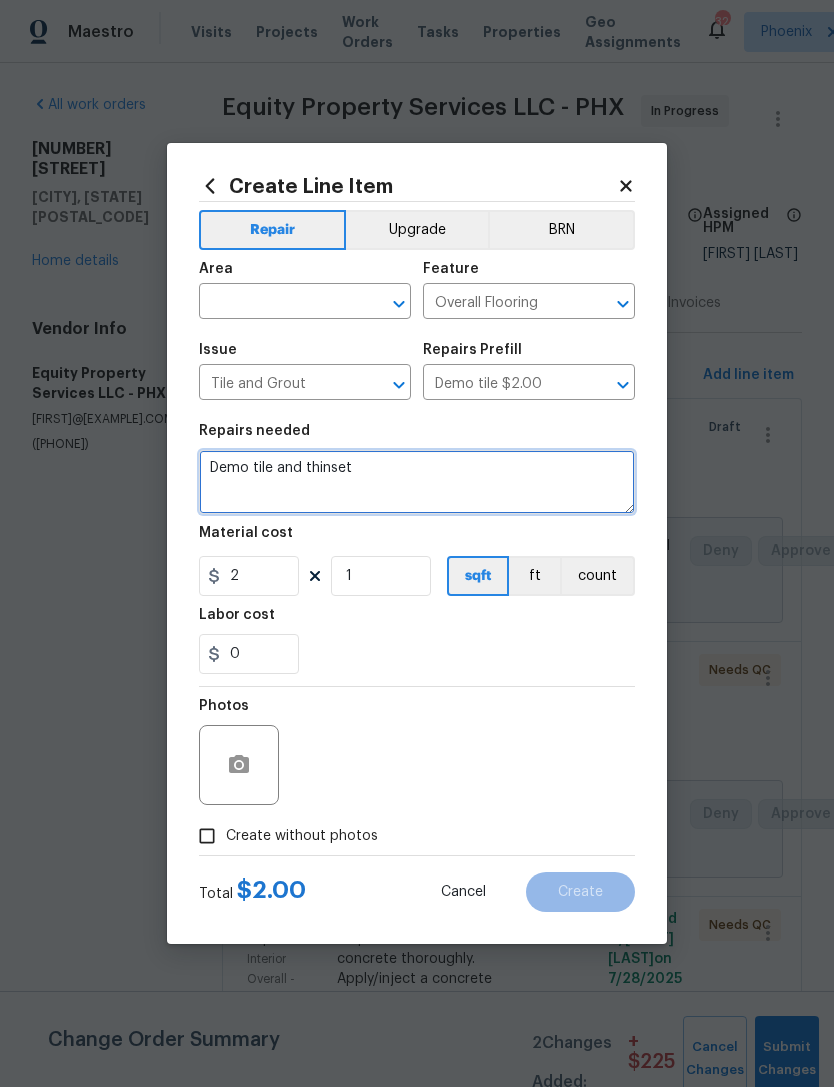 click on "Demo tile and thinset" at bounding box center [417, 482] 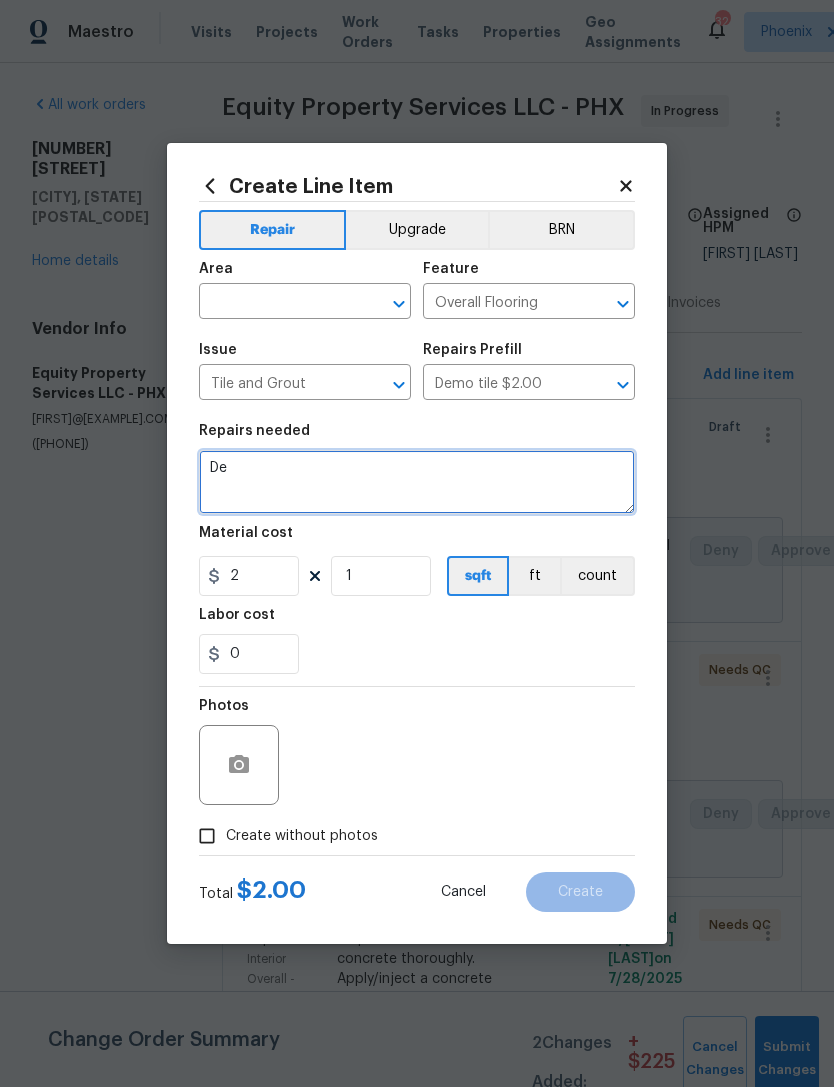 type on "D" 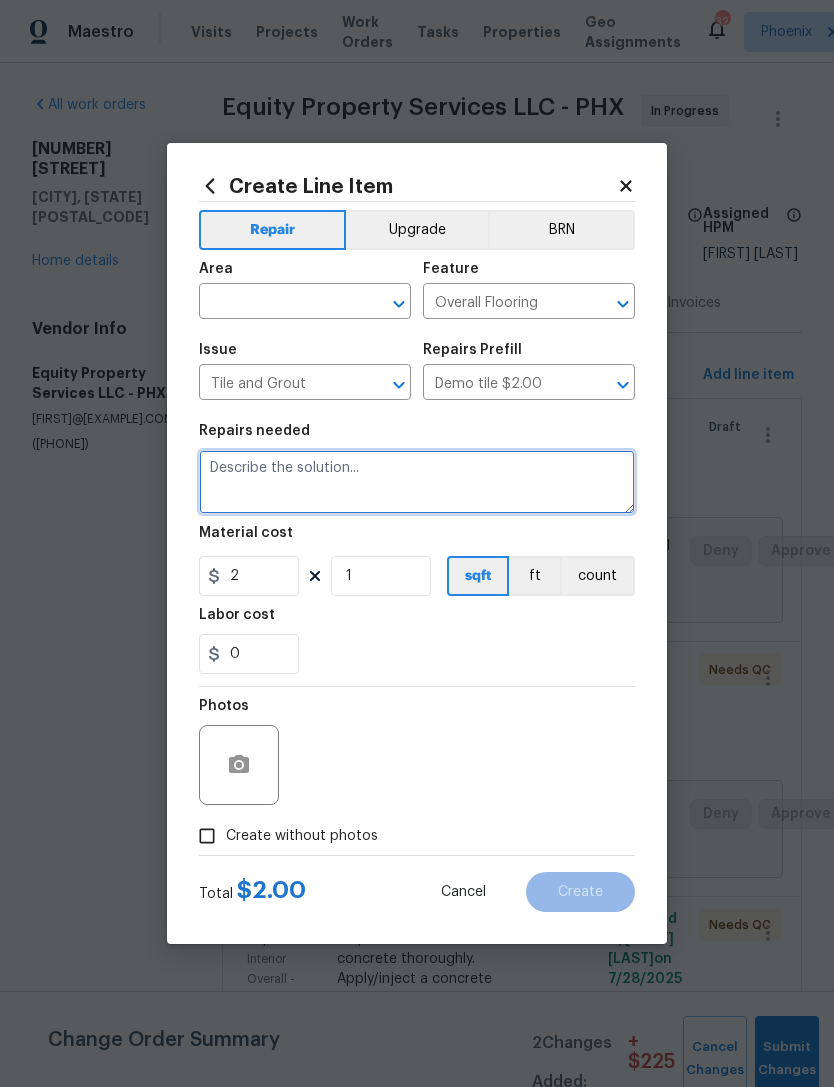 click at bounding box center [417, 482] 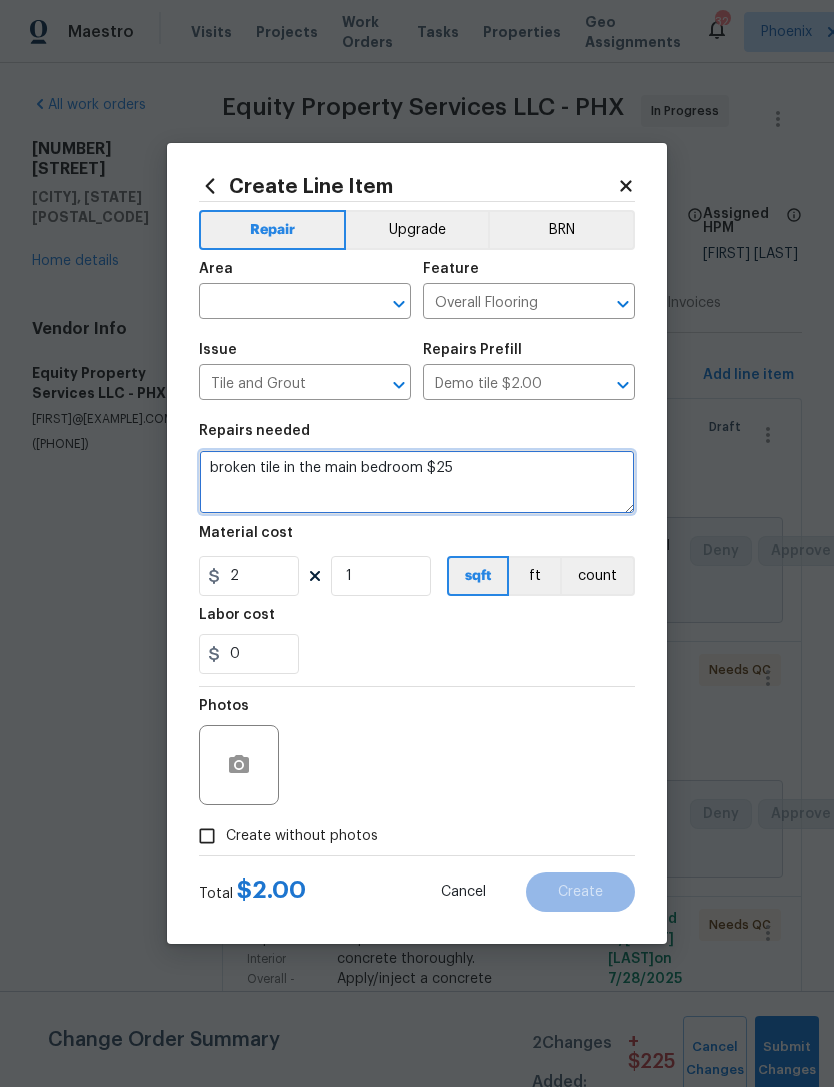 type on "broken tile in the main bedroom $25" 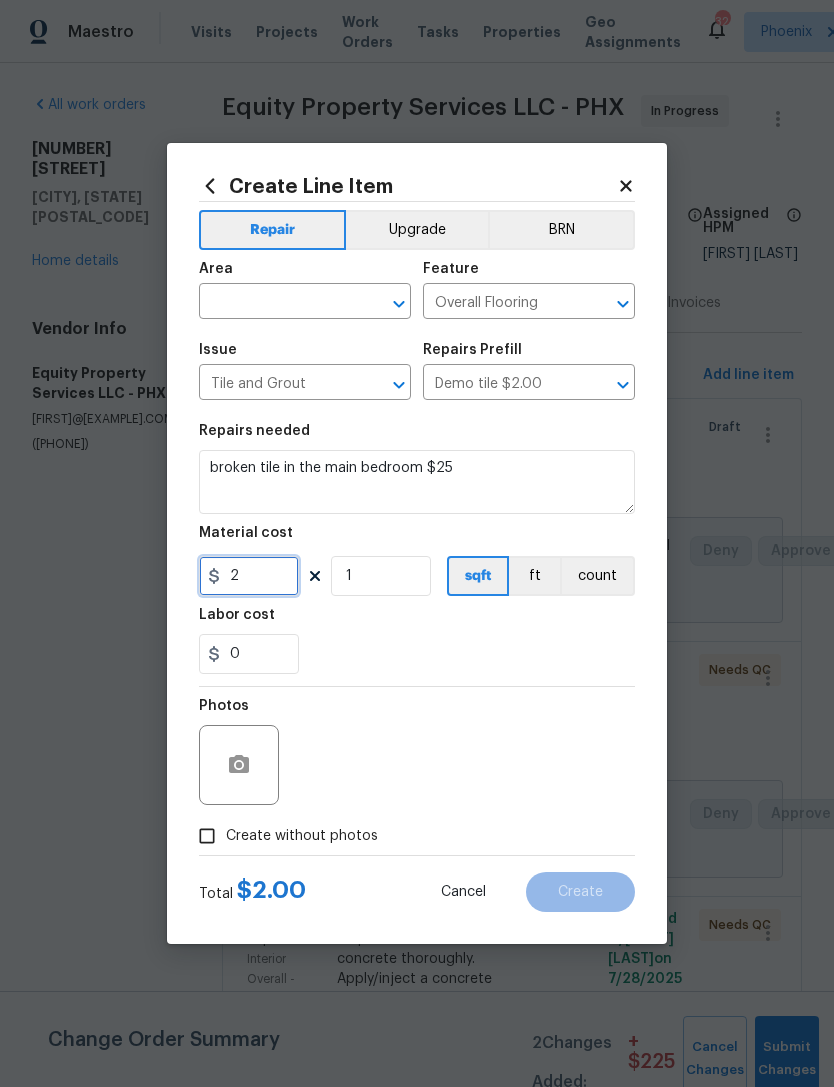 click on "2" at bounding box center [249, 576] 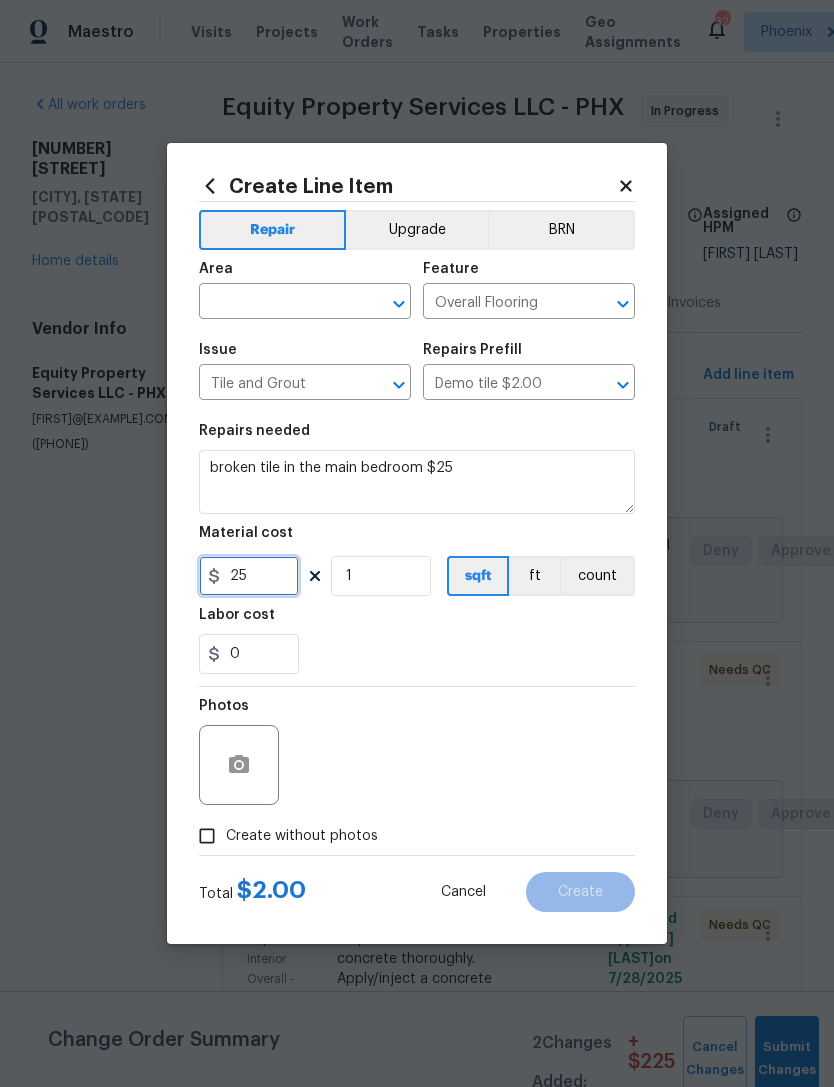 type on "25" 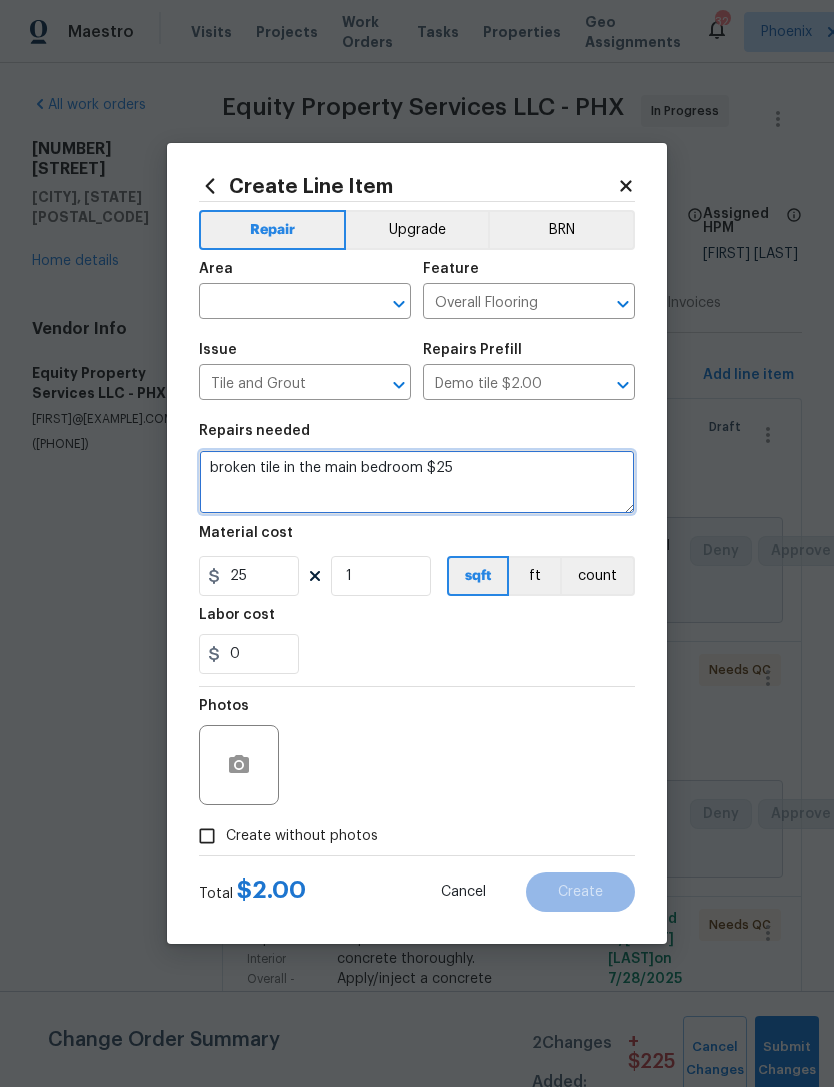click on "broken tile in the main bedroom $25" at bounding box center (417, 482) 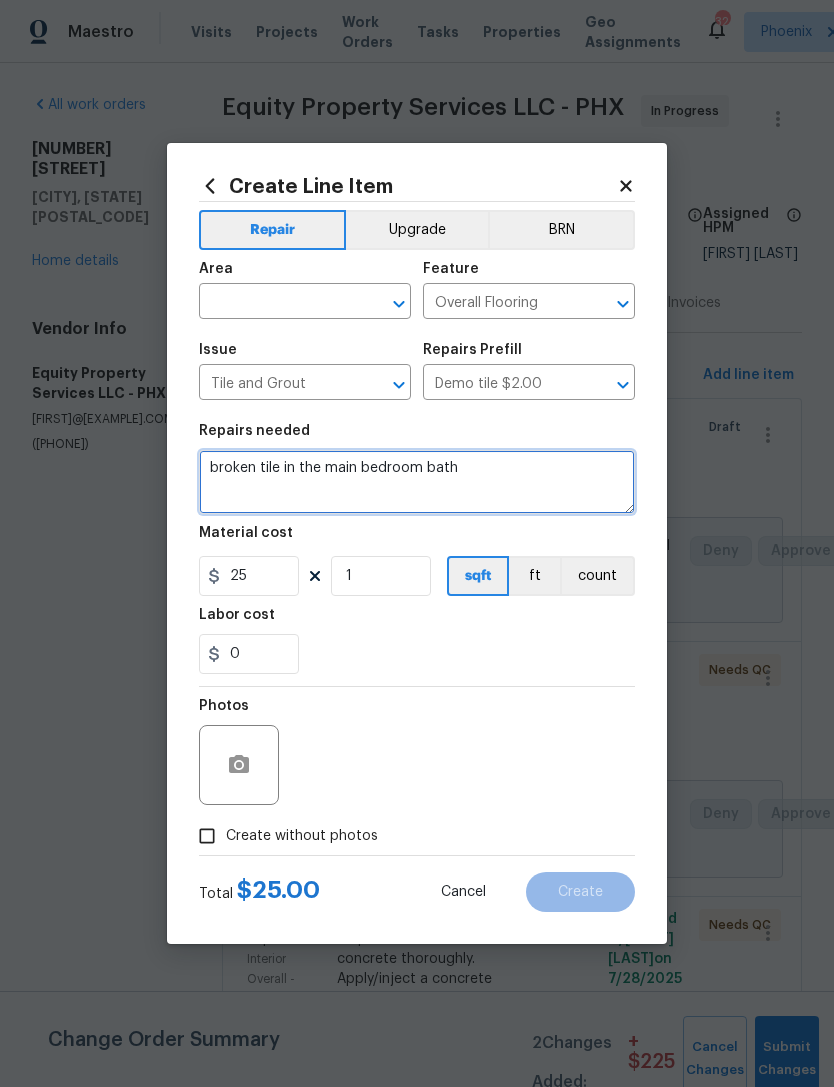 type on "broken tile in the main bedroom bath" 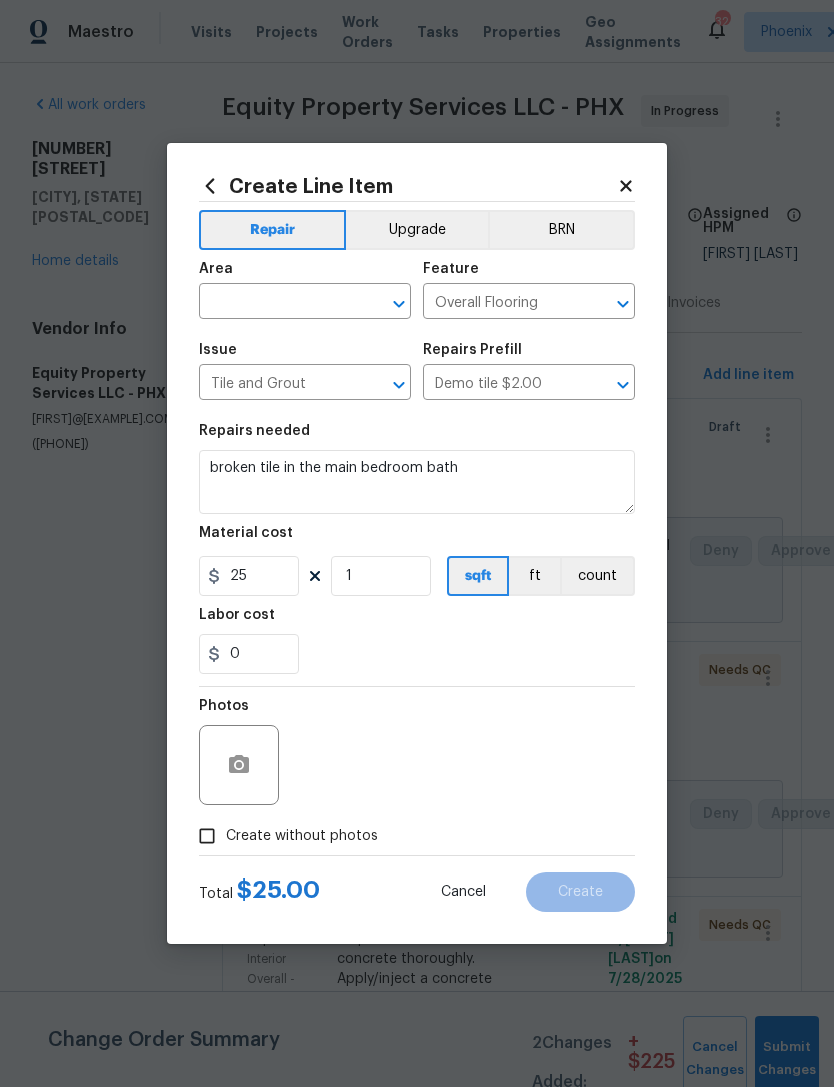 click at bounding box center (277, 303) 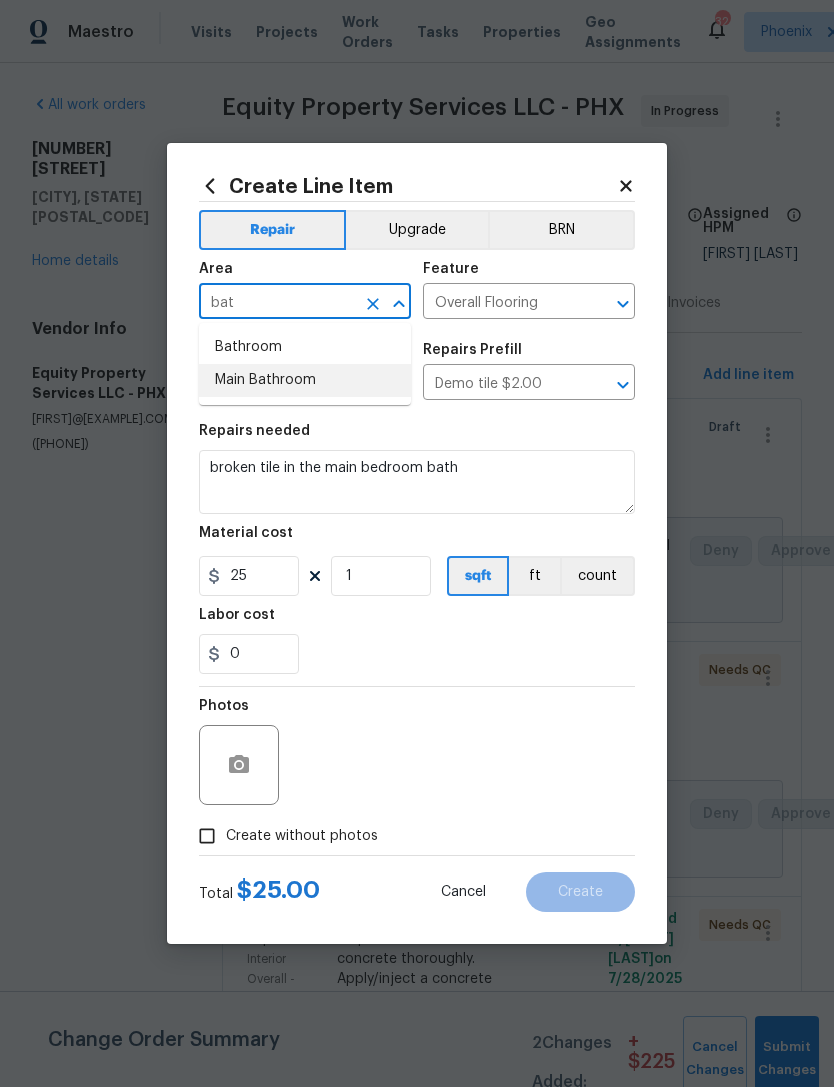 click on "Main Bathroom" at bounding box center (305, 380) 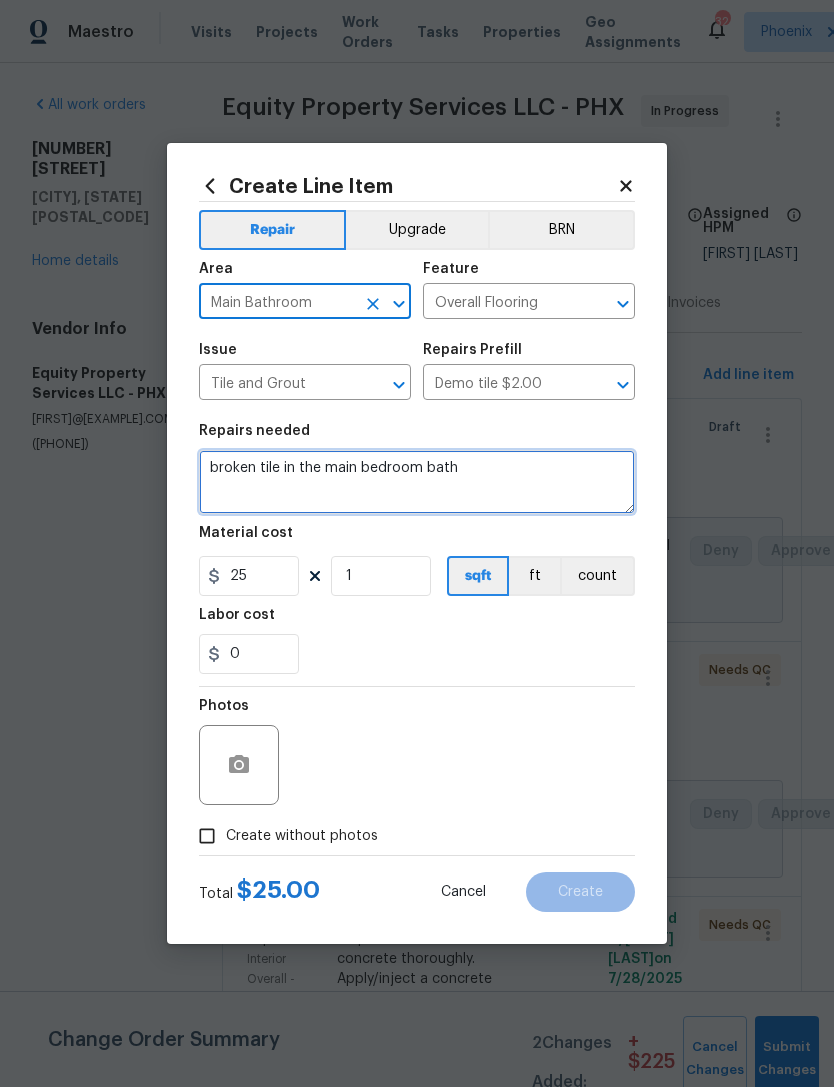 click on "broken tile in the main bedroom bath" at bounding box center (417, 482) 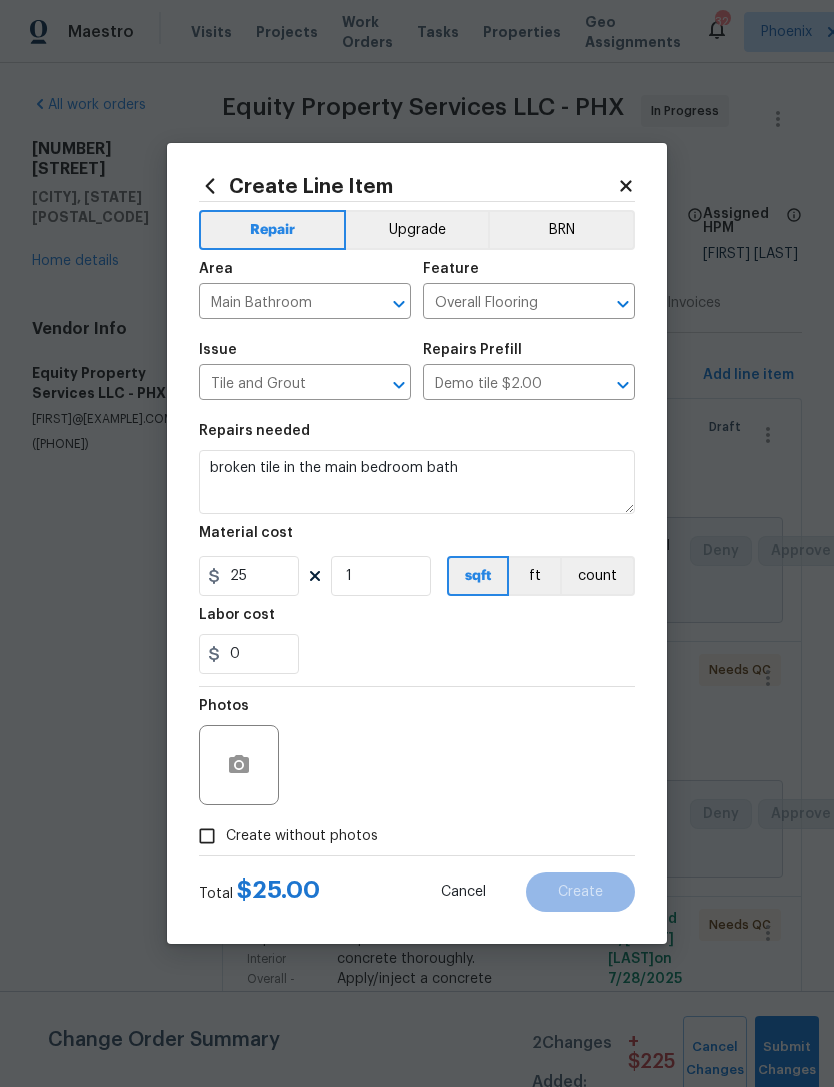 click on "0" at bounding box center [417, 654] 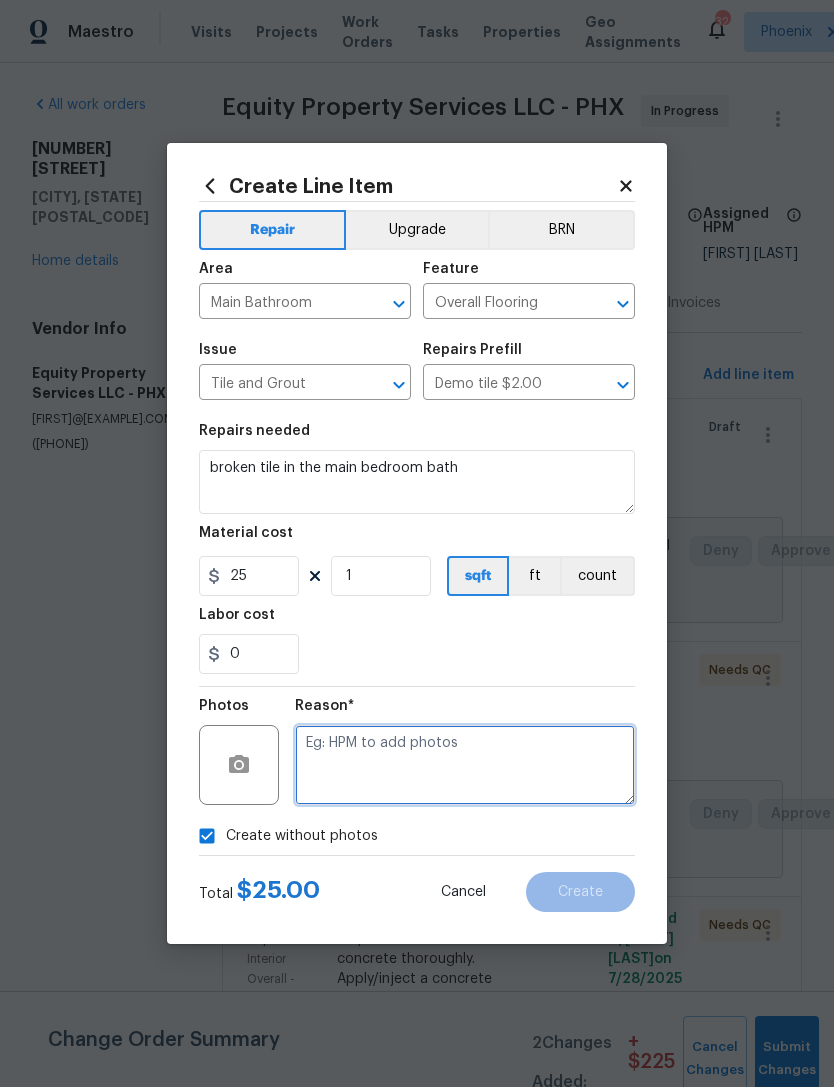 click at bounding box center [465, 765] 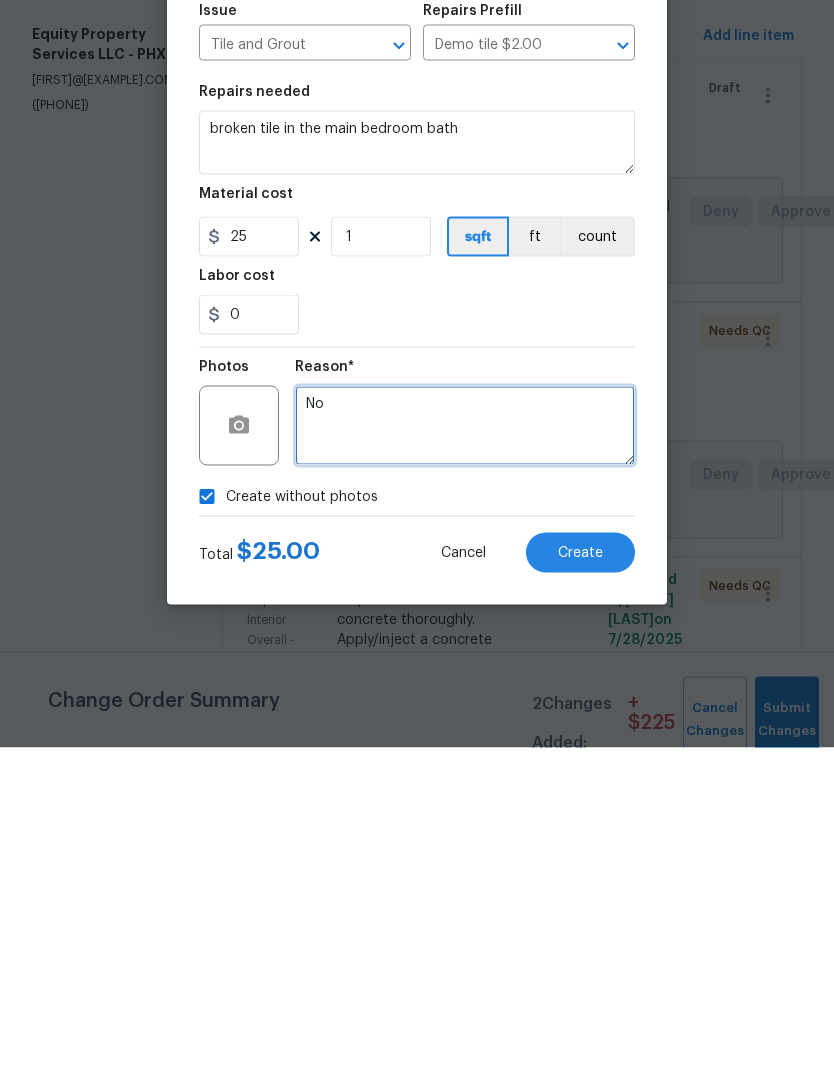 type on "No" 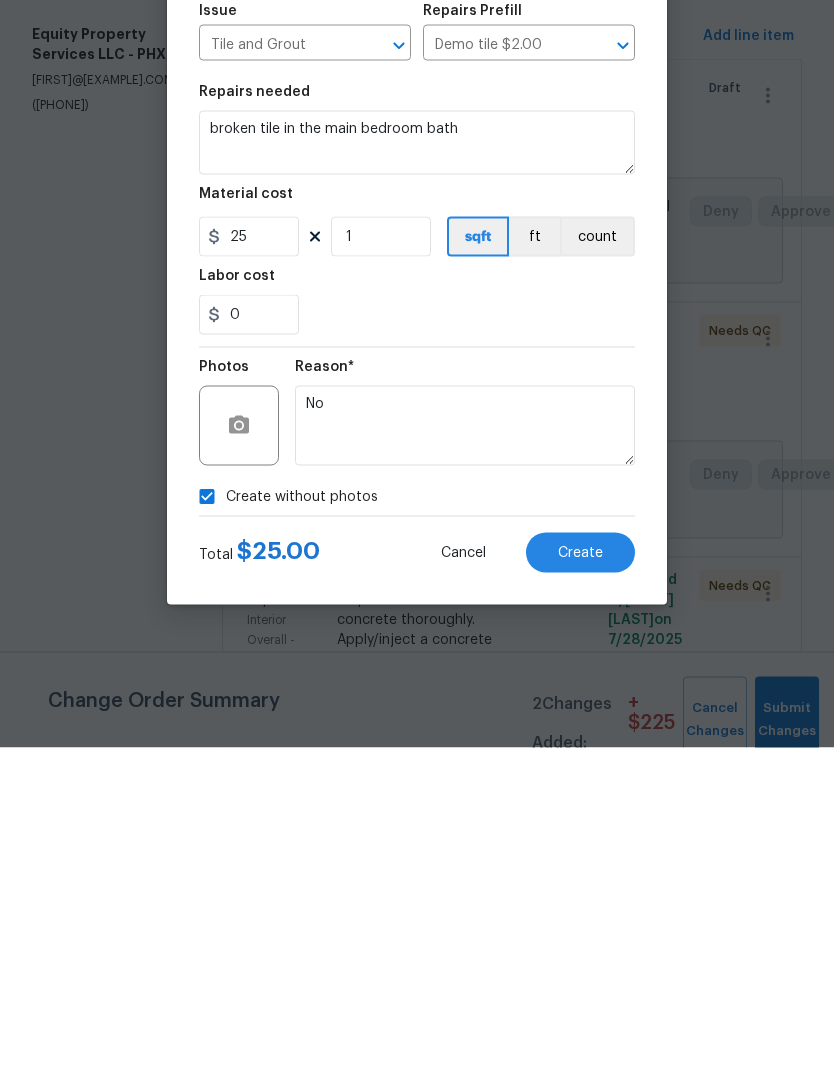 click on "Create" at bounding box center (580, 892) 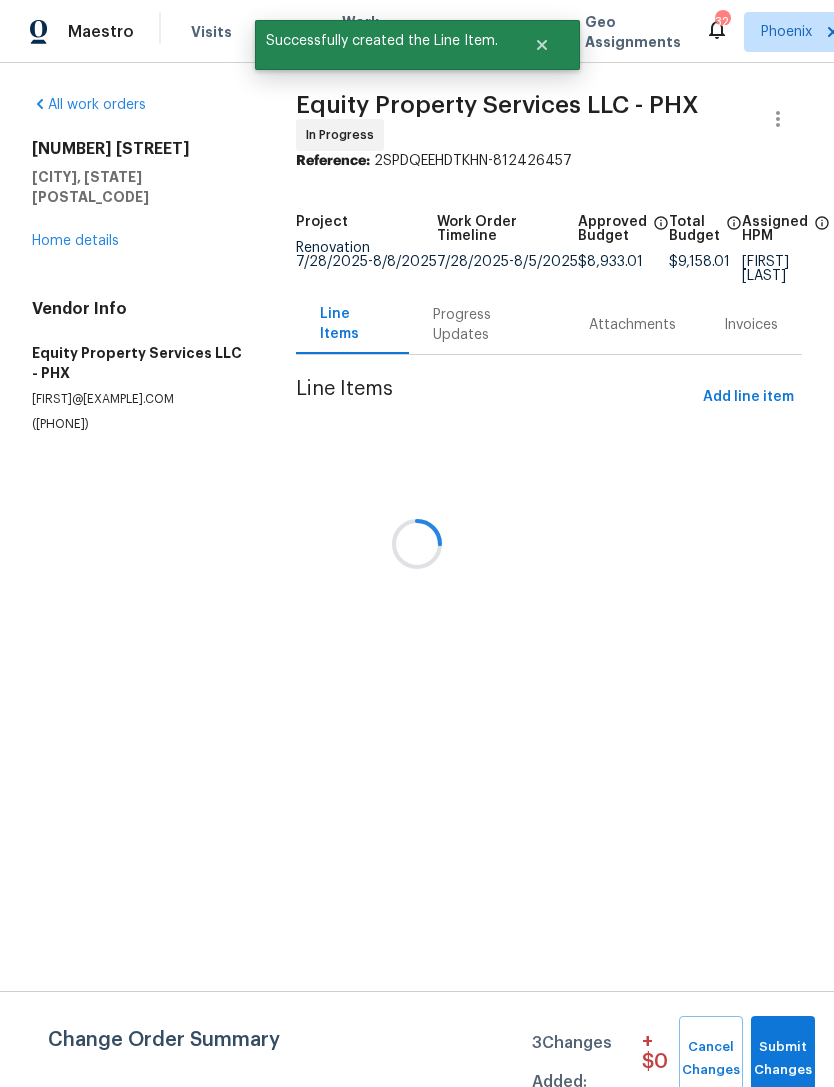 scroll, scrollTop: 0, scrollLeft: 0, axis: both 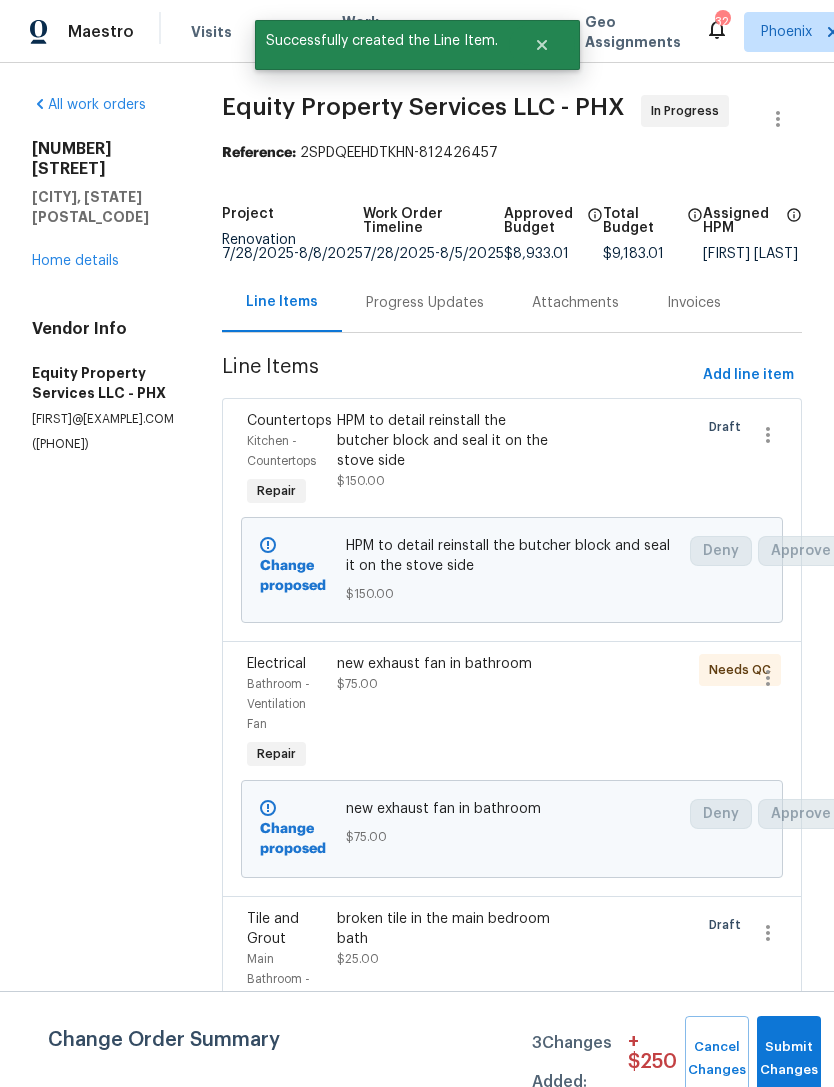 click on "Progress Updates" at bounding box center (425, 303) 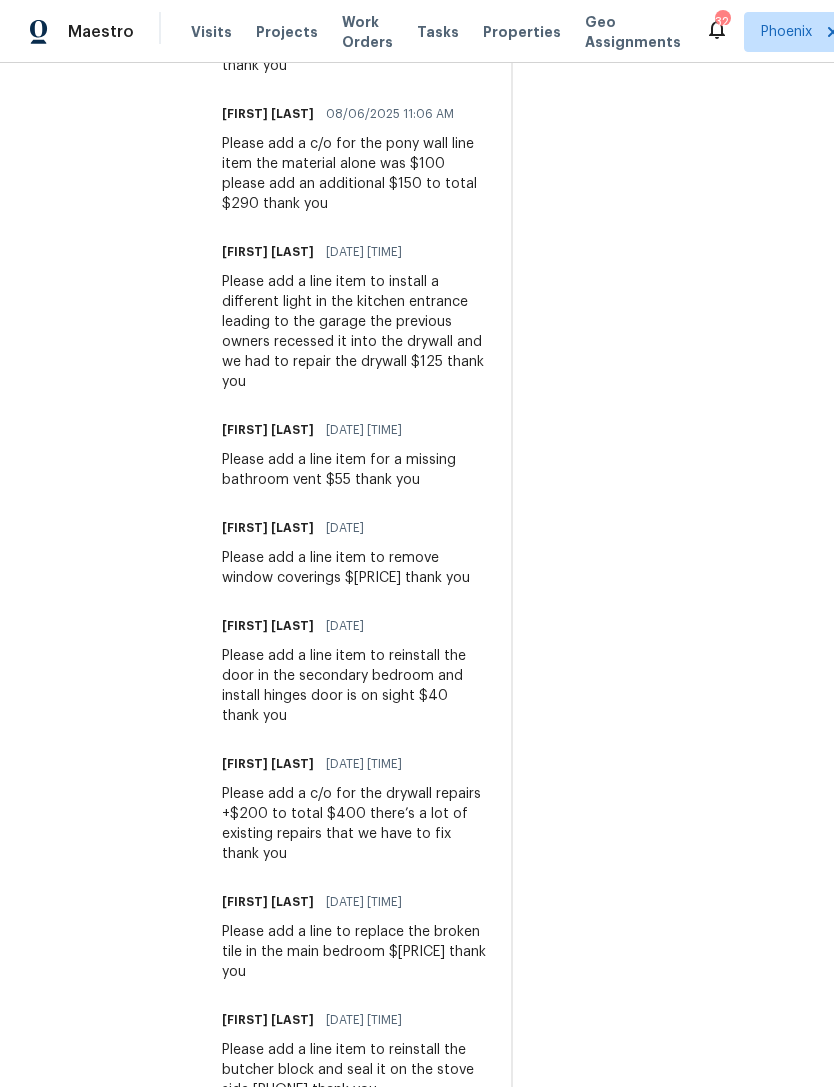 scroll, scrollTop: 959, scrollLeft: 0, axis: vertical 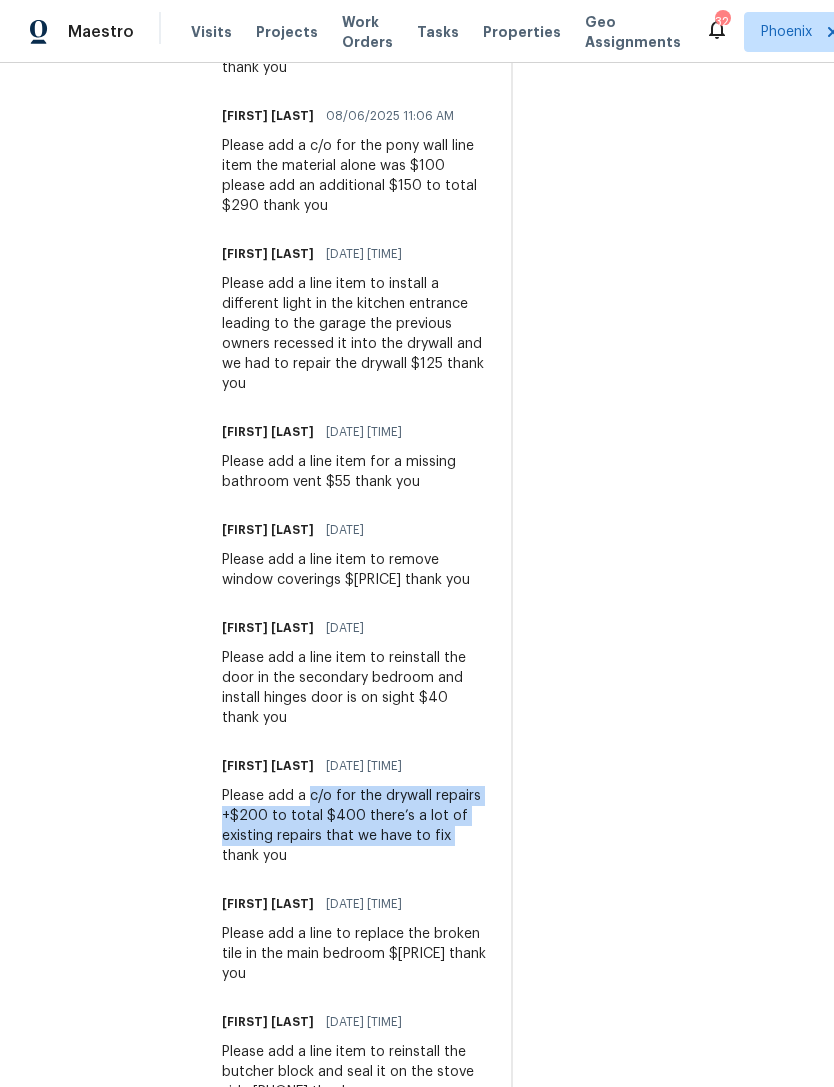 copy on ". Ensure that the new access" 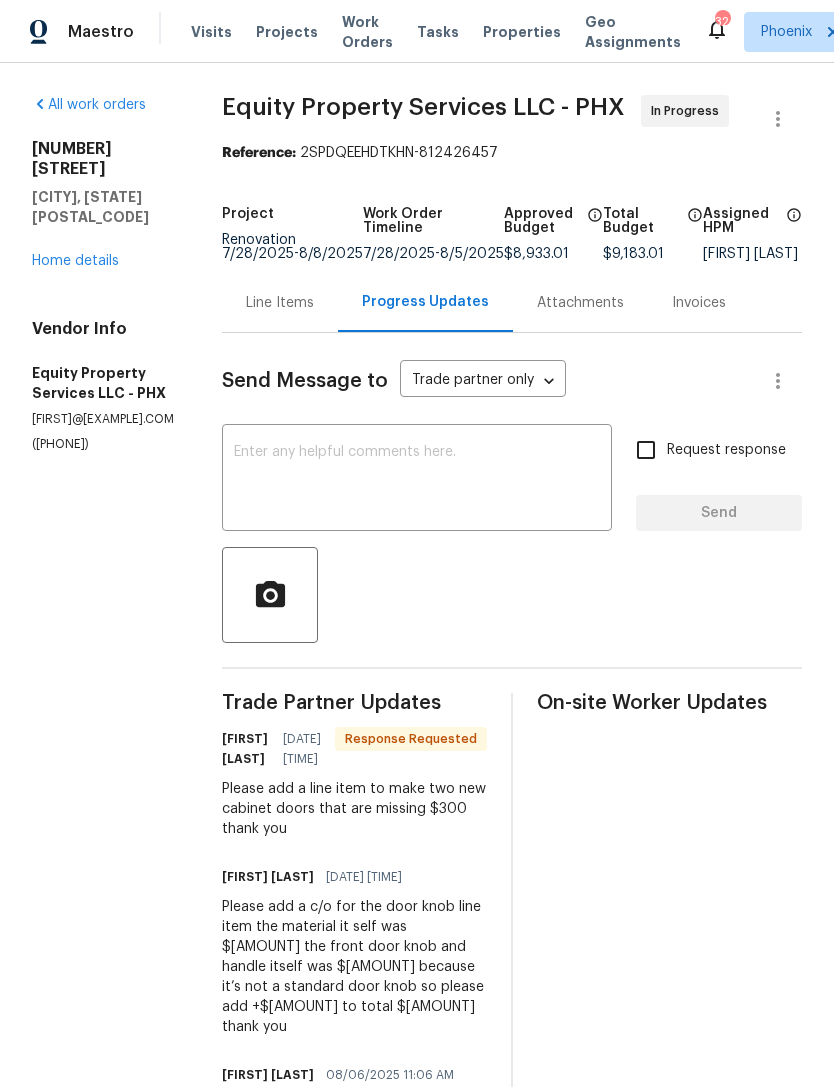 scroll, scrollTop: 0, scrollLeft: 0, axis: both 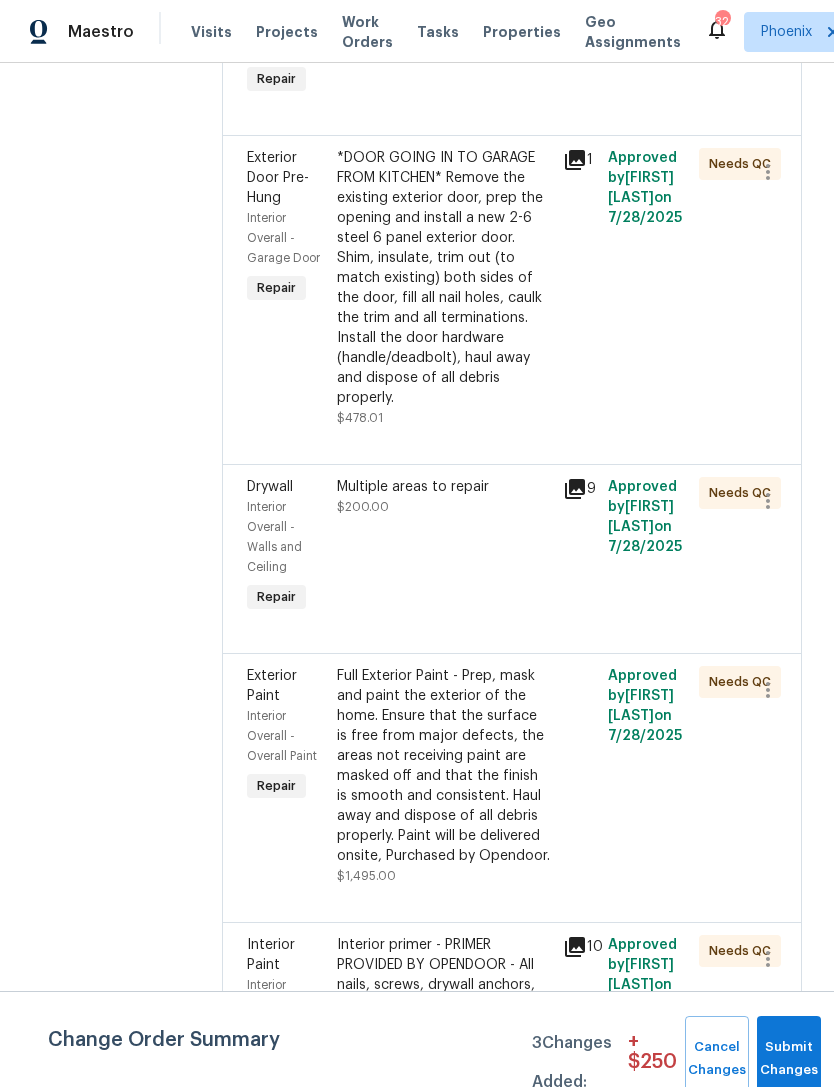 click on "Multiple areas to repair $200.00" at bounding box center [444, 497] 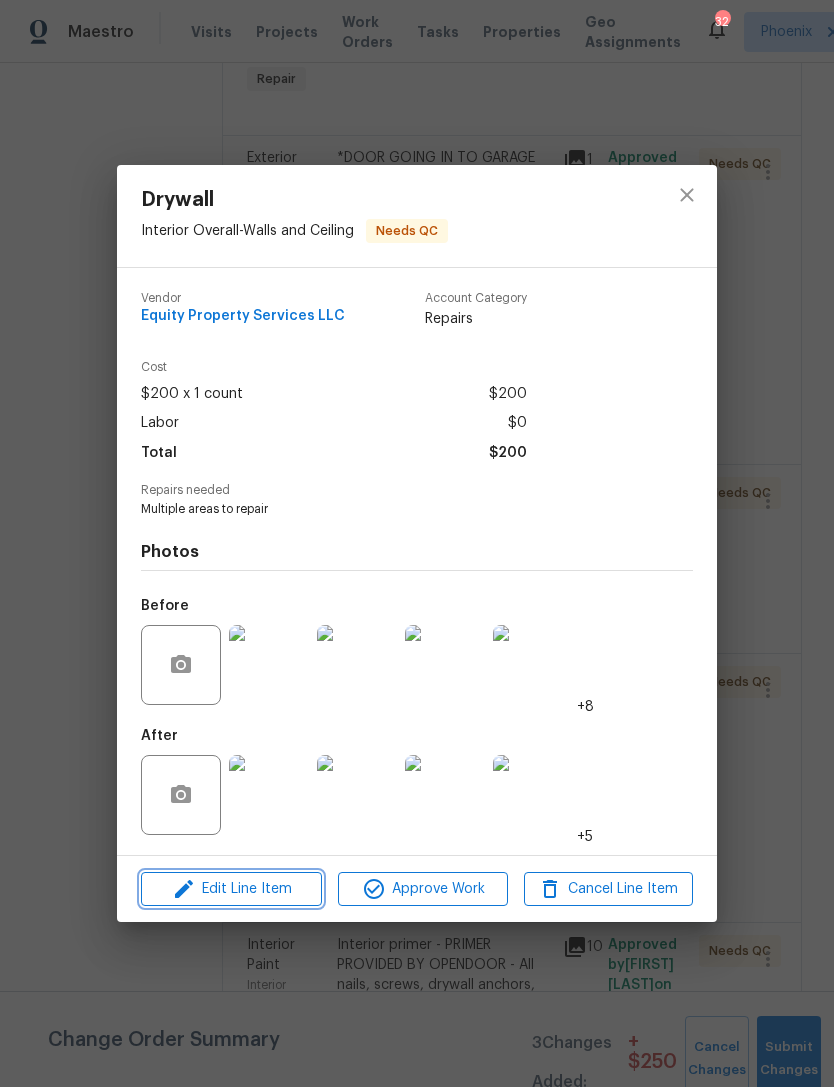 click on "Edit Line Item" at bounding box center [231, 889] 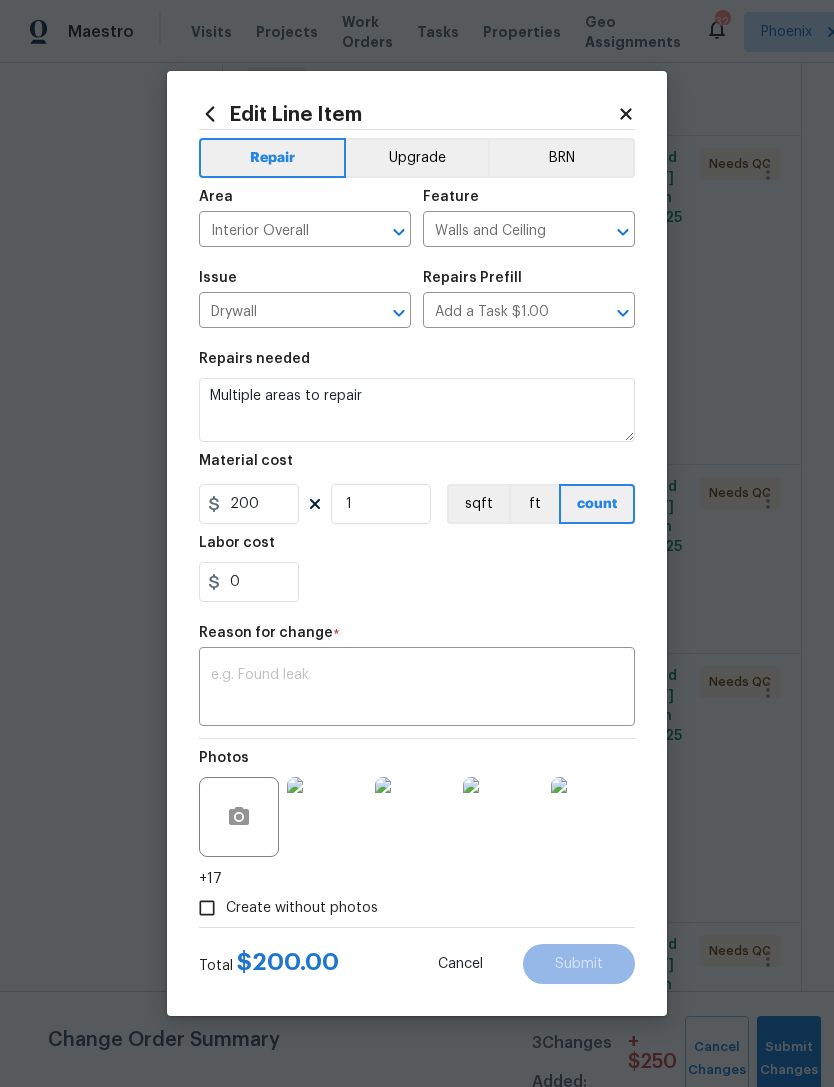 click at bounding box center (417, 689) 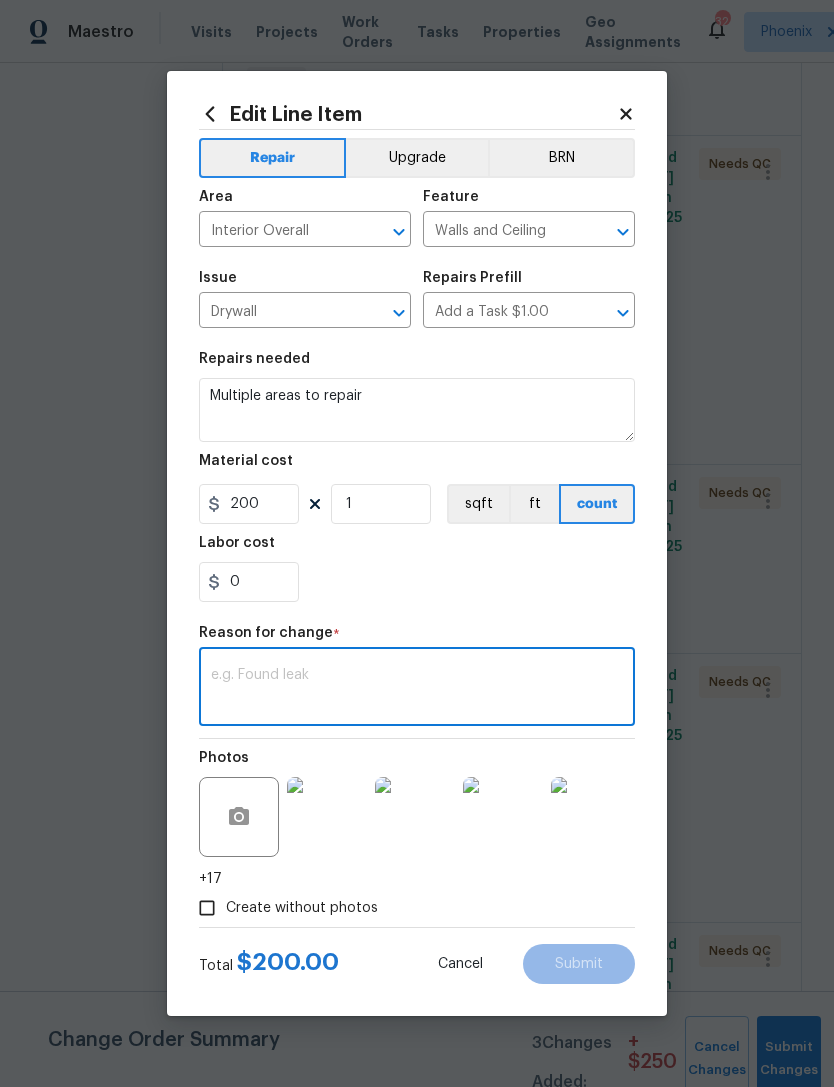 click at bounding box center (417, 689) 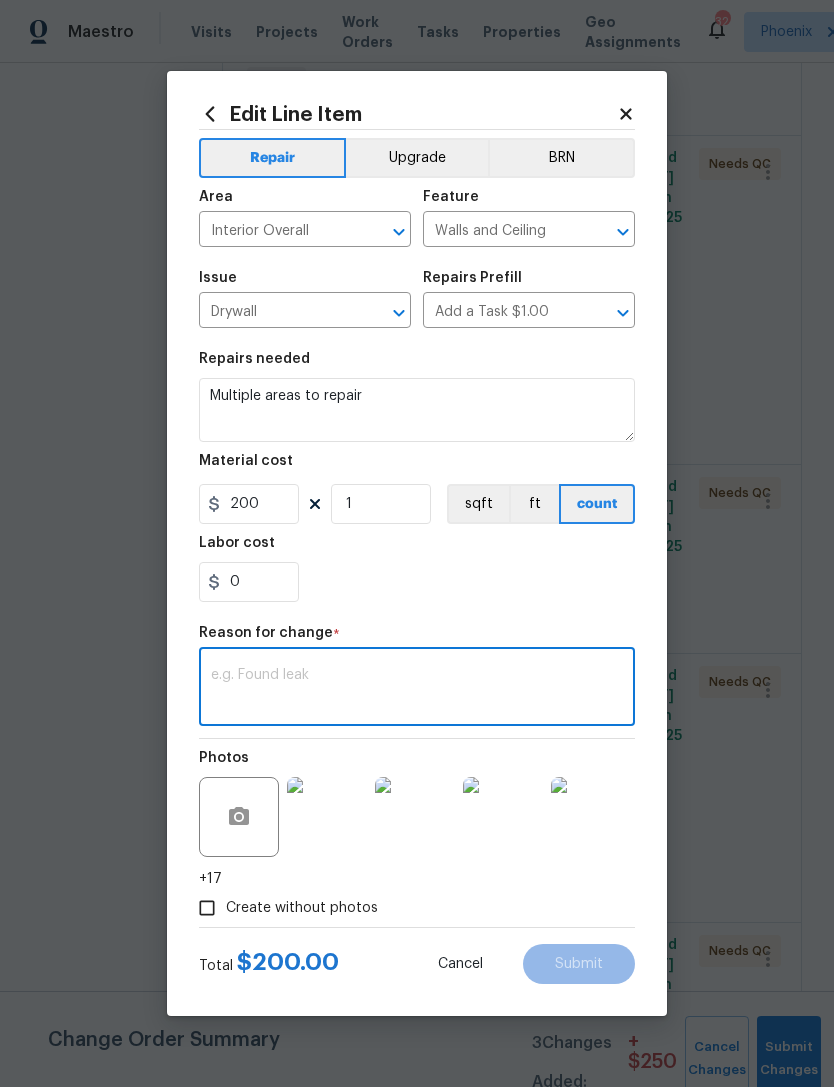 paste on "c/o for the drywall repairs +$200 to total $400 there’s a lot of existing repairs that we have to fix" 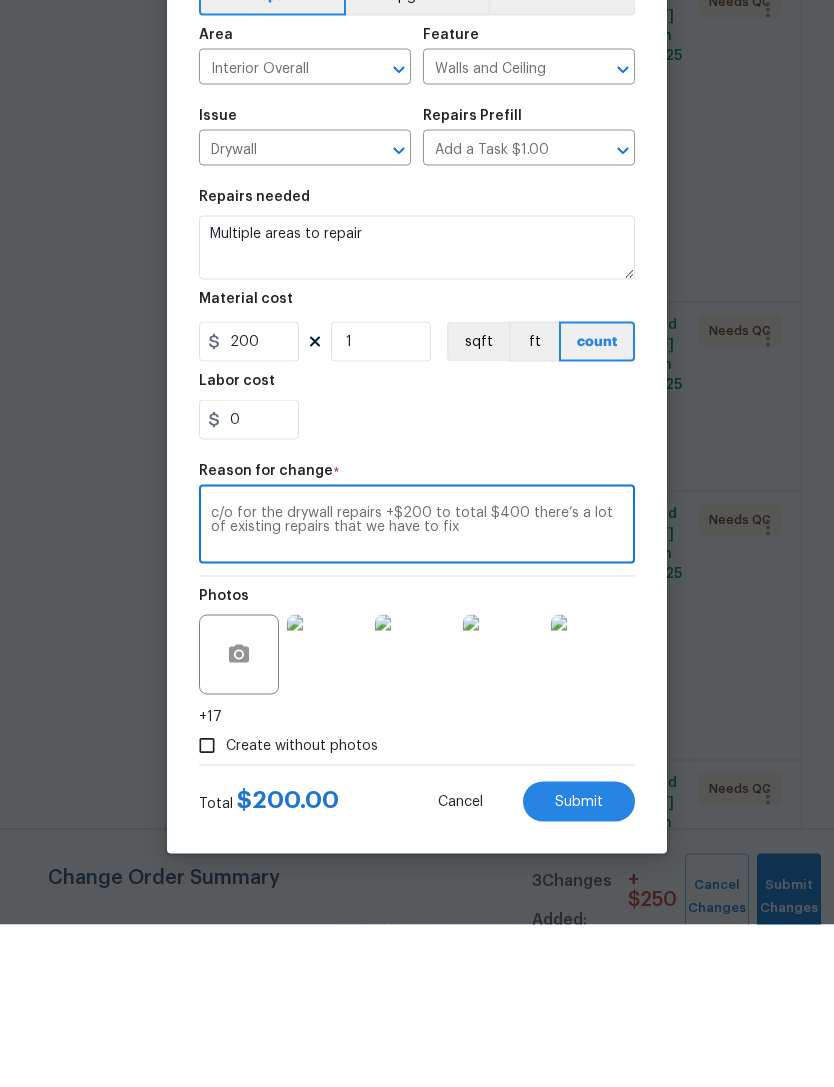 type on "c/o for the drywall repairs +$200 to total $400 there’s a lot of existing repairs that we have to fix" 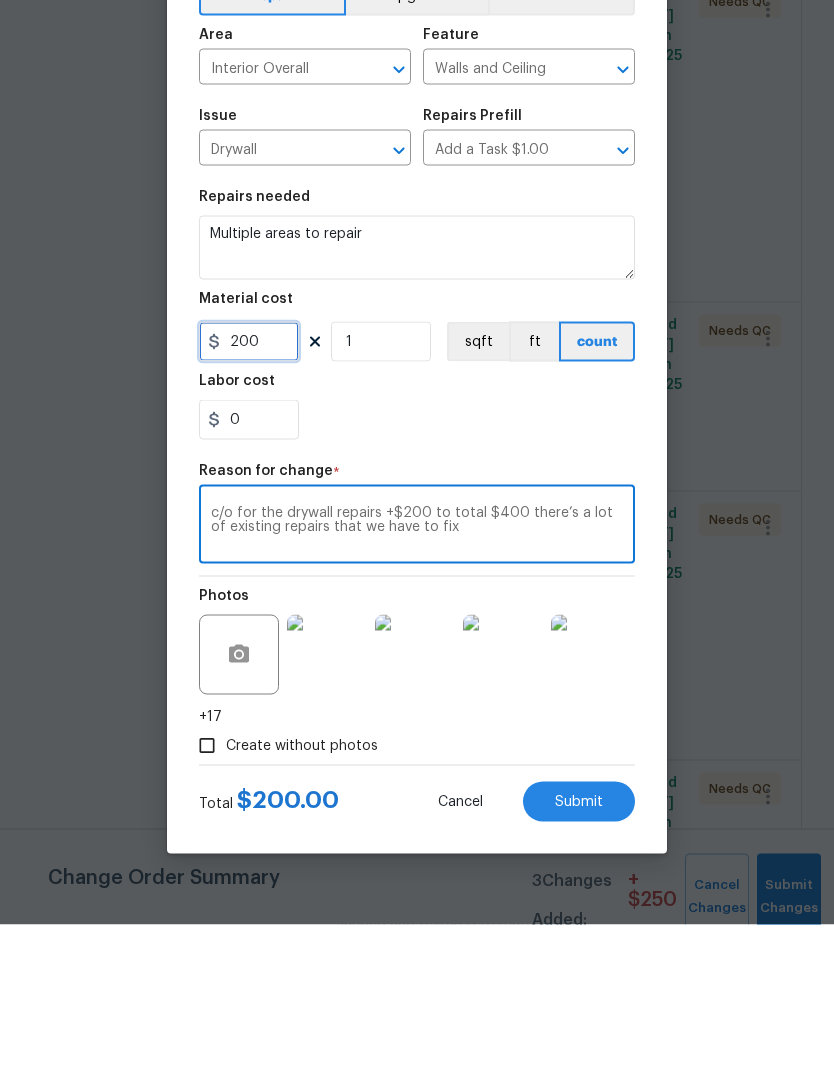 click on "200" at bounding box center [249, 504] 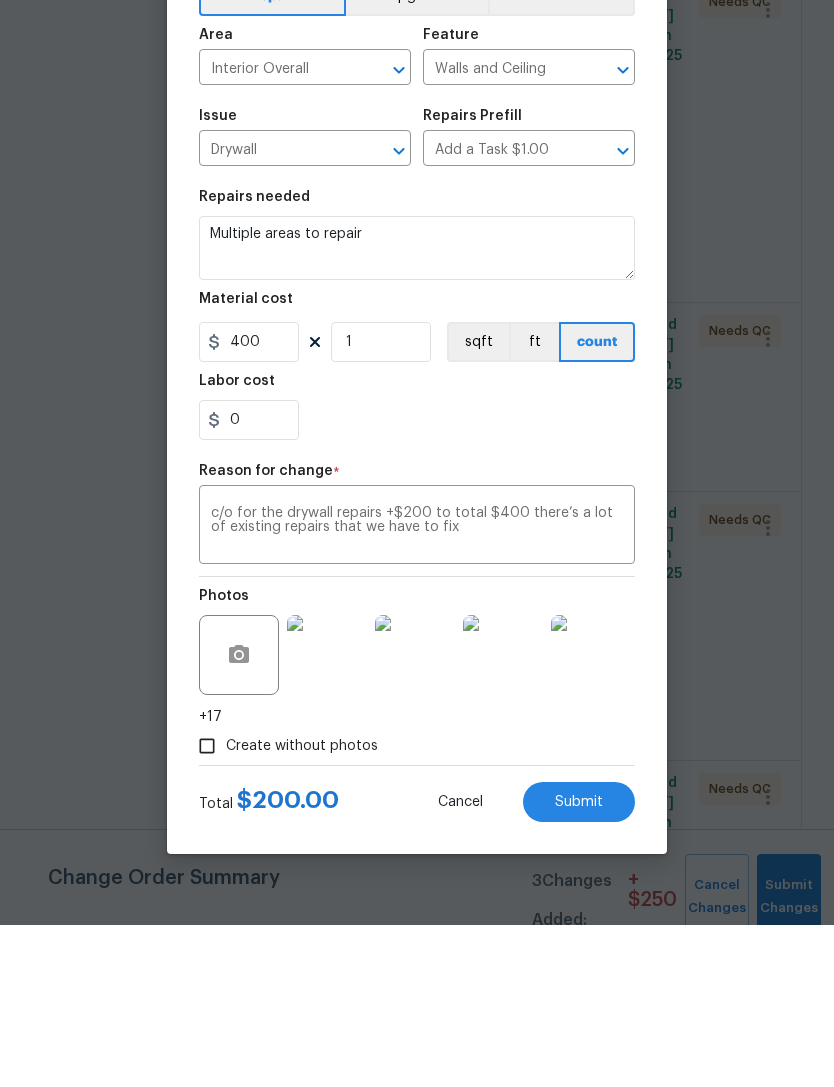 click on "0" at bounding box center [417, 582] 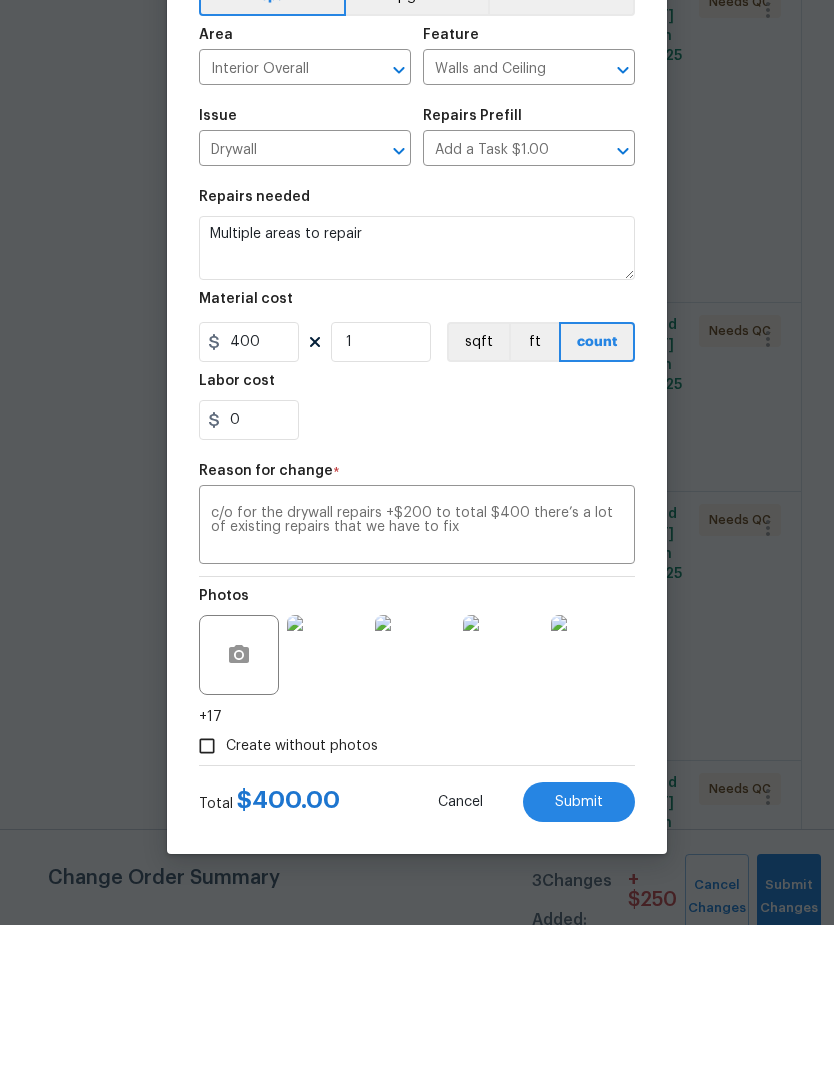 scroll, scrollTop: 64, scrollLeft: 0, axis: vertical 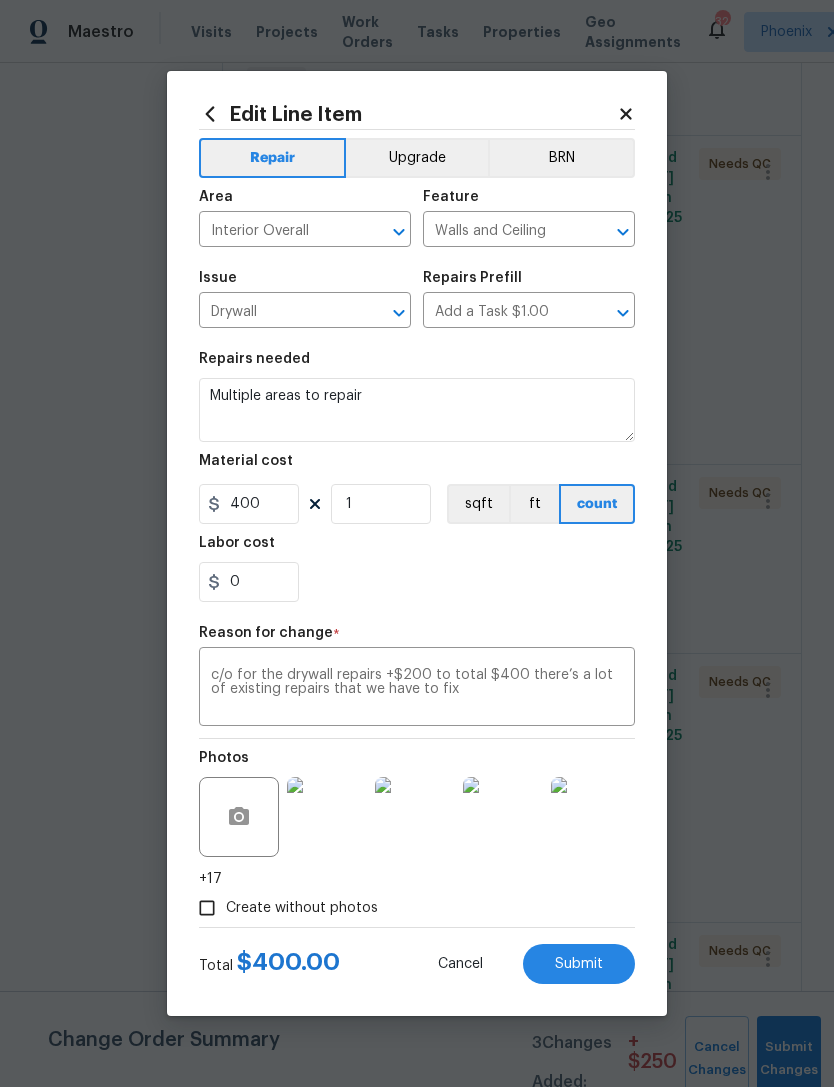 click on "Submit" at bounding box center (579, 964) 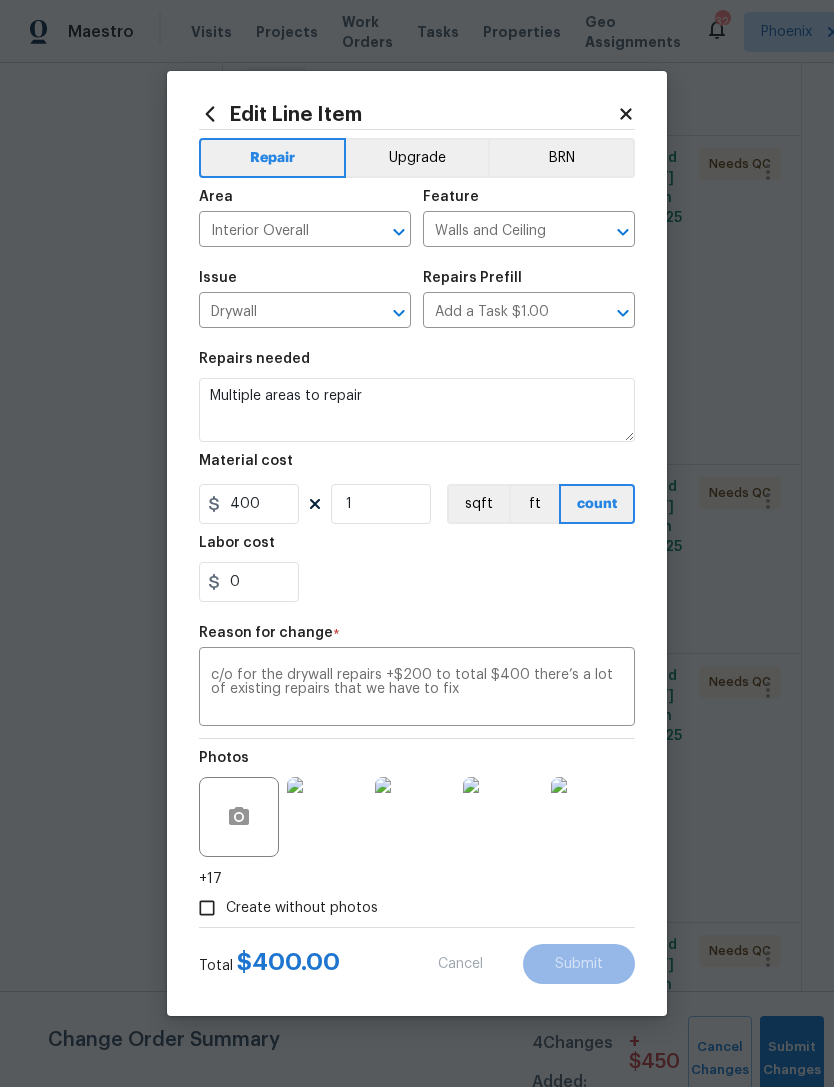 type on "200" 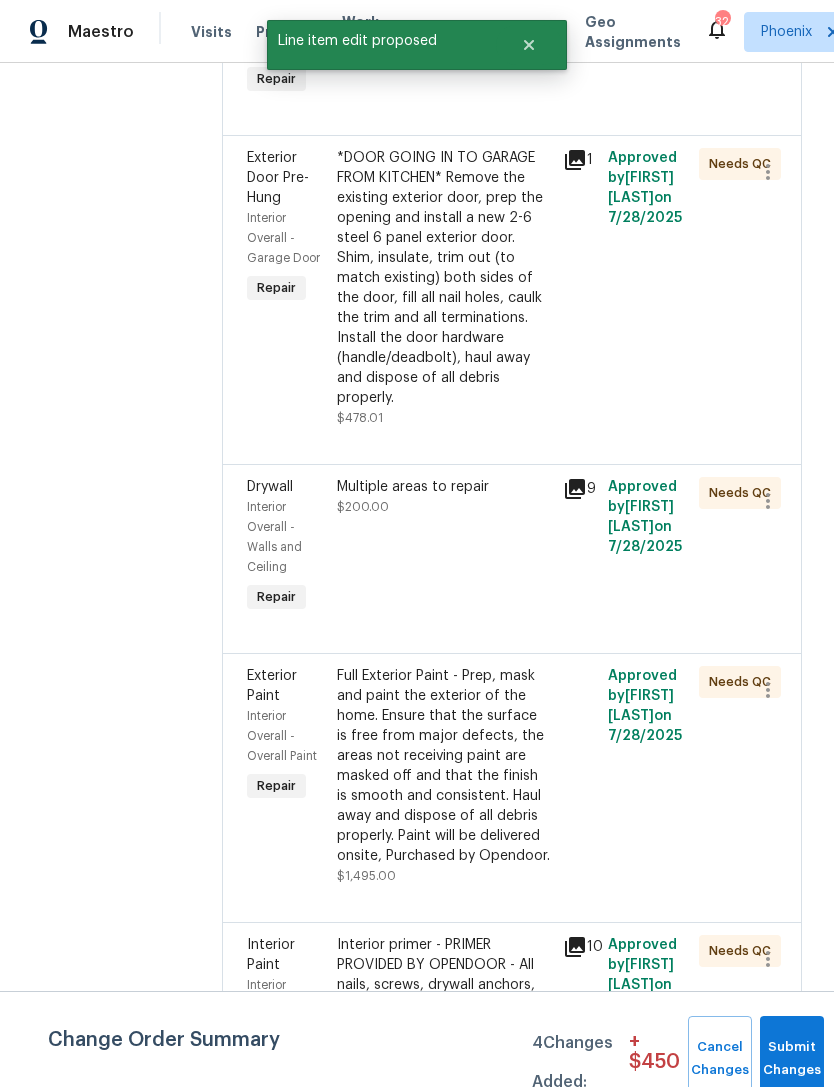 scroll, scrollTop: 0, scrollLeft: 0, axis: both 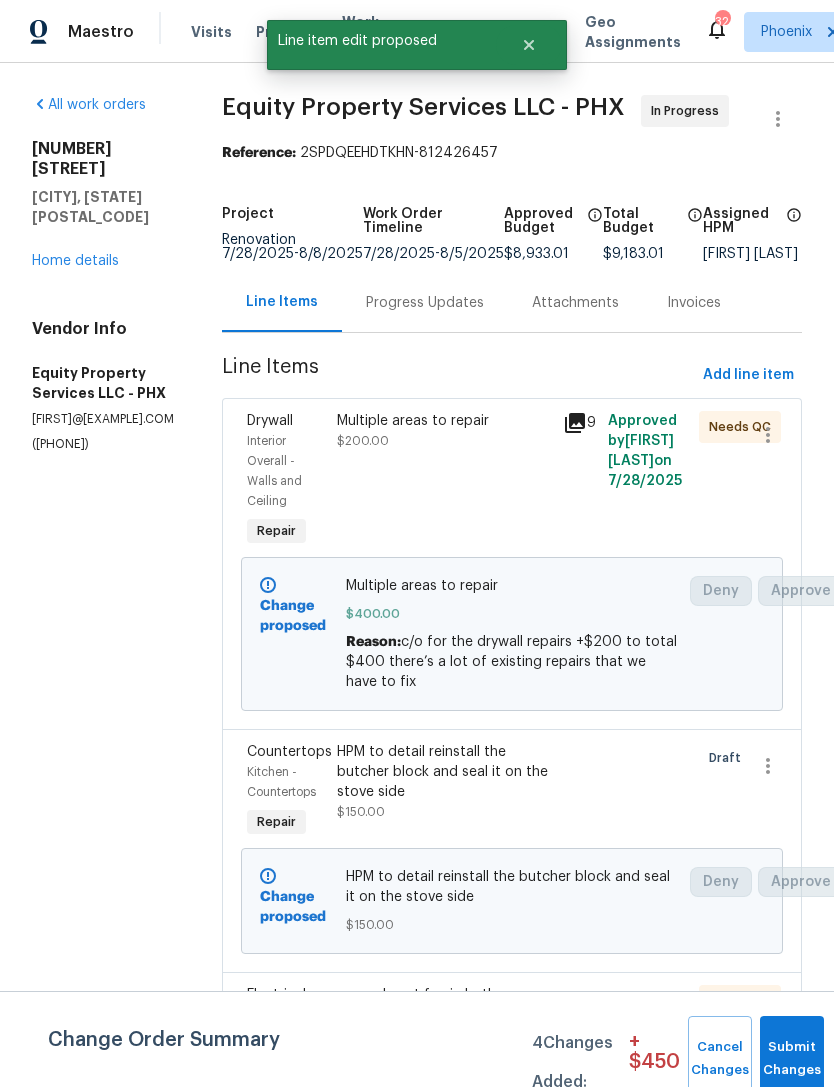 click on "Progress Updates" at bounding box center (425, 303) 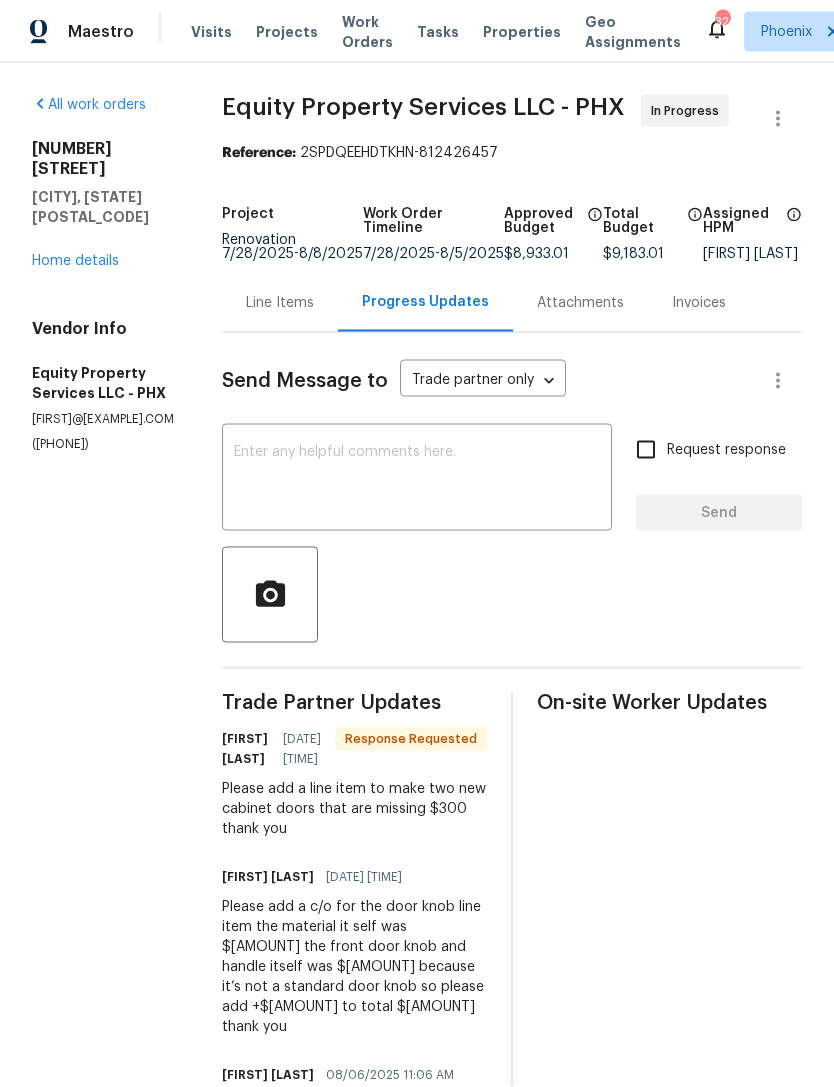 scroll, scrollTop: 64, scrollLeft: 0, axis: vertical 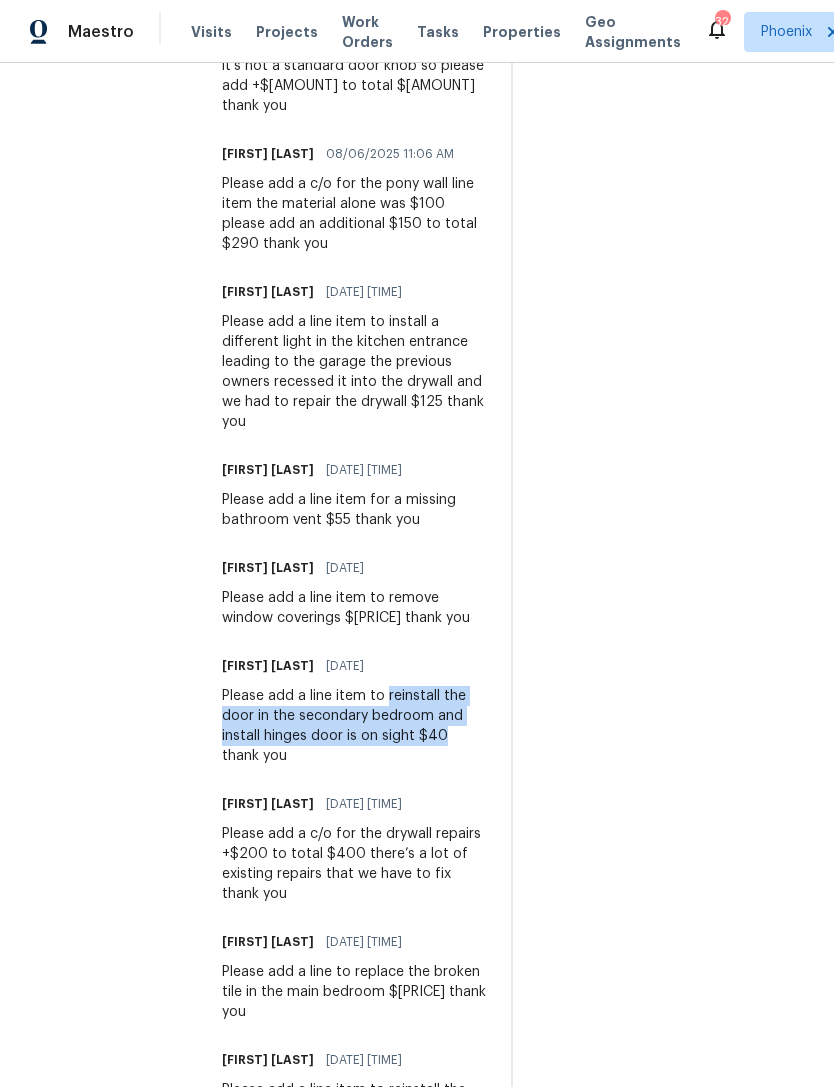 copy on "reinstall the door in the secondary bedroom and install hinges door is on sight $40" 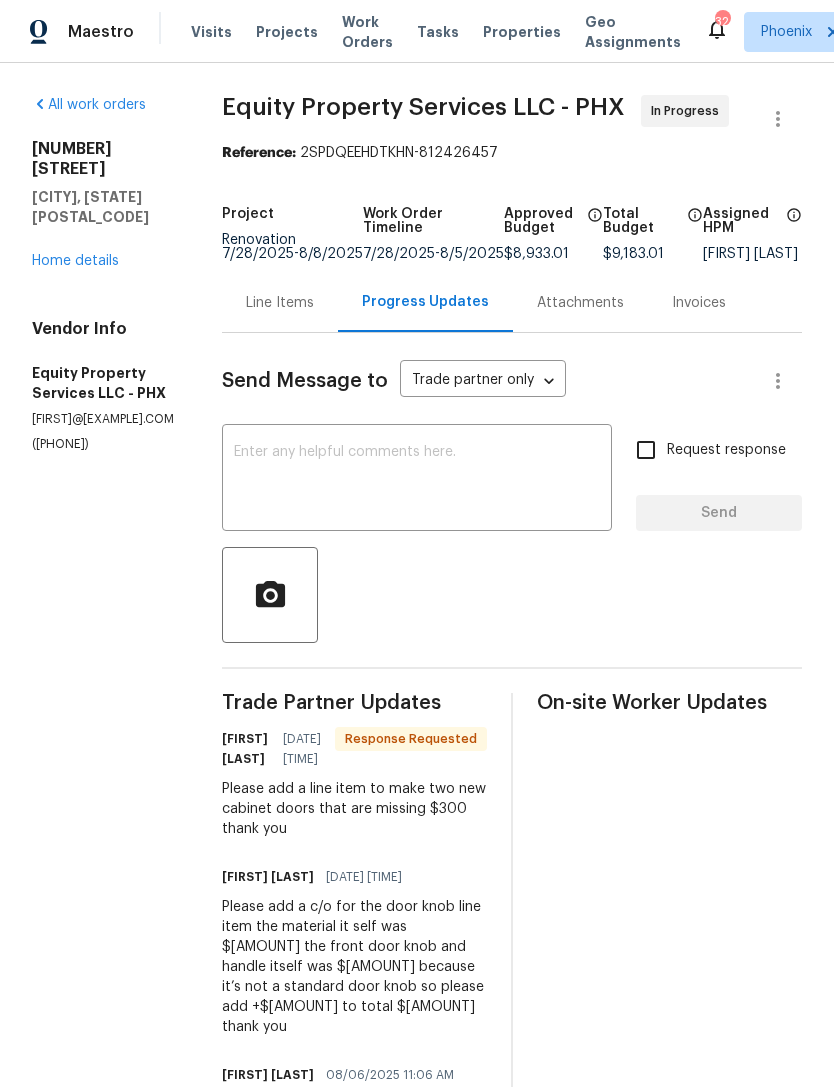 scroll, scrollTop: 0, scrollLeft: 0, axis: both 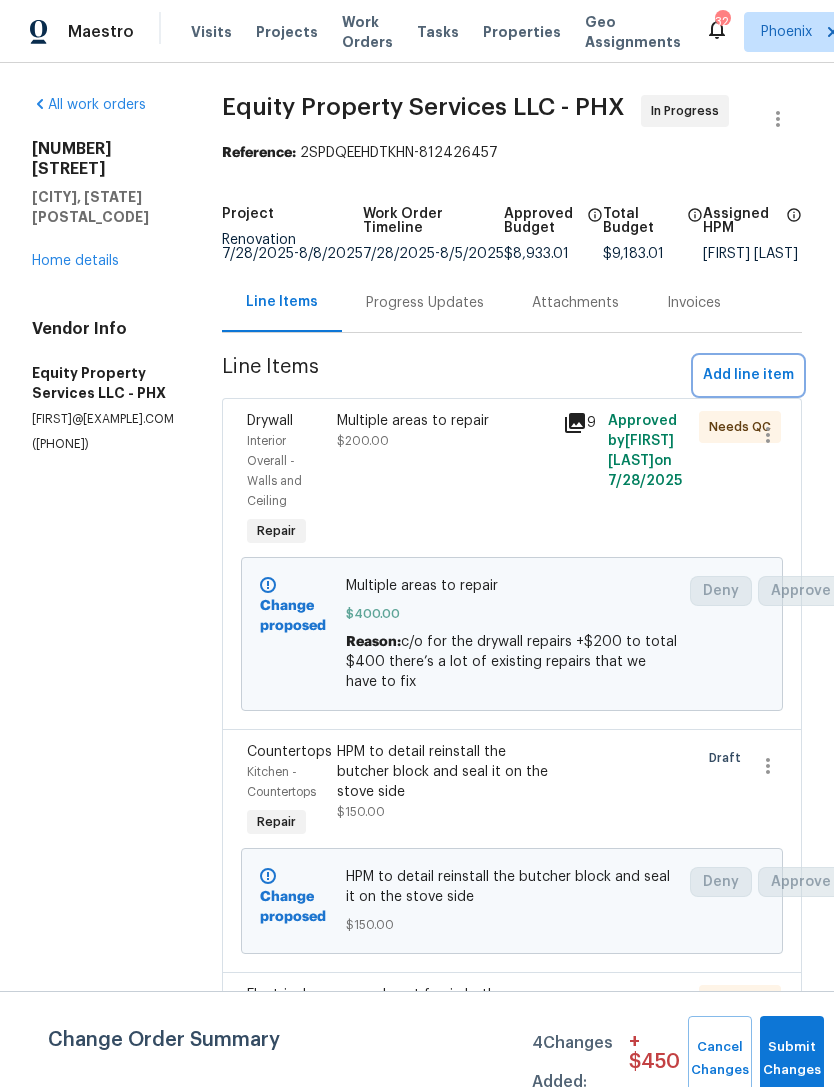 click on "Add line item" at bounding box center [748, 375] 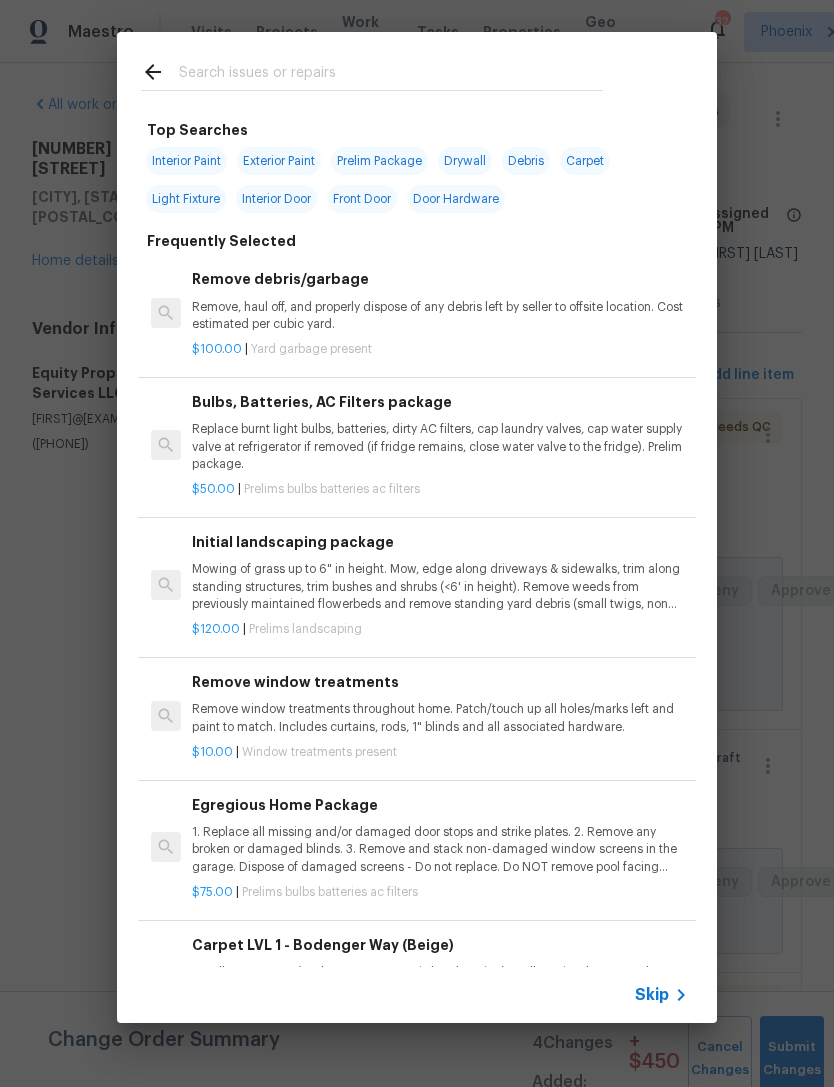 click at bounding box center (391, 75) 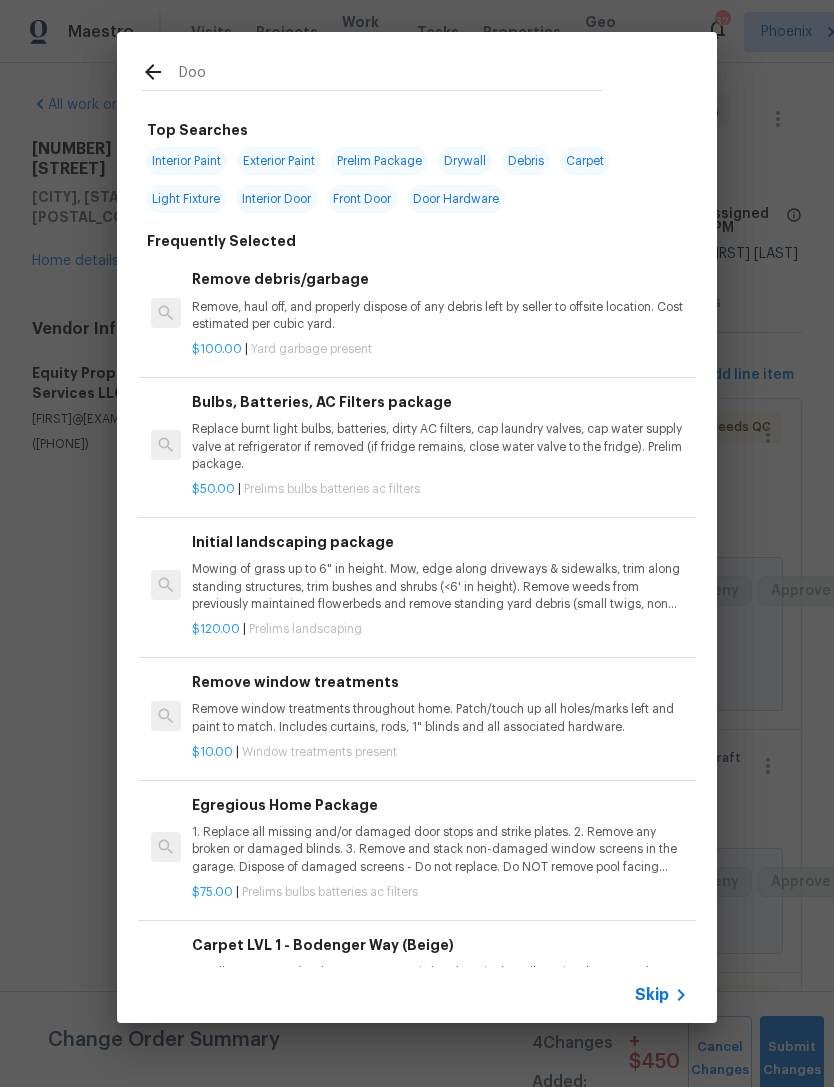 type on "Door" 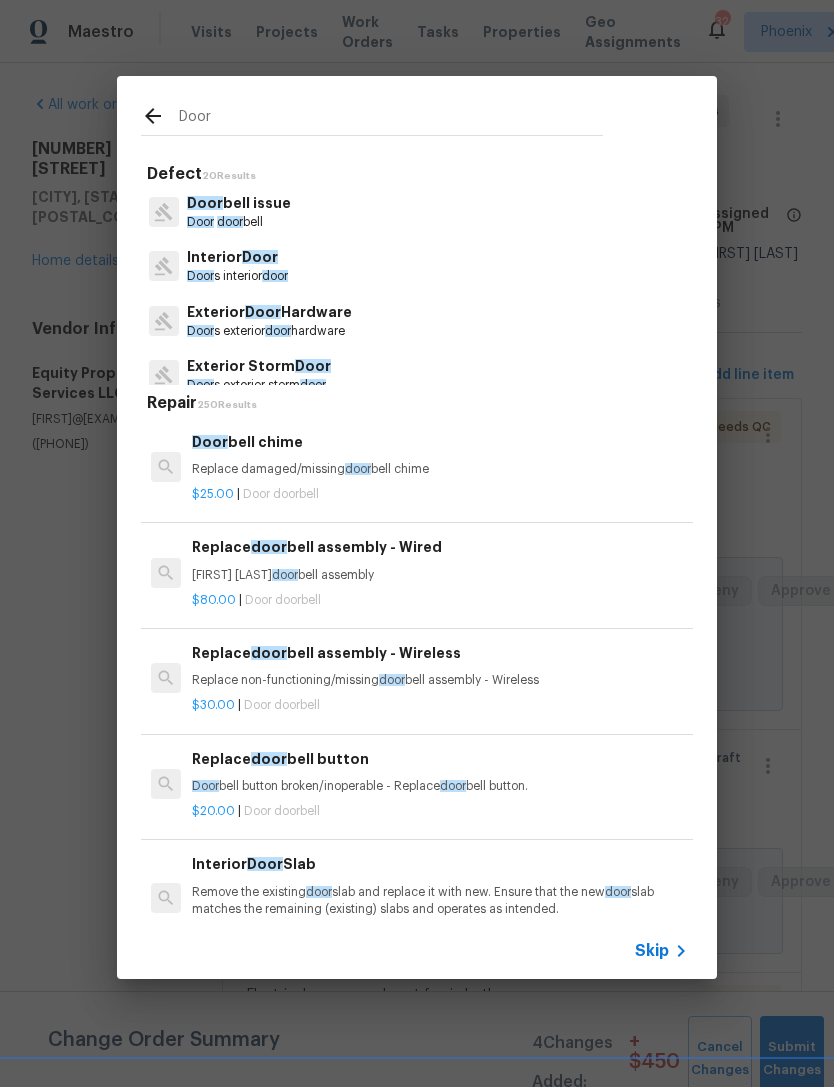 click on "Door" at bounding box center (260, 257) 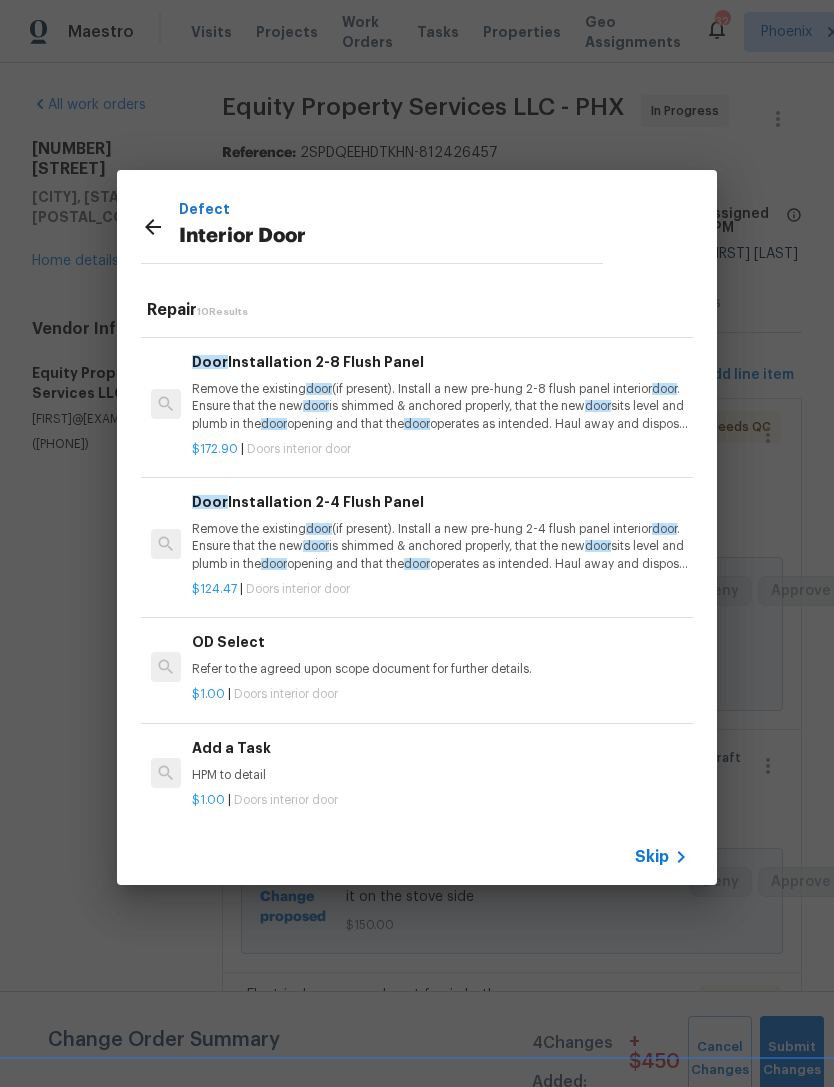 scroll, scrollTop: 808, scrollLeft: 0, axis: vertical 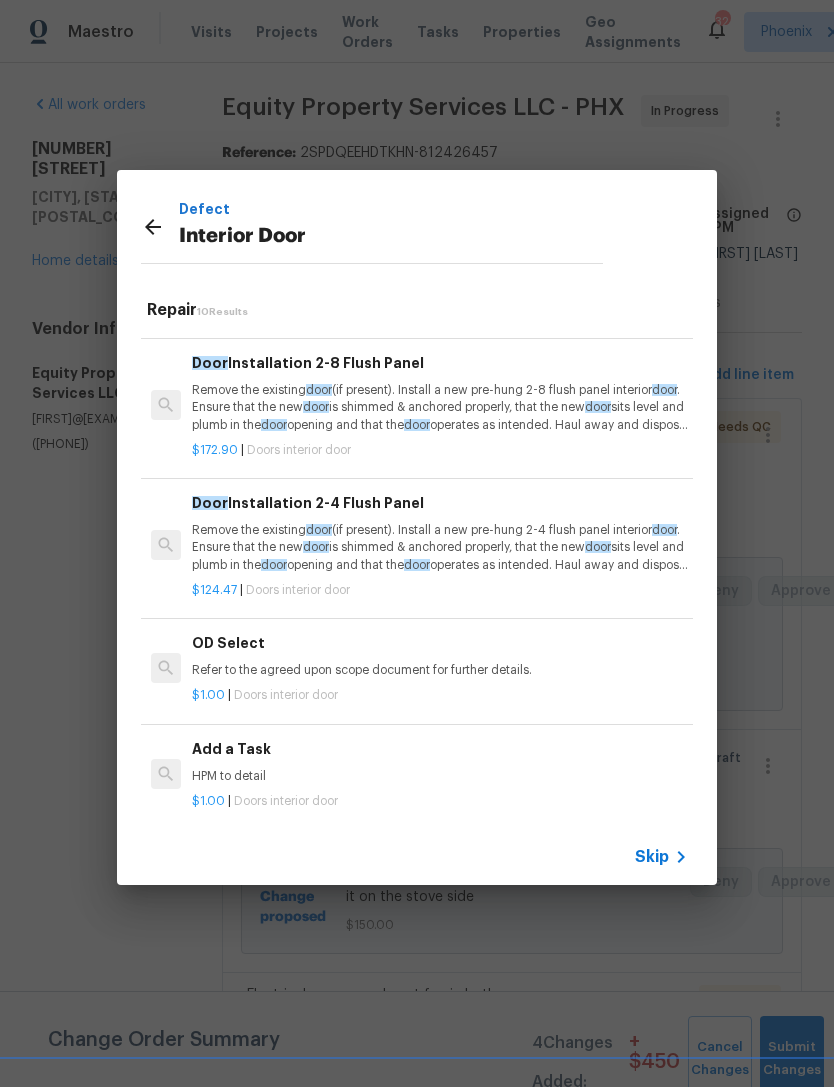 click on "Add a Task HPM to detail" at bounding box center (440, 762) 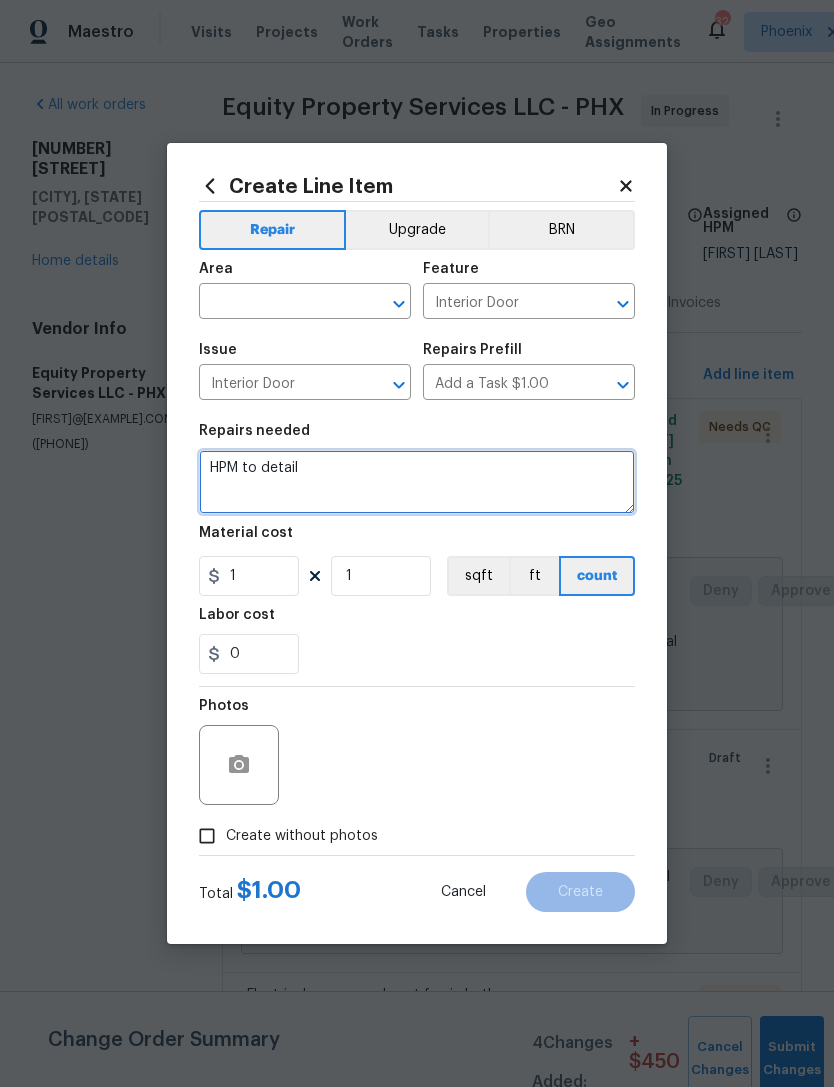 click on "HPM to detail" at bounding box center [417, 482] 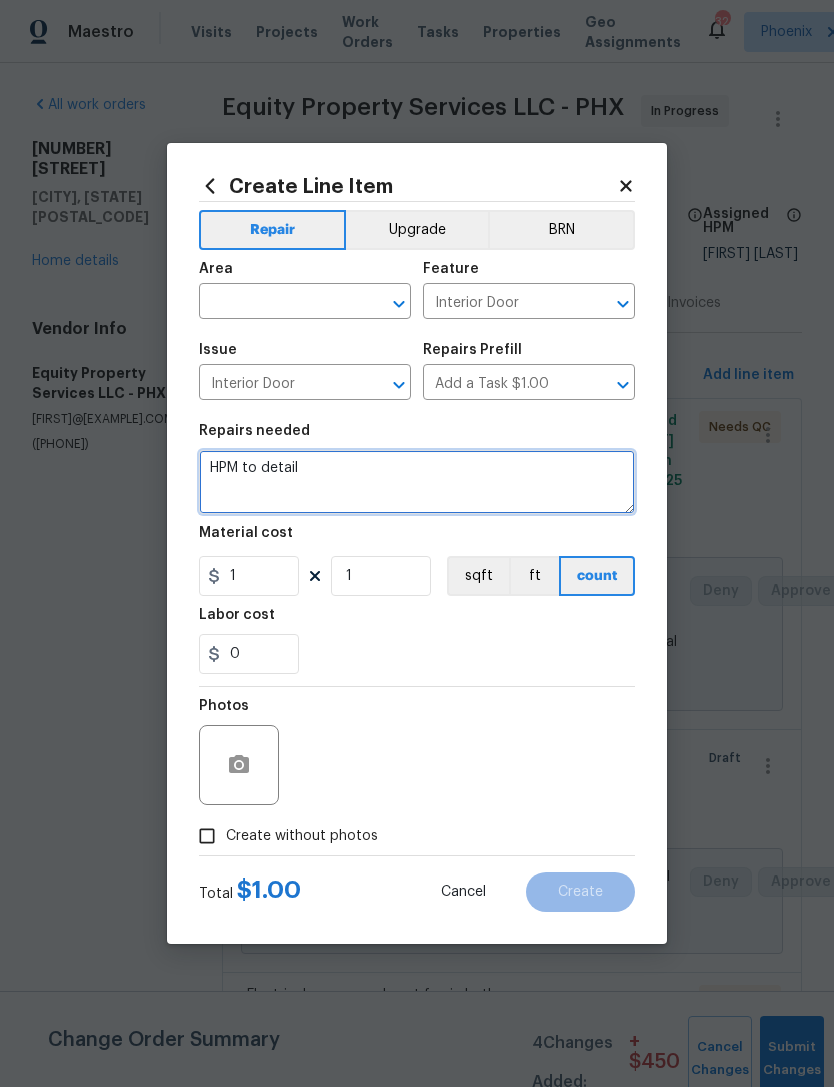 click on "HPM to detail" at bounding box center (417, 482) 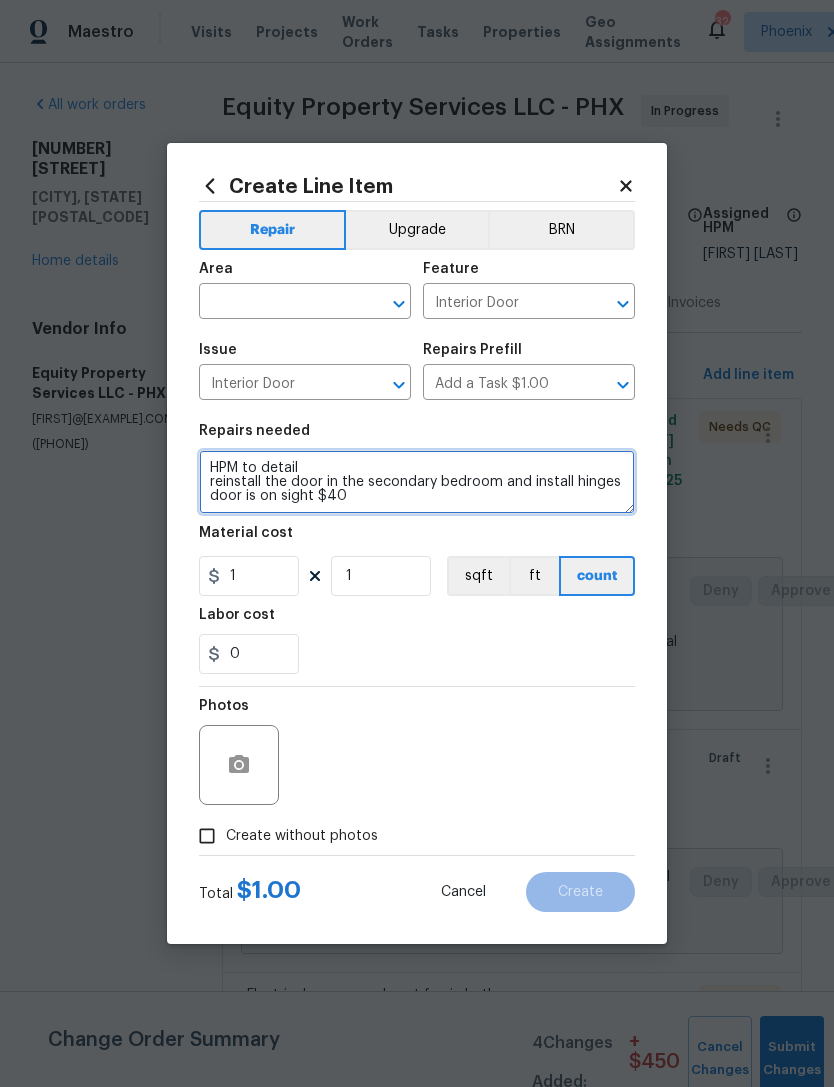 type on "HPM to detail
reinstall the door in the secondary bedroom and install hinges door is on sight $40" 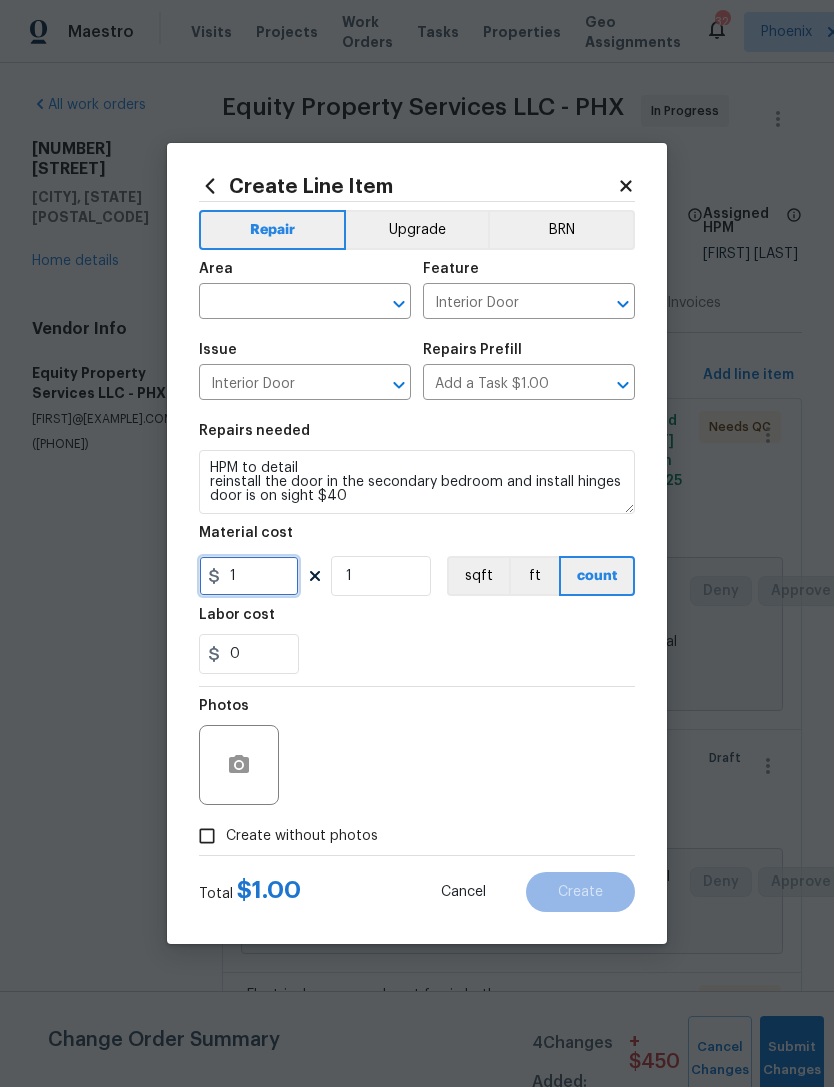 click on "1" at bounding box center (249, 576) 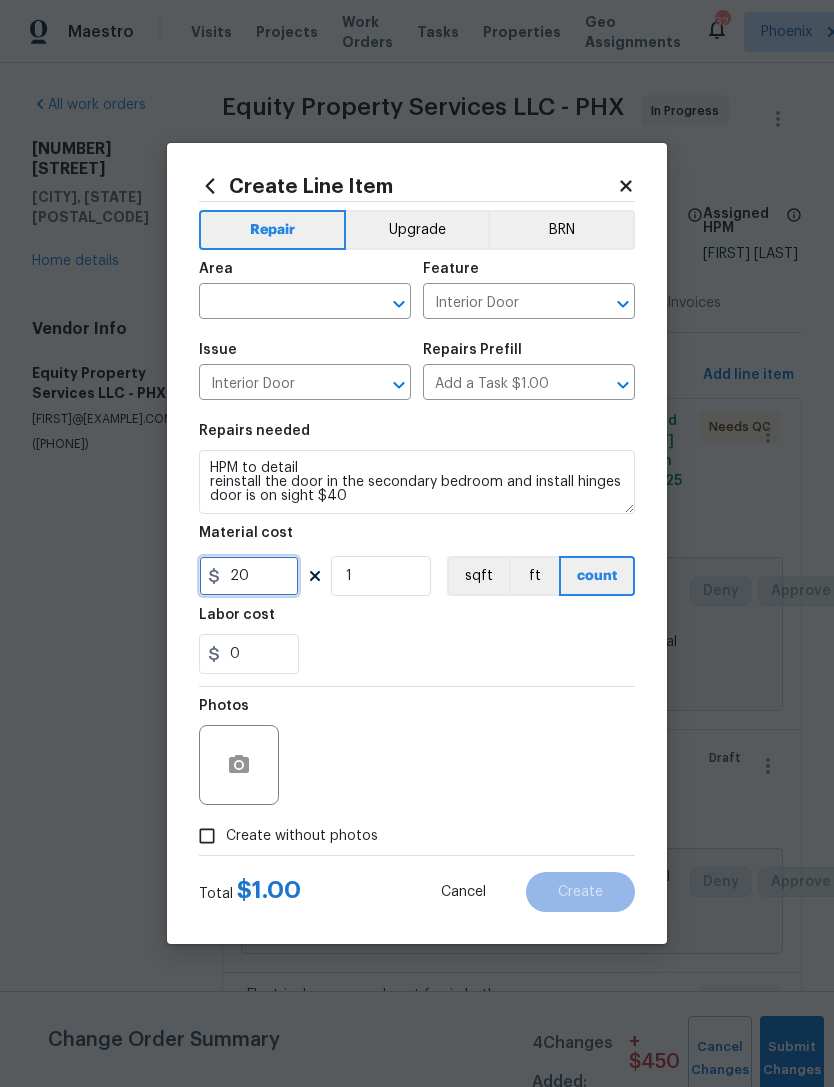 type on "20" 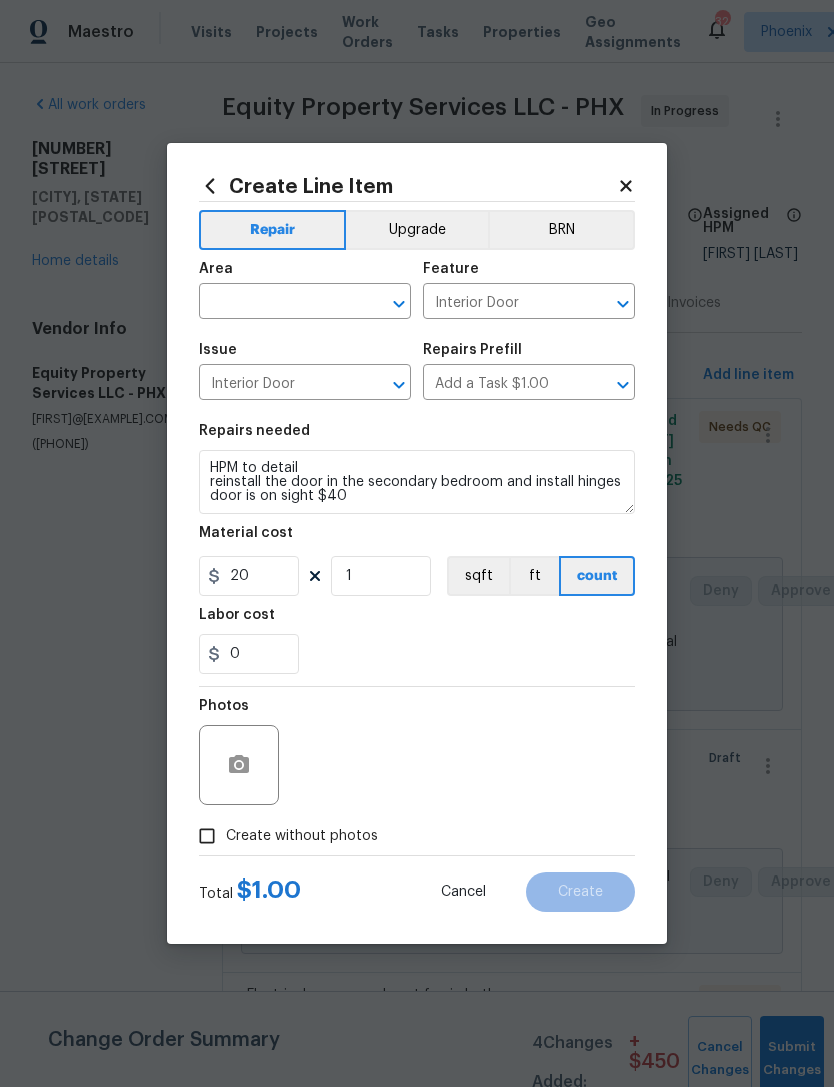 click on "0" at bounding box center [417, 654] 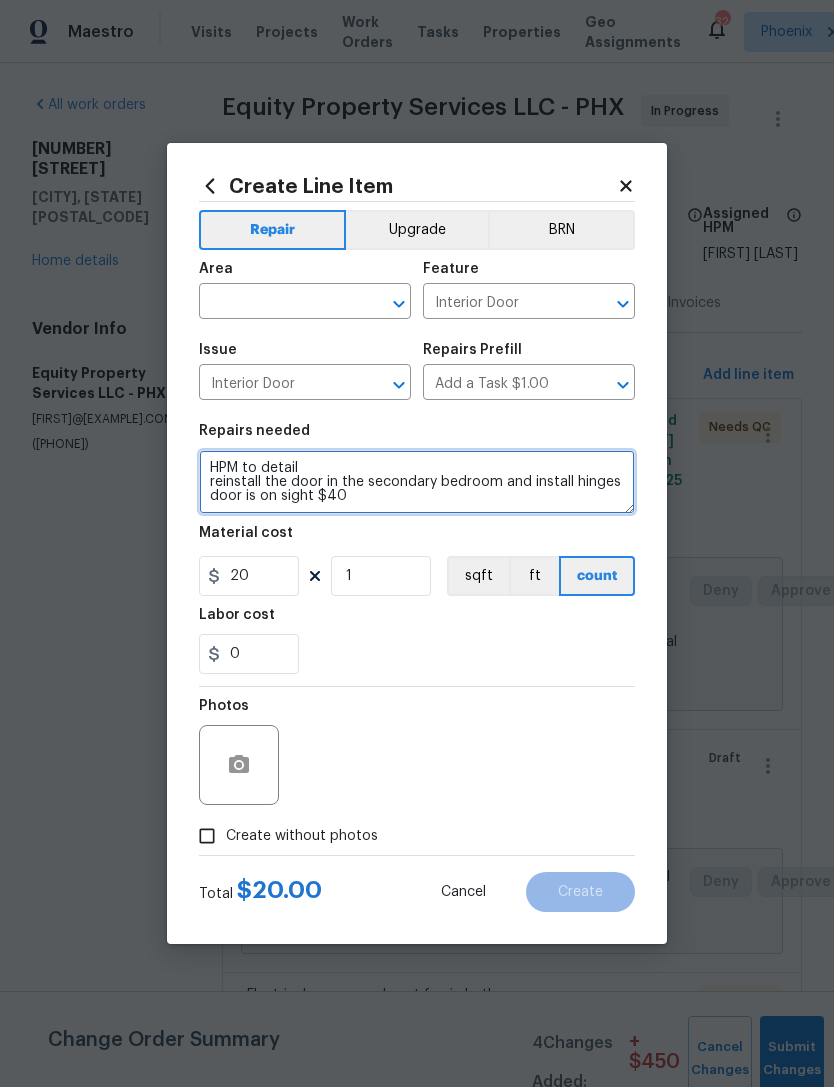 click on "HPM to detail
reinstall the door in the secondary bedroom and install hinges door is on sight $40" at bounding box center [417, 482] 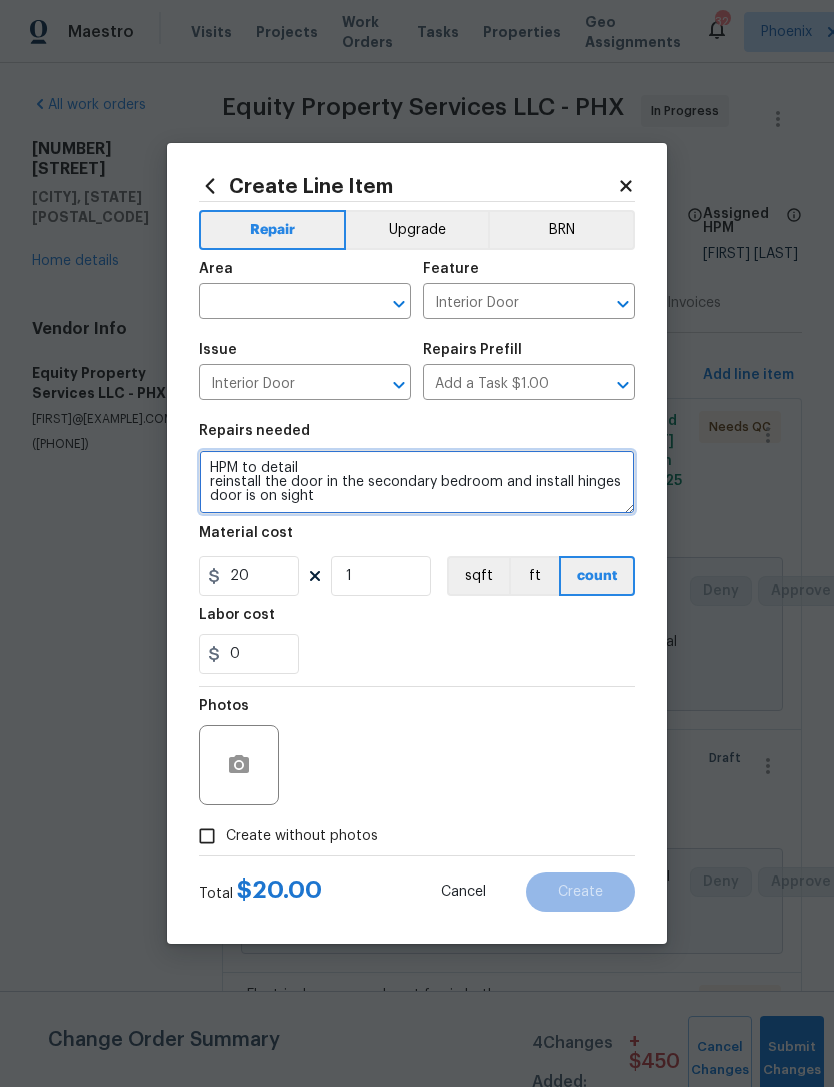 type on "HPM to detail
reinstall the door in the secondary bedroom and install hinges door is on sight" 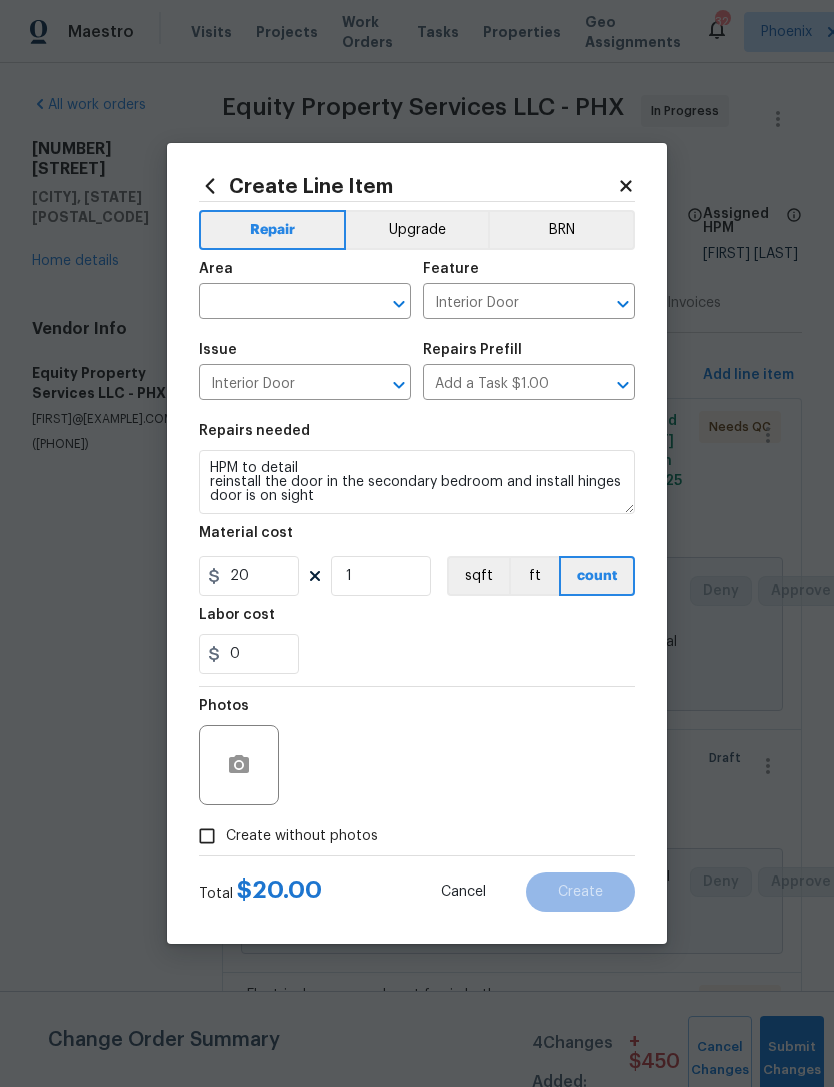 click on "0" at bounding box center [417, 654] 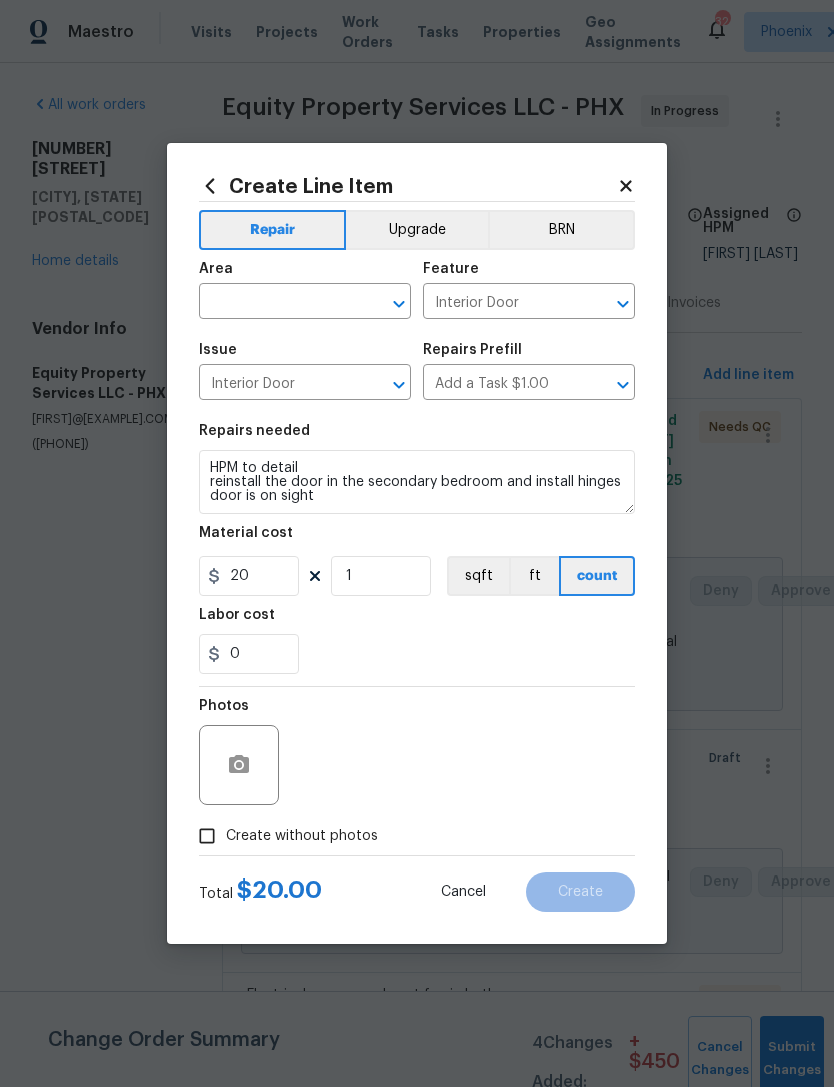 click on "Create without photos" at bounding box center [207, 836] 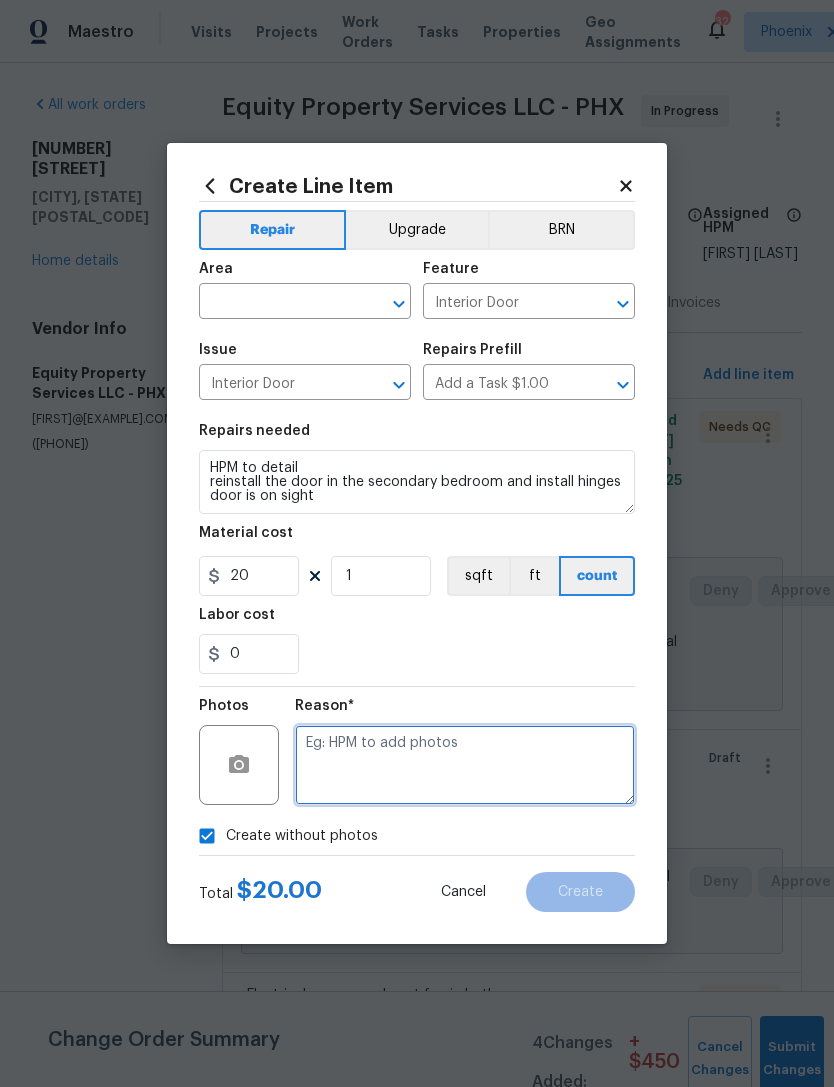 click at bounding box center [465, 765] 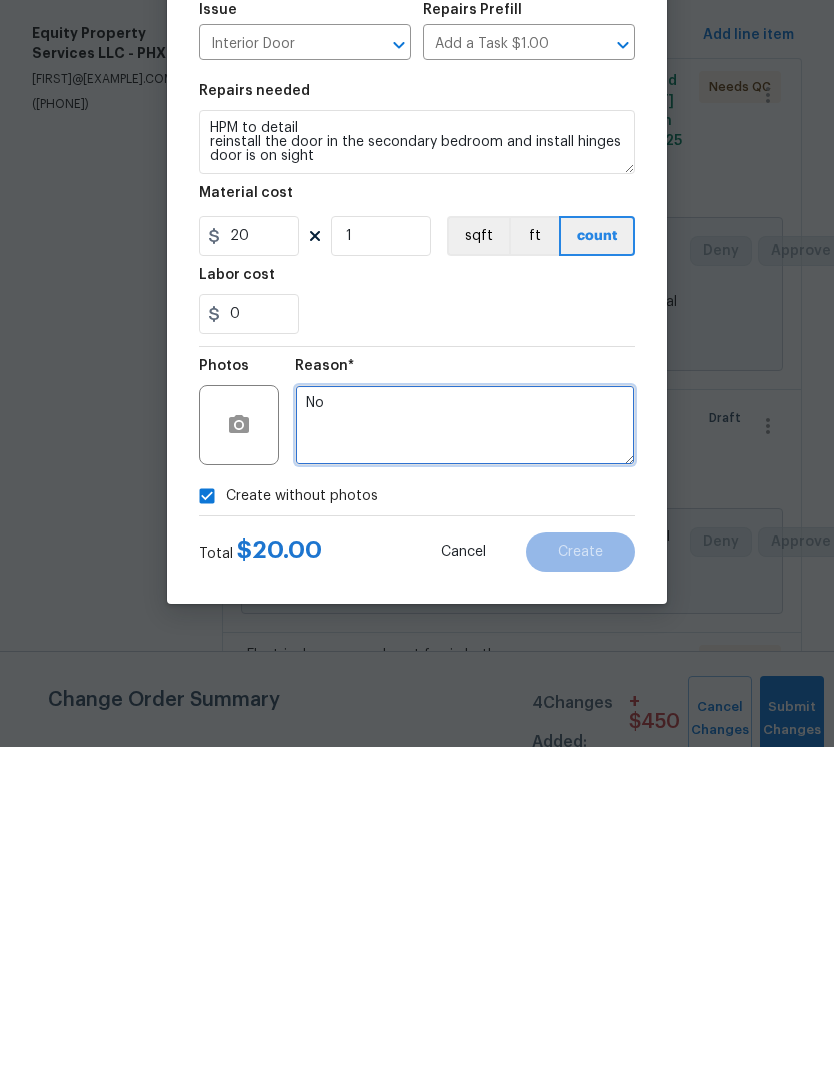type on "No" 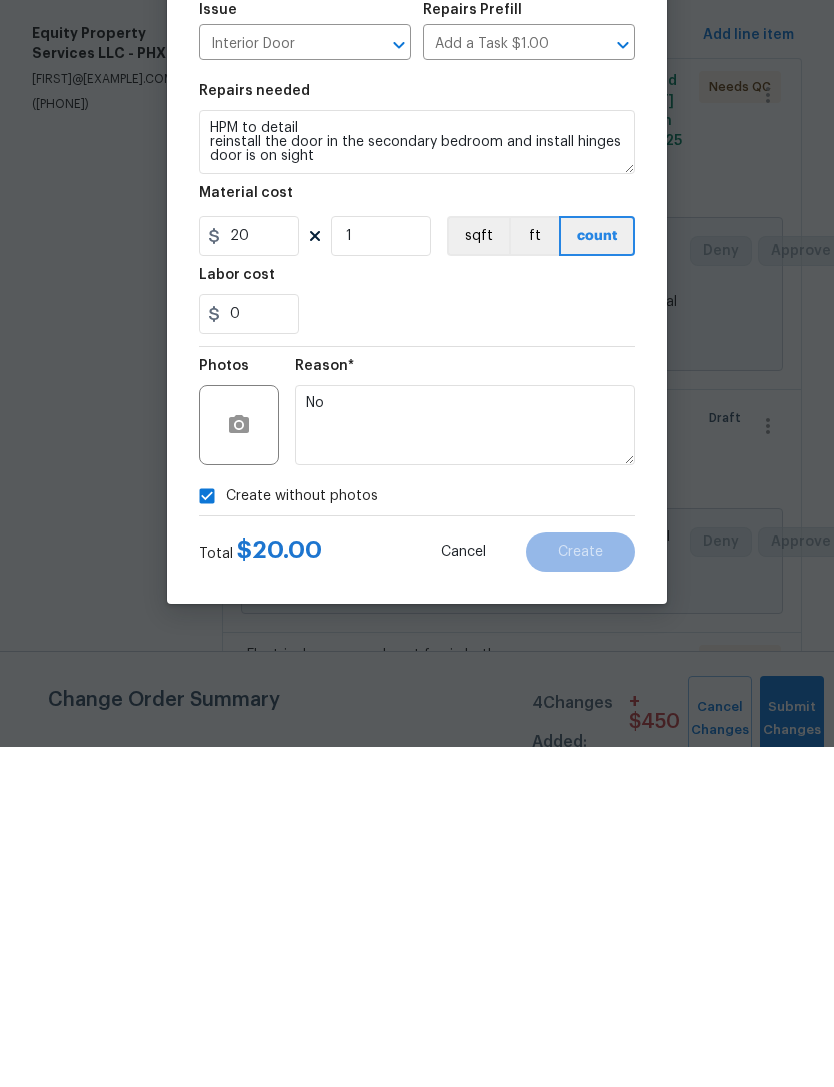 click on "0" at bounding box center (417, 654) 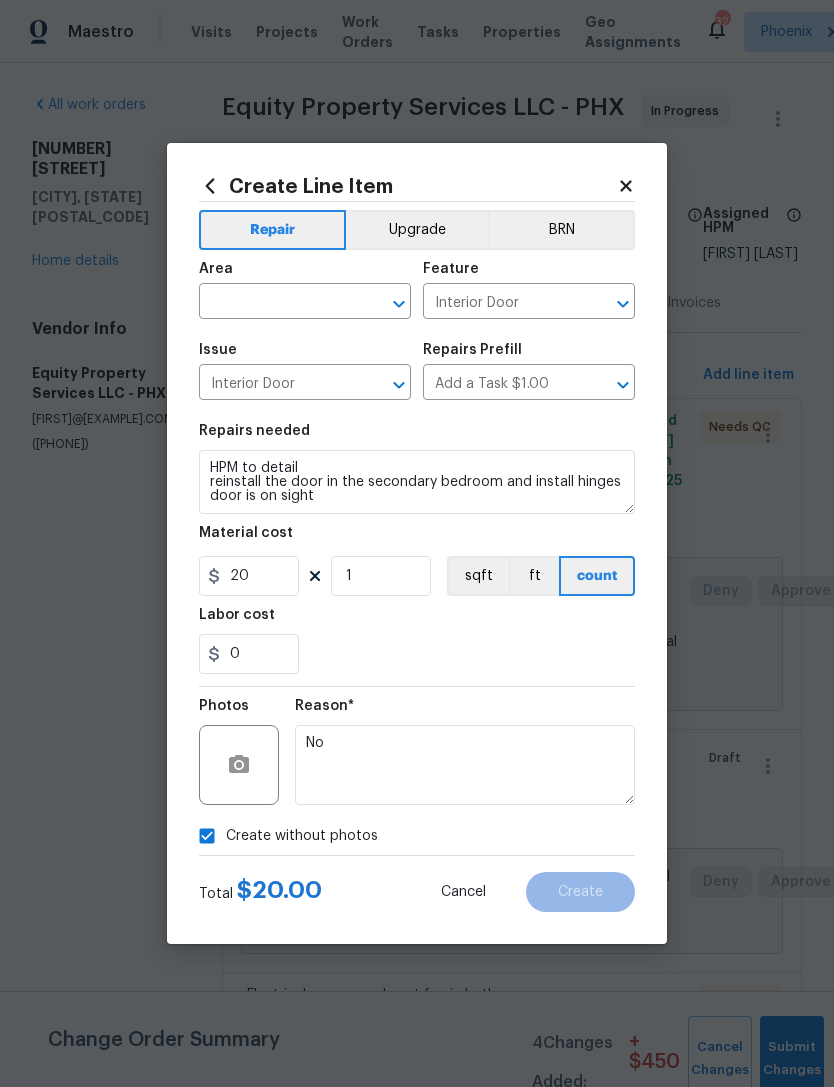 click at bounding box center [277, 303] 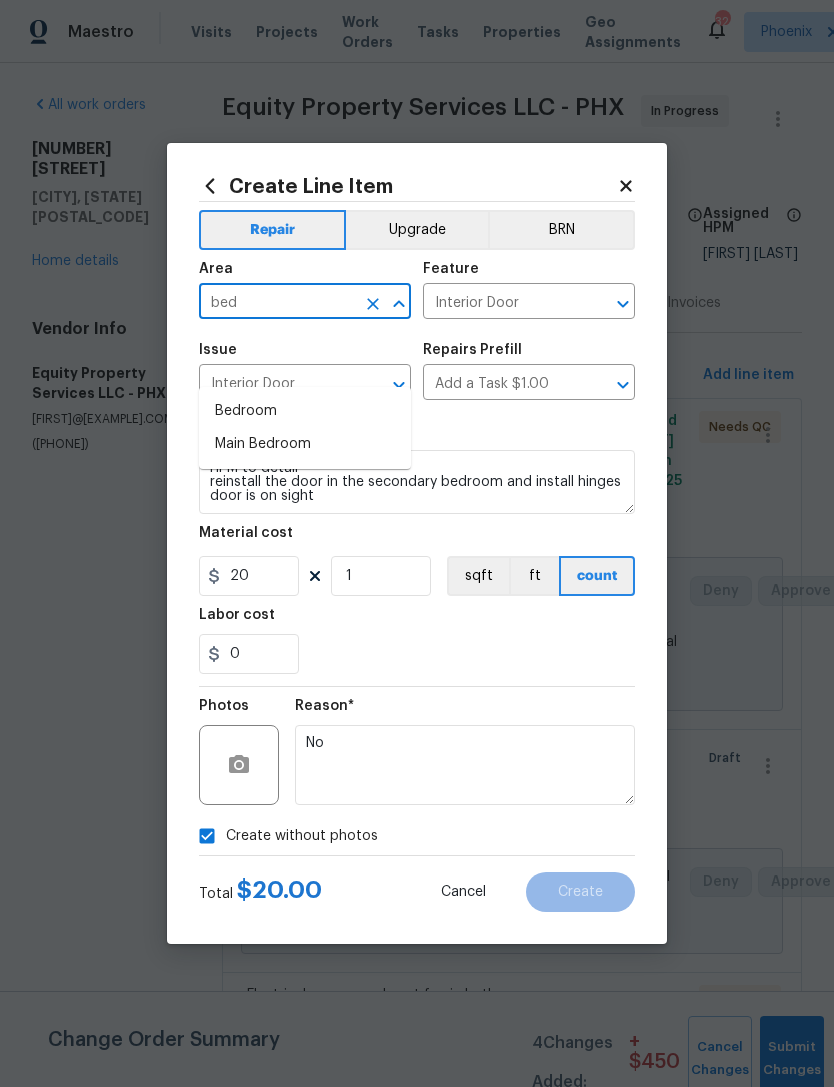 click on "Bedroom" at bounding box center (305, 411) 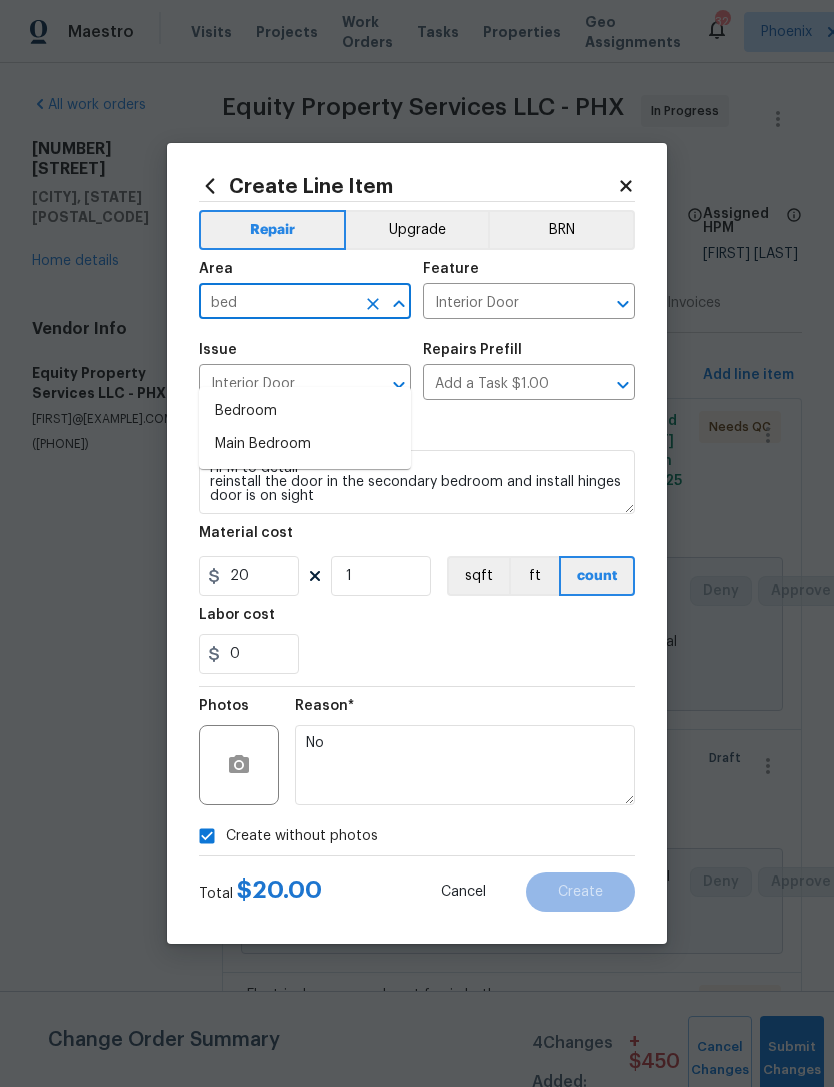 type on "Bedroom" 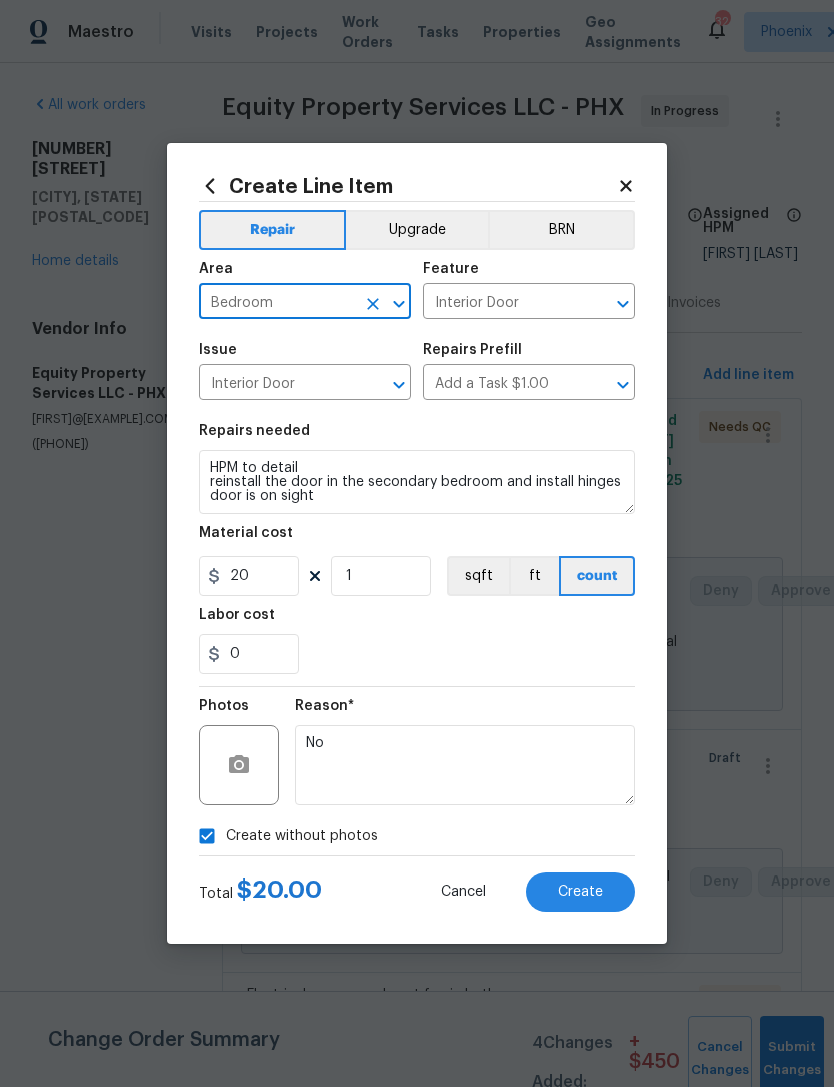 click on "0" at bounding box center [417, 654] 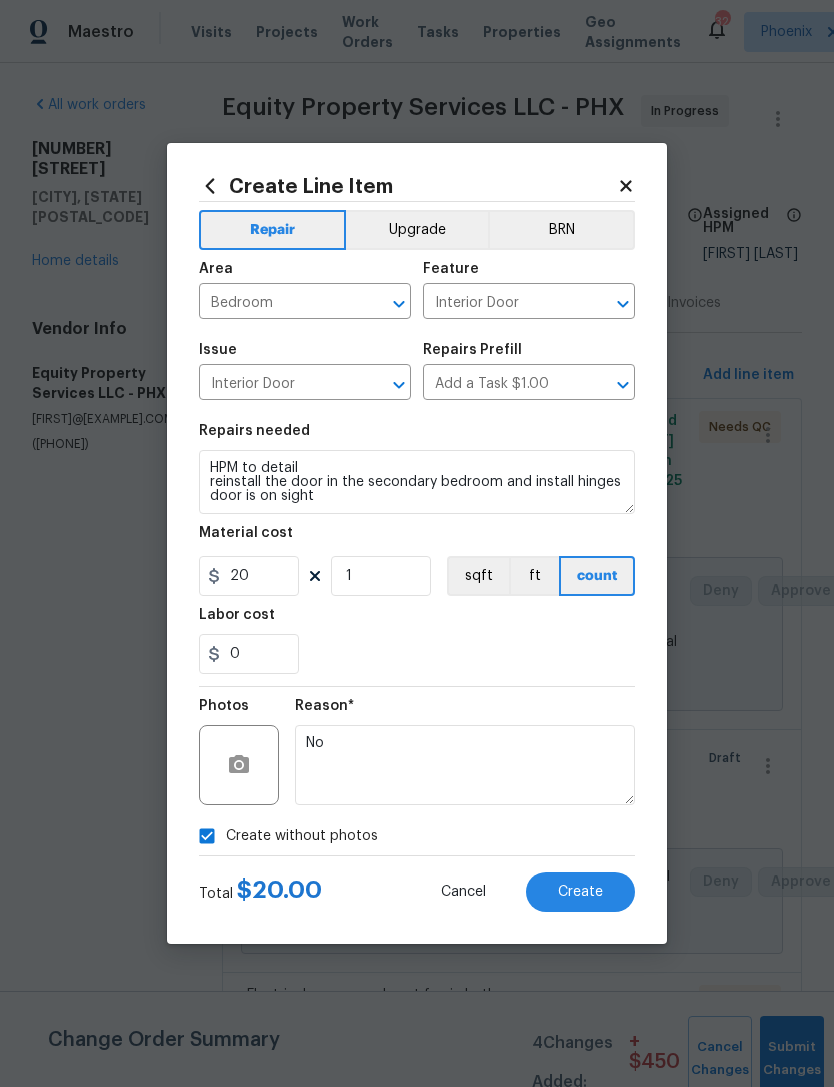 click on "Create" at bounding box center (580, 892) 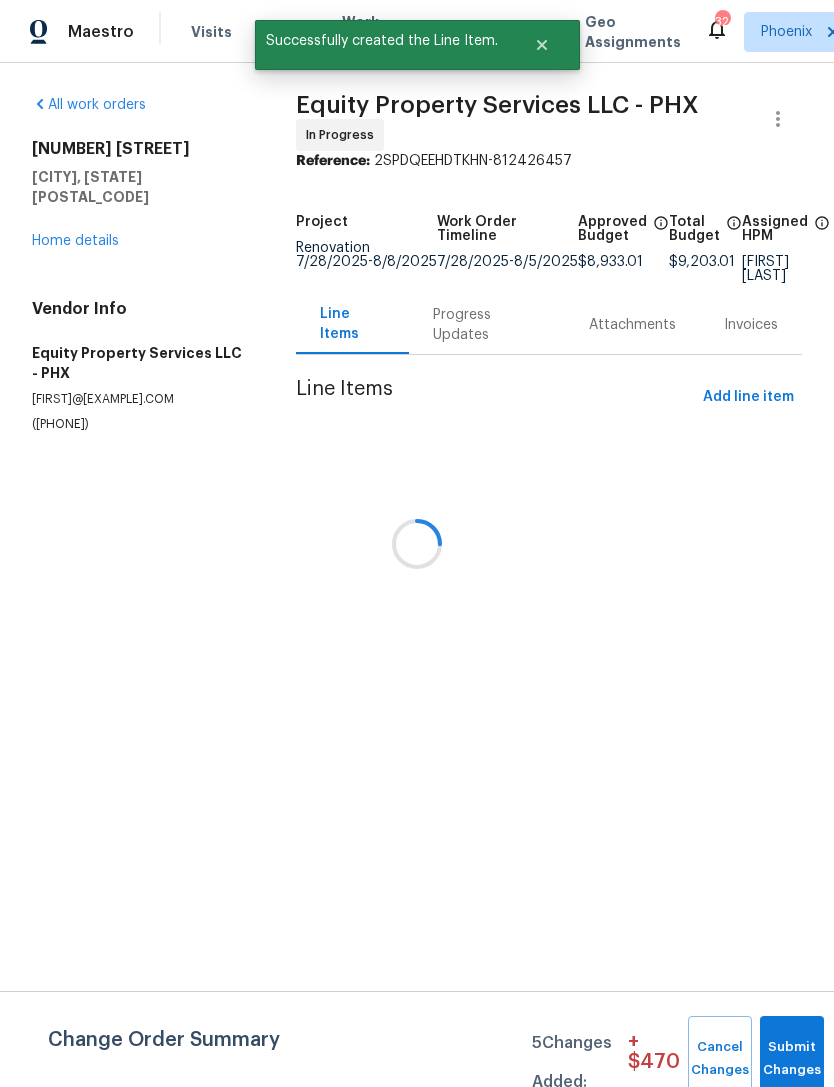 scroll, scrollTop: 0, scrollLeft: 0, axis: both 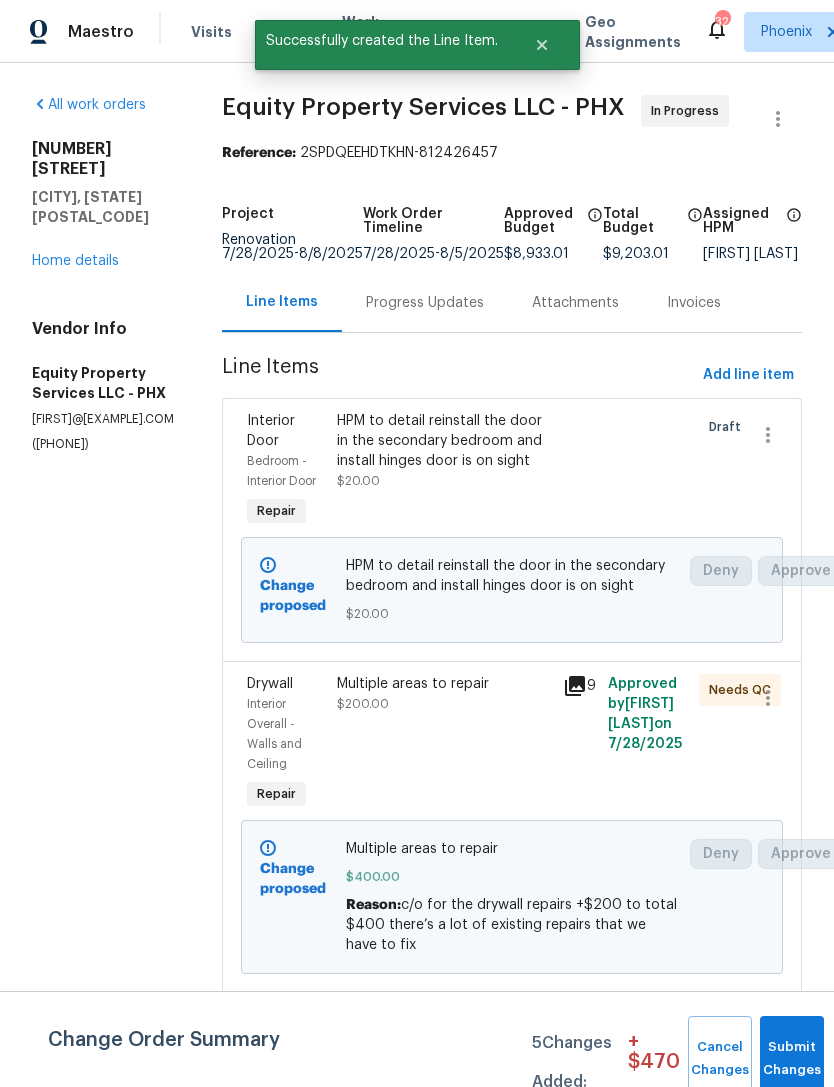click on "Progress Updates" at bounding box center (425, 303) 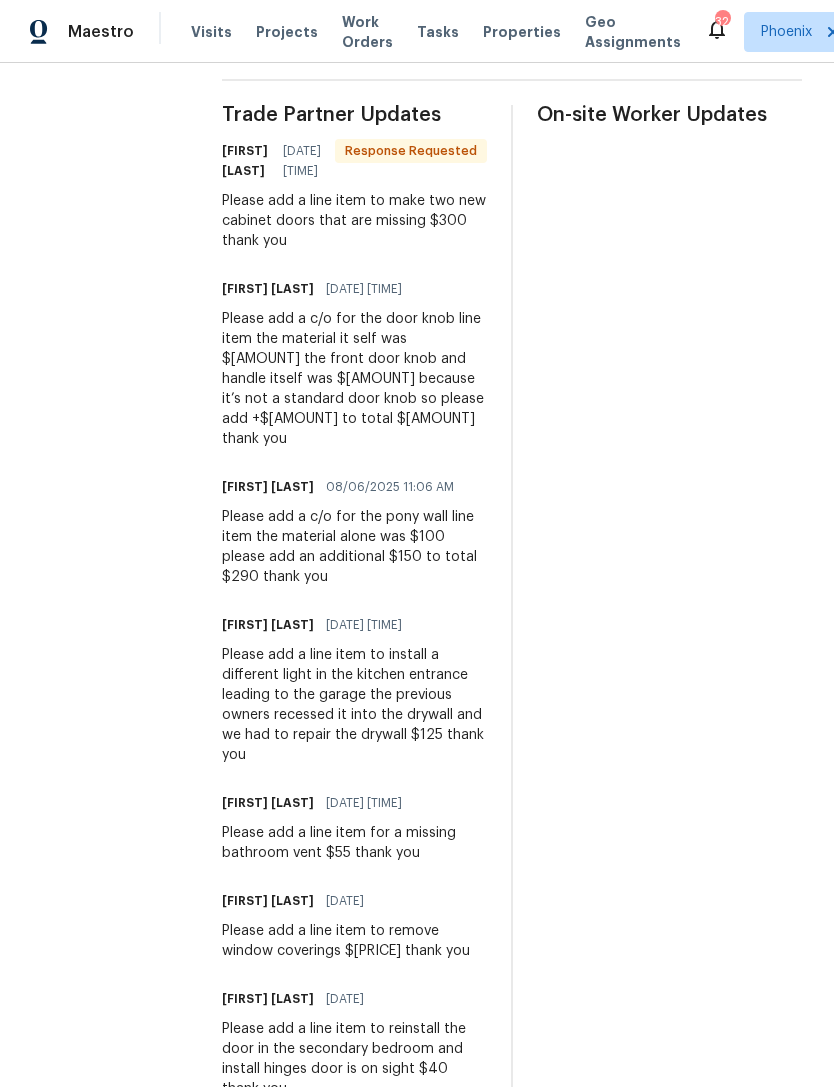 scroll, scrollTop: 784, scrollLeft: 0, axis: vertical 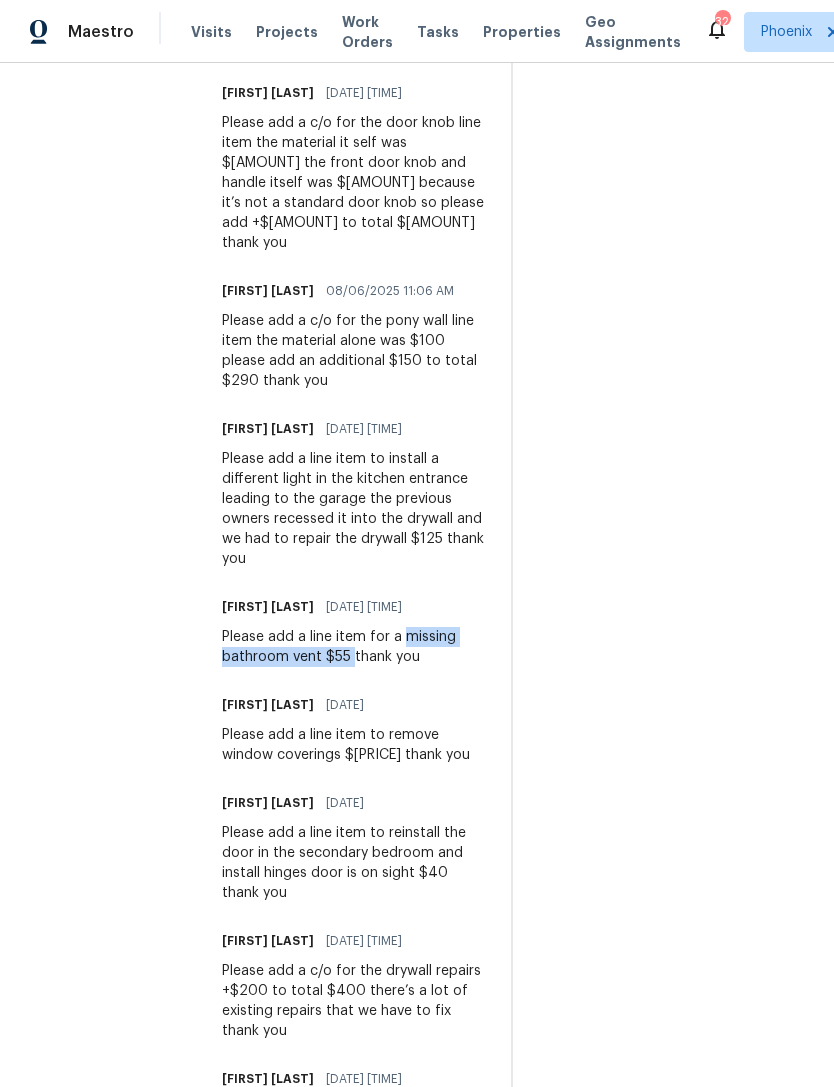copy on "missing bathroom vent $55" 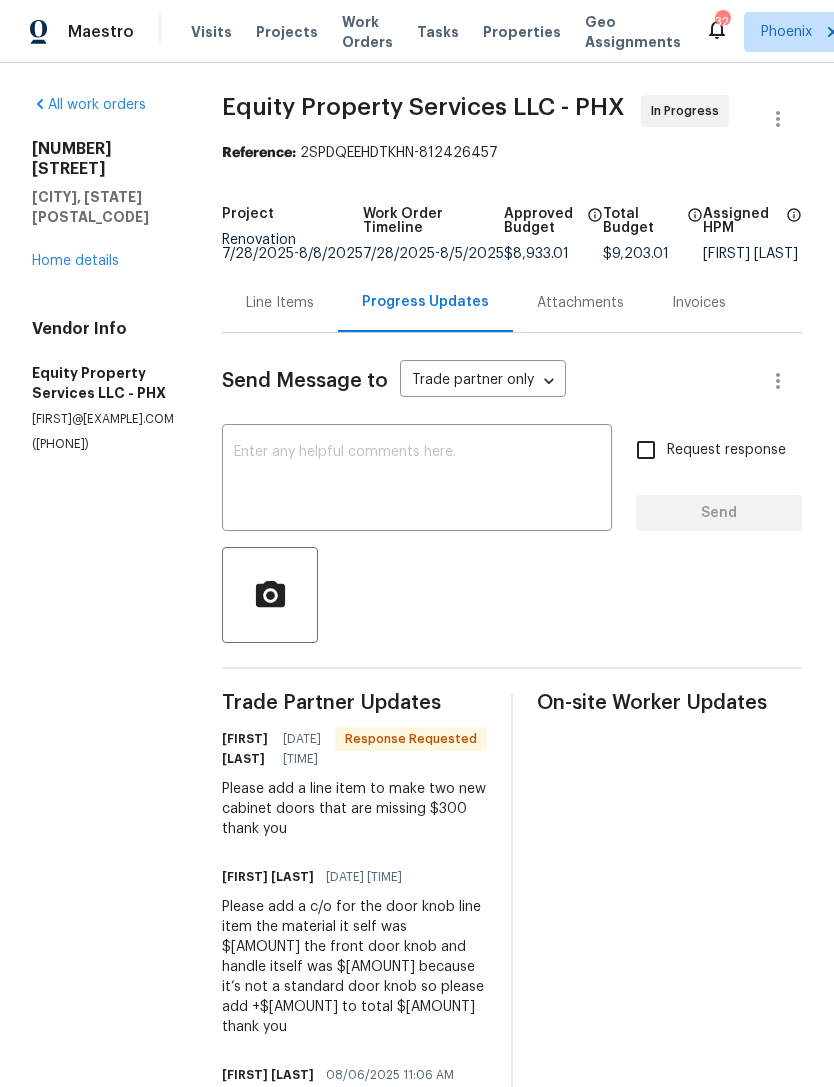 scroll, scrollTop: 0, scrollLeft: 0, axis: both 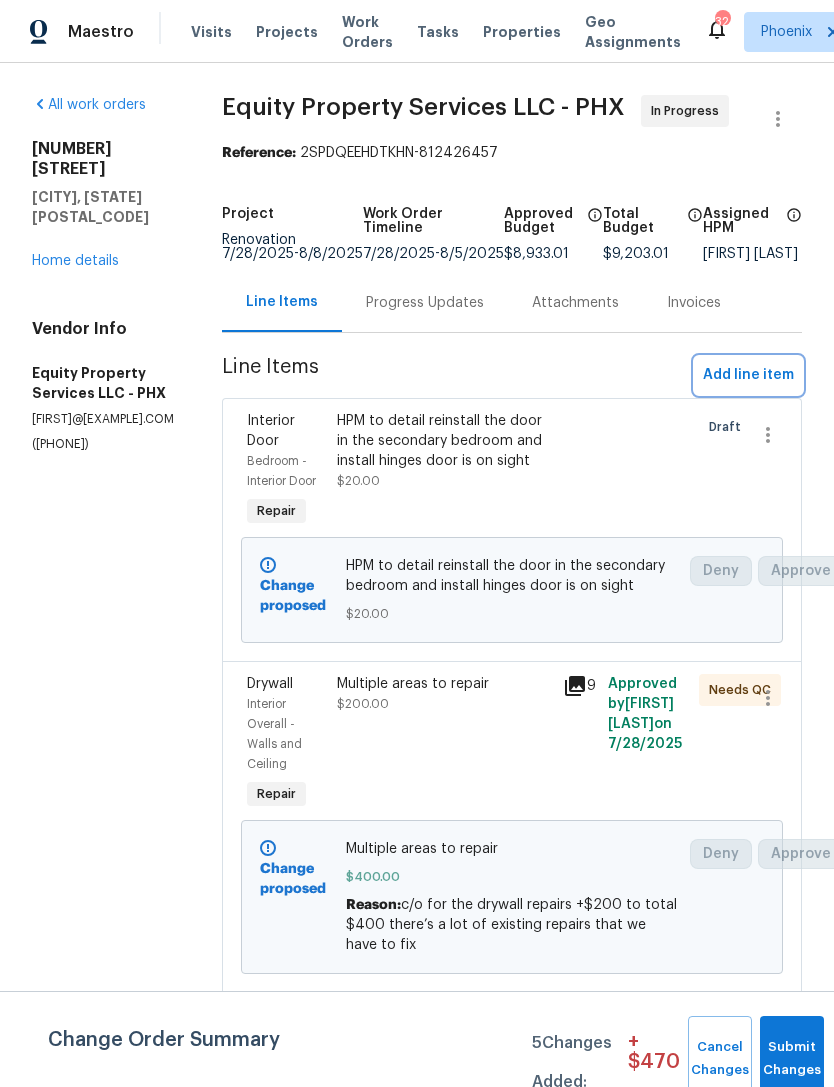 click on "Add line item" at bounding box center (748, 375) 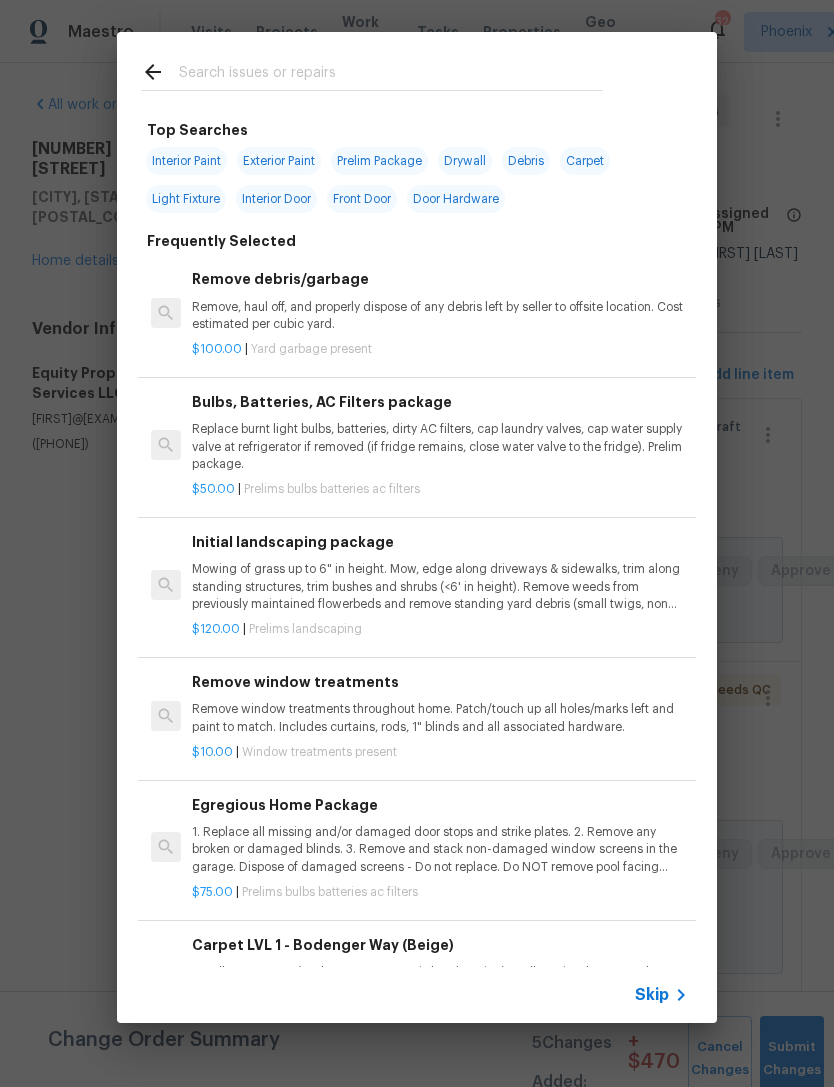 click at bounding box center (391, 75) 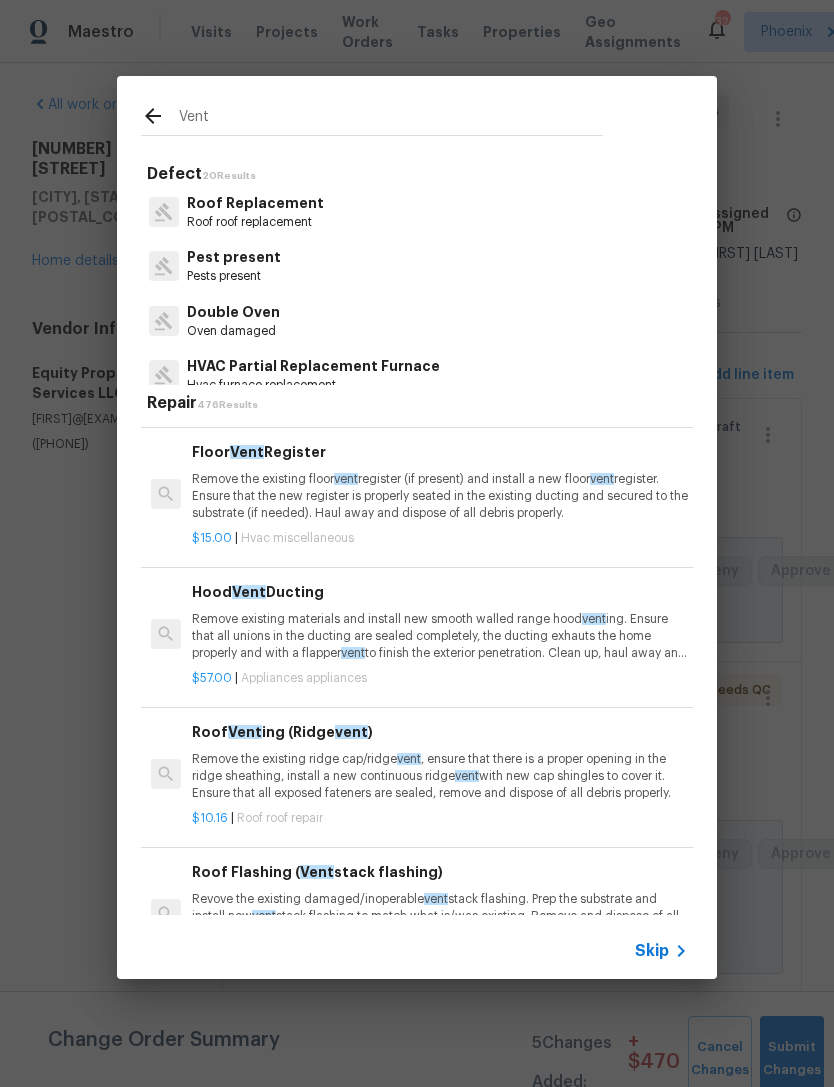 scroll, scrollTop: 324, scrollLeft: -1, axis: both 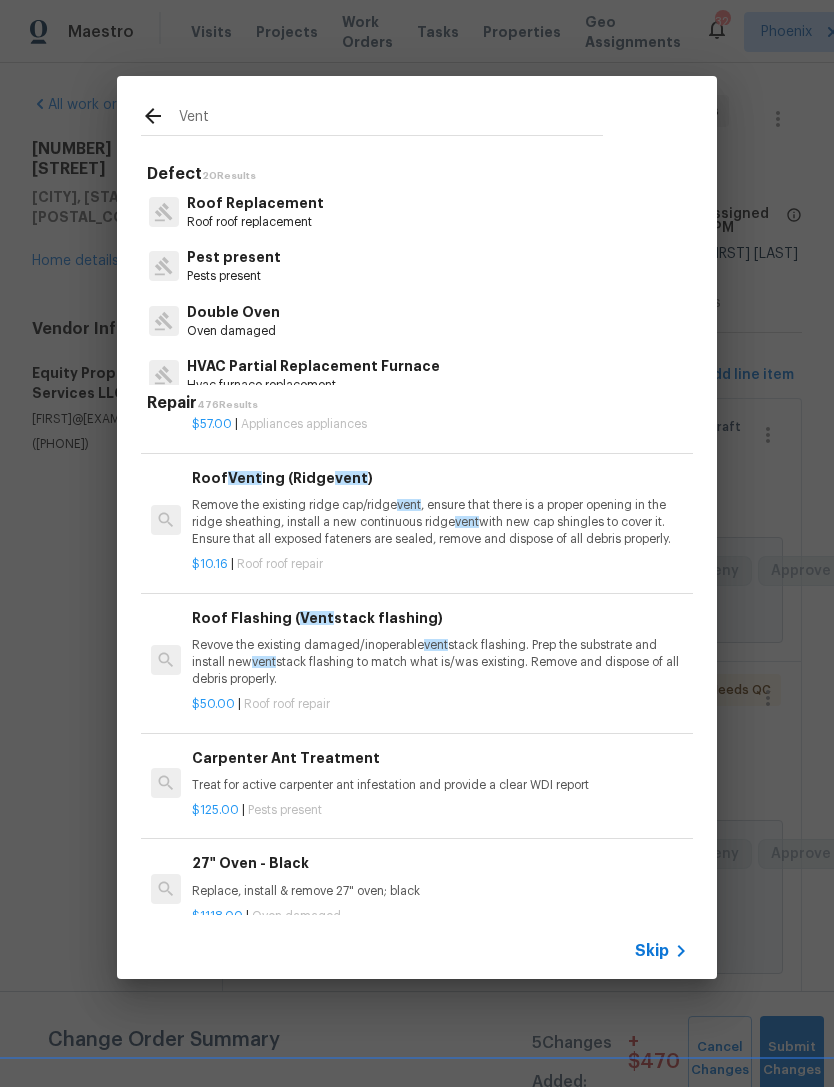 click on "Vent" at bounding box center (372, 115) 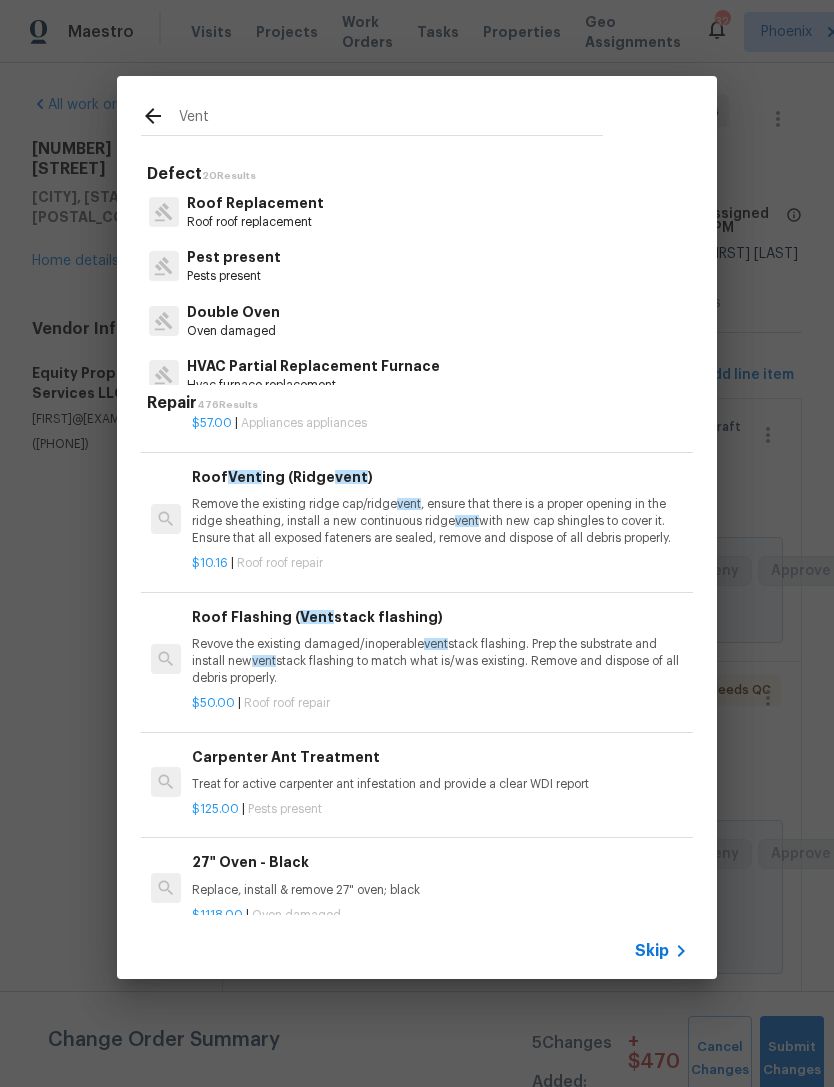 click on "Vent" at bounding box center (391, 120) 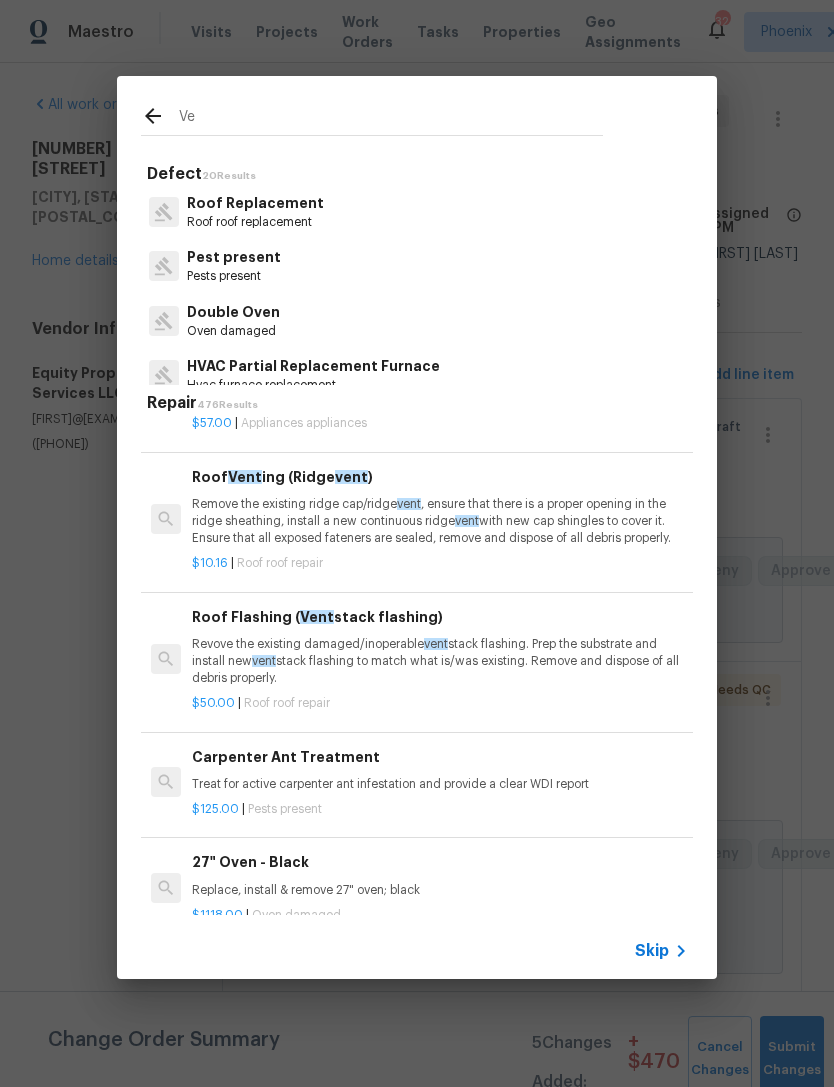 type on "V" 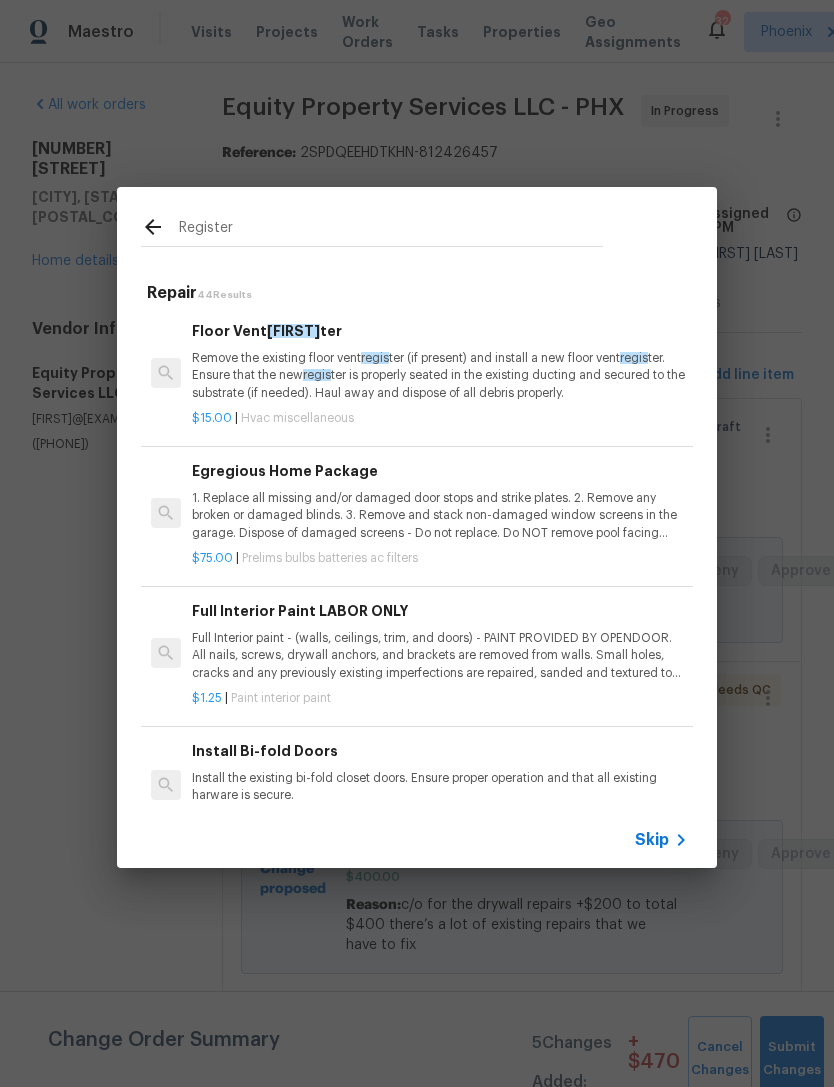 type on "Register" 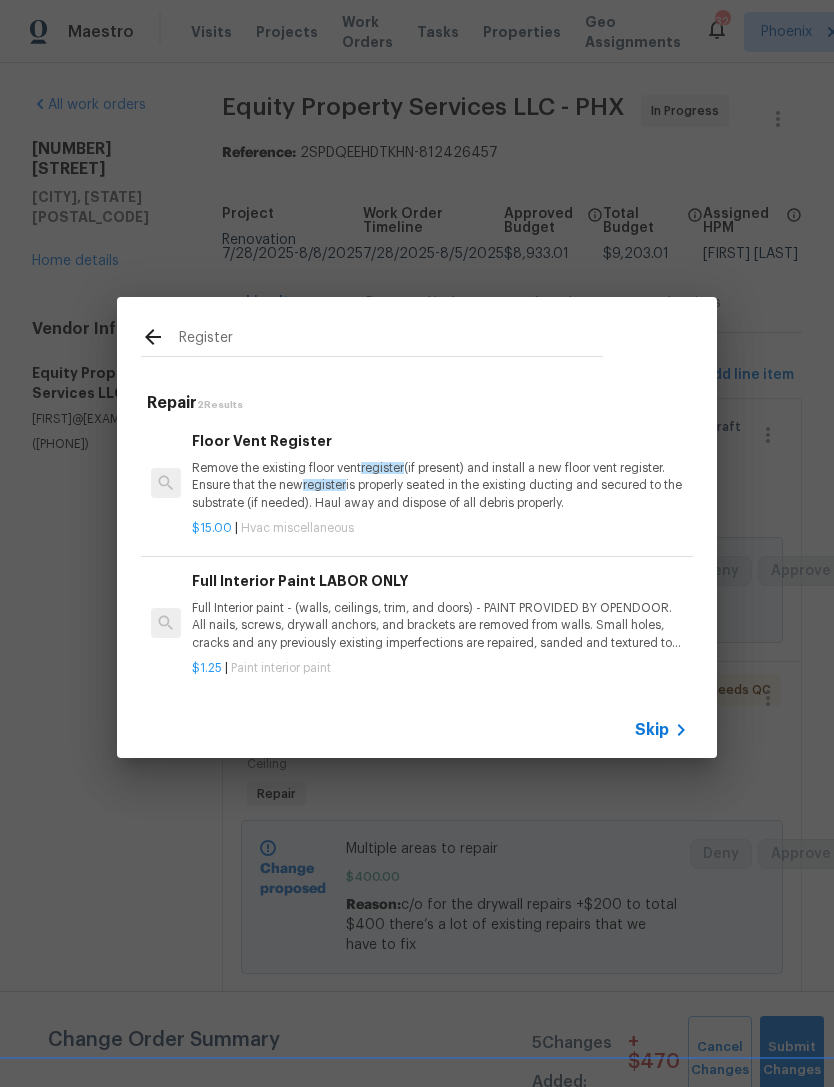 click on "Remove the existing floor vent  register  (if present) and install a new floor vent register. Ensure that the new  register  is properly seated in the existing ducting and secured to the substrate (if needed). Haul away and dispose of all debris properly." at bounding box center (440, 485) 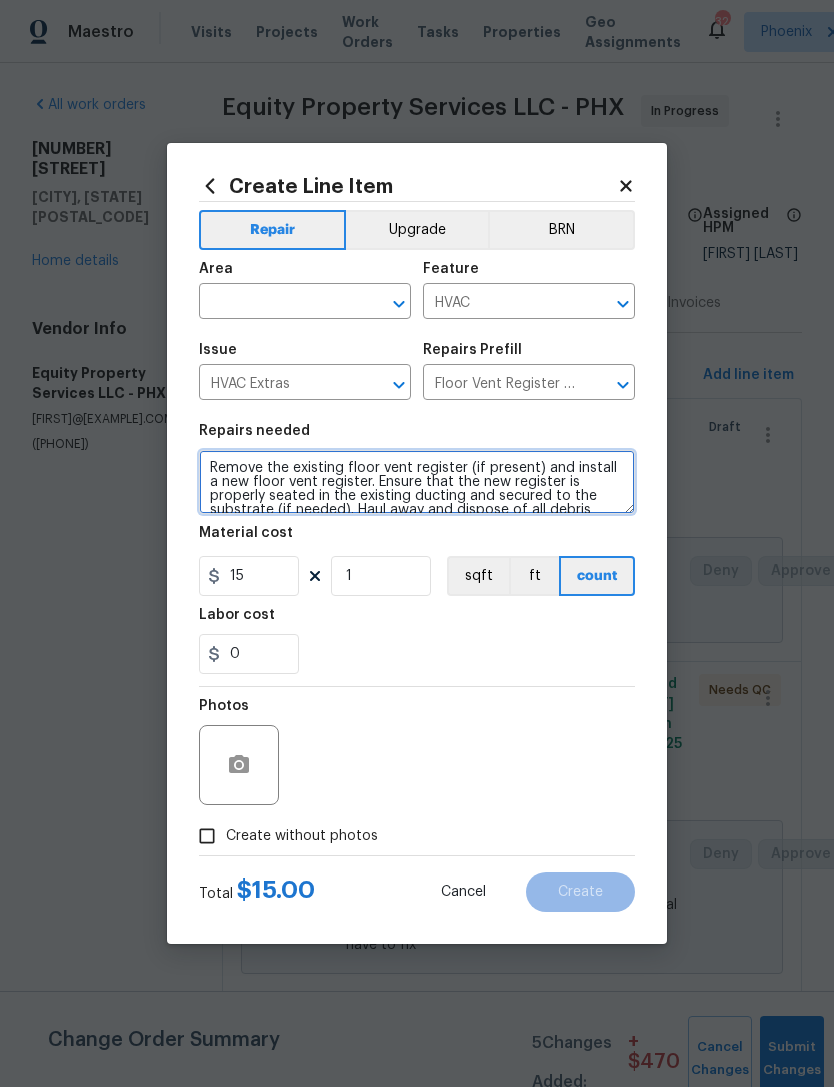 click on "Remove the existing floor vent register (if present) and install a new floor vent register. Ensure that the new register is properly seated in the existing ducting and secured to the substrate (if needed). Haul away and dispose of all debris properly." at bounding box center [417, 482] 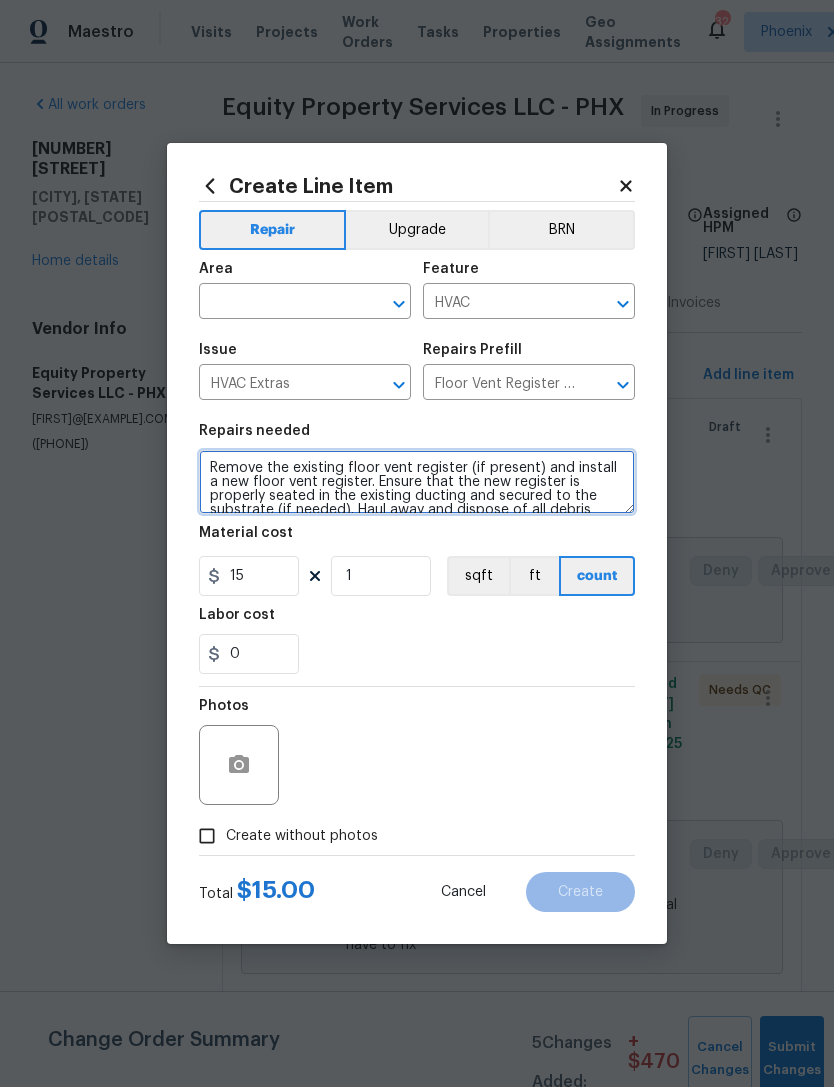 click on "Remove the existing floor vent register (if present) and install a new floor vent register. Ensure that the new register is properly seated in the existing ducting and secured to the substrate (if needed). Haul away and dispose of all debris properly." at bounding box center (417, 482) 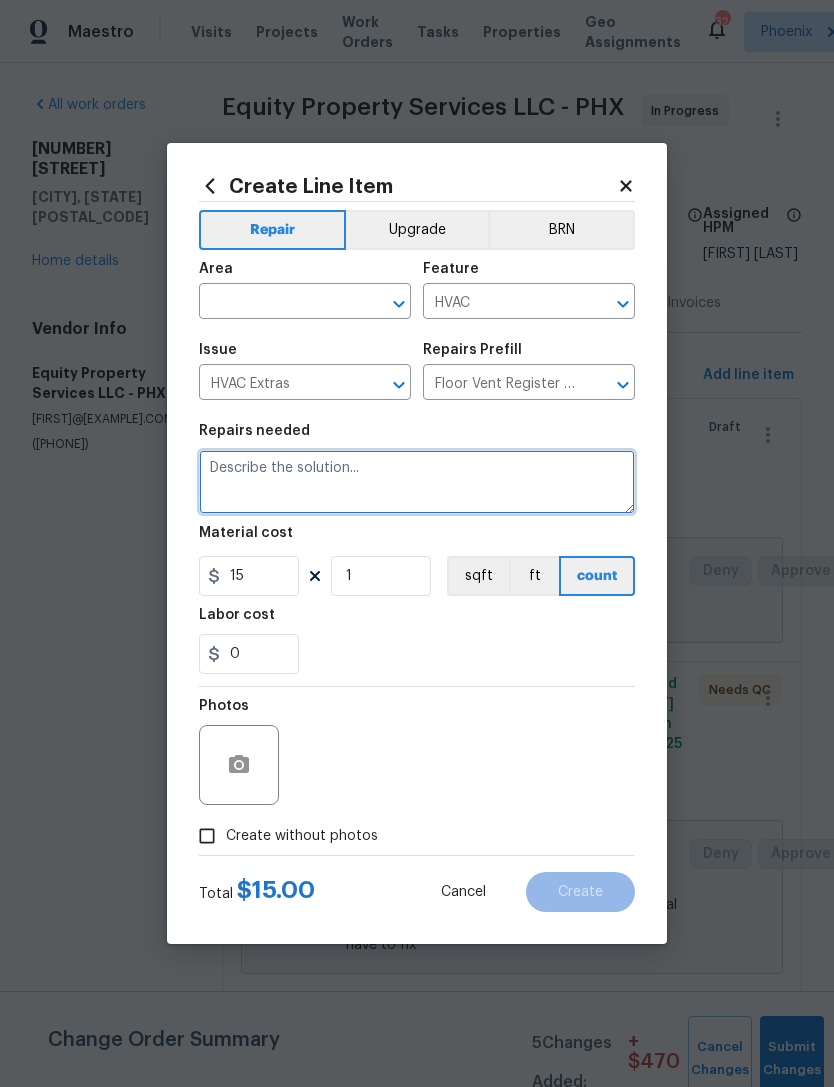 click at bounding box center [417, 482] 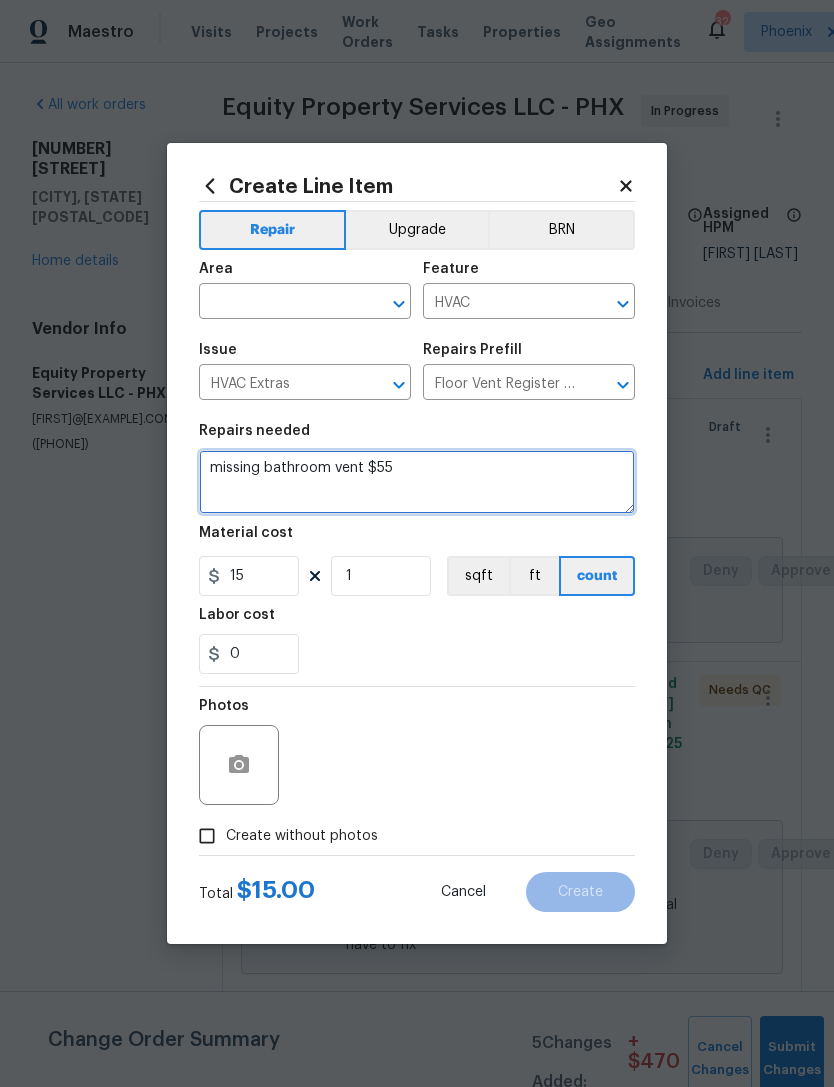 type on "missing bathroom vent $55" 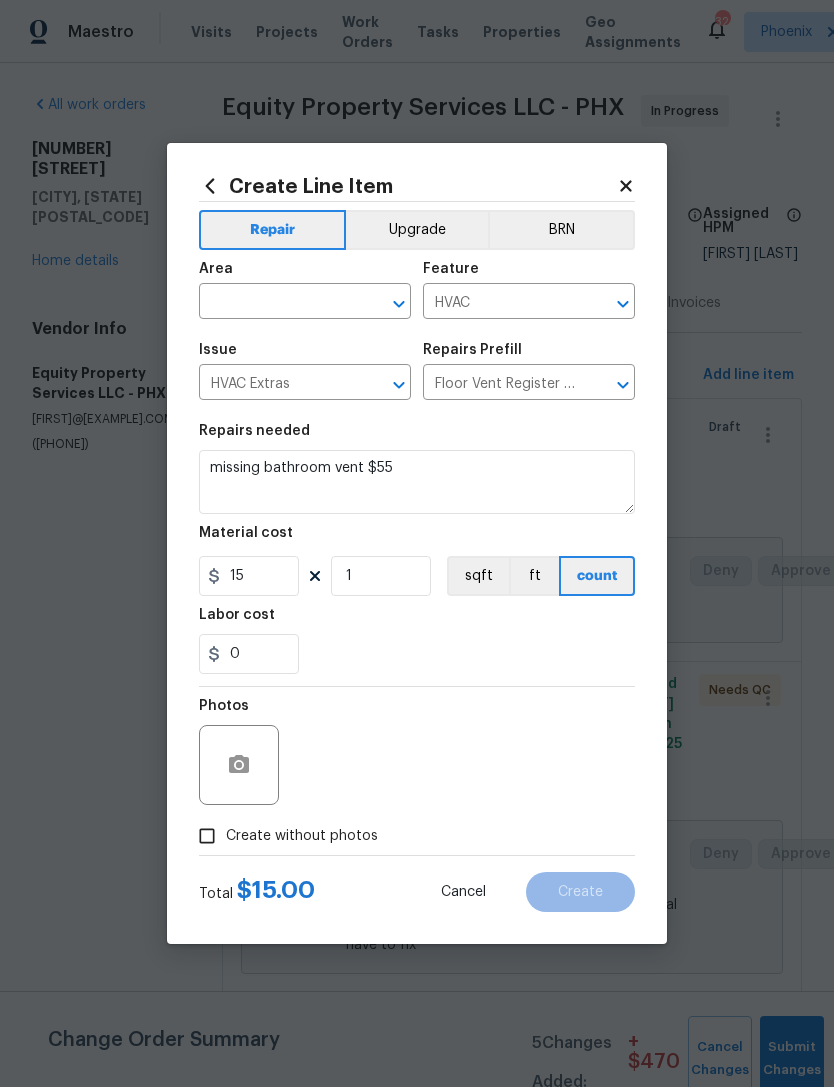 click at bounding box center (277, 303) 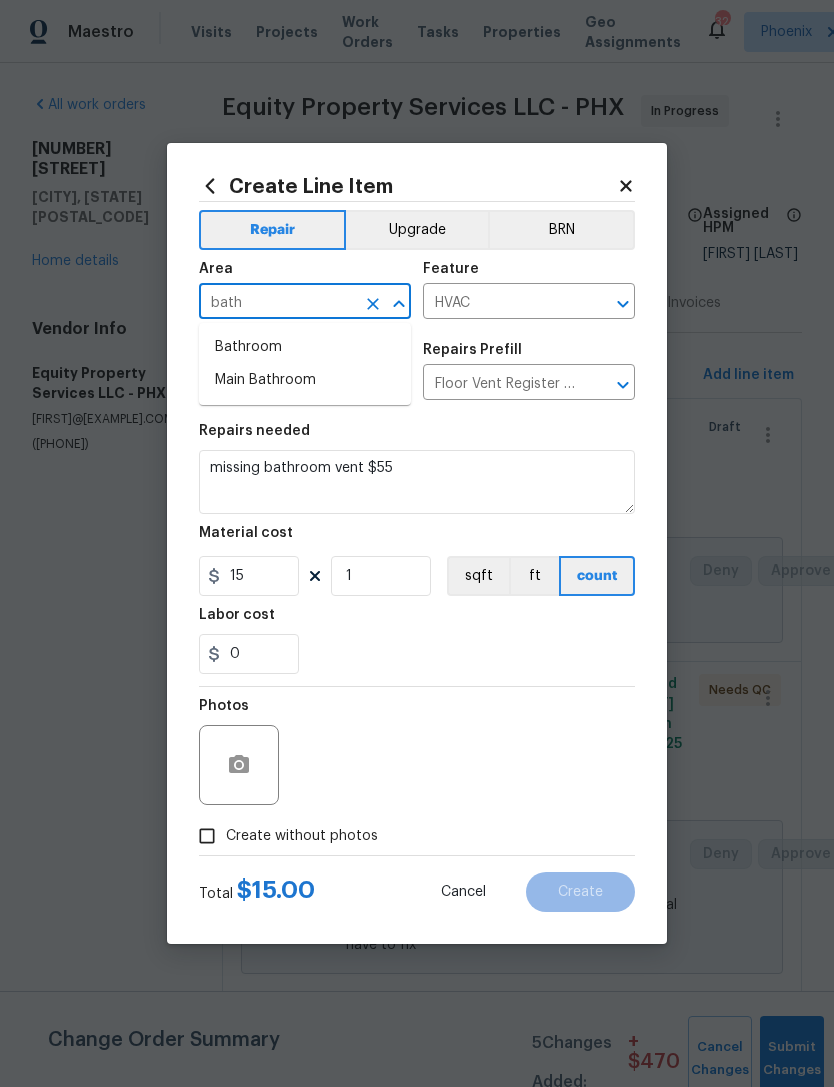 click on "Bathroom" at bounding box center [305, 347] 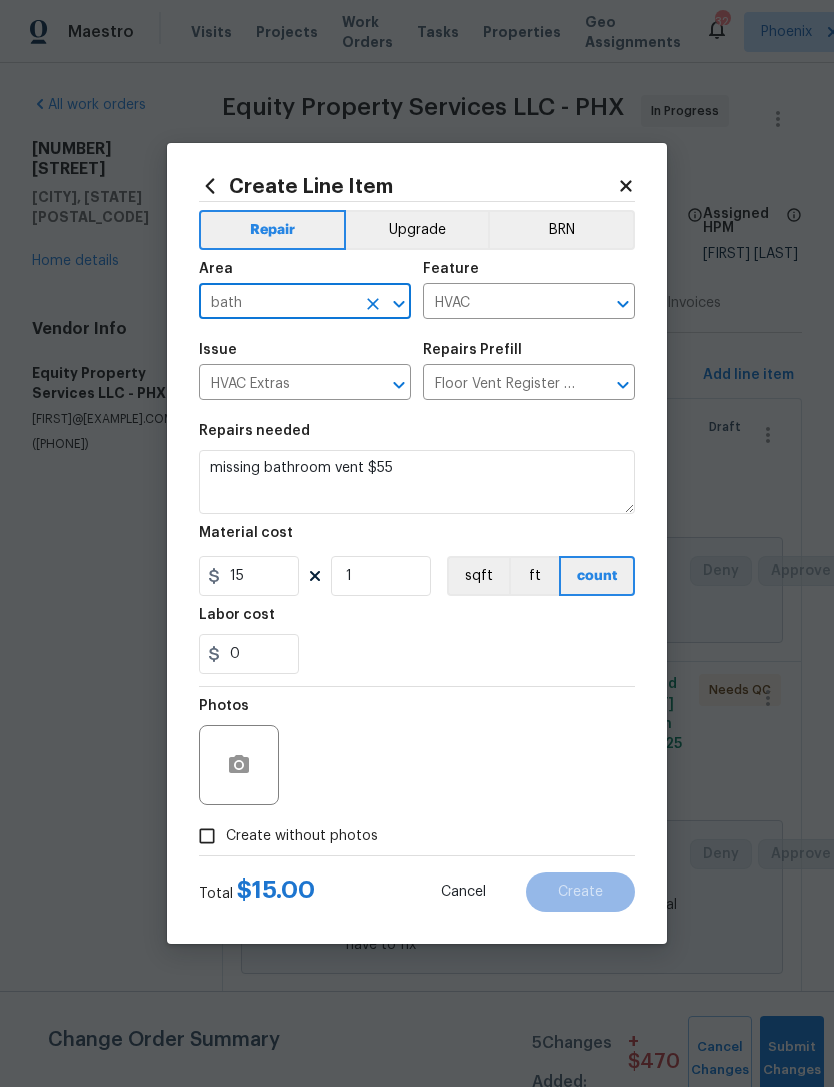 type on "Bathroom" 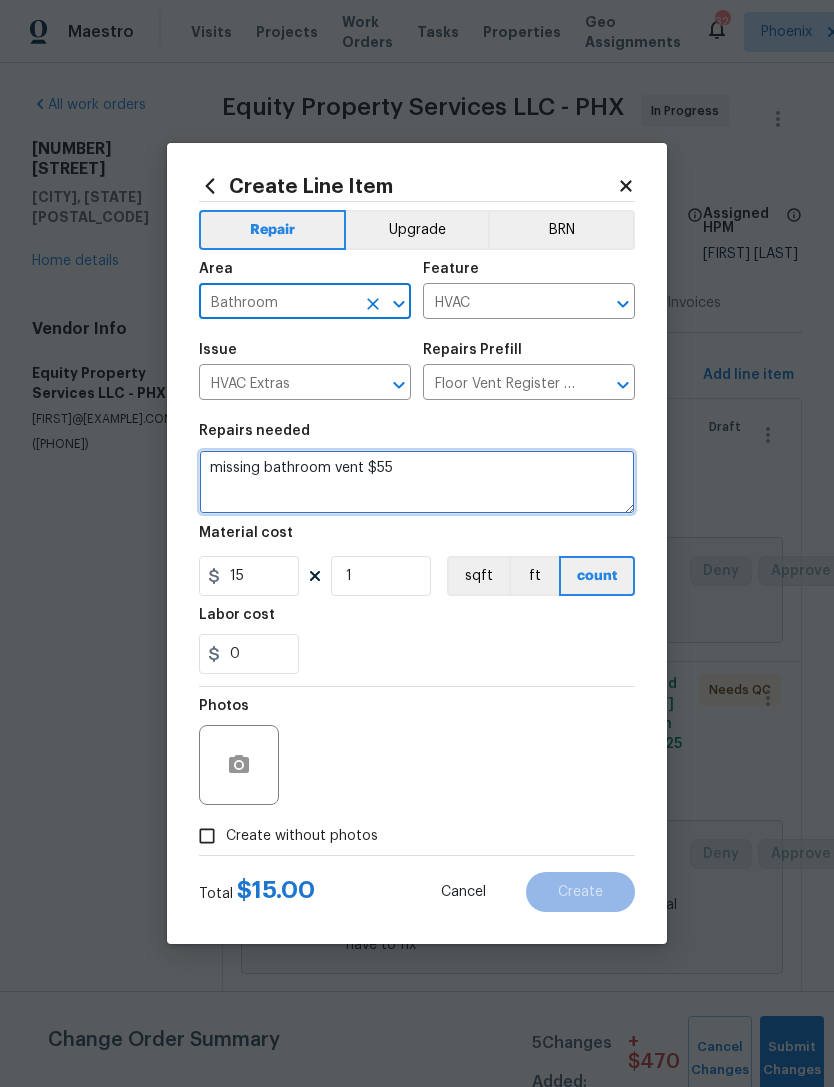 click on "missing bathroom vent $55" at bounding box center [417, 482] 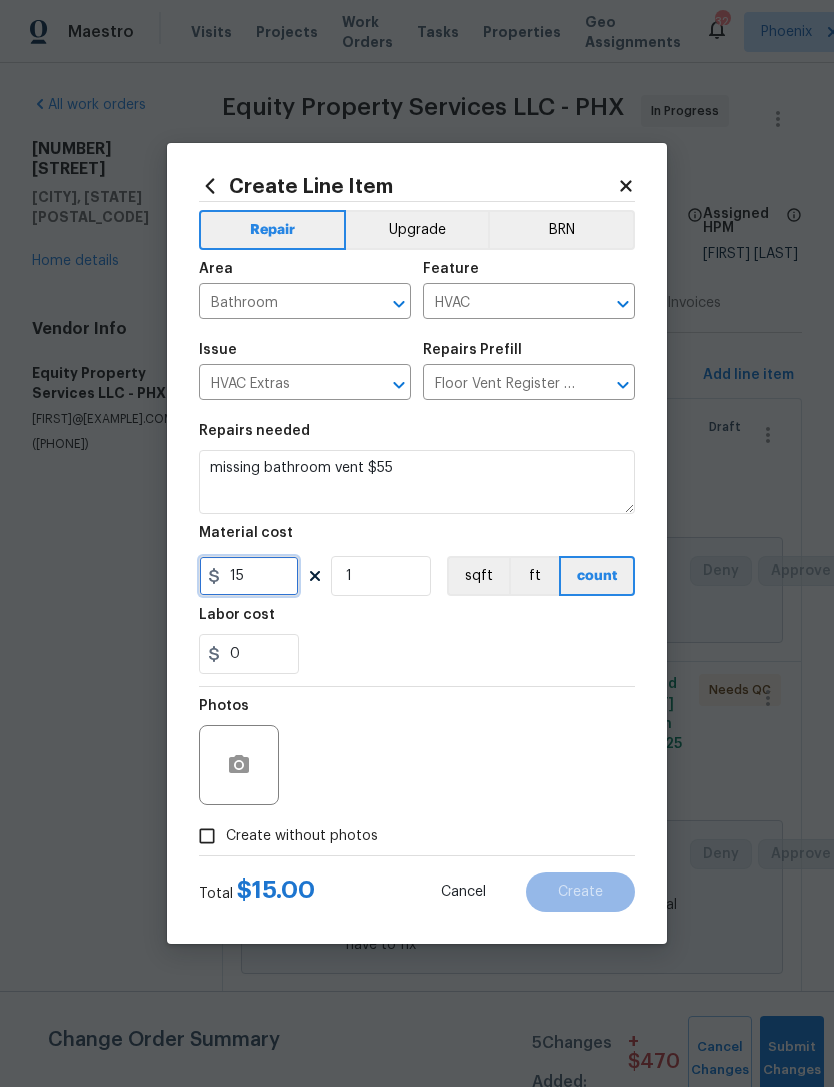 click on "15" at bounding box center [249, 576] 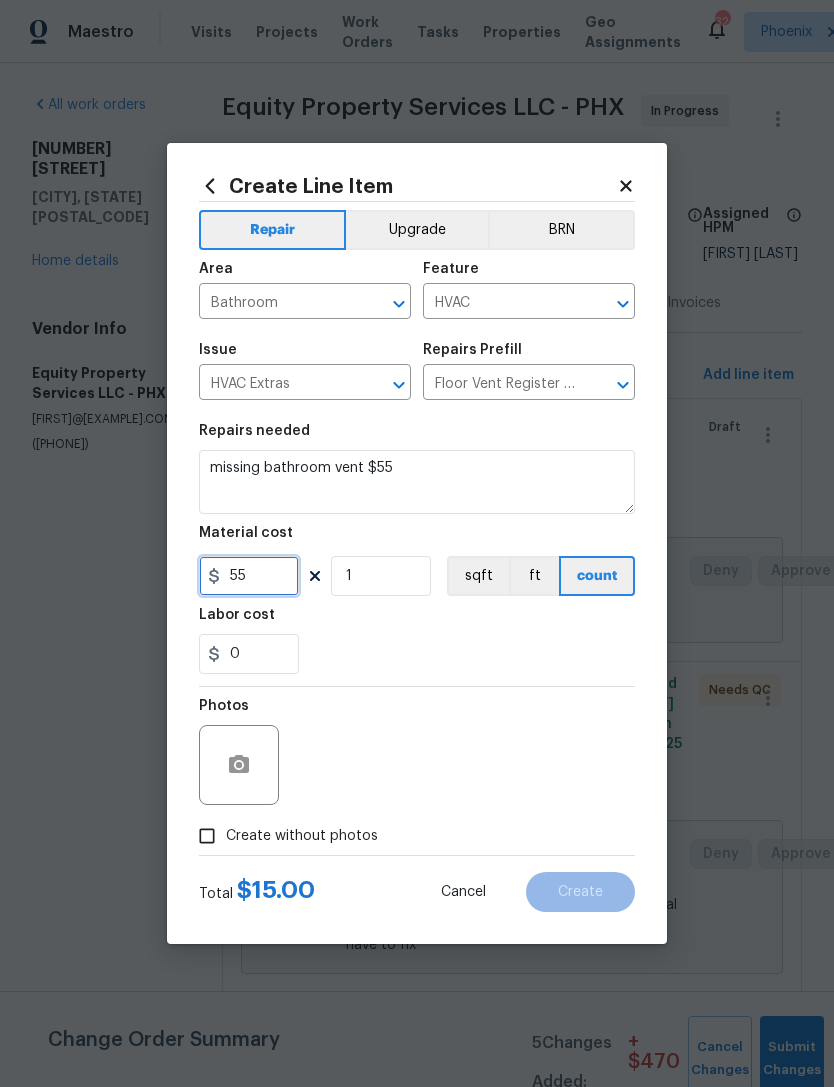 type on "55" 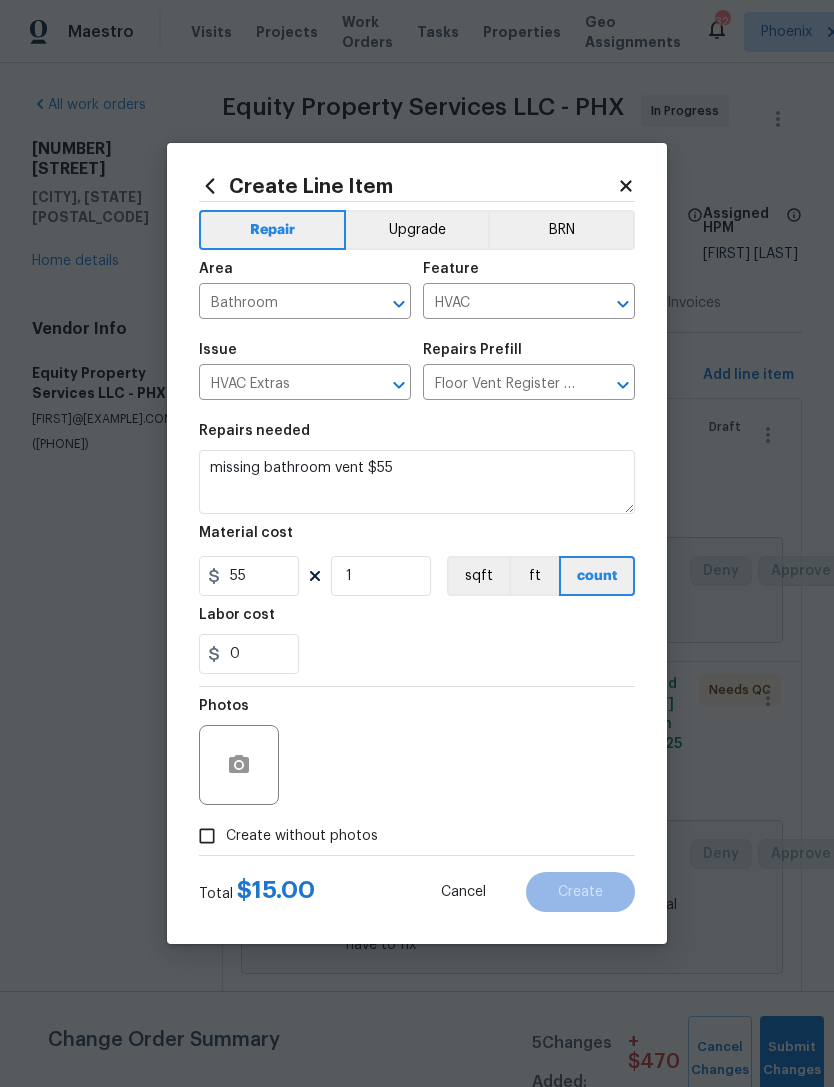 click on "Repairs needed missing bathroom vent $55  Material cost 55 1 sqft ft count Labor cost 0" at bounding box center [417, 549] 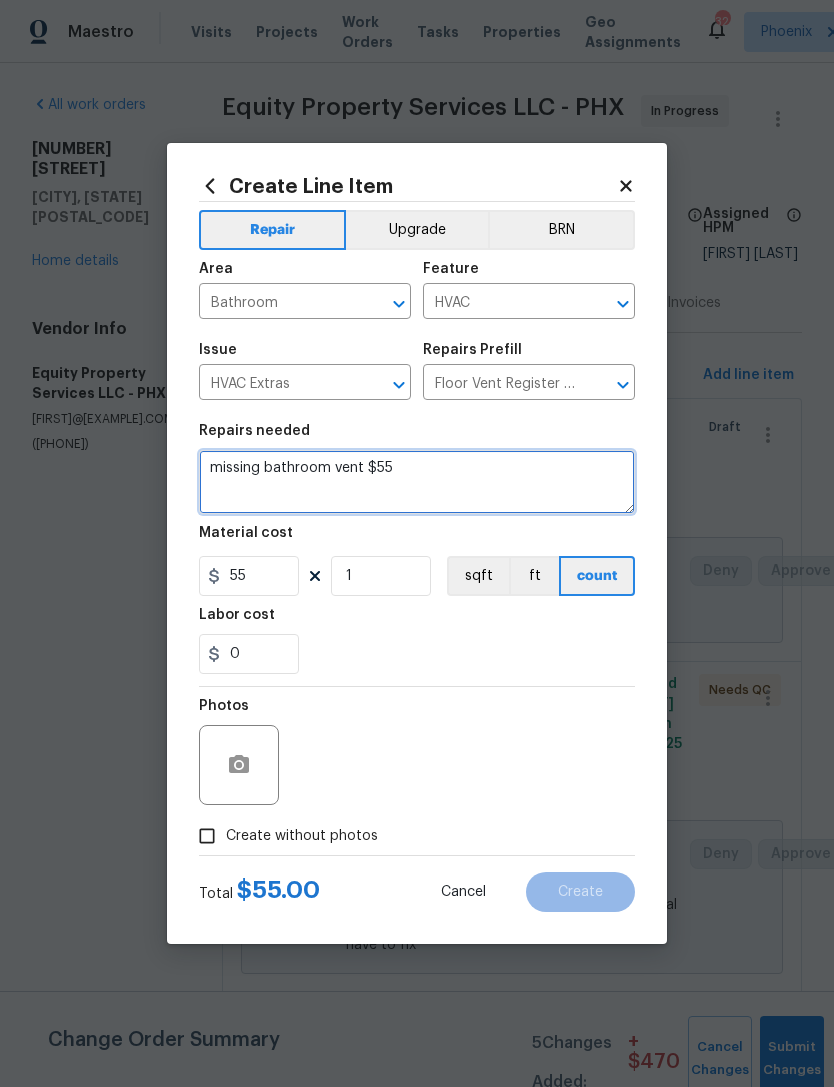 click on "missing bathroom vent $55" at bounding box center [417, 482] 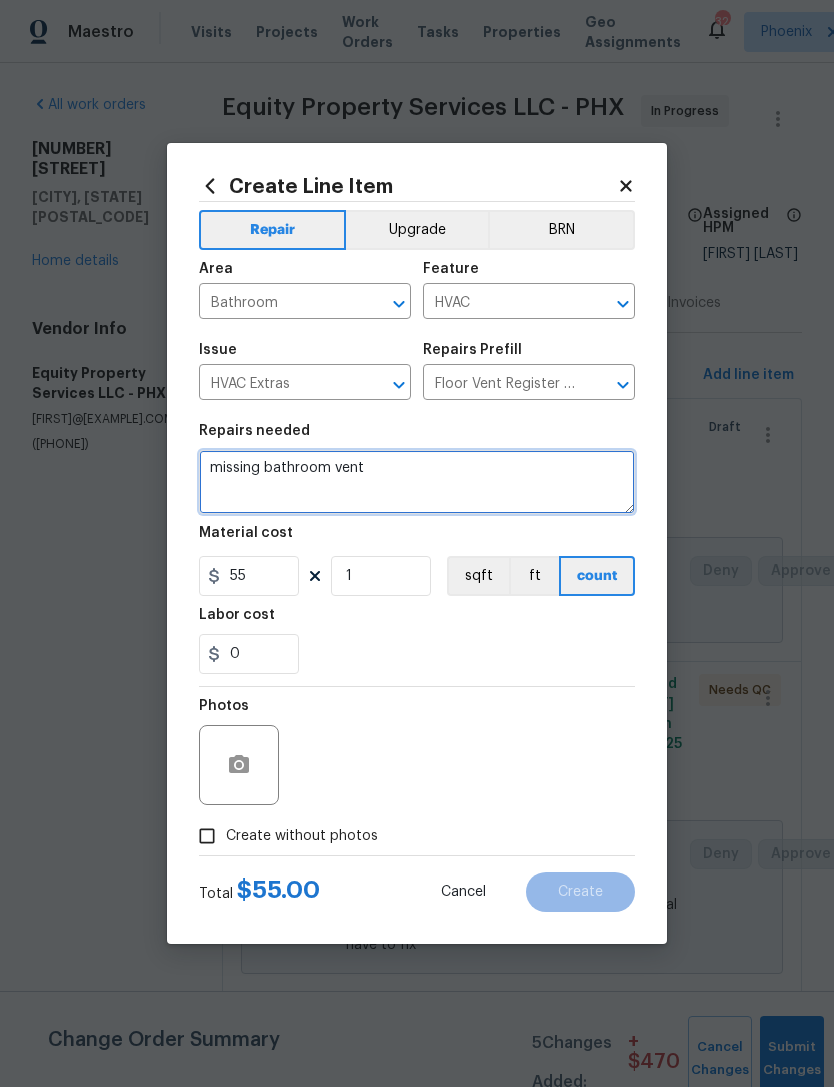 type on "missing bathroom vent" 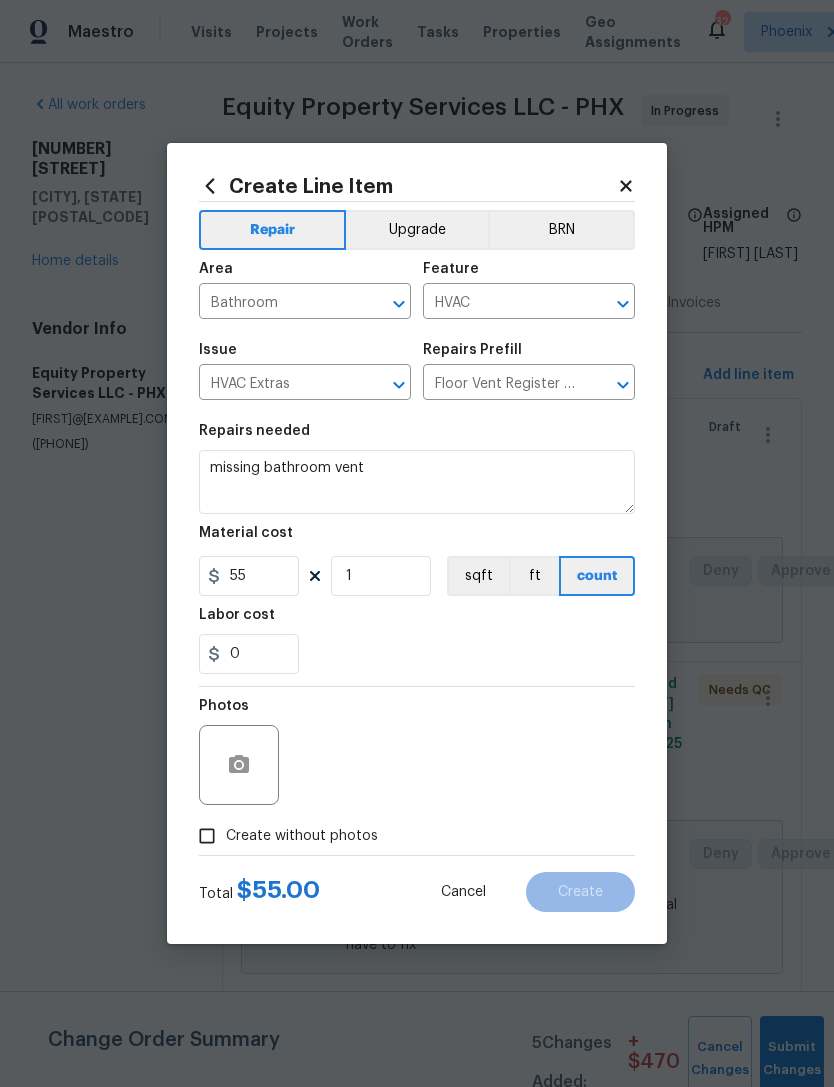 click on "0" at bounding box center [417, 654] 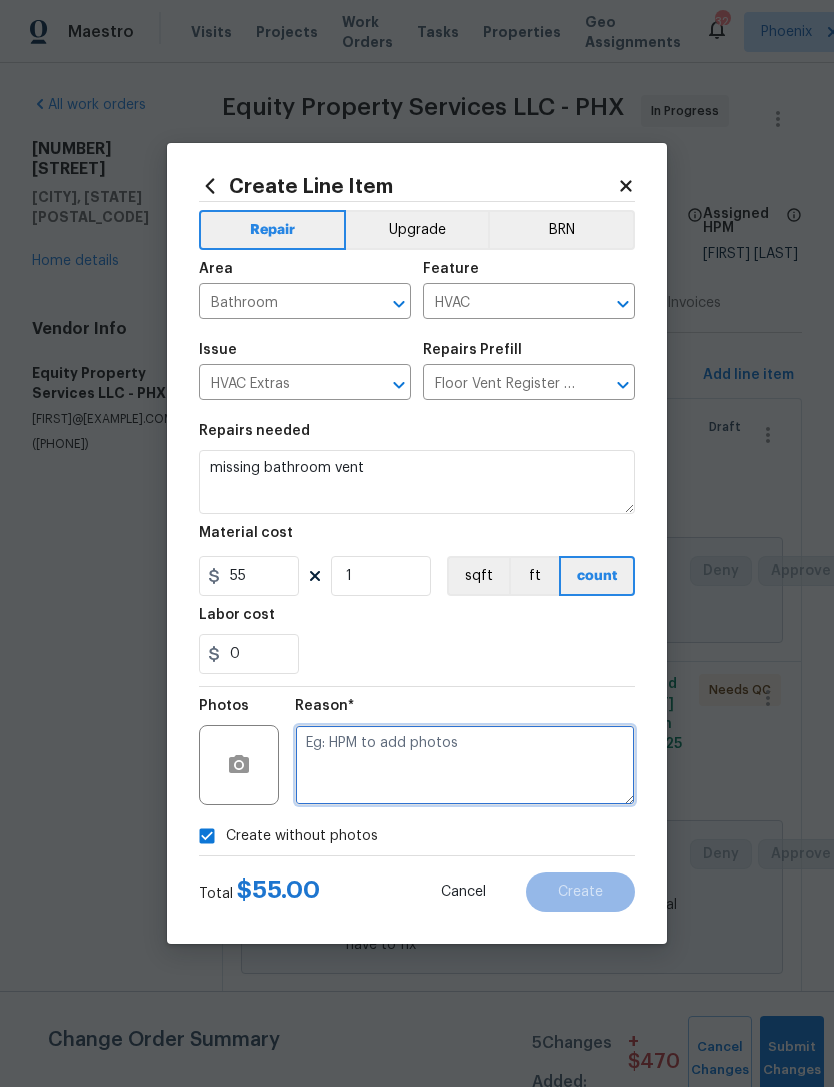 click at bounding box center [465, 765] 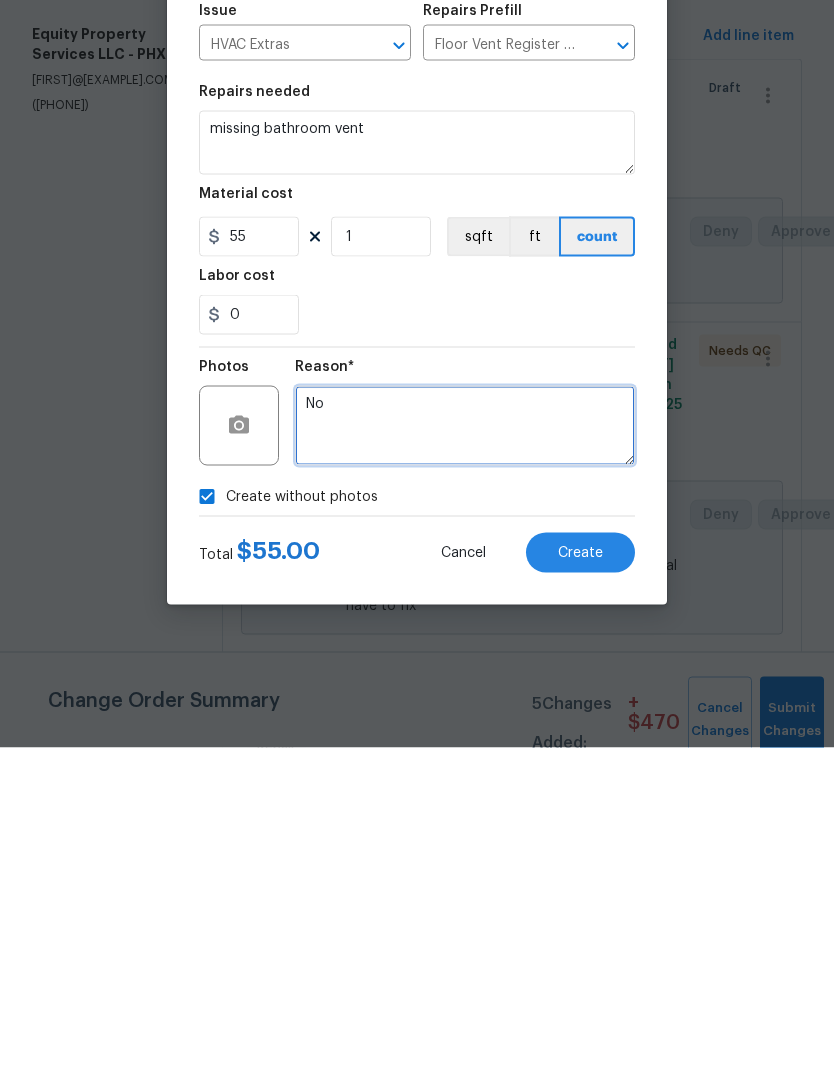 type on "No" 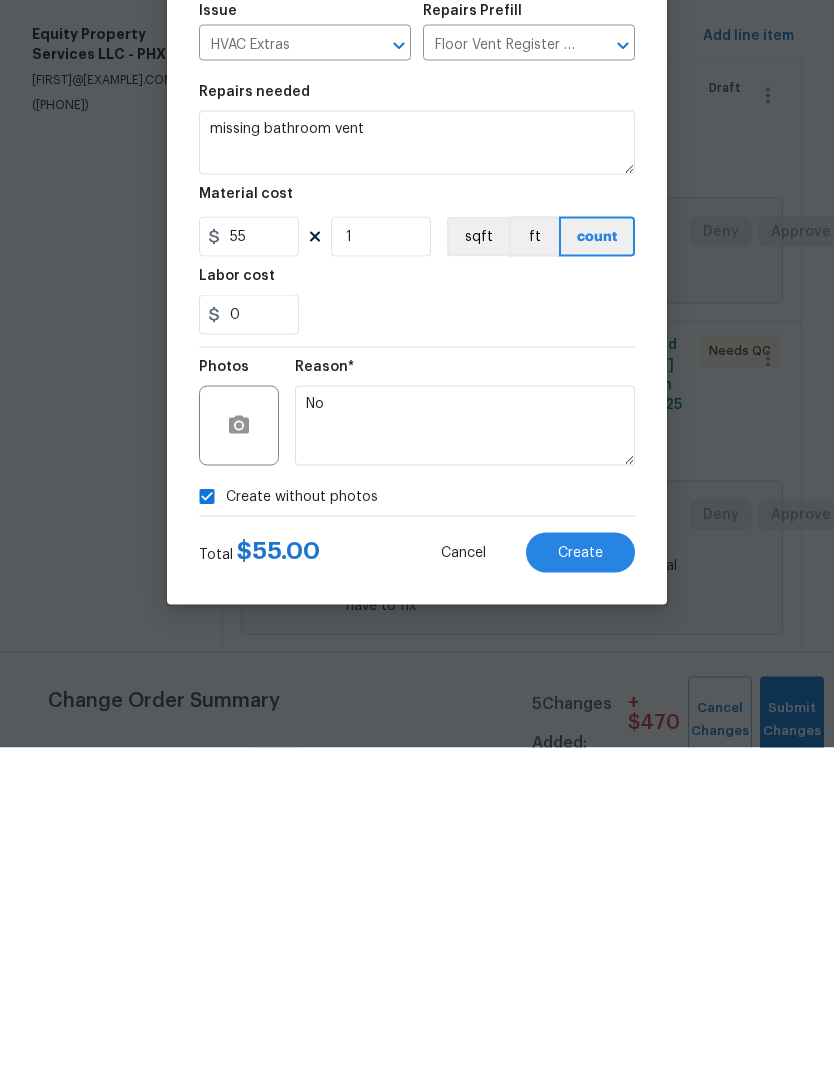 click on "Repairs needed missing bathroom vent Material cost 55 1 sqft ft count Labor cost 0" at bounding box center (417, 549) 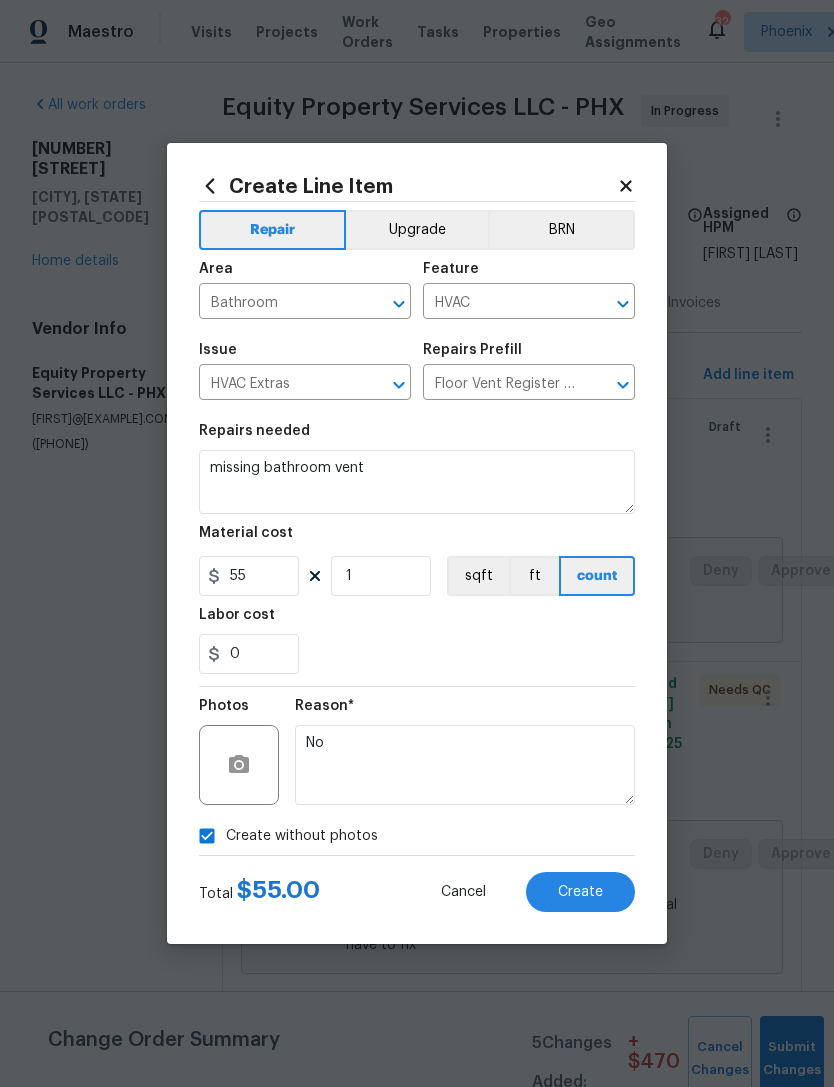 click on "Create" at bounding box center (580, 892) 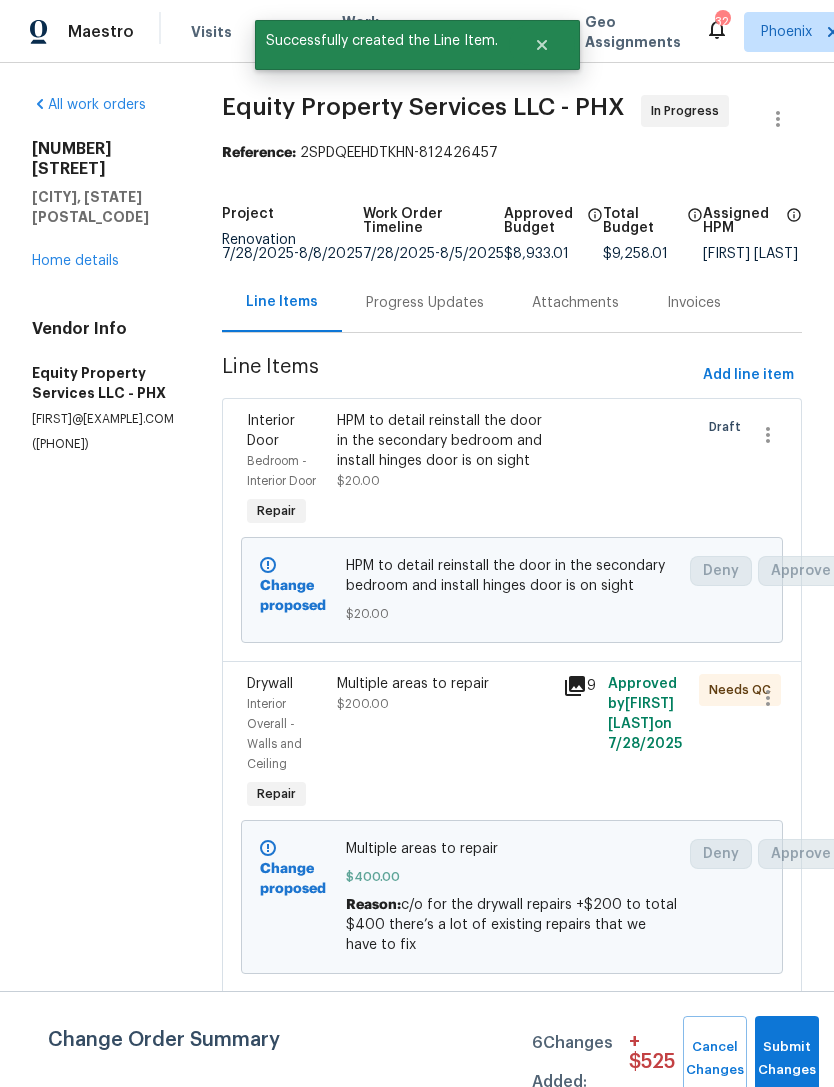 scroll, scrollTop: 0, scrollLeft: 0, axis: both 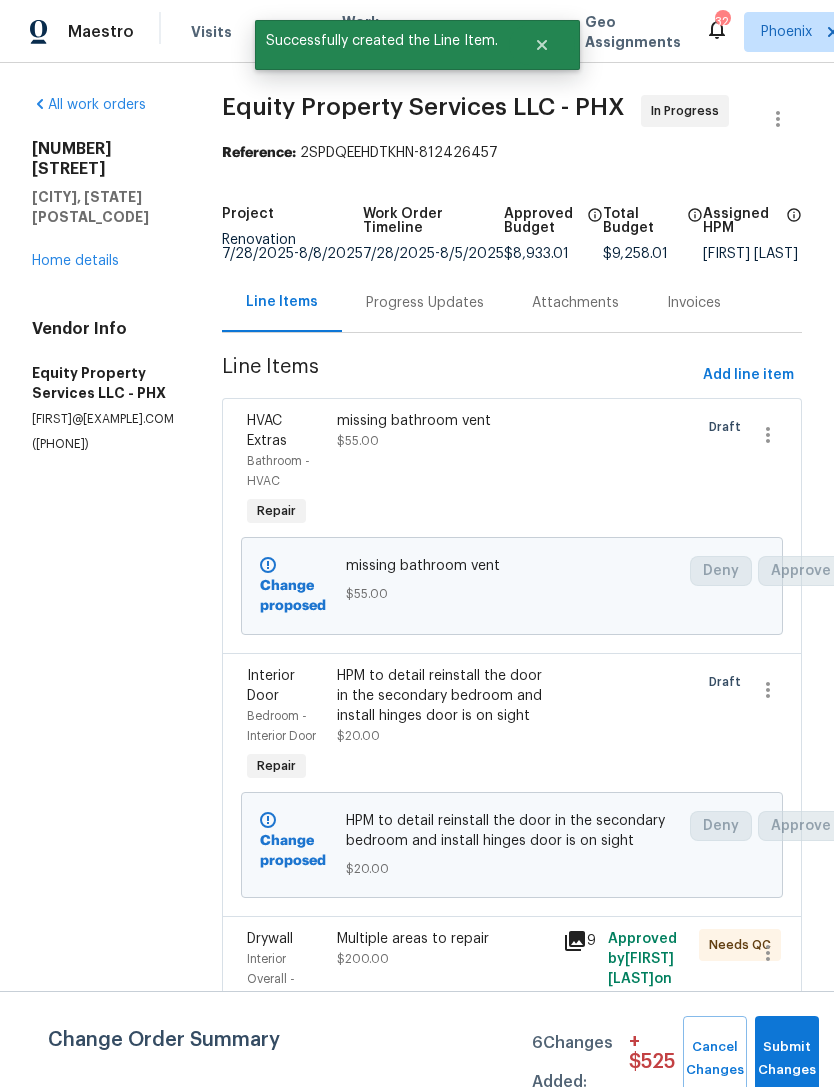 click on "Progress Updates" at bounding box center (425, 303) 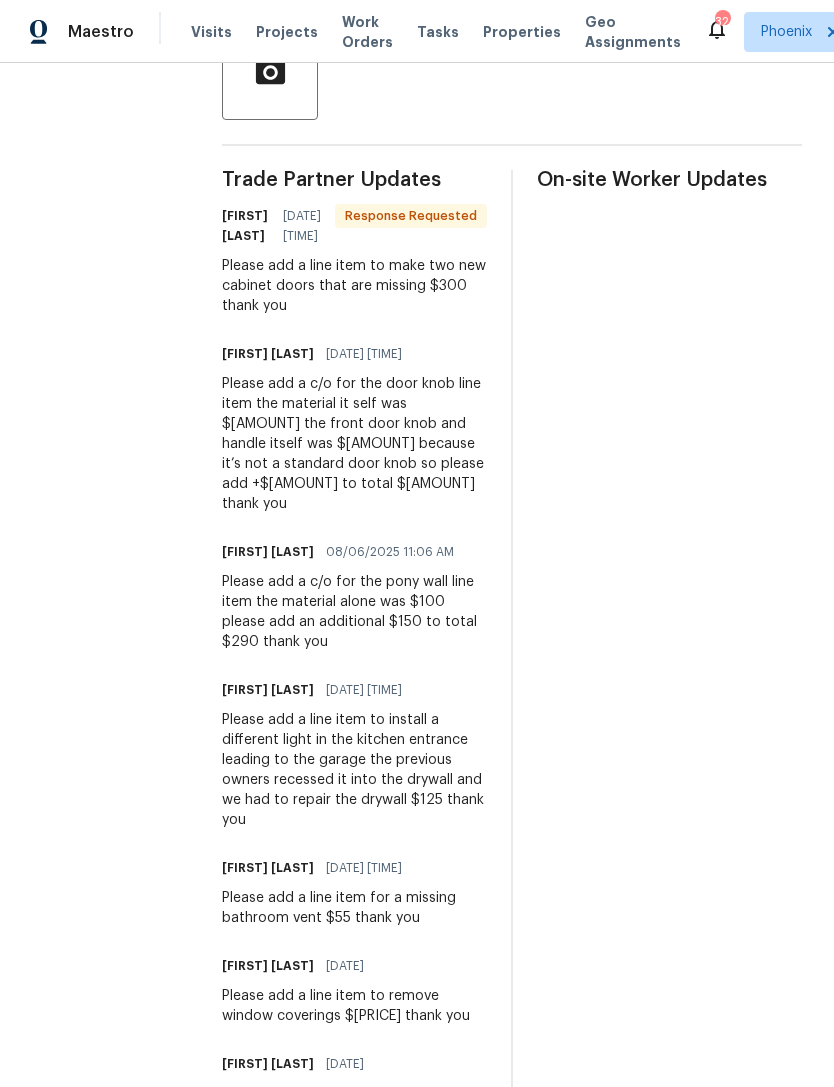 scroll, scrollTop: 581, scrollLeft: 0, axis: vertical 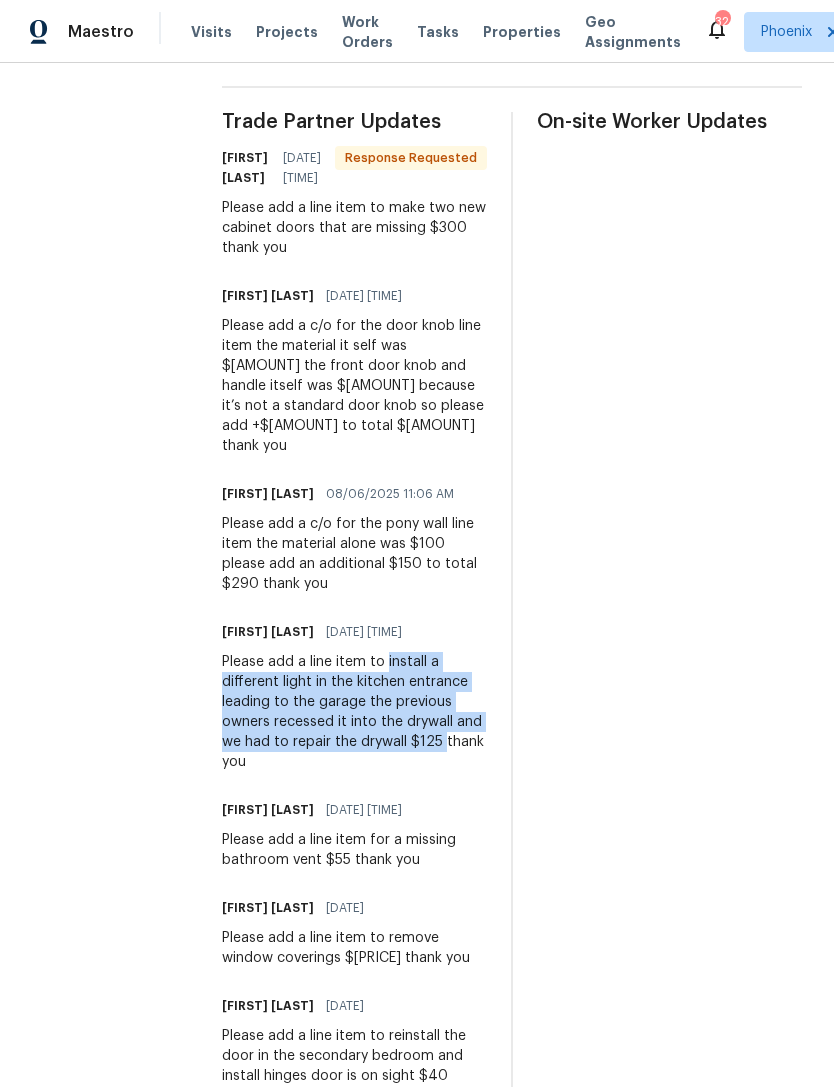 copy on "install a different light in the kitchen entrance leading to the garage the previous owners recessed it into the drywall and we had to repair the drywall $125" 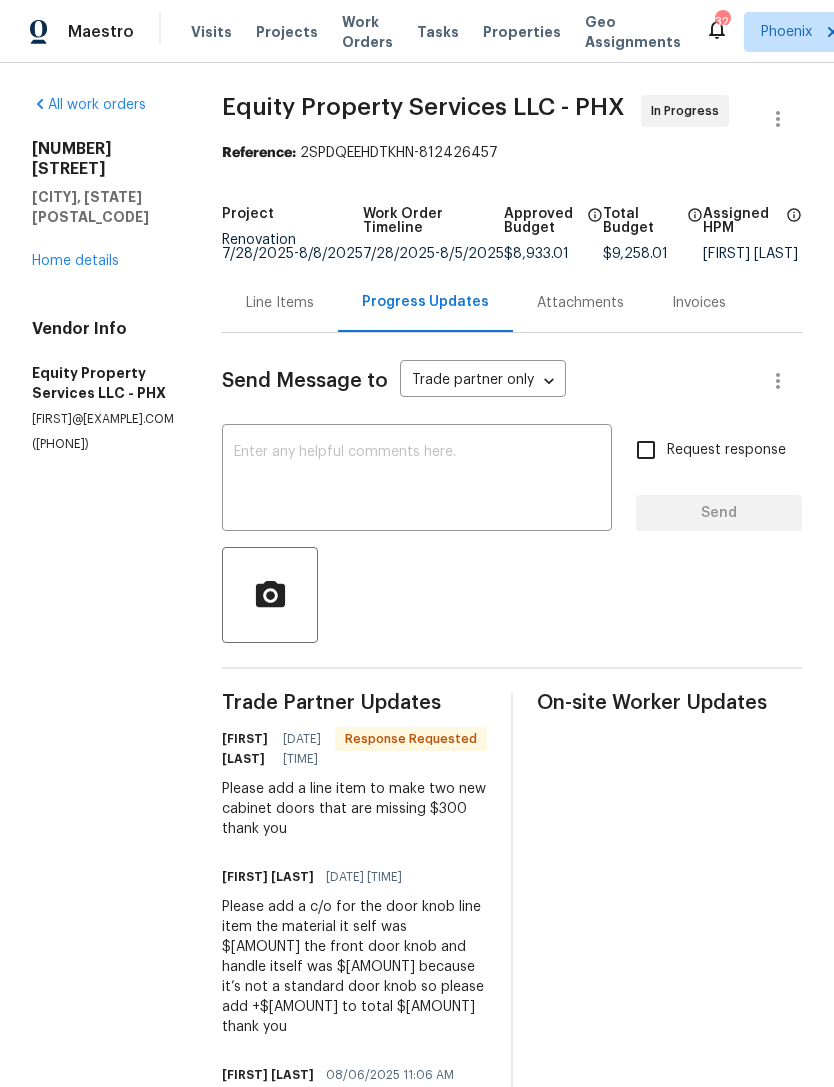 scroll, scrollTop: 0, scrollLeft: 0, axis: both 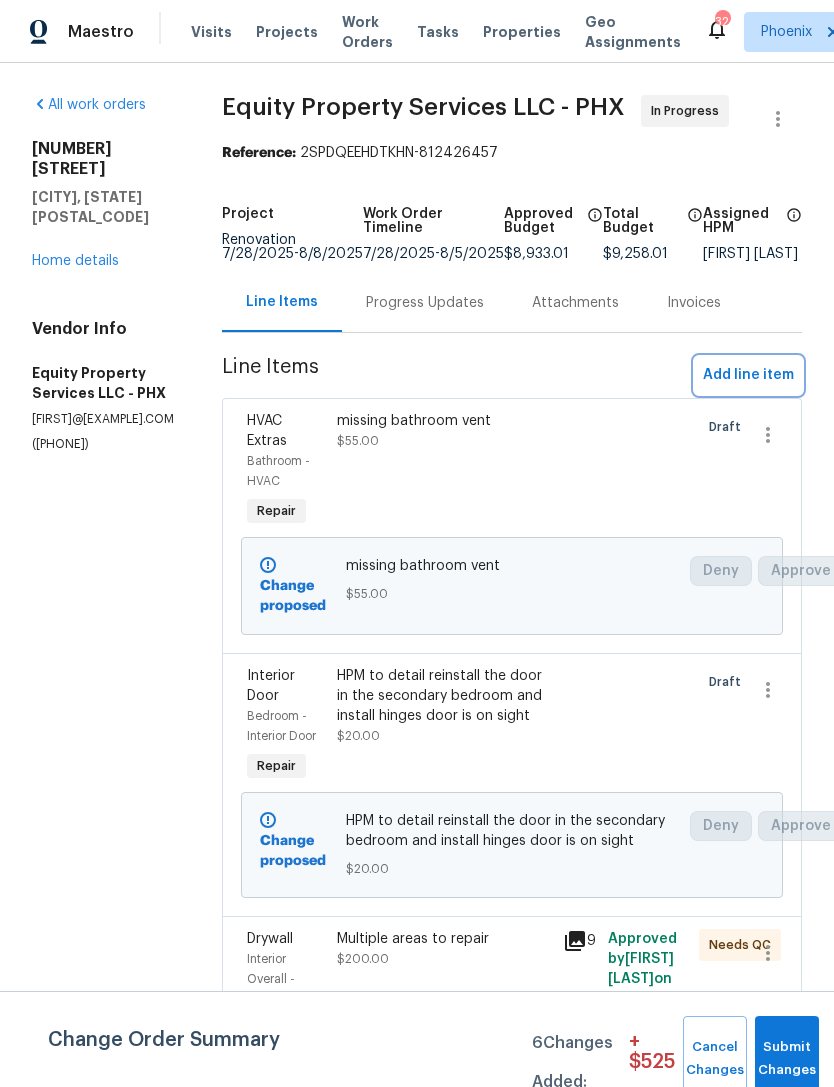 click on "Add line item" at bounding box center (748, 375) 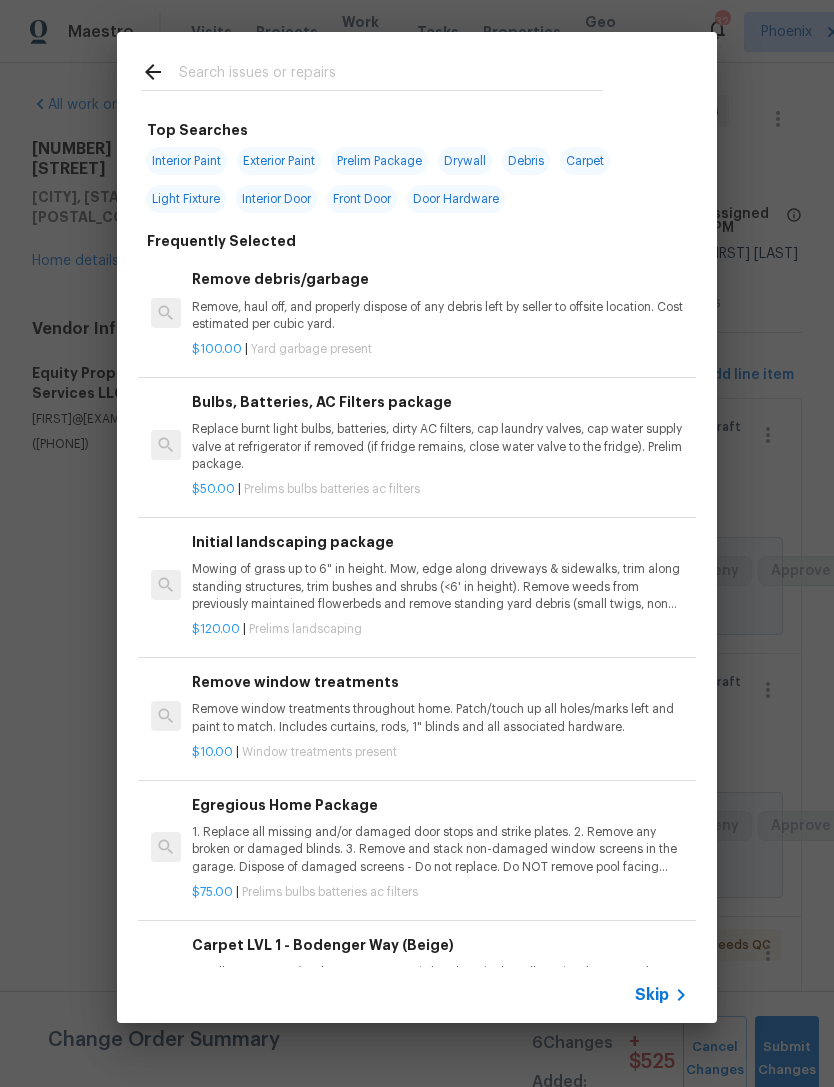 click at bounding box center [391, 75] 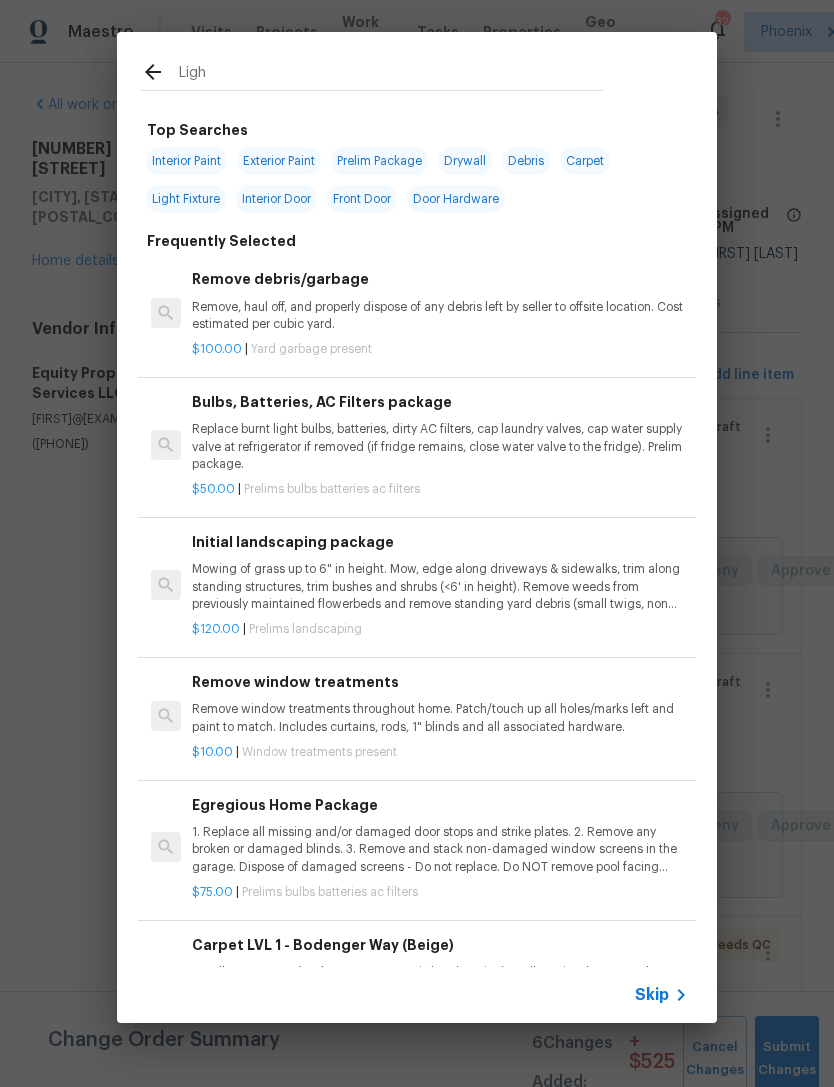 type on "Light" 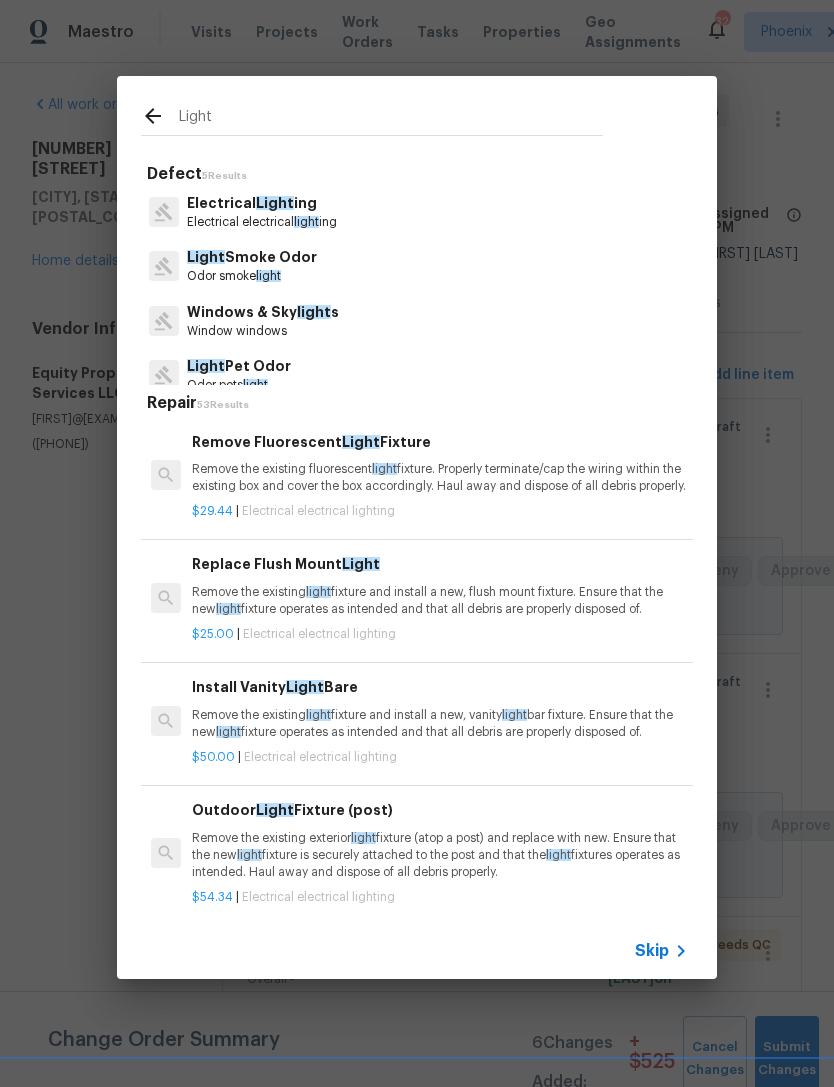 click on "Remove the existing light fixture and install a new, flush mount fixture. Ensure that the new light fixture operates as intended and that all debris are properly disposed of." at bounding box center (440, 601) 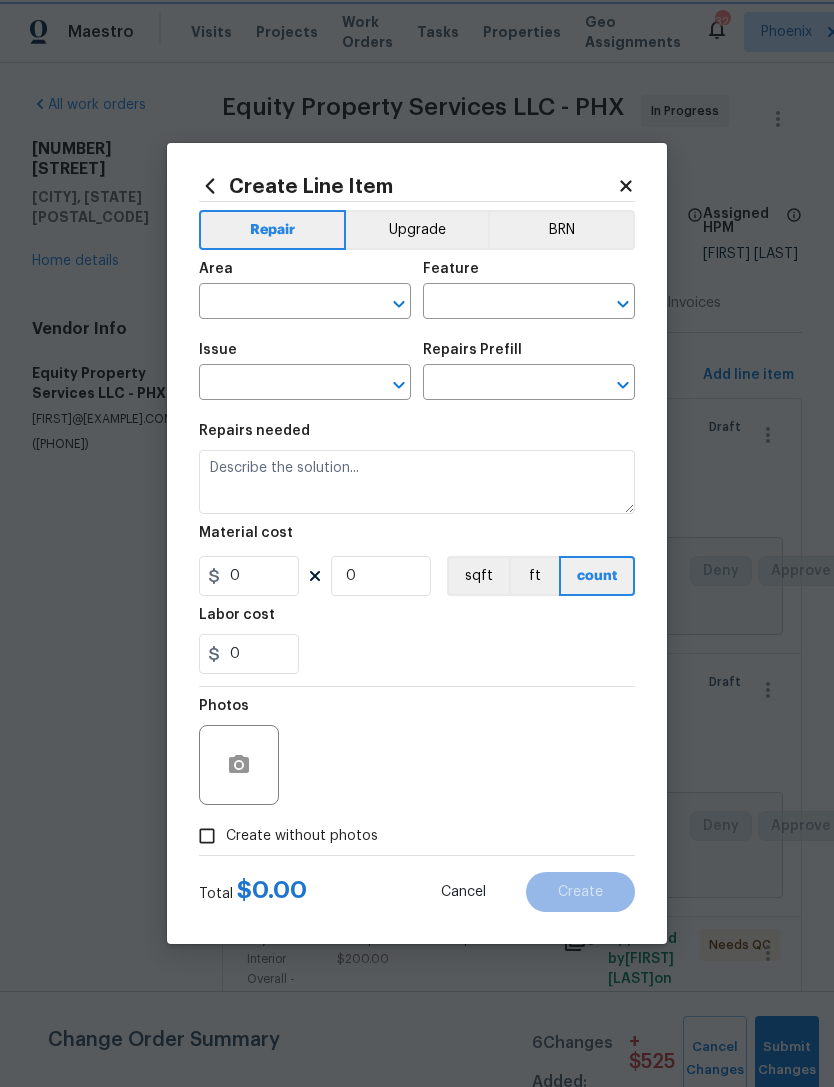 type on "Electrical Lighting" 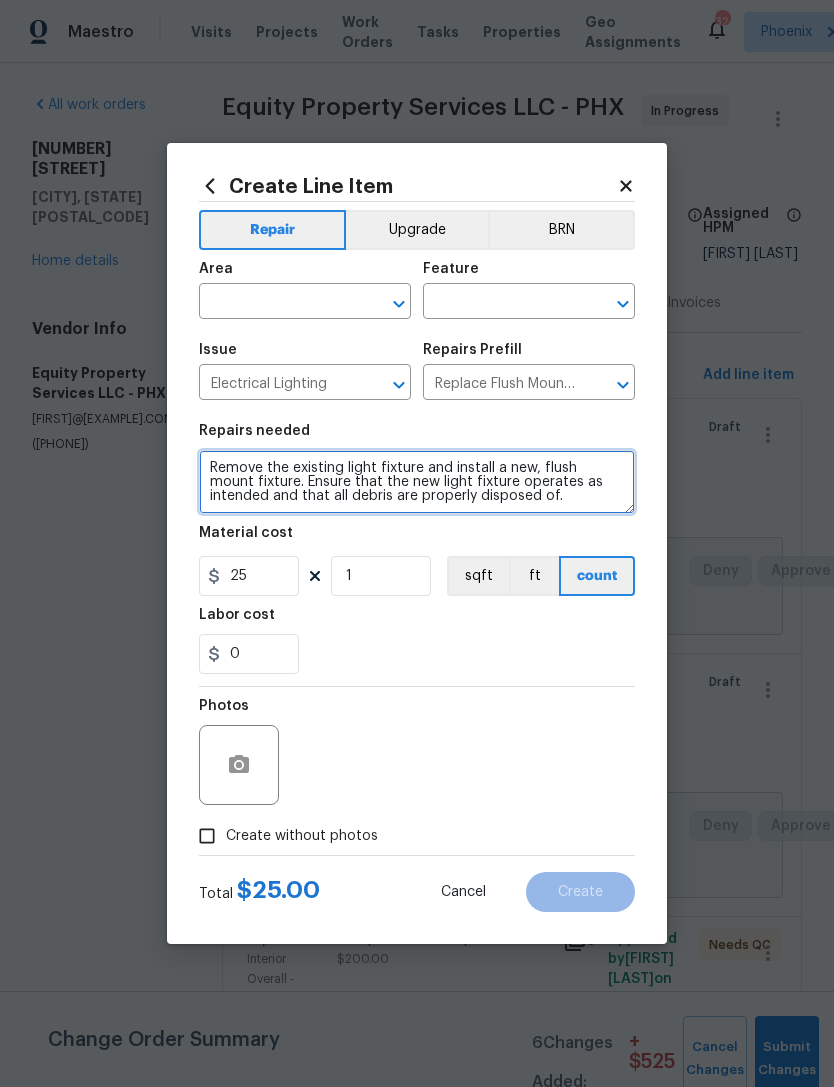 click on "Remove the existing light fixture and install a new, flush mount fixture. Ensure that the new light fixture operates as intended and that all debris are properly disposed of." at bounding box center [417, 482] 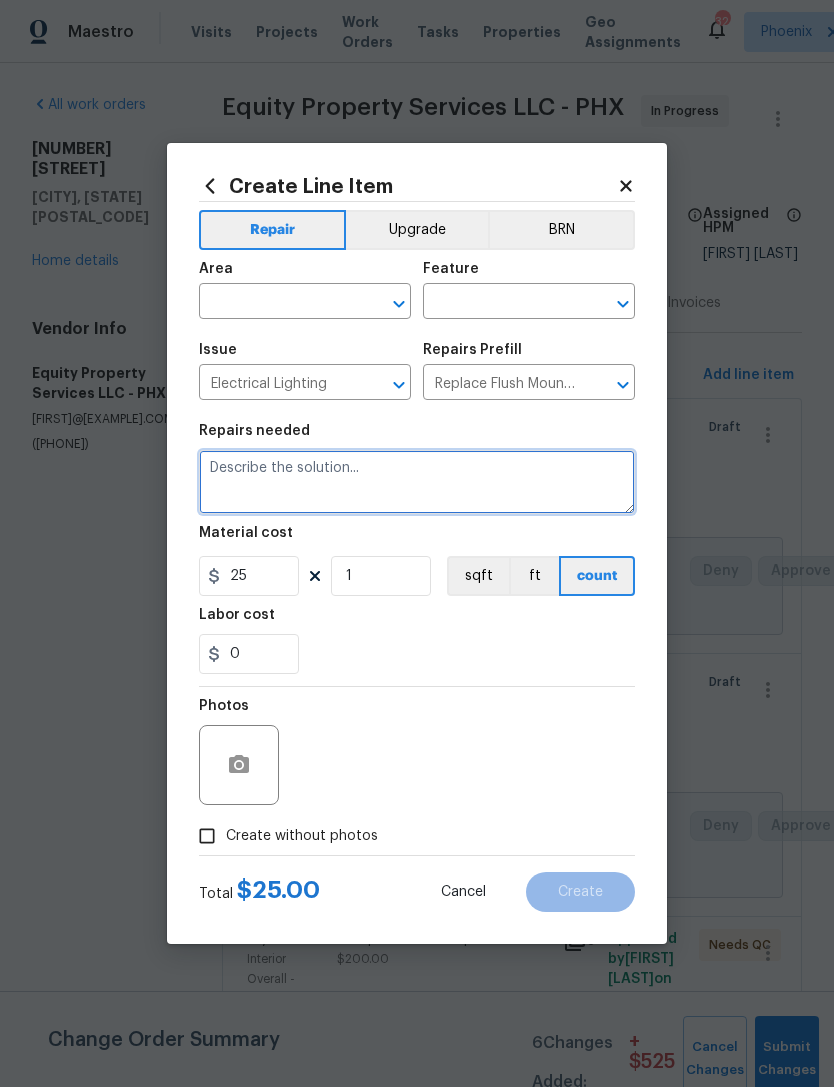 click at bounding box center [417, 482] 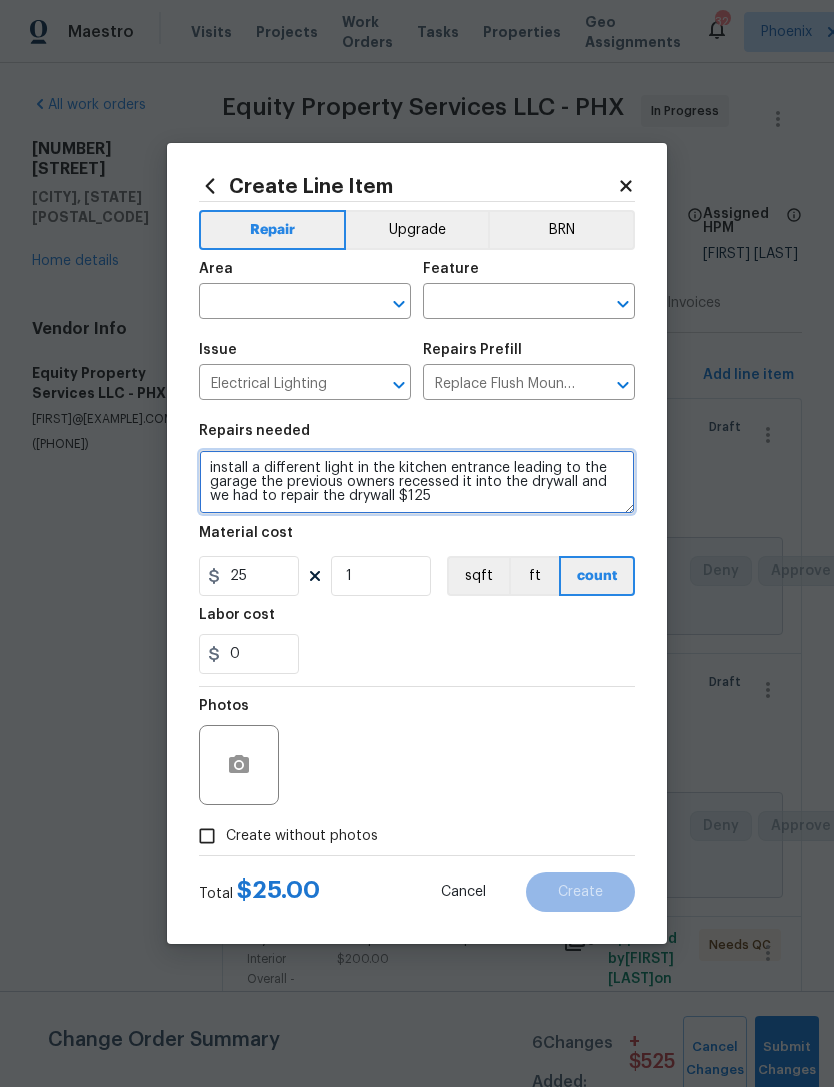 type on "install a different light in the kitchen entrance leading to the garage the previous owners recessed it into the drywall and we had to repair the drywall $125" 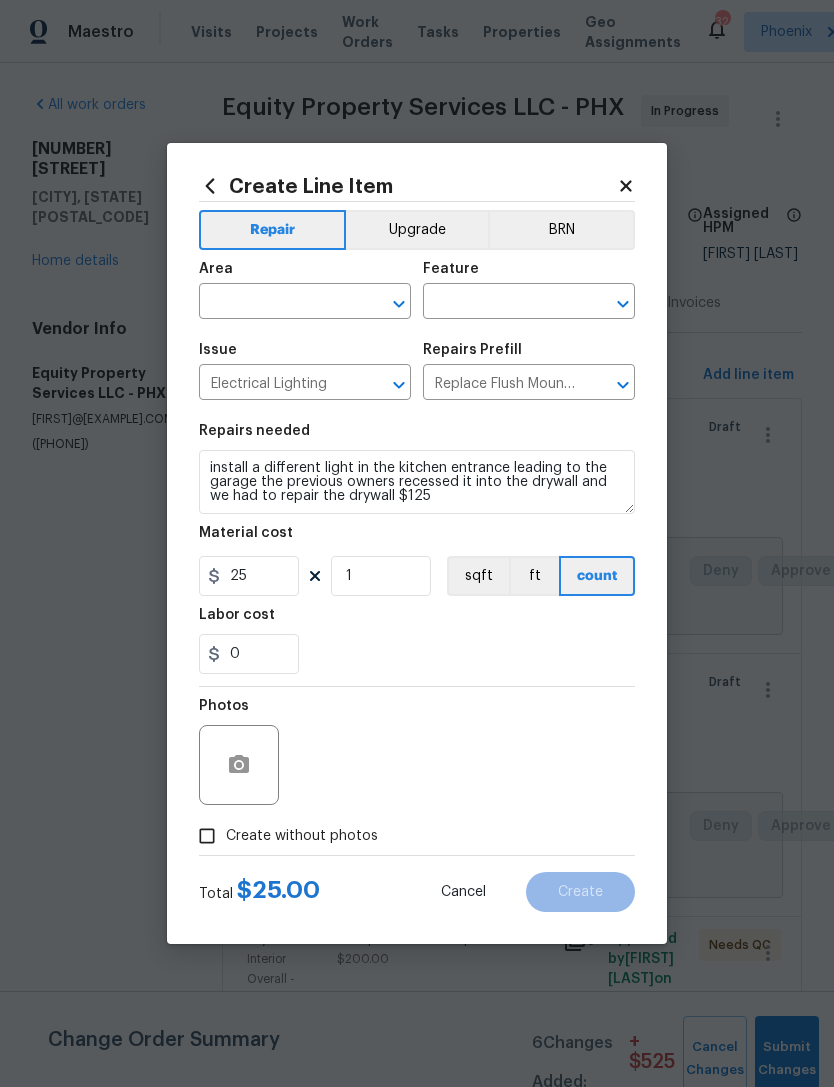click at bounding box center (277, 303) 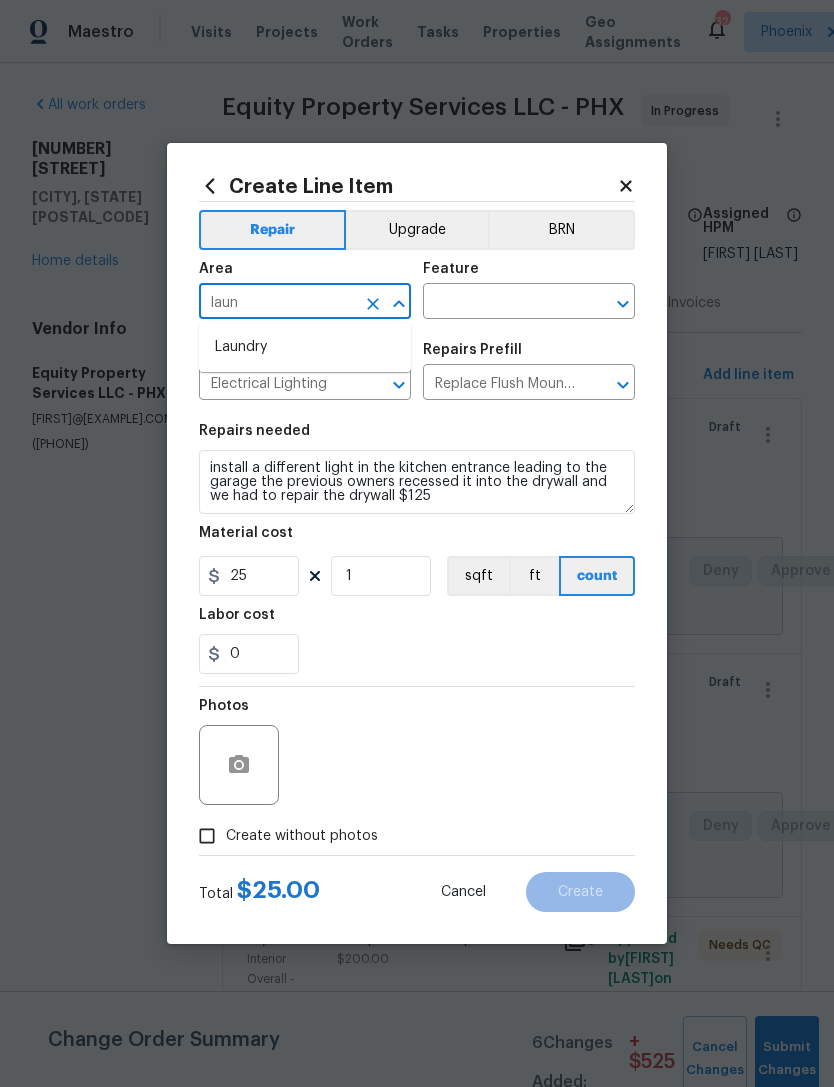 click on "Laundry" at bounding box center [305, 347] 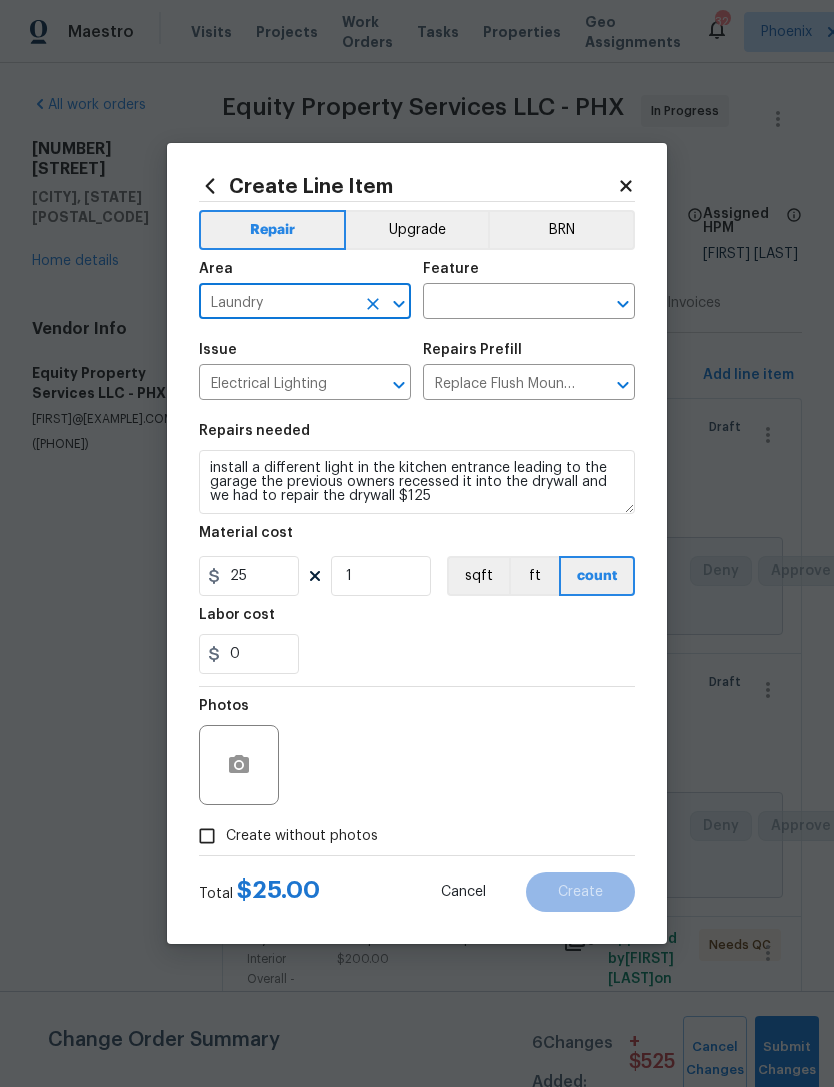 click at bounding box center [501, 303] 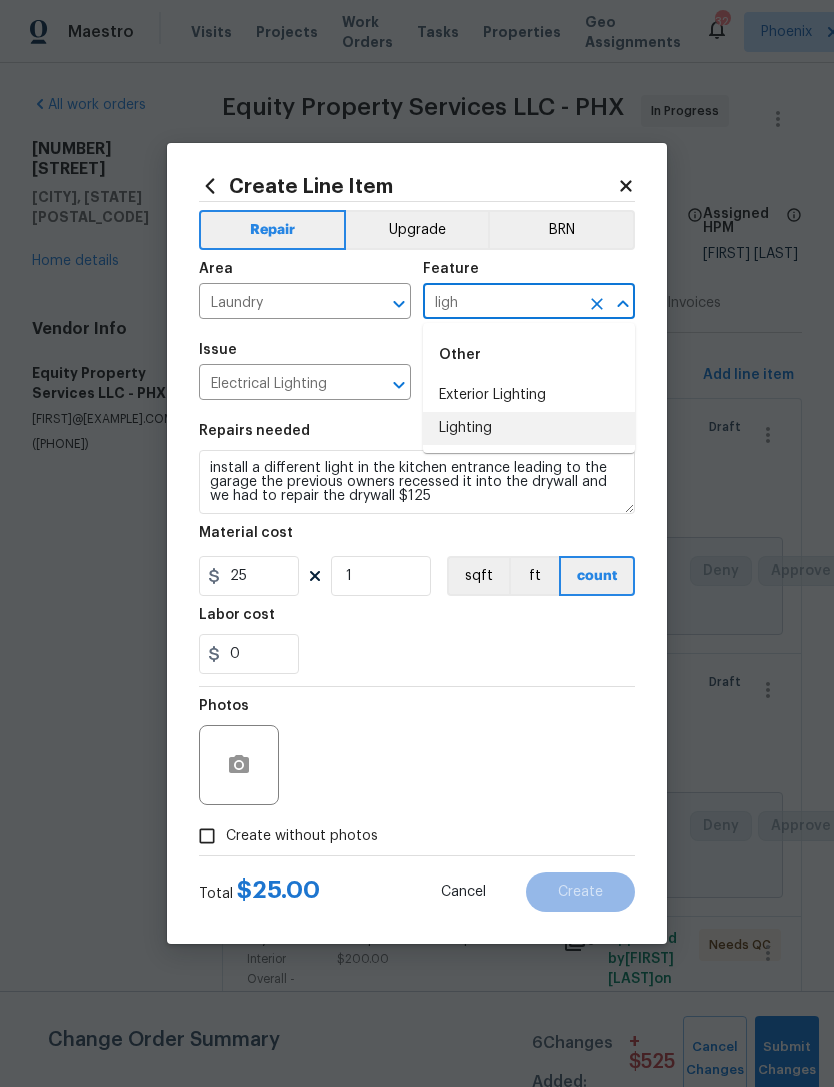 click on "Lighting" at bounding box center (529, 428) 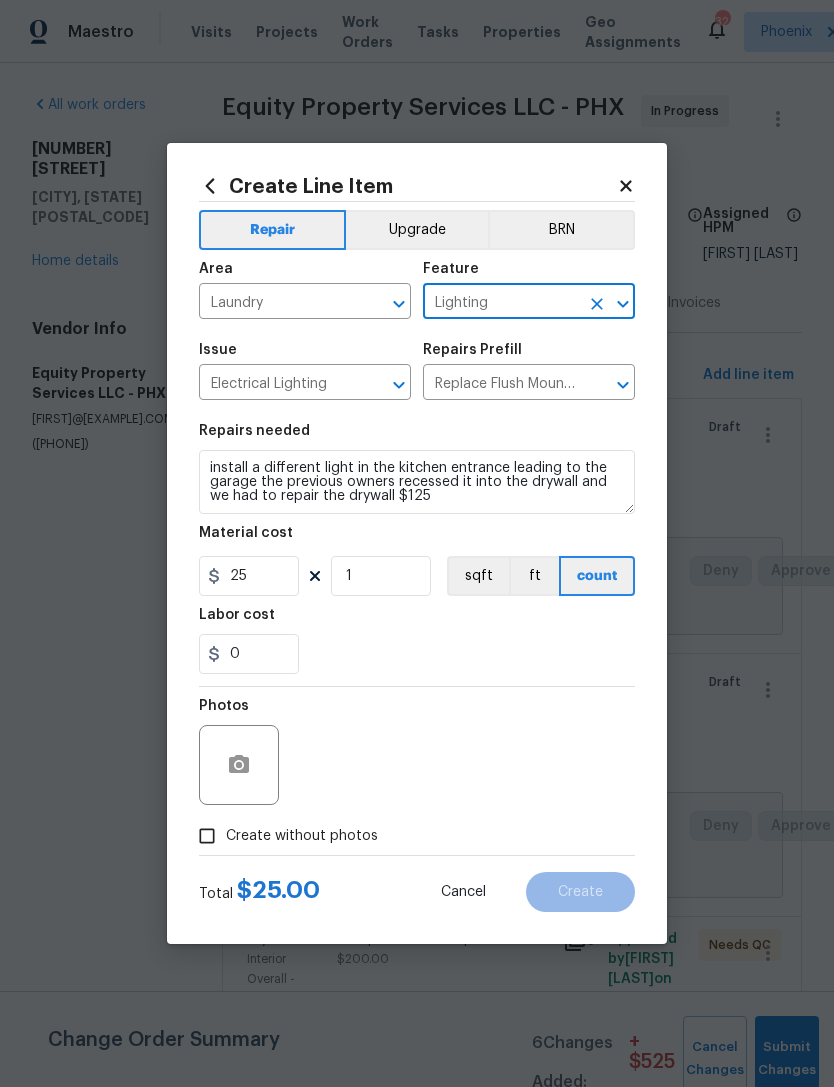 click on "Repairs needed install a different light in the kitchen entrance leading to the garage the previous owners recessed it into the drywall and we had to repair the drywall $[PRICE]  Material cost $[PRICE] 1 sqft ft count Labor cost $[PRICE]" at bounding box center [417, 549] 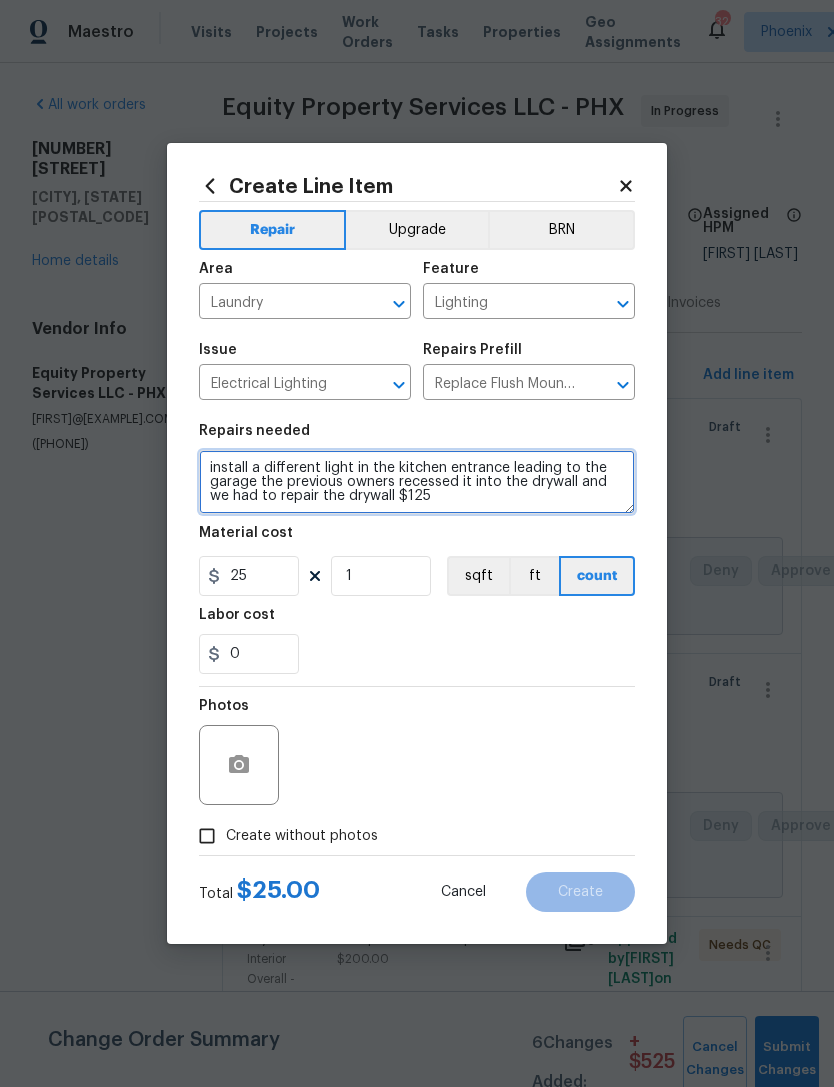 click on "install a different light in the kitchen entrance leading to the garage the previous owners recessed it into the drywall and we had to repair the drywall $125" at bounding box center (417, 482) 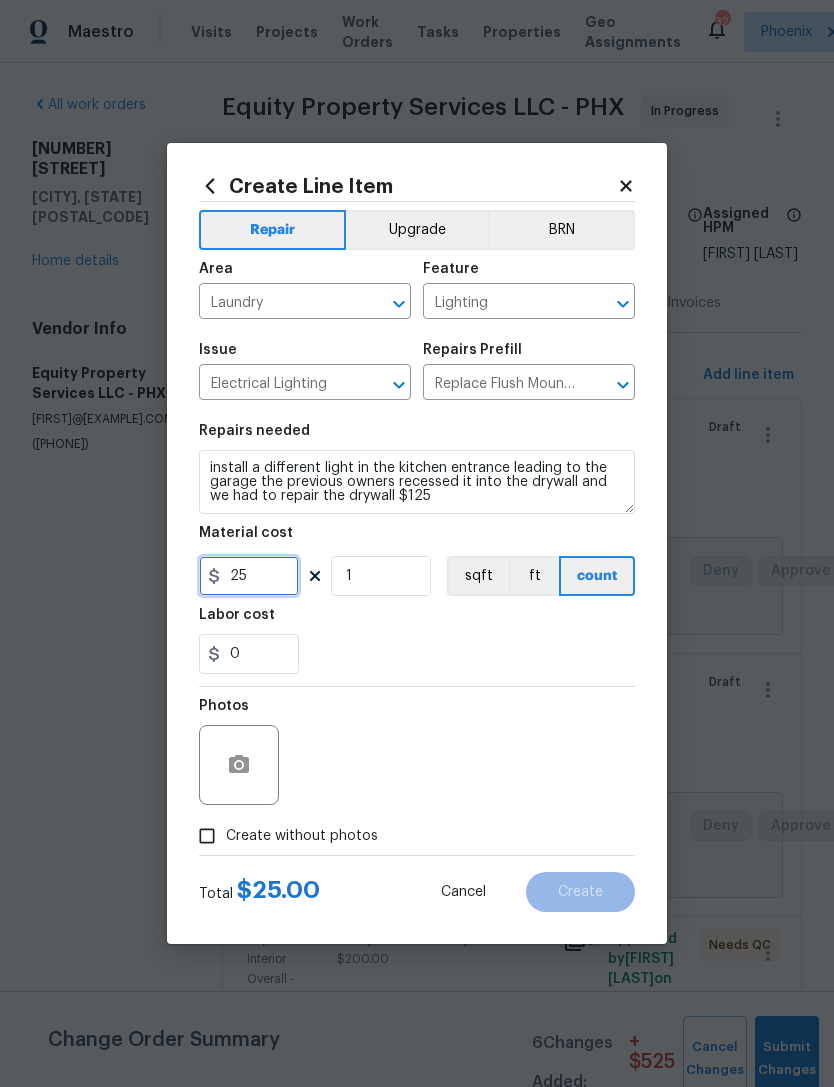 click on "25" at bounding box center [249, 576] 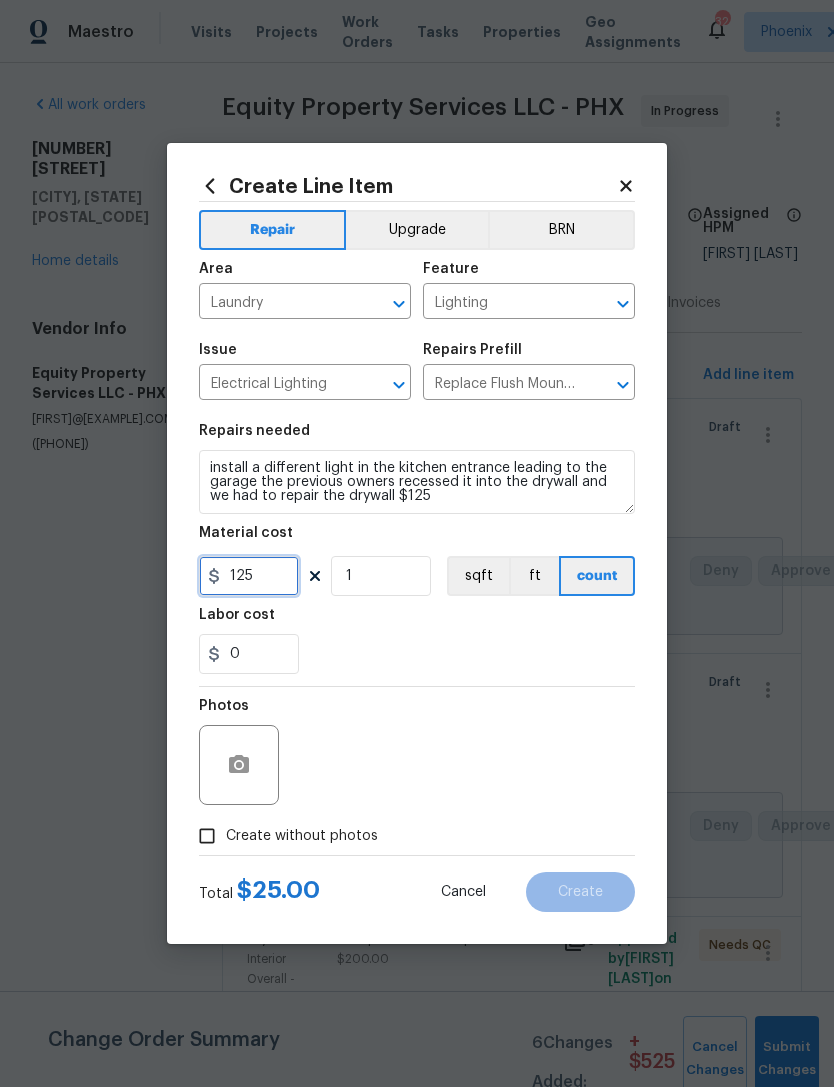 type on "125" 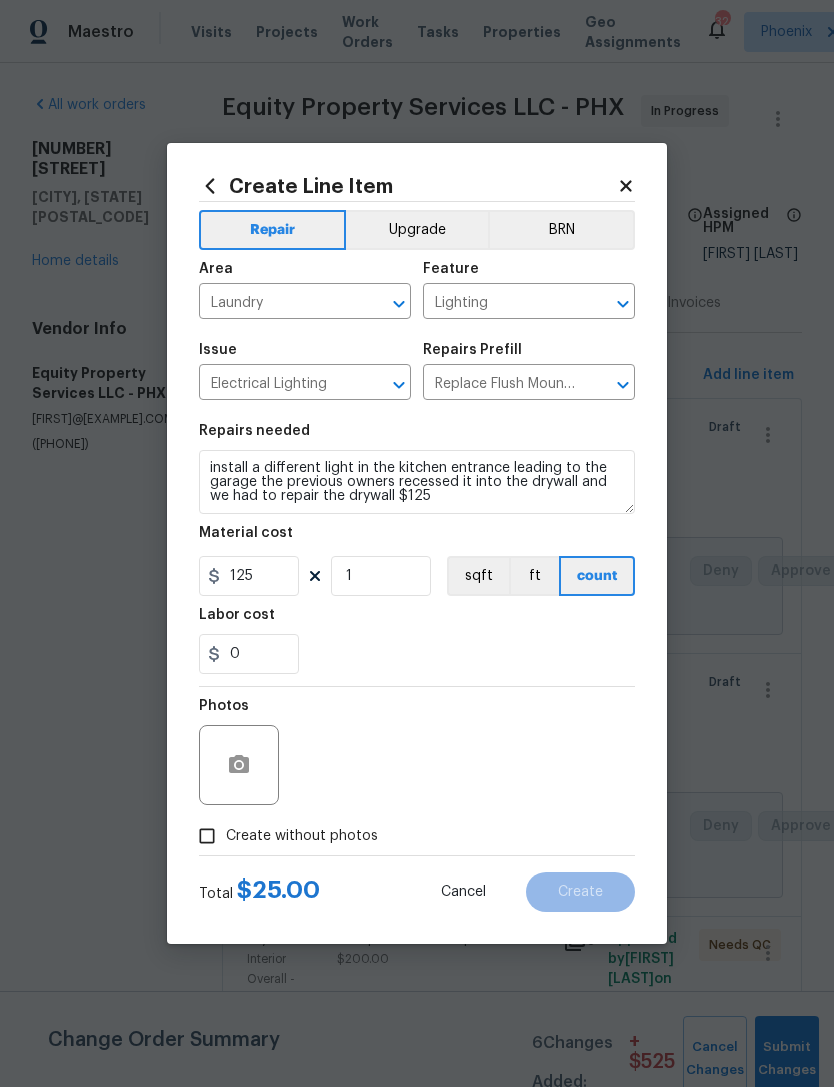 click on "0" at bounding box center [417, 654] 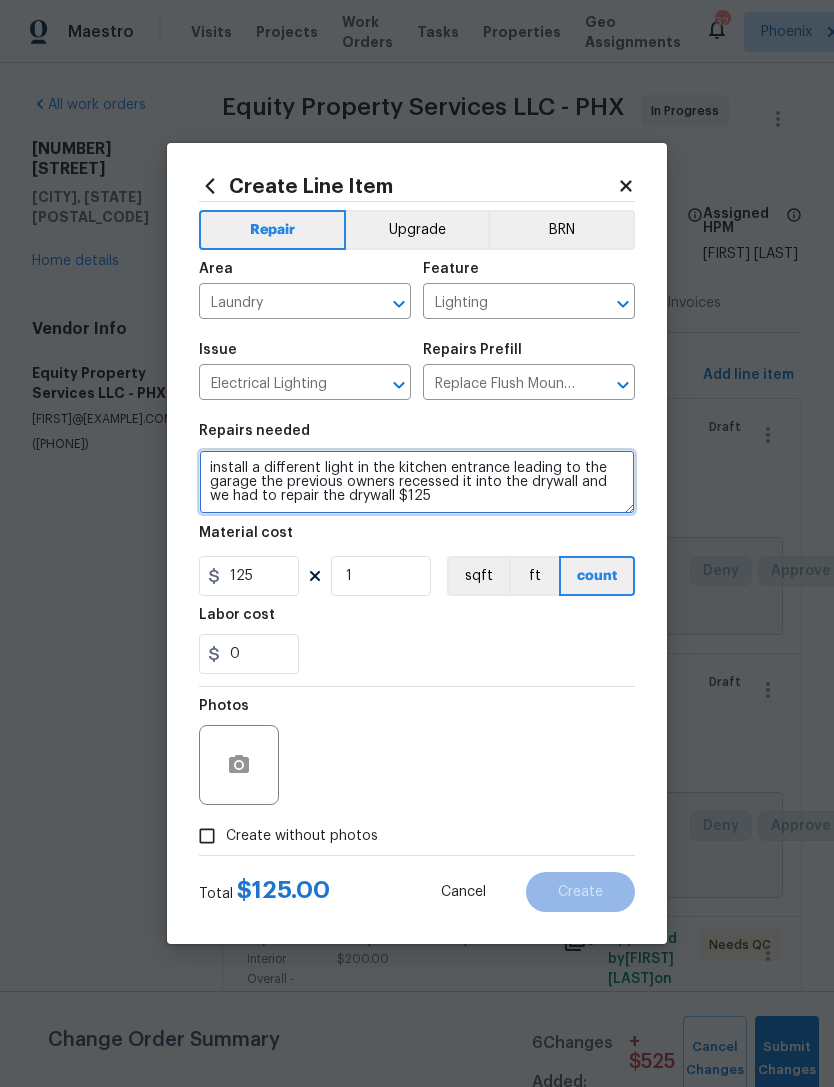 click on "install a different light in the kitchen entrance leading to the garage the previous owners recessed it into the drywall and we had to repair the drywall $125" at bounding box center [417, 482] 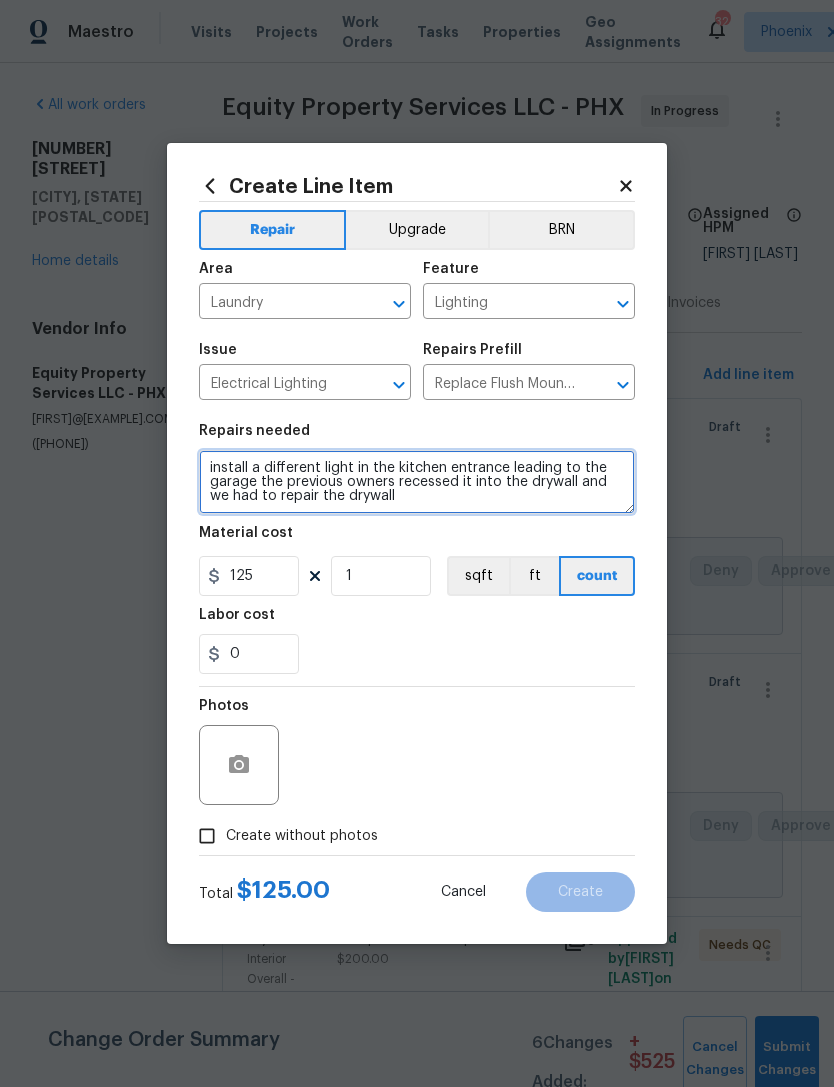 click on "install a different light in the kitchen entrance leading to the garage the previous owners recessed it into the drywall and we had to repair the drywall" at bounding box center (417, 482) 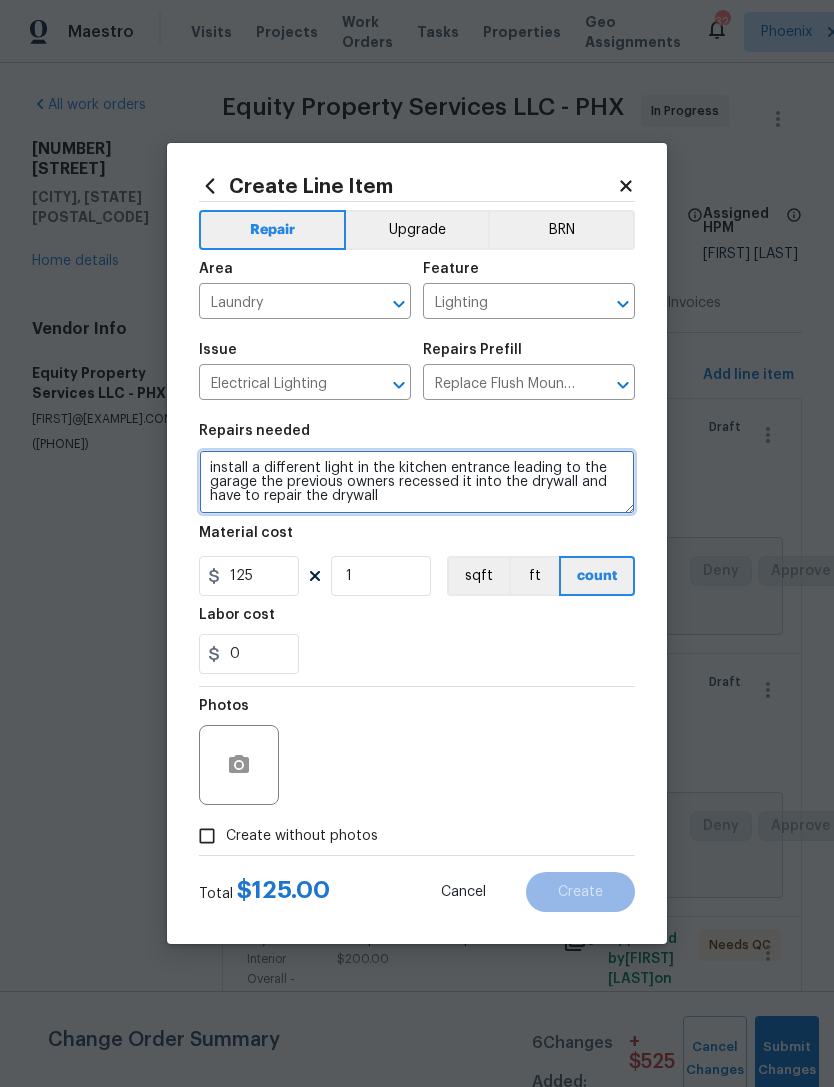type on "install a different light in the kitchen entrance leading to the garage the previous owners recessed it into the drywall and have to repair the drywall" 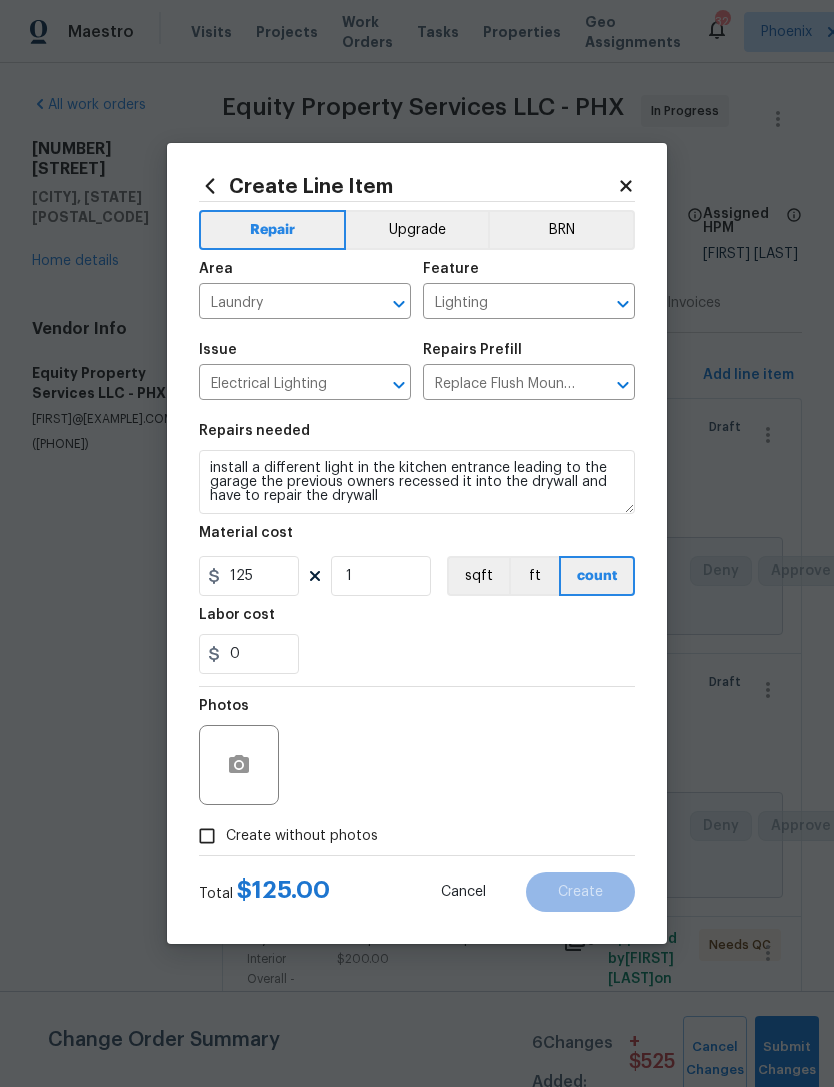 click on "0" at bounding box center (417, 654) 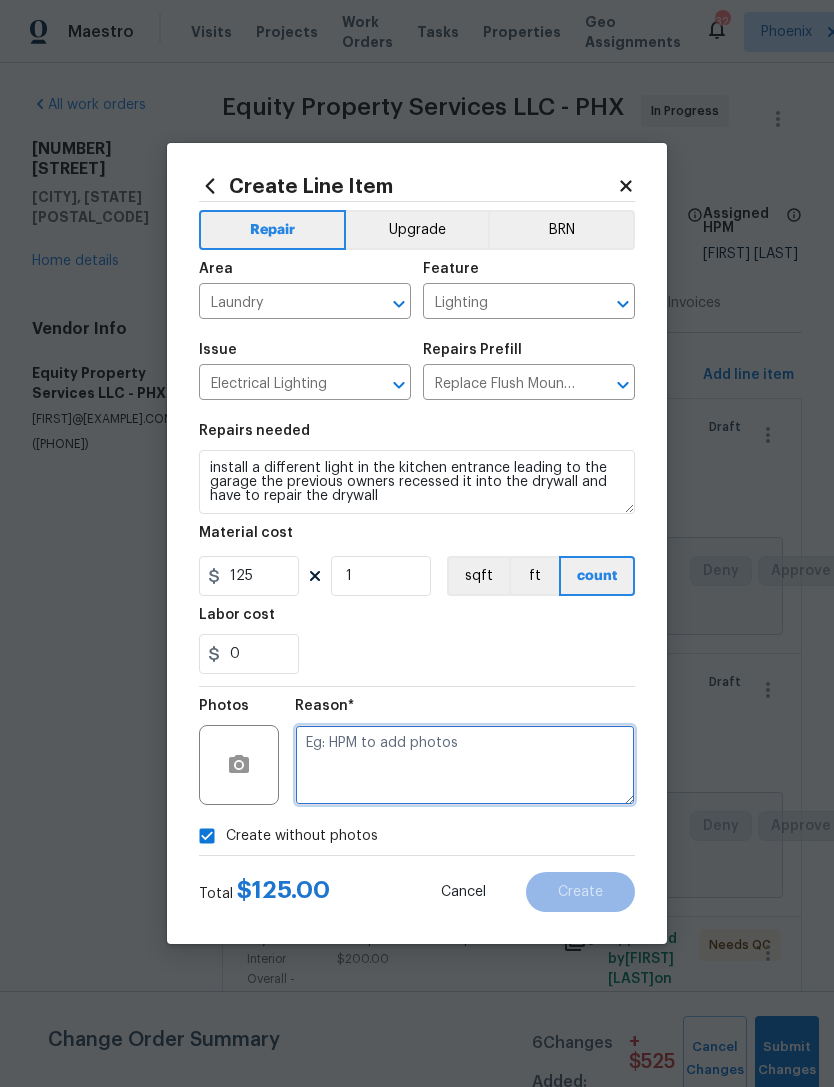click at bounding box center (465, 765) 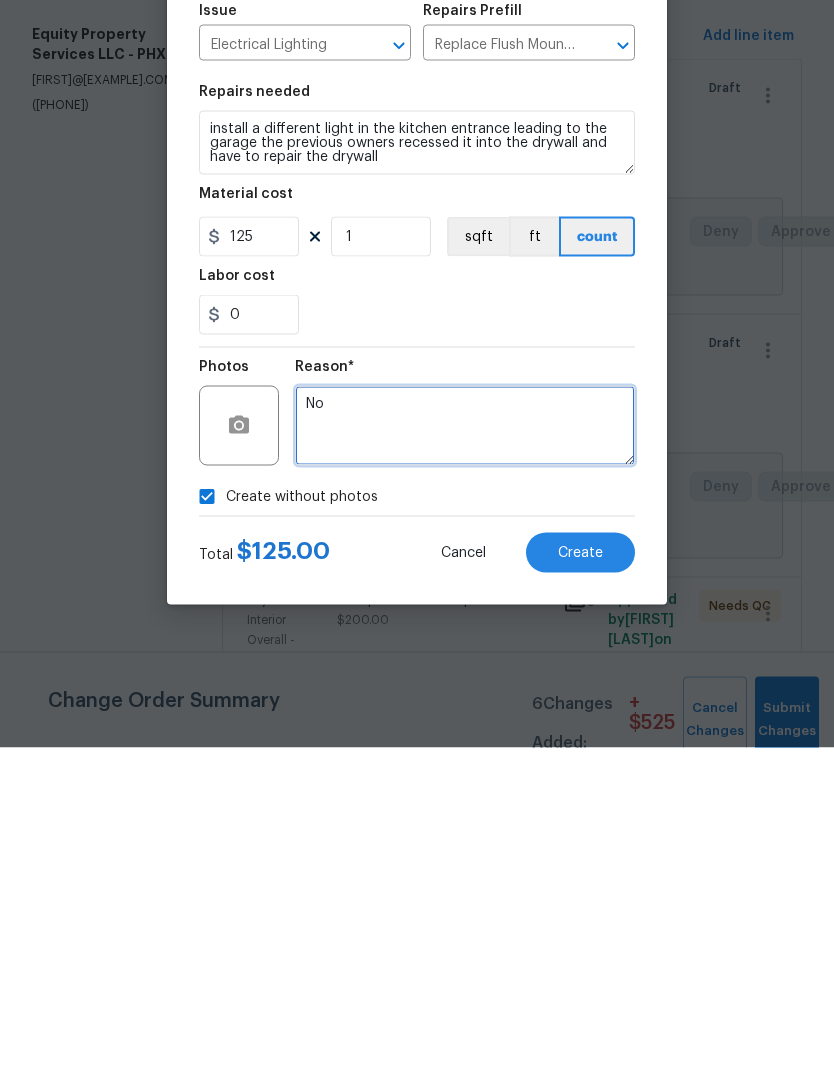type on "No" 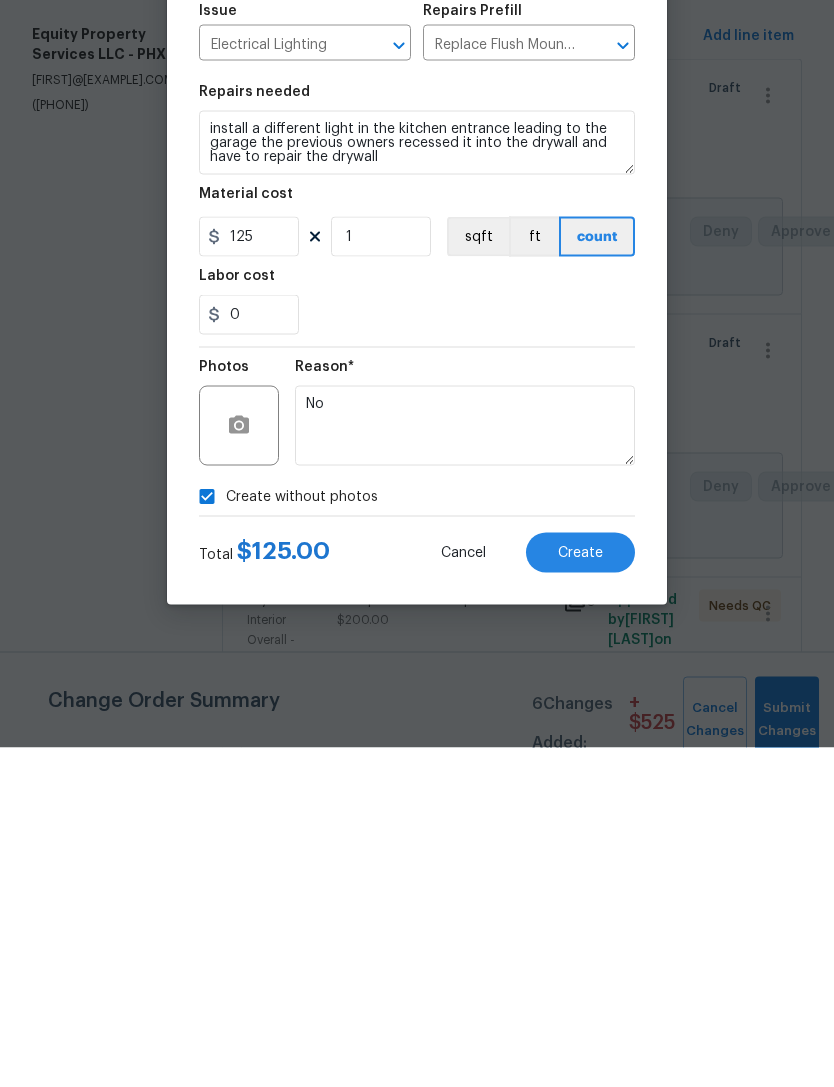 click on "Create" at bounding box center (580, 892) 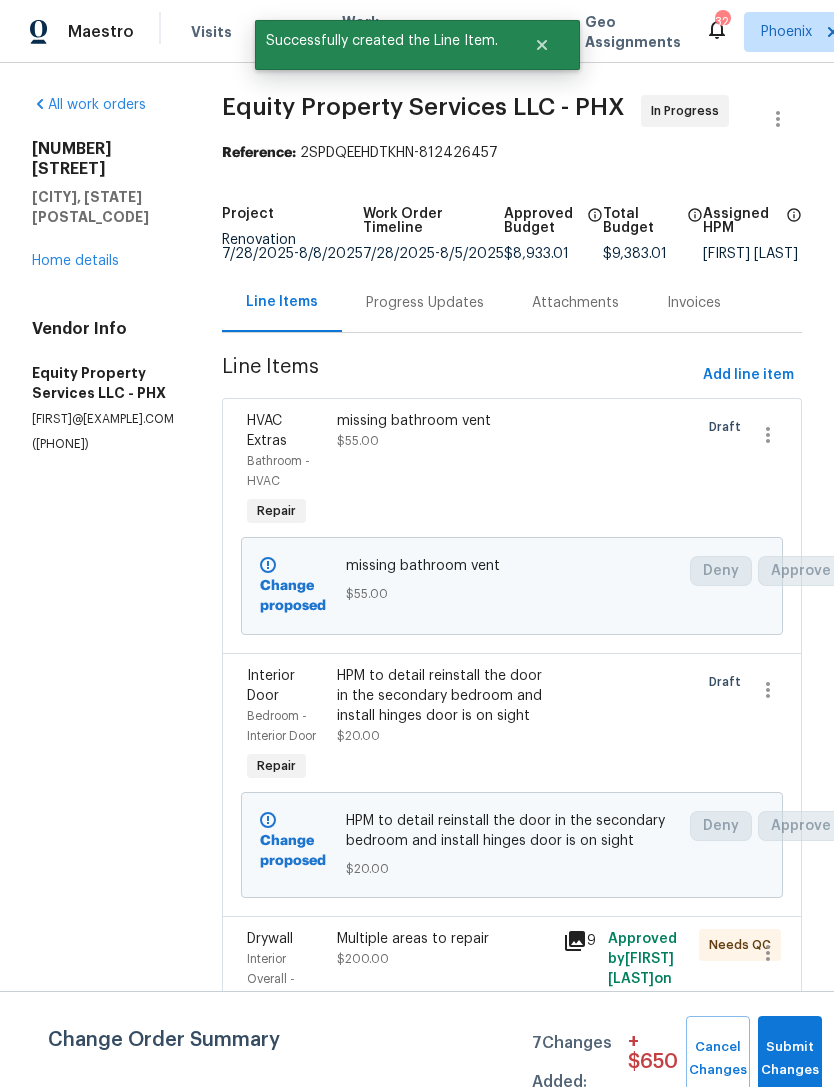 scroll, scrollTop: 0, scrollLeft: 0, axis: both 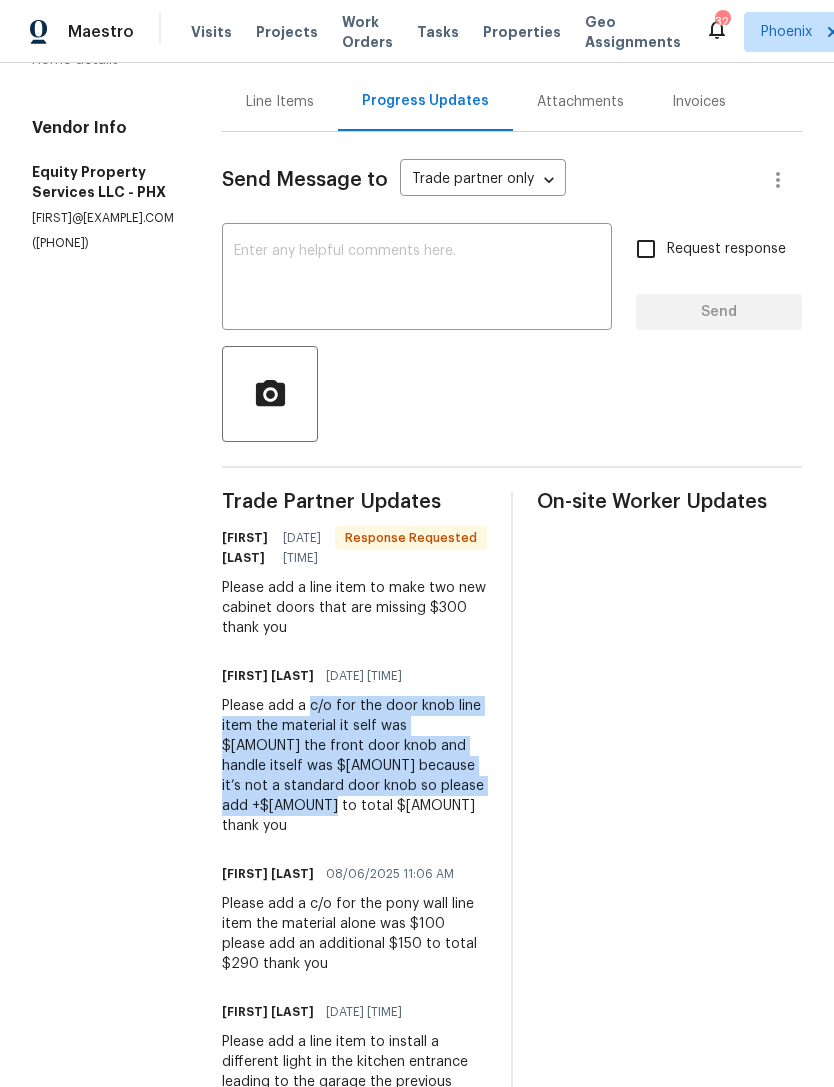 copy on "c/o for the door knob line item the material it self was $300 the front door knob and handle itself was $160 because it’s not a standard door knob so please add +$125 to total $425" 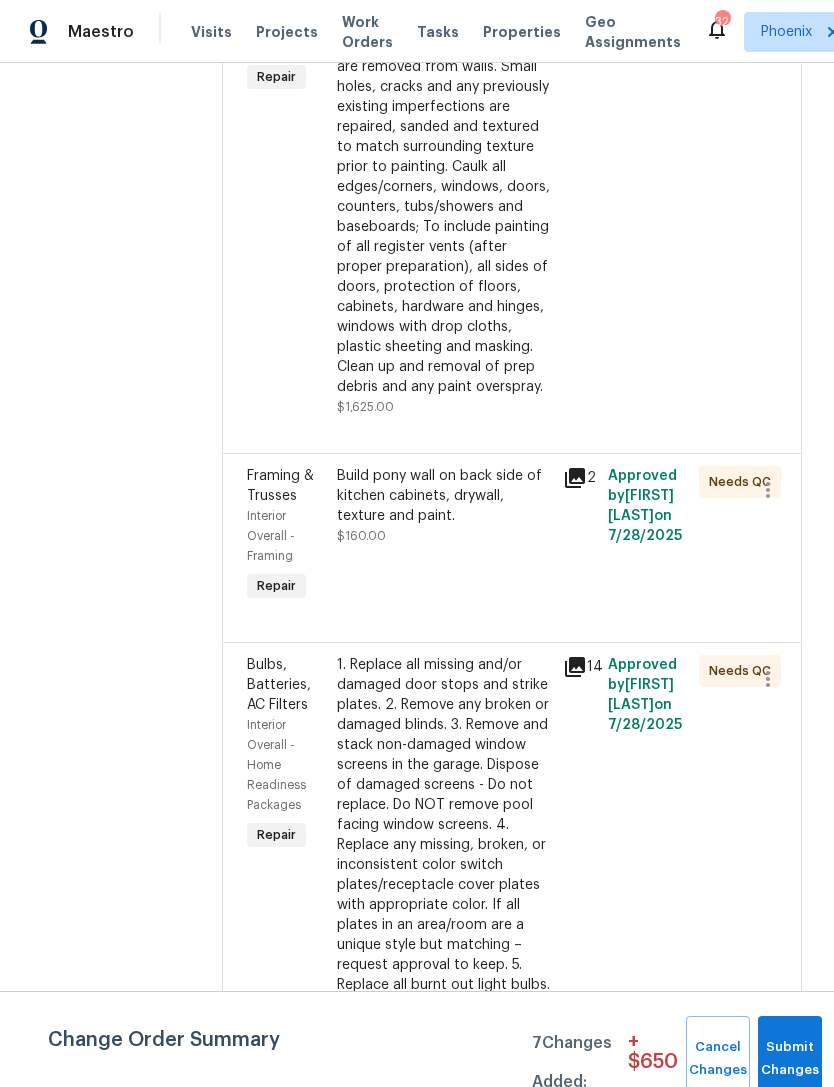scroll, scrollTop: 5977, scrollLeft: 0, axis: vertical 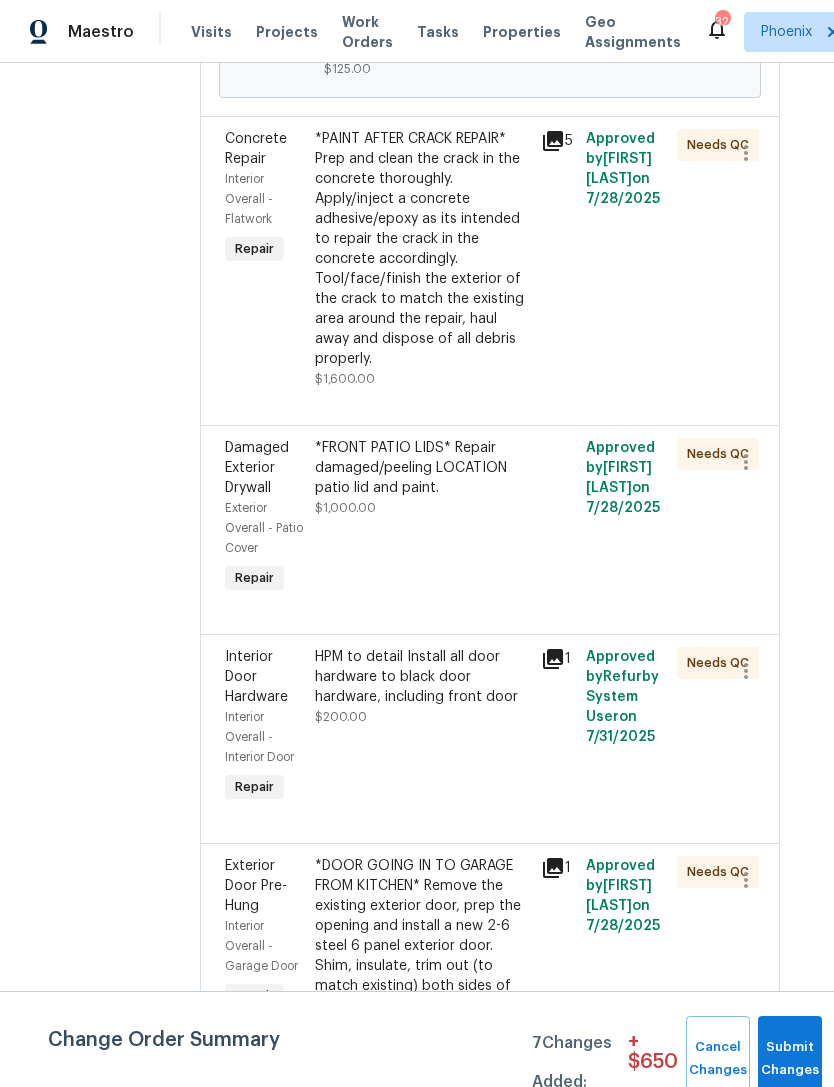 click on "HPM to detail
Install all door hardware to black door hardware, including front door" at bounding box center [422, 677] 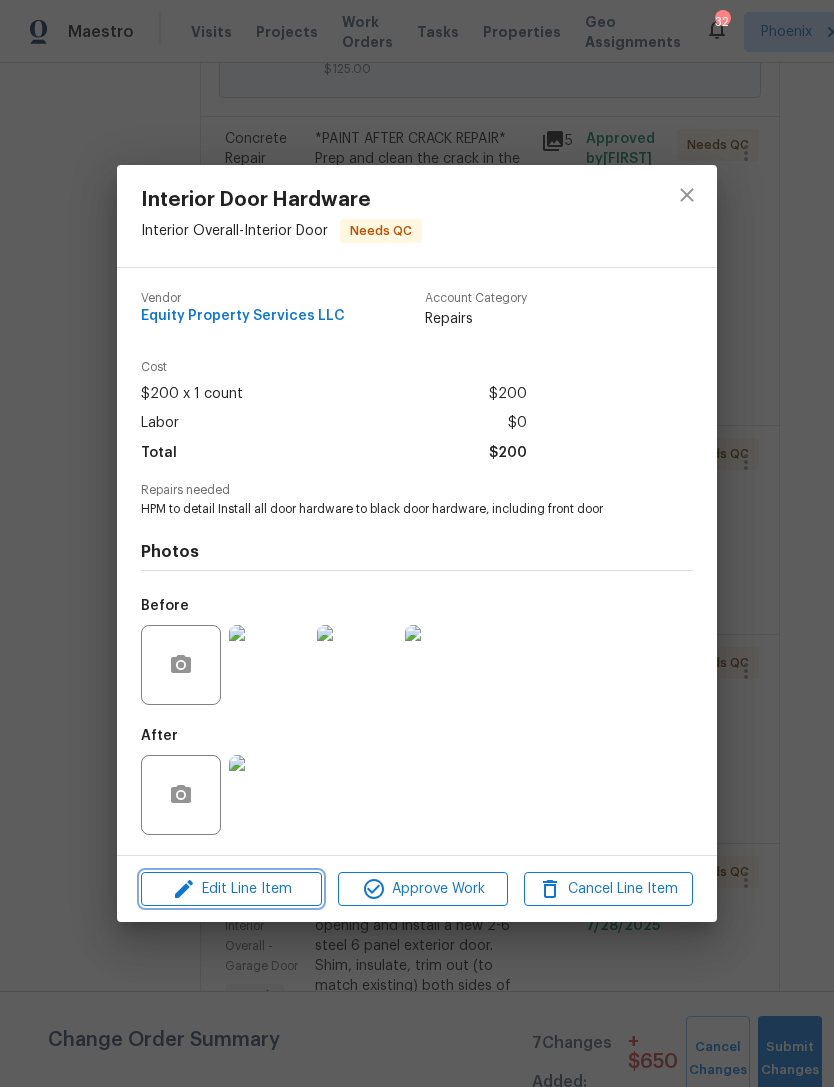 click on "Edit Line Item" at bounding box center (231, 889) 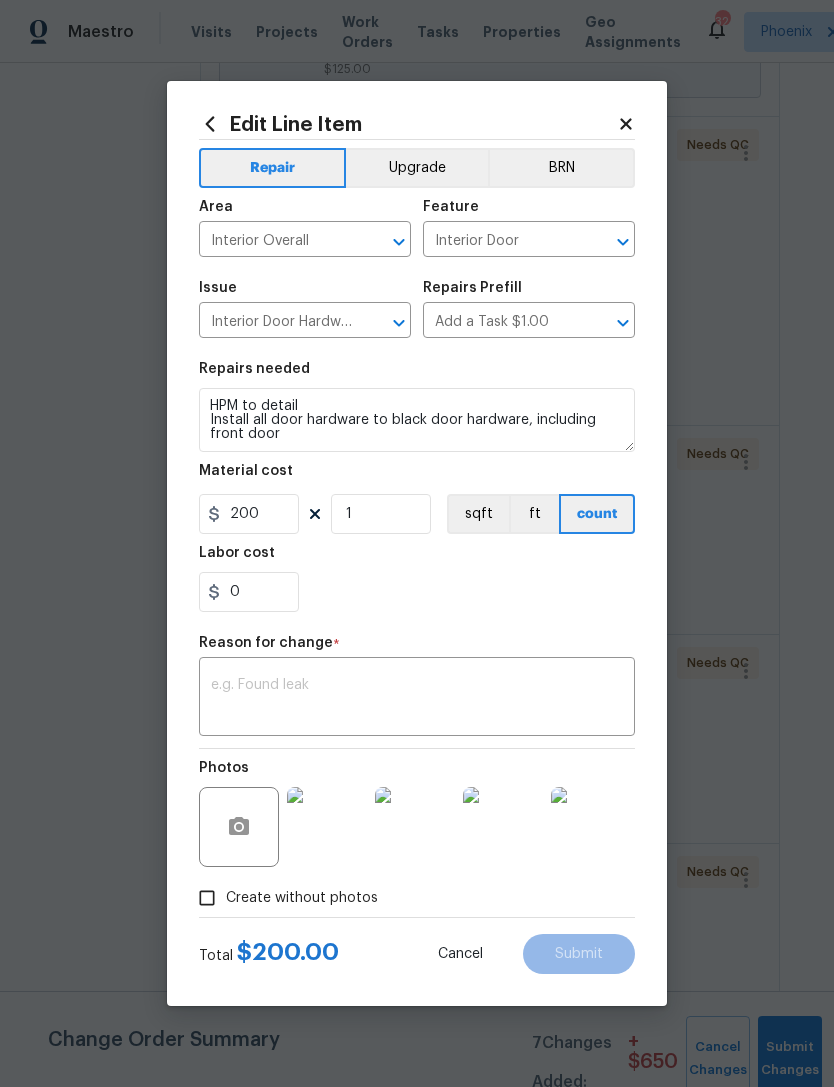 click at bounding box center [417, 699] 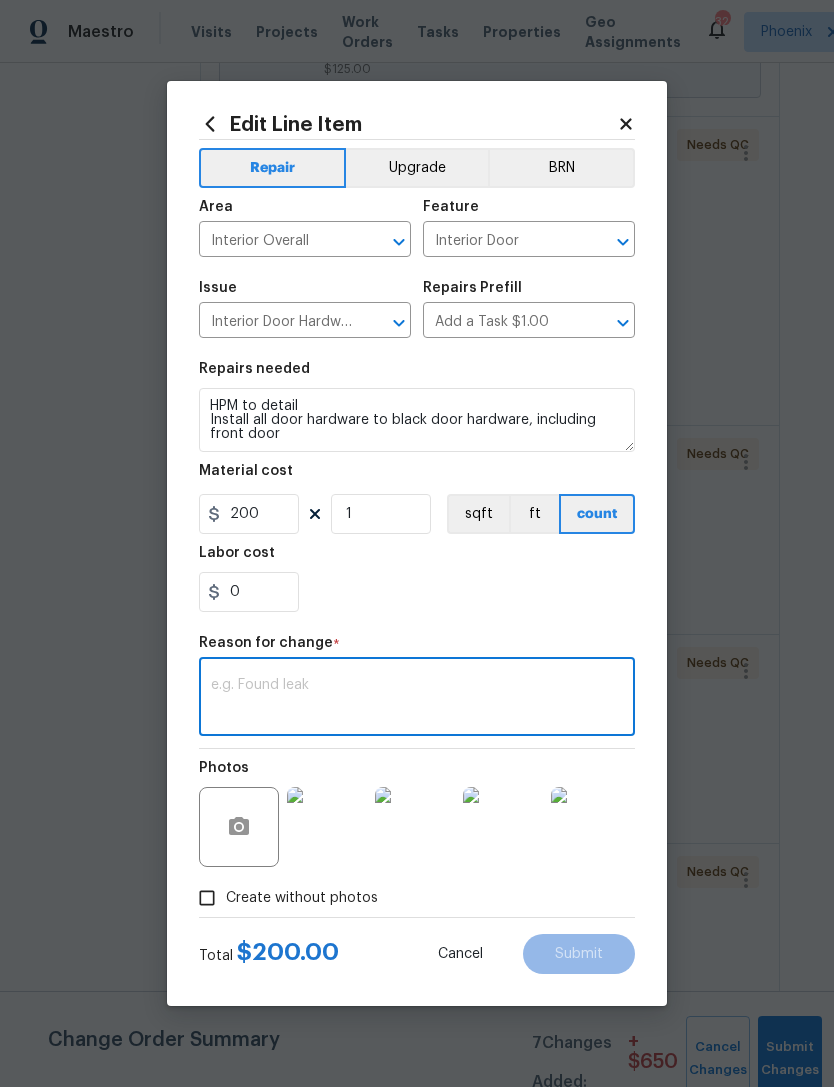 click at bounding box center [417, 699] 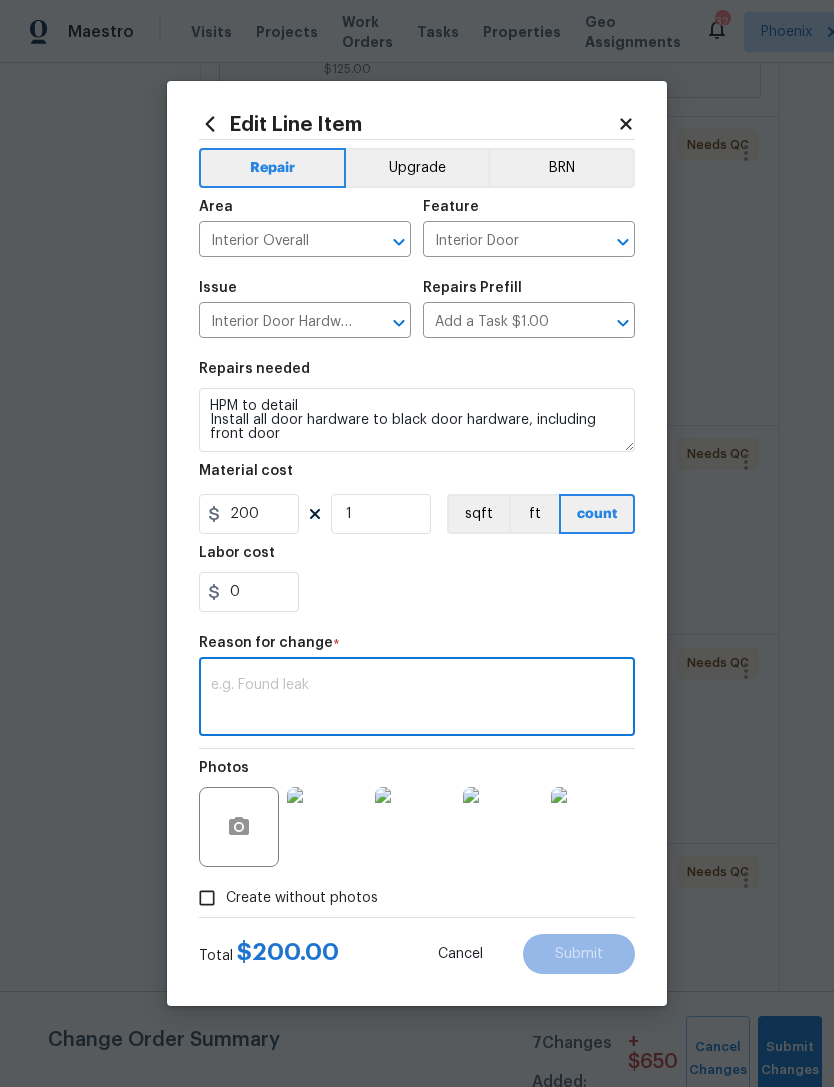 paste on "c/o for the door knob line item the material it self was $300 the front door knob and handle itself was $160 because it’s not a standard door knob so please add +$125 to total $425" 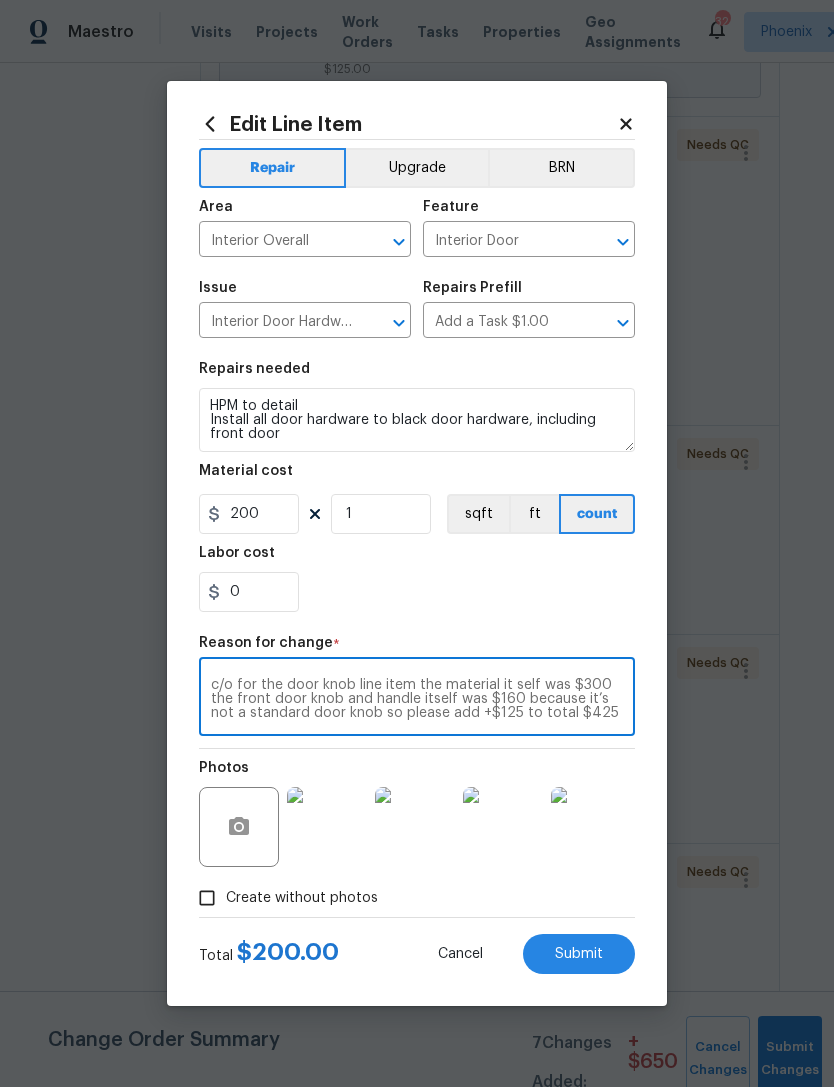 type on "c/o for the door knob line item the material it self was $300 the front door knob and handle itself was $160 because it’s not a standard door knob so please add +$125 to total $425" 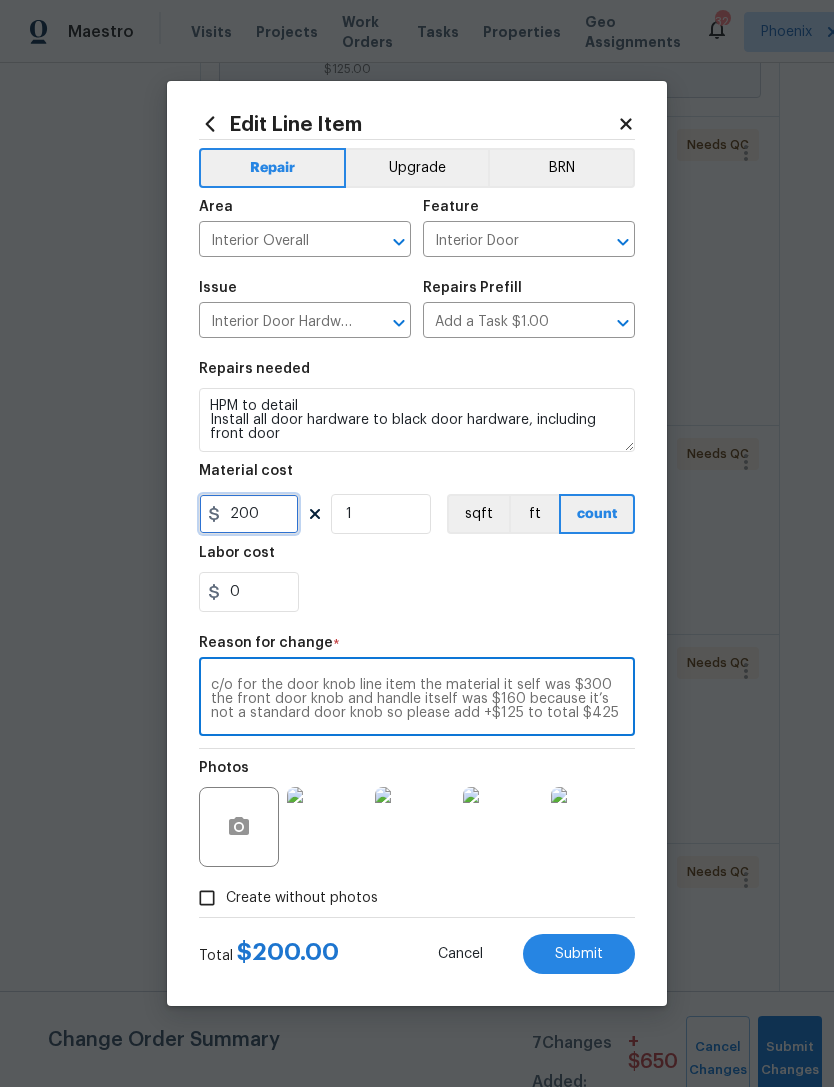 click on "200" at bounding box center (249, 514) 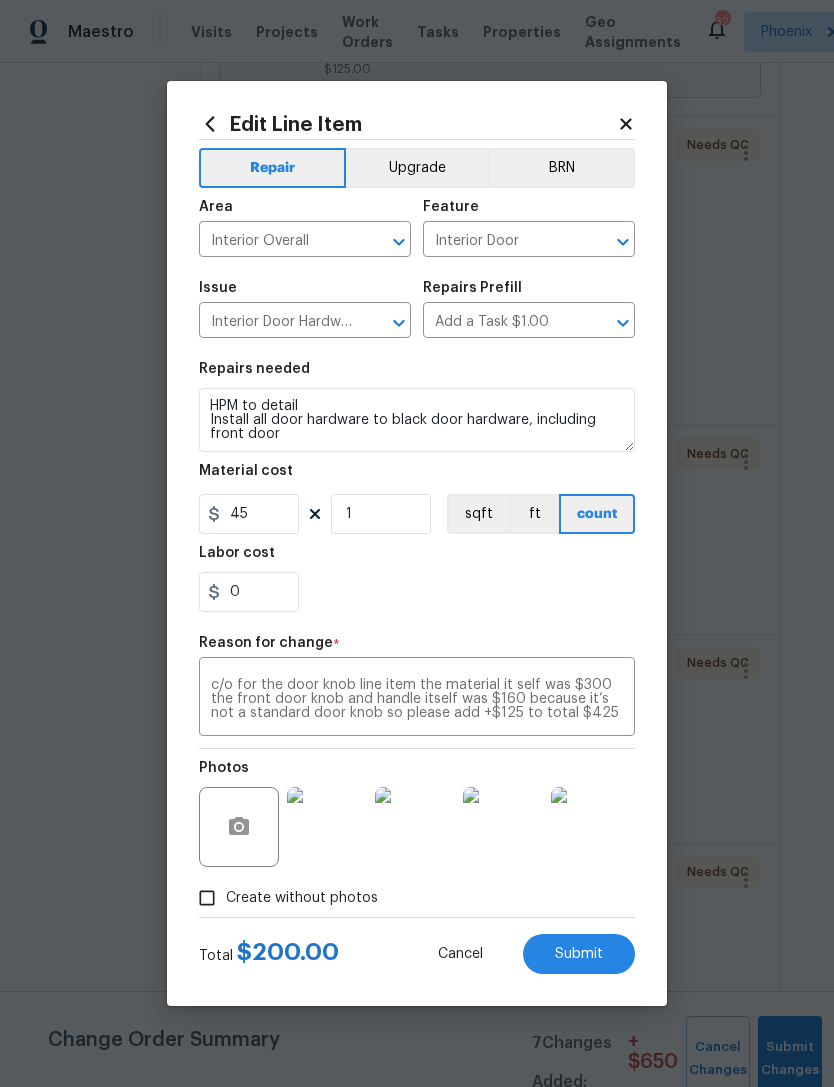 click on "0" at bounding box center (417, 592) 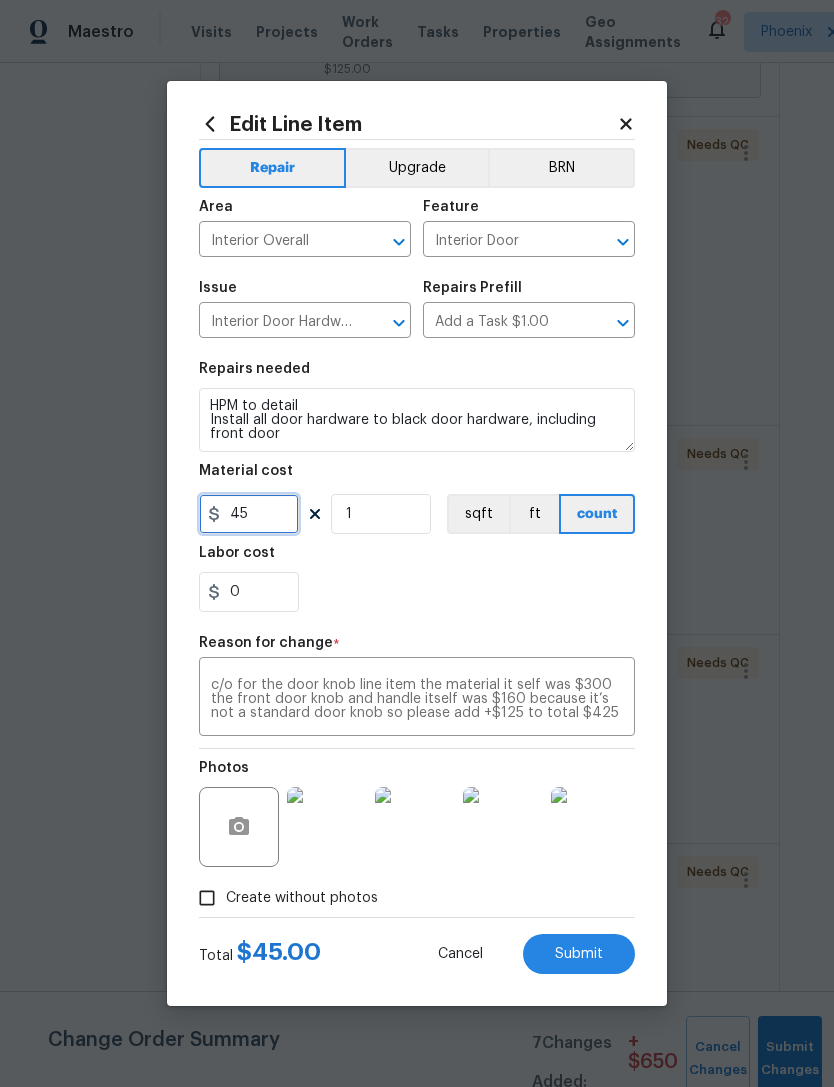 click on "45" at bounding box center [249, 514] 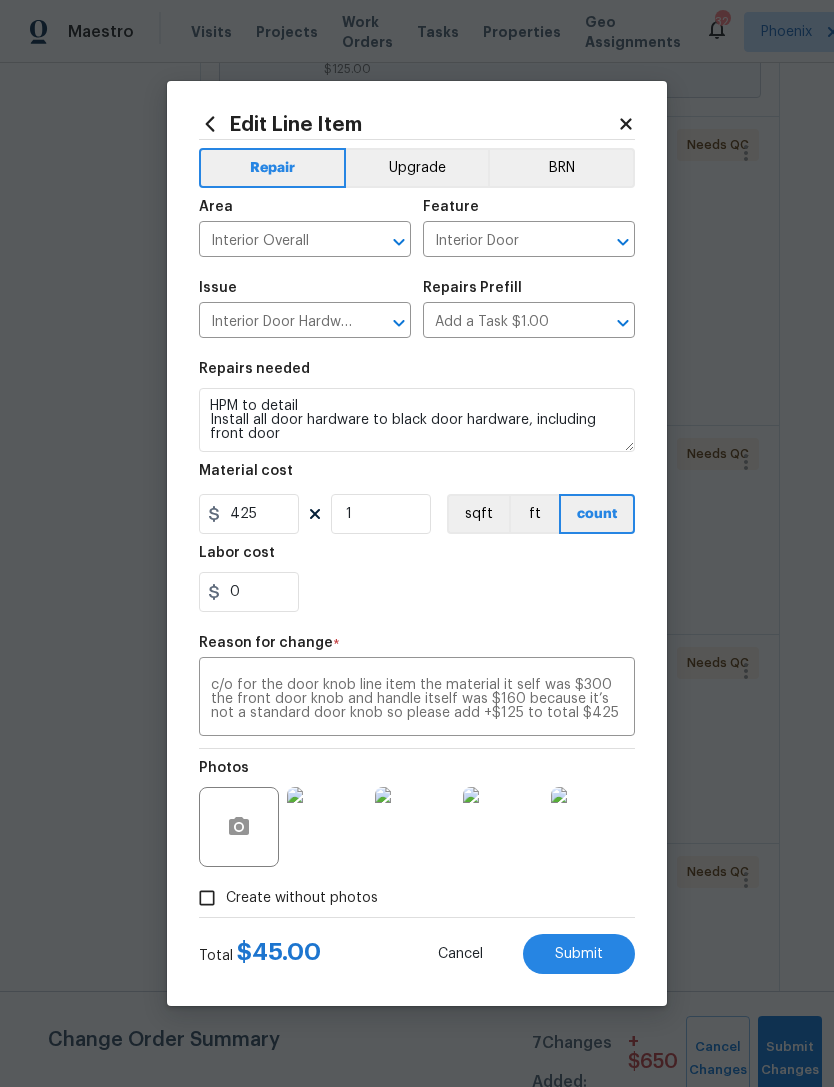 click on "0" at bounding box center [417, 592] 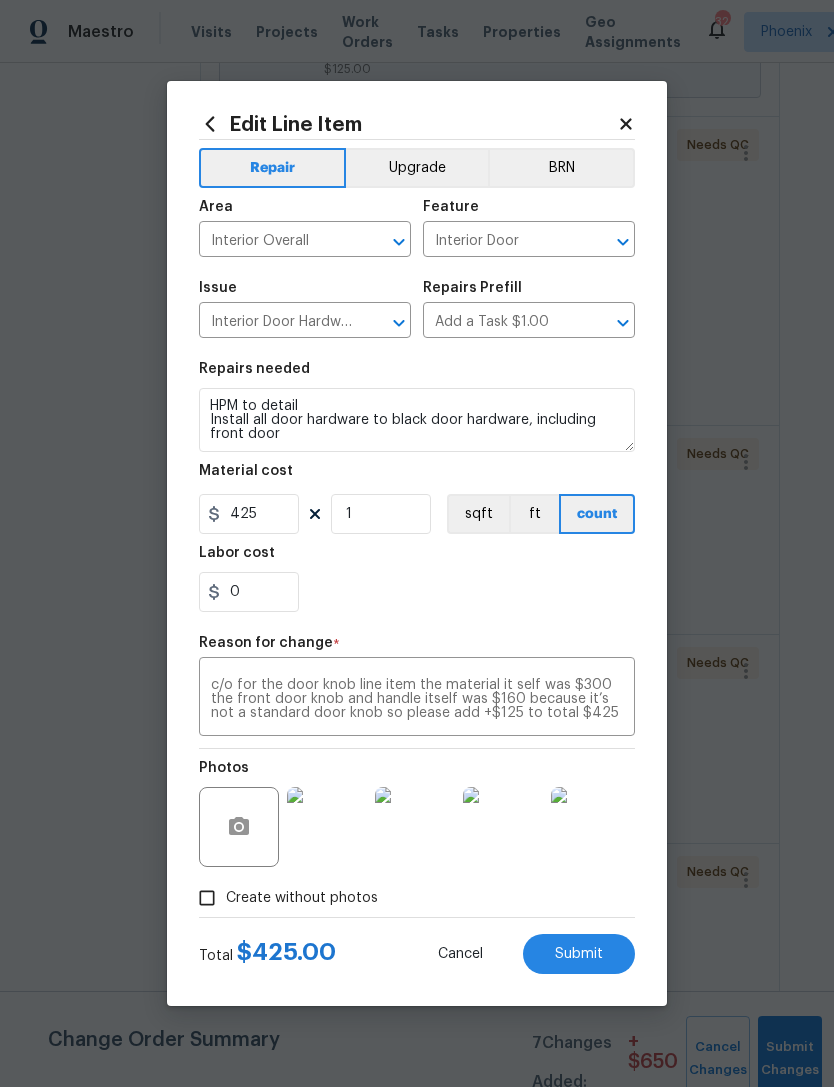 click on "Submit" at bounding box center (579, 954) 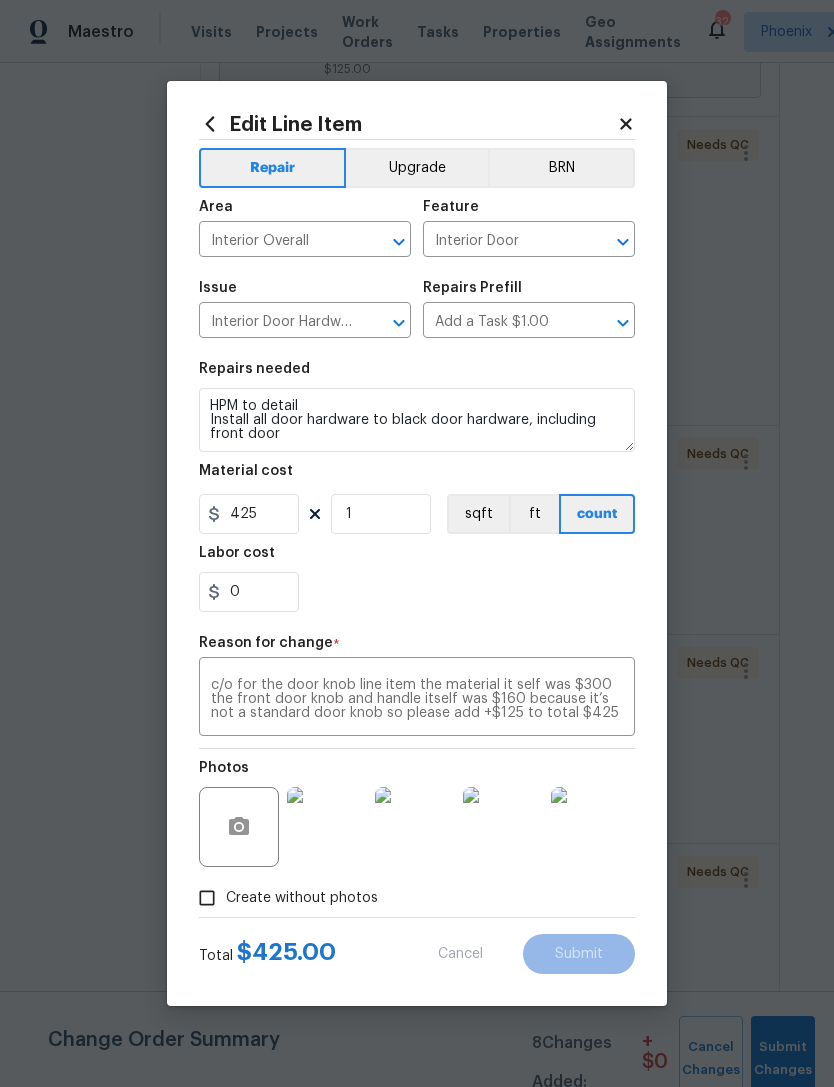 type on "200" 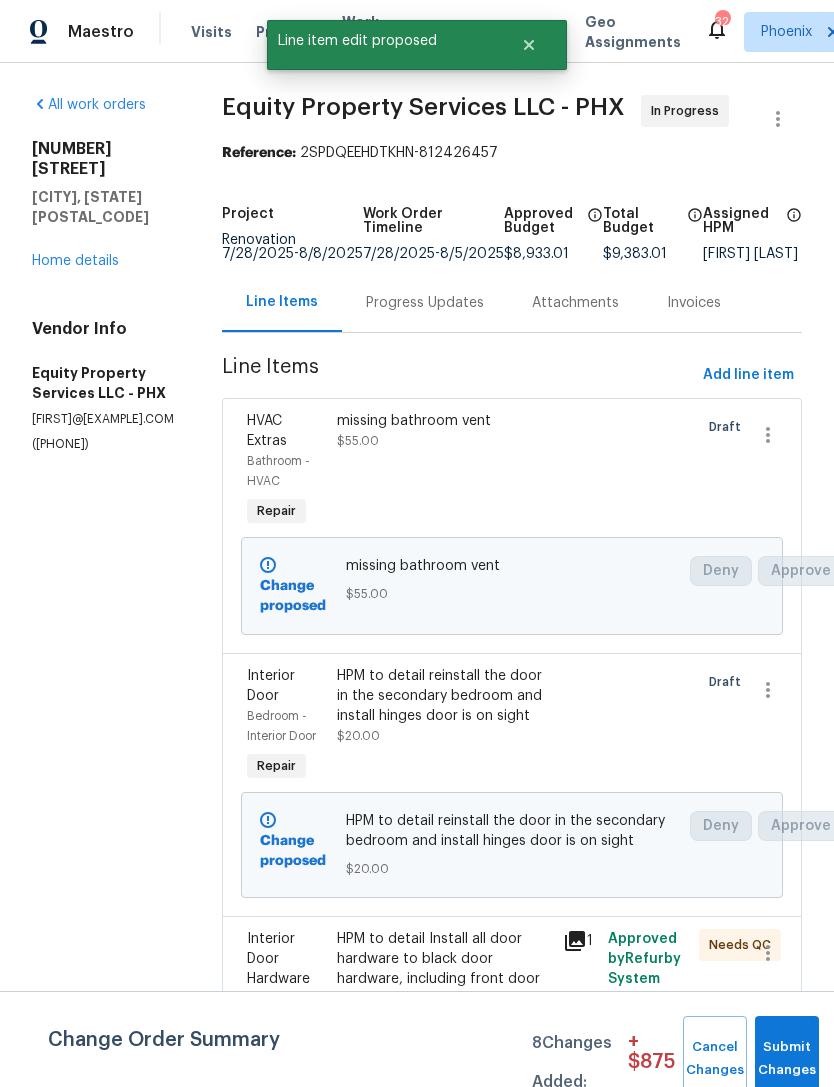 click on "Progress Updates" at bounding box center (425, 303) 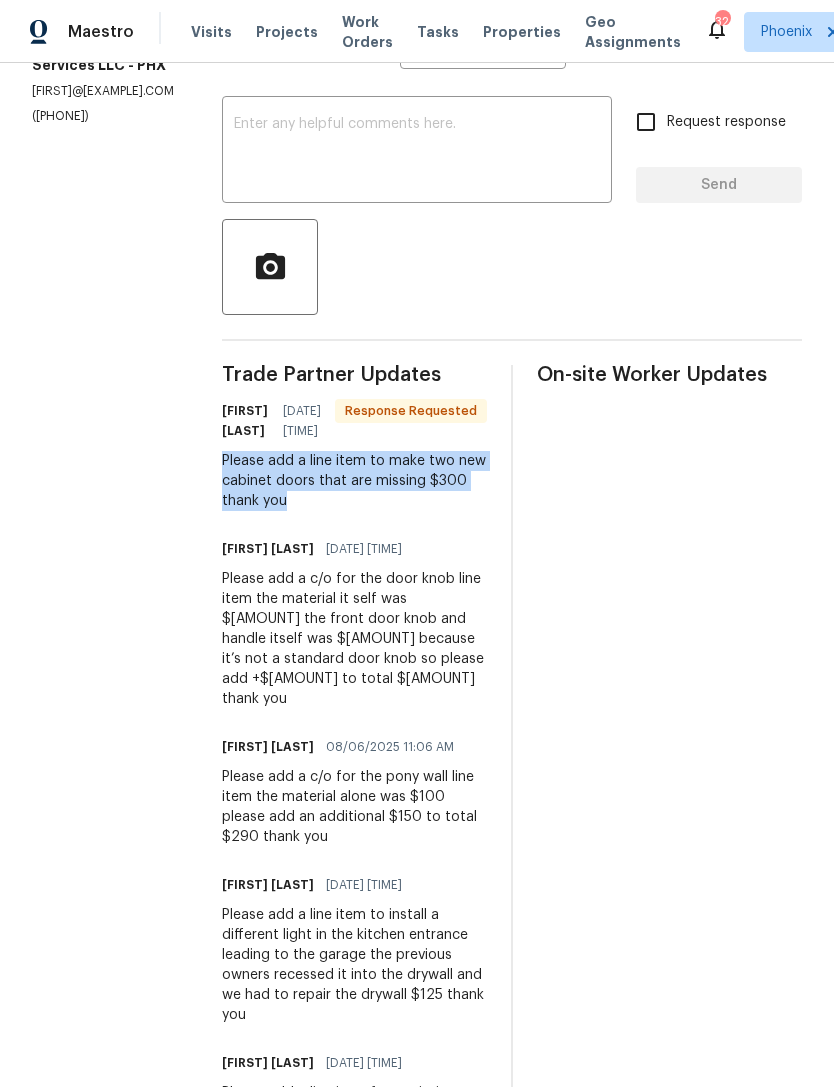 copy on "Please add a line item to make two new cabinet doors that are missing $300 thank you" 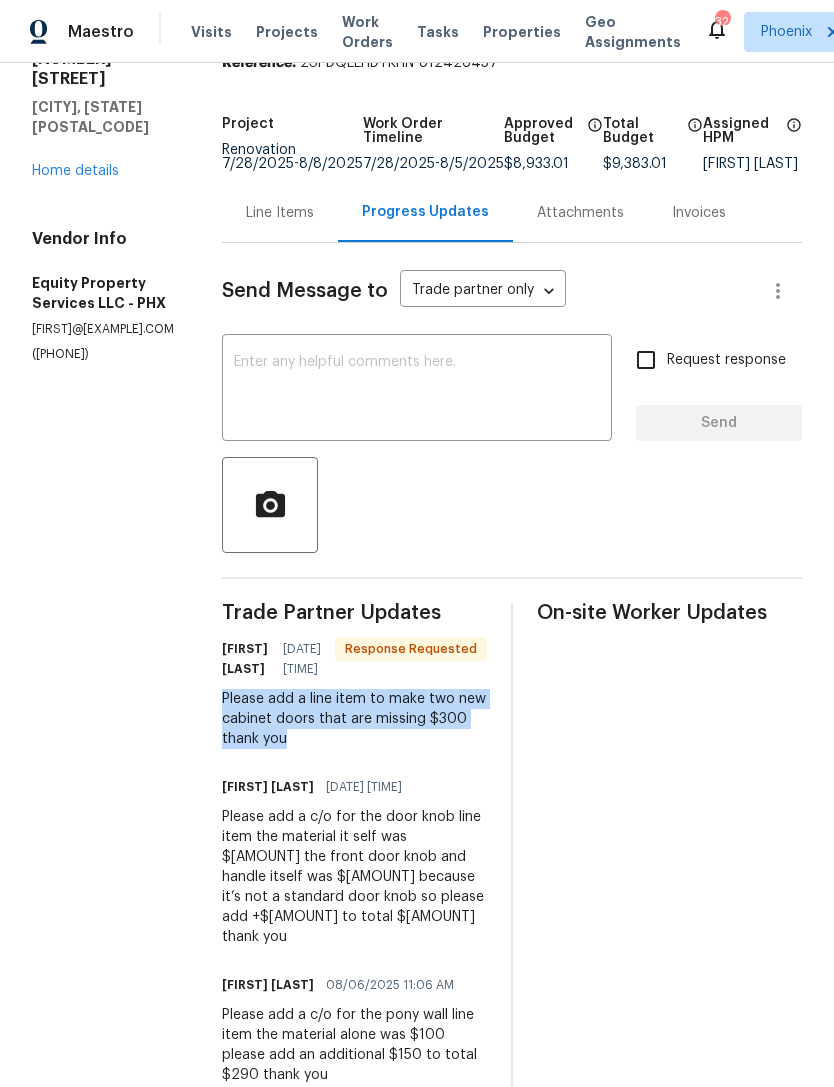 click on "Line Items" at bounding box center [280, 213] 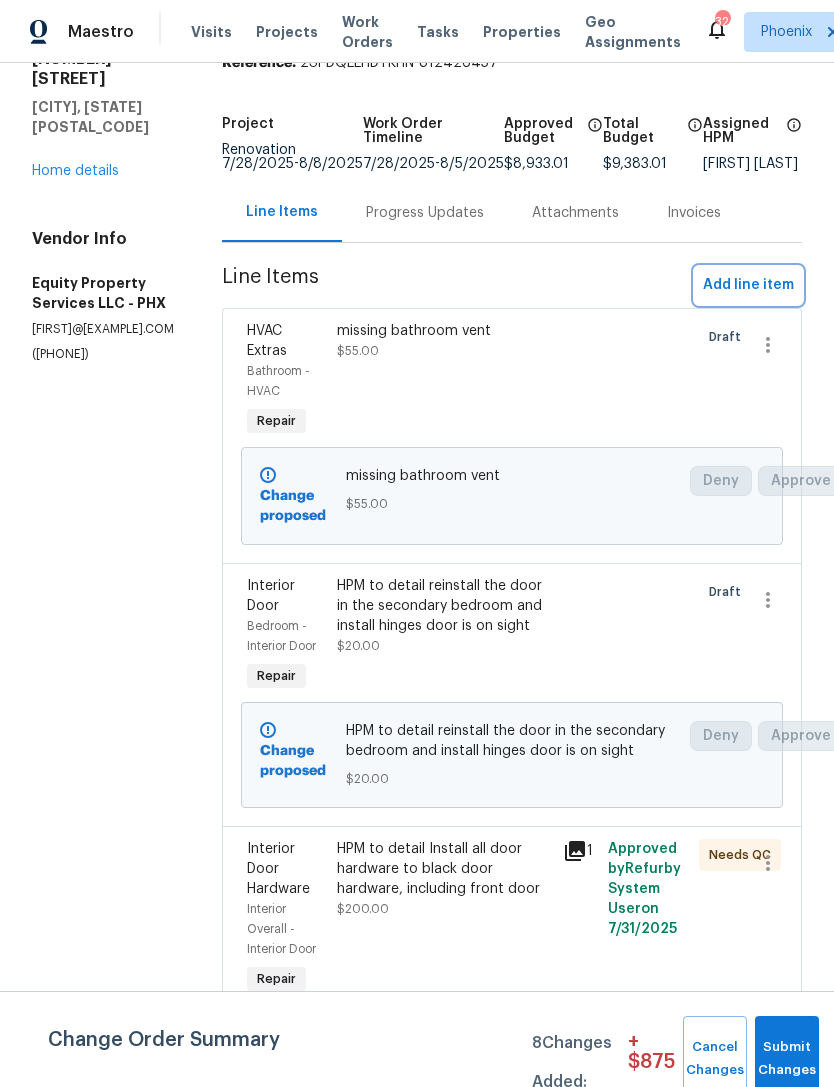 click on "Add line item" at bounding box center (748, 285) 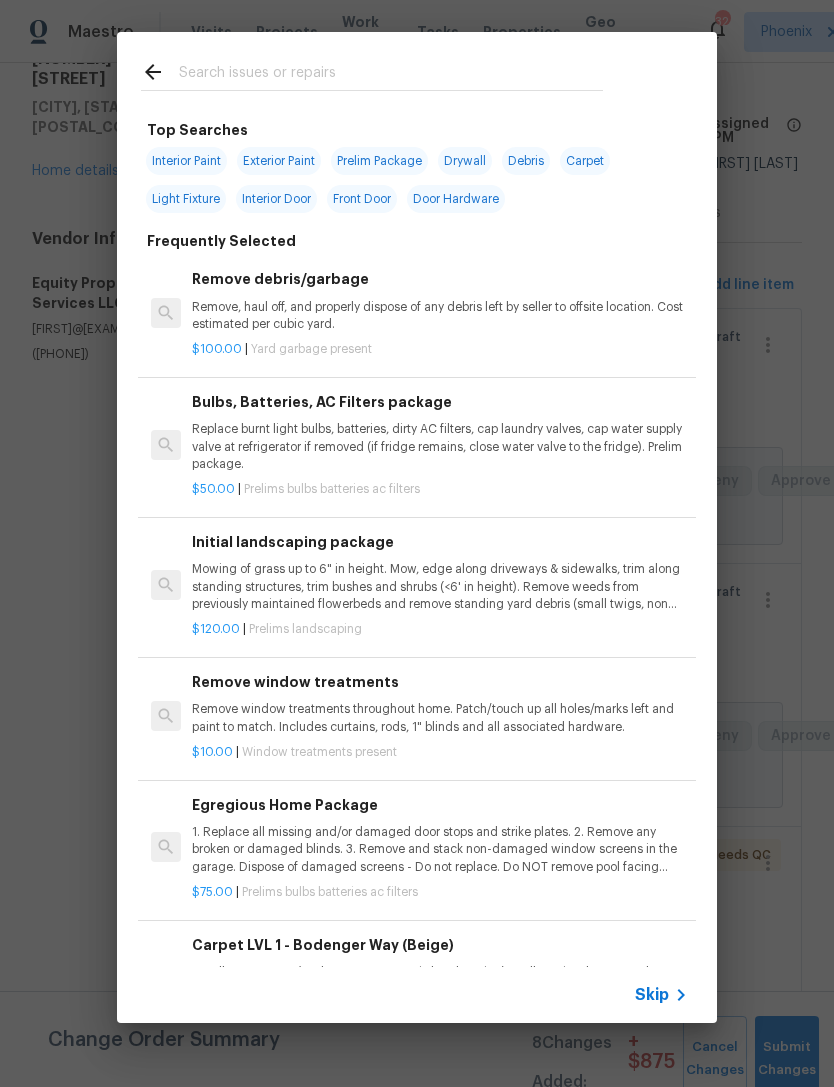 click at bounding box center (391, 75) 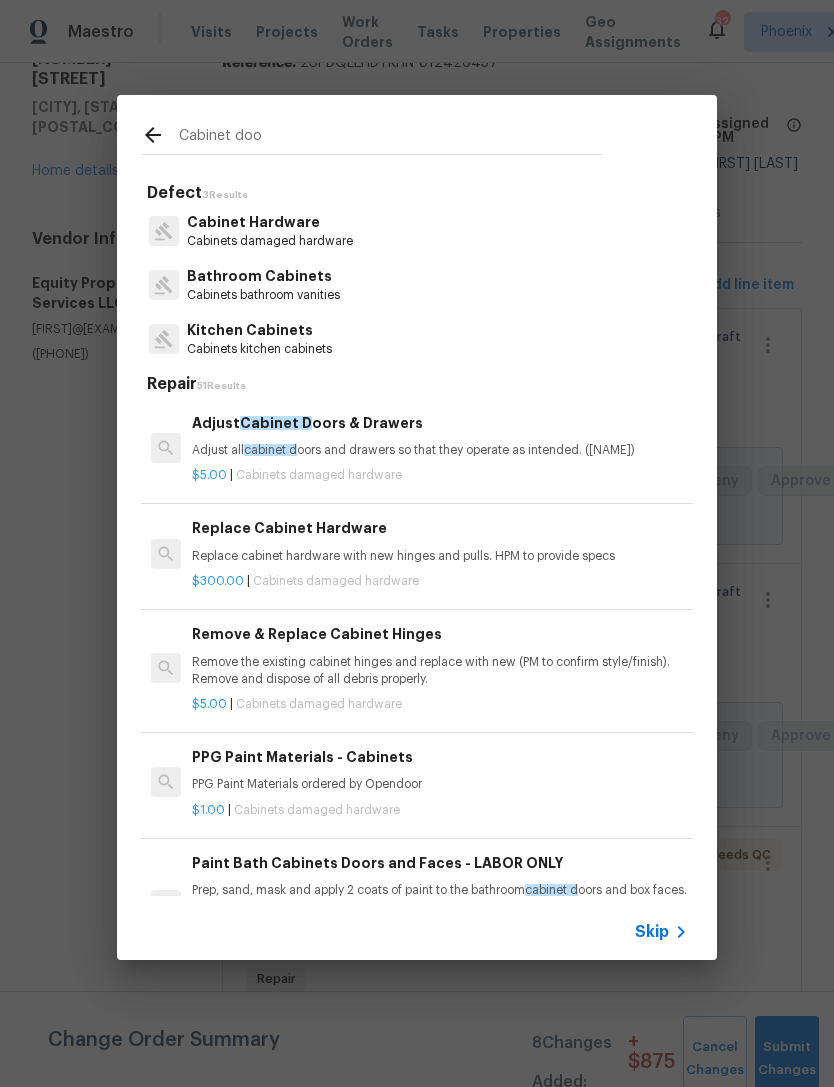 type on "Cabinet door" 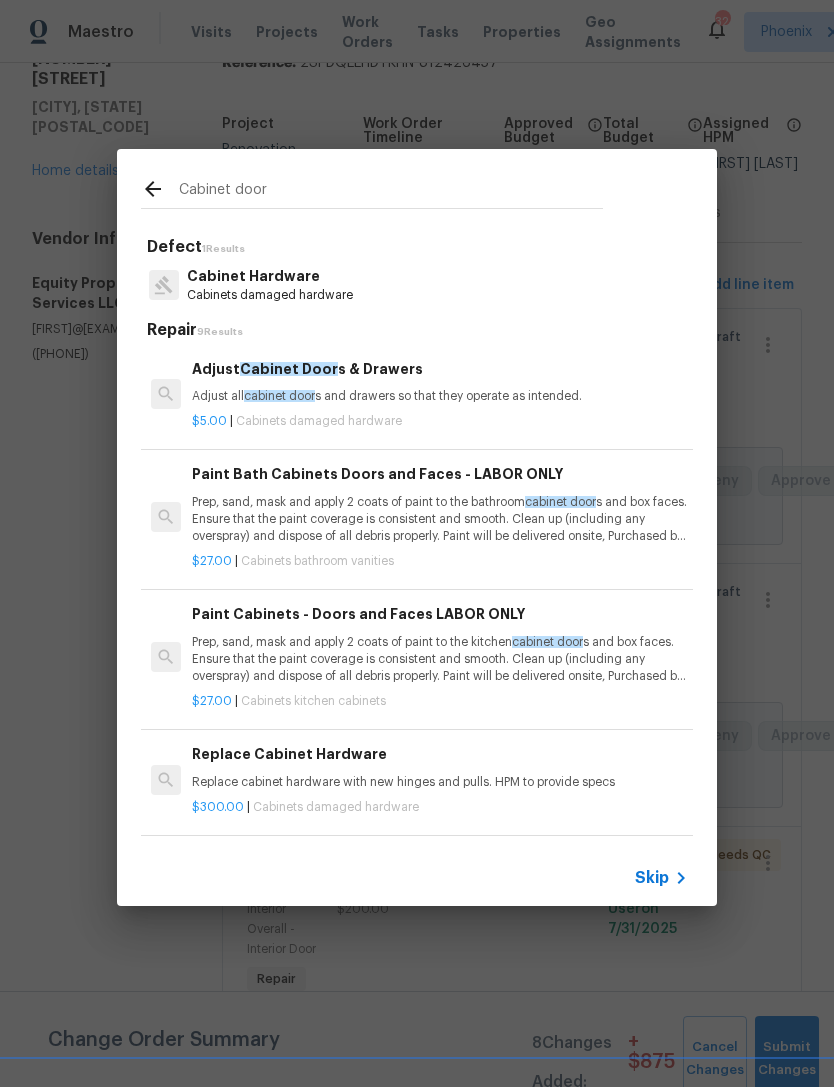 click on "Adjust  Cabinet Door s & Drawers" at bounding box center [440, 369] 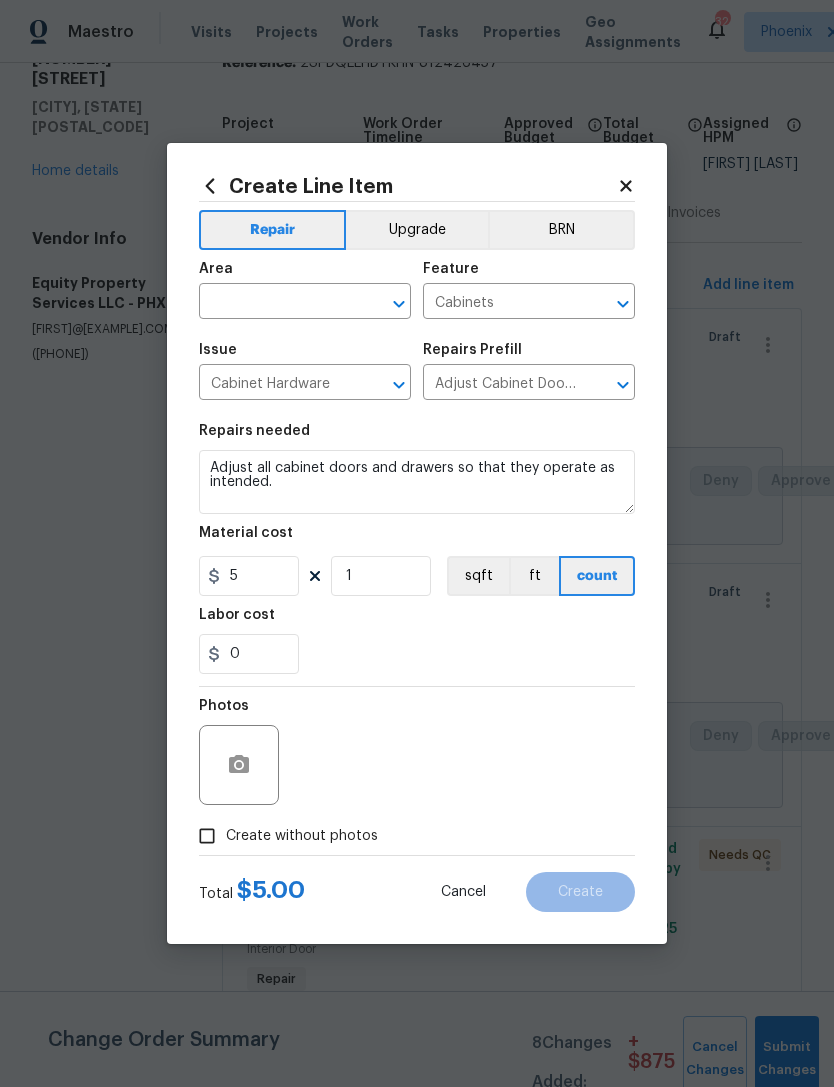 click at bounding box center [277, 303] 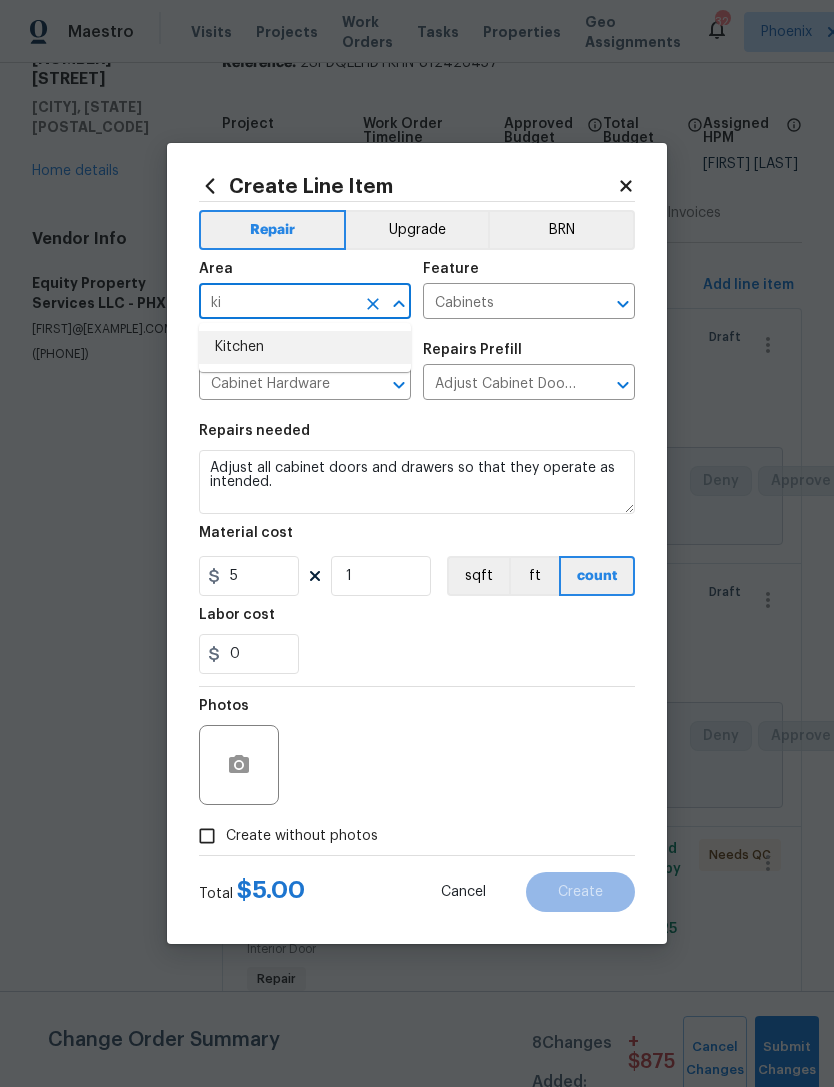 click on "Kitchen" at bounding box center (305, 347) 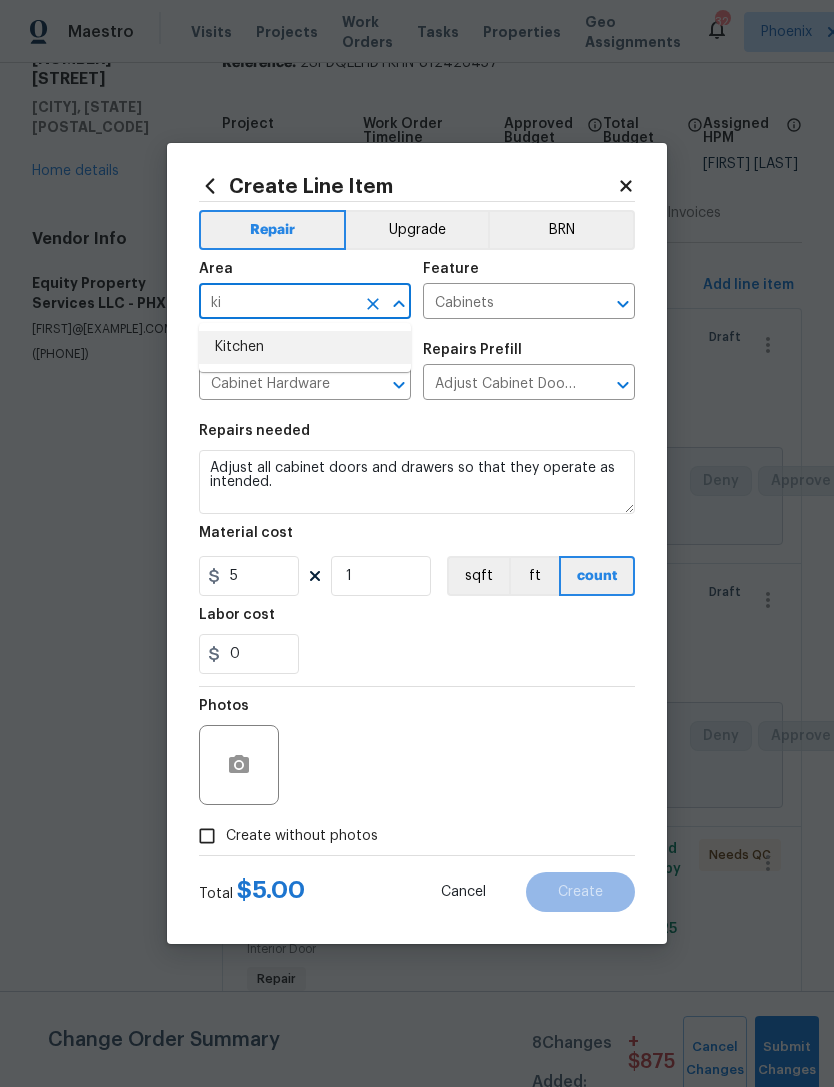type on "Kitchen" 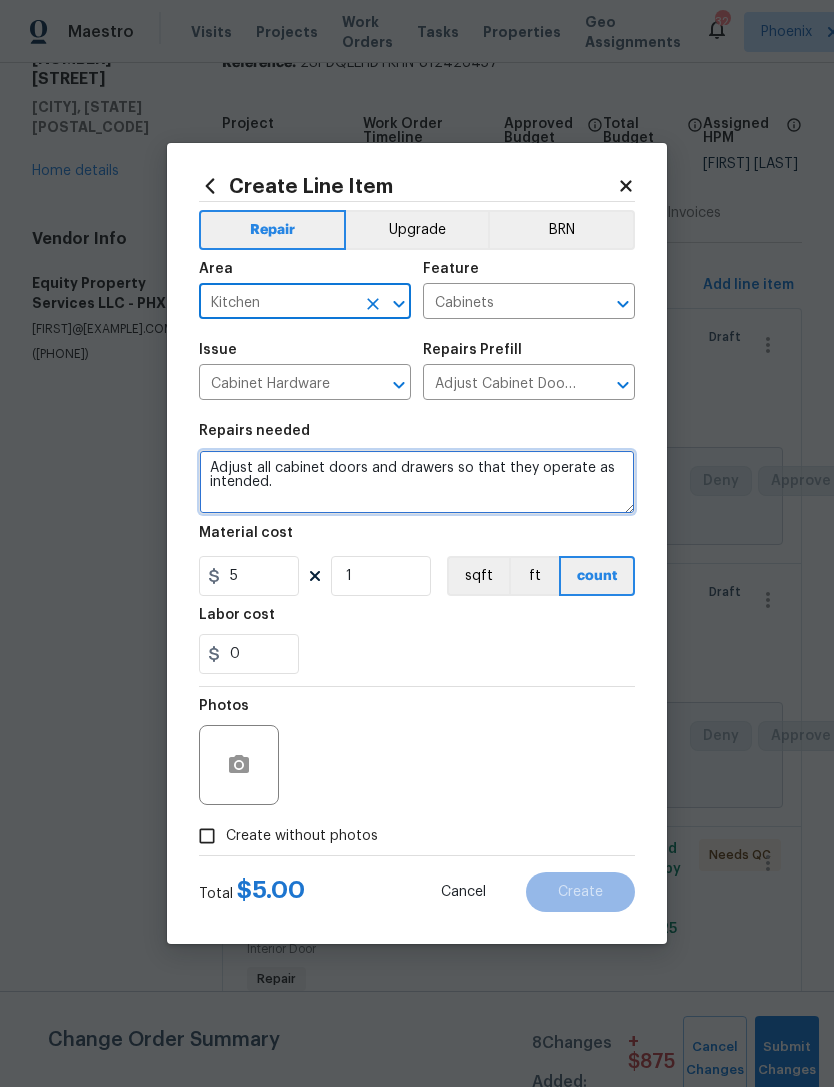 click on "Adjust all cabinet doors and drawers so that they operate as intended." at bounding box center (417, 482) 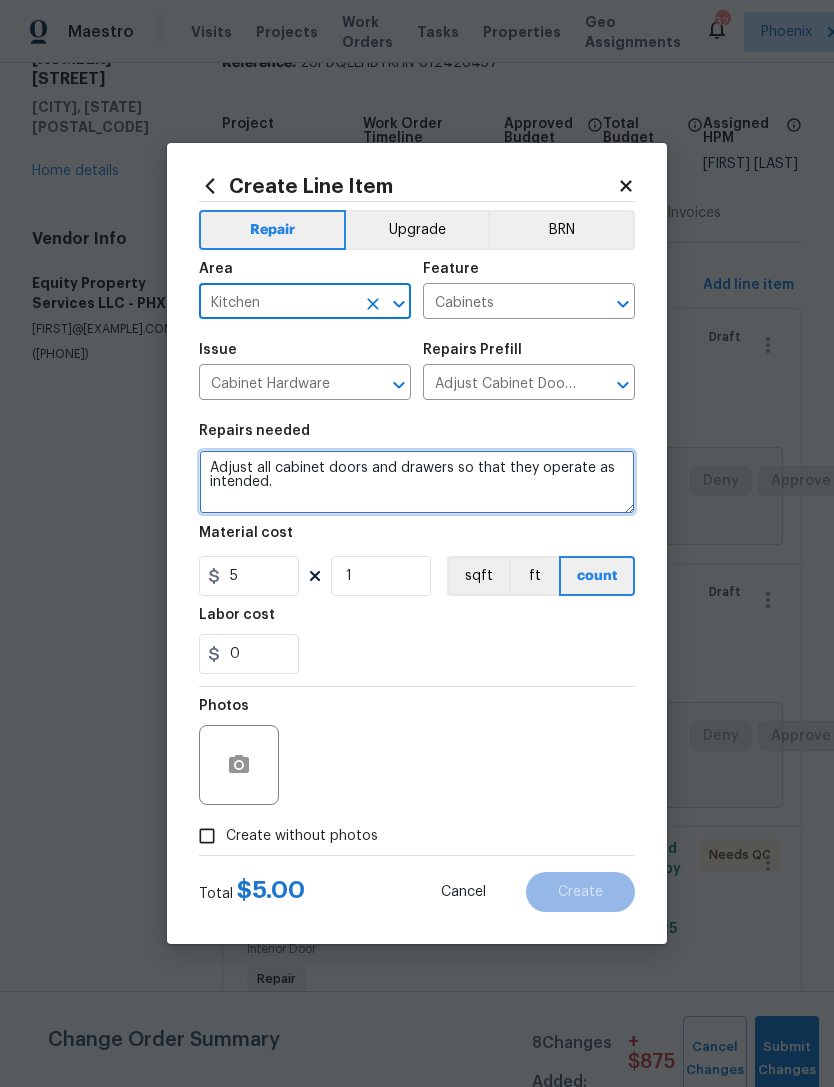 click on "Adjust all cabinet doors and drawers so that they operate as intended." at bounding box center [417, 482] 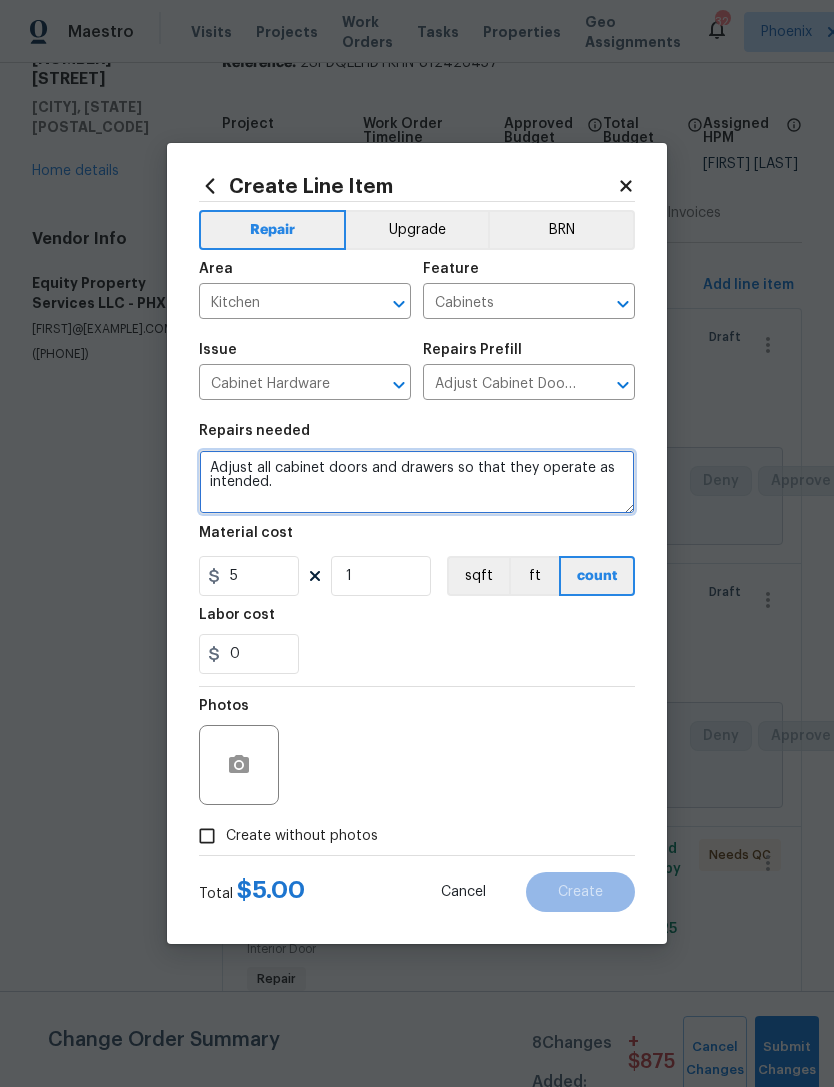 click on "Adjust all cabinet doors and drawers so that they operate as intended." at bounding box center (417, 482) 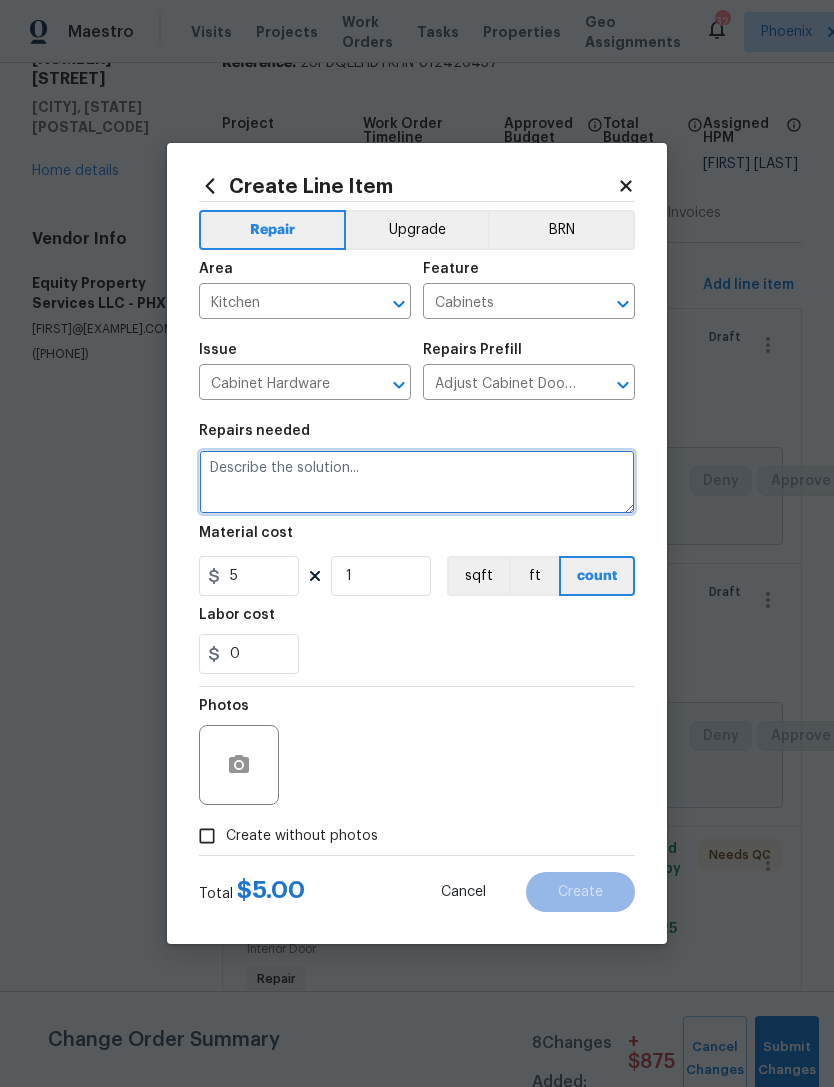 click at bounding box center (417, 482) 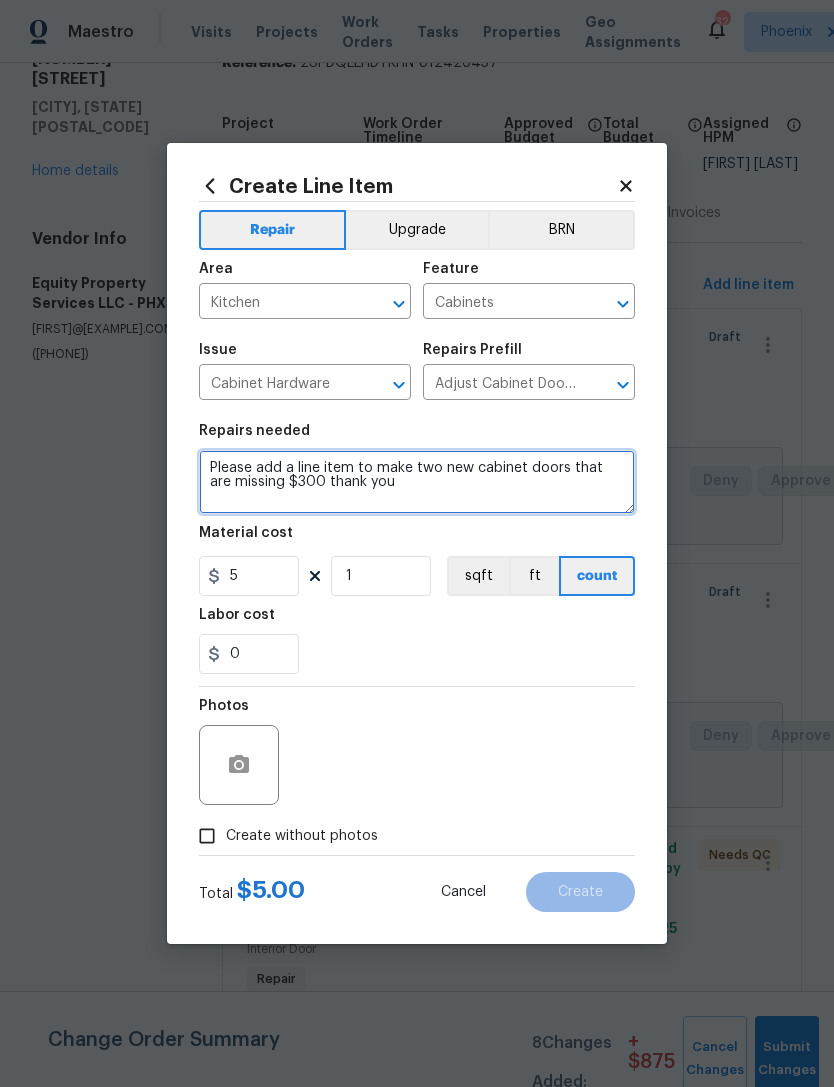 type on "Please add a line item to make two new cabinet doors that are missing $300 thank you" 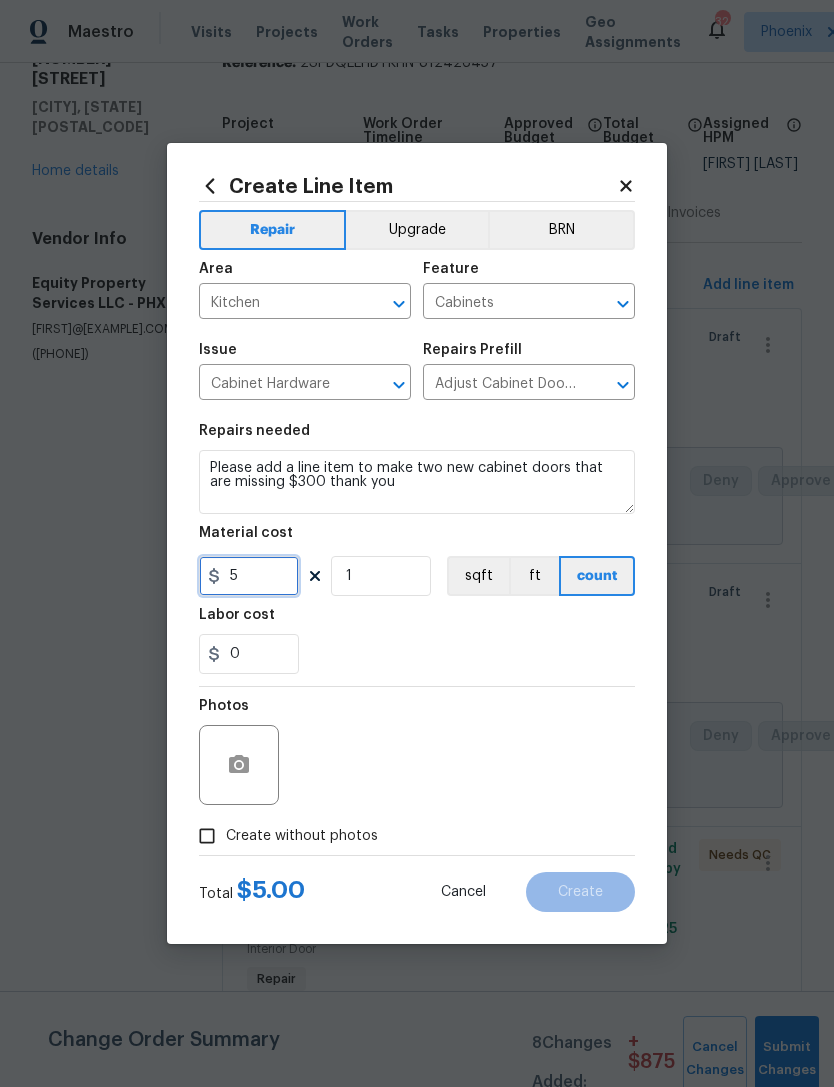 click on "5" at bounding box center [249, 576] 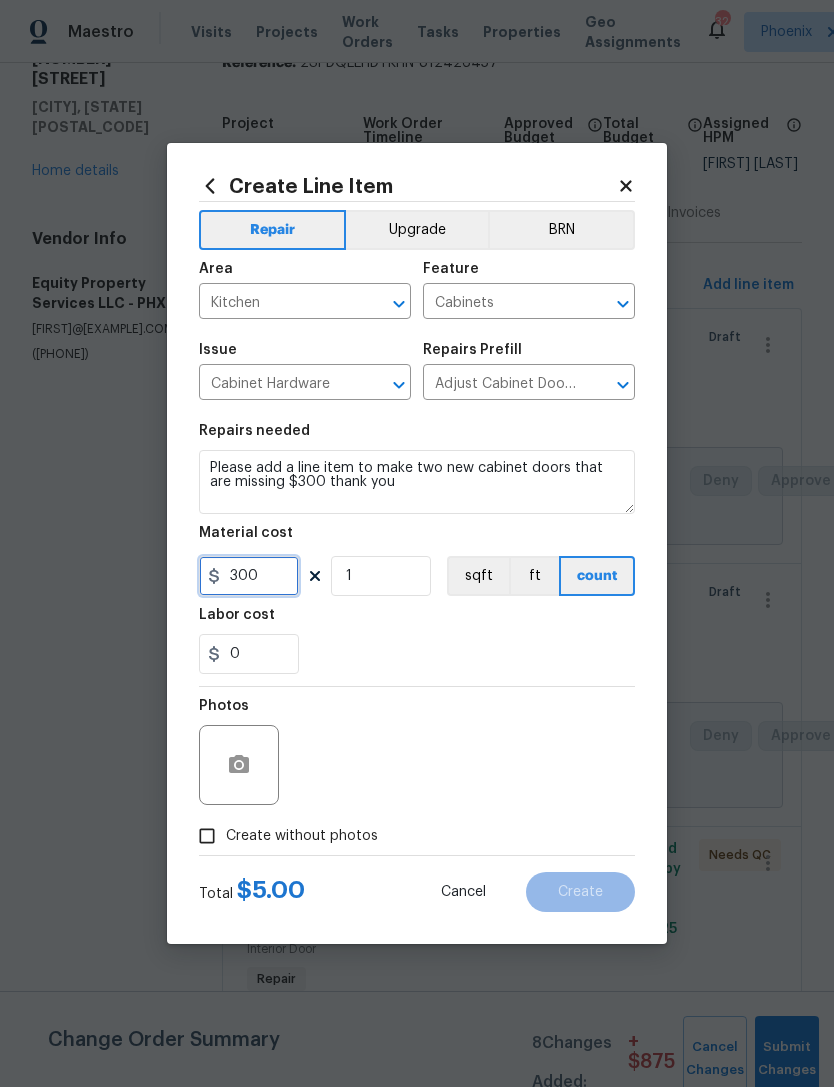 type on "300" 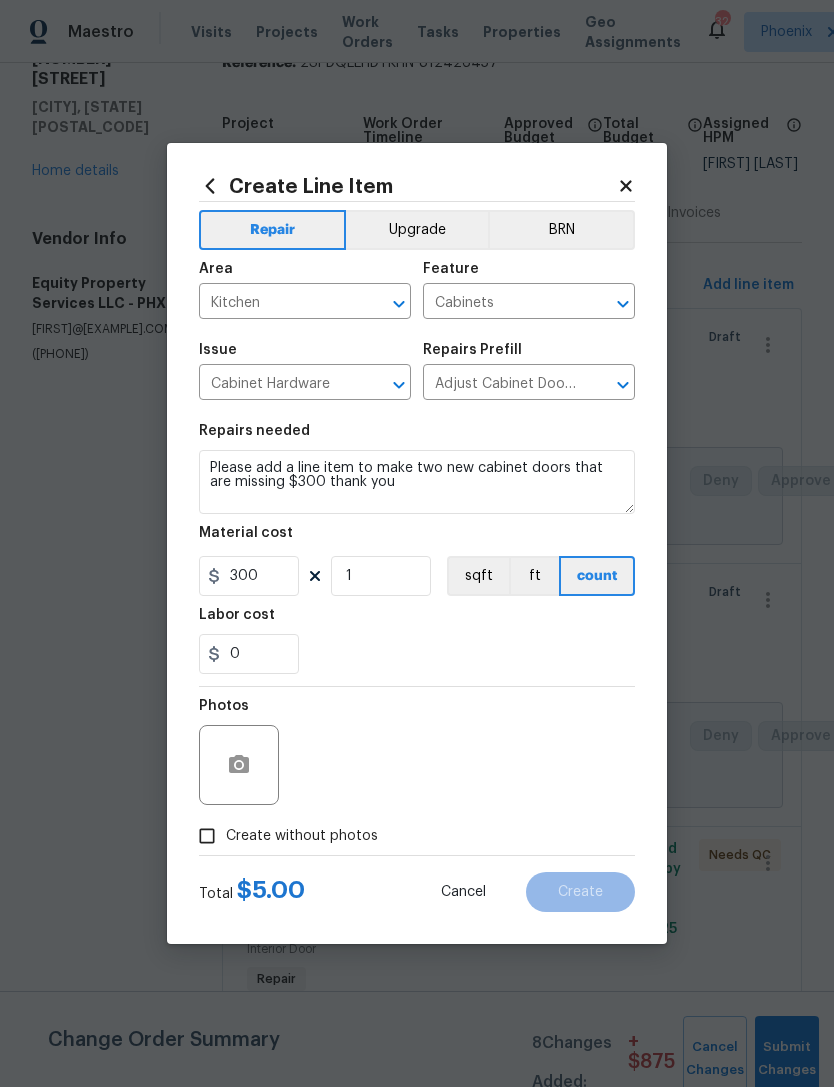 click on "0" at bounding box center [417, 654] 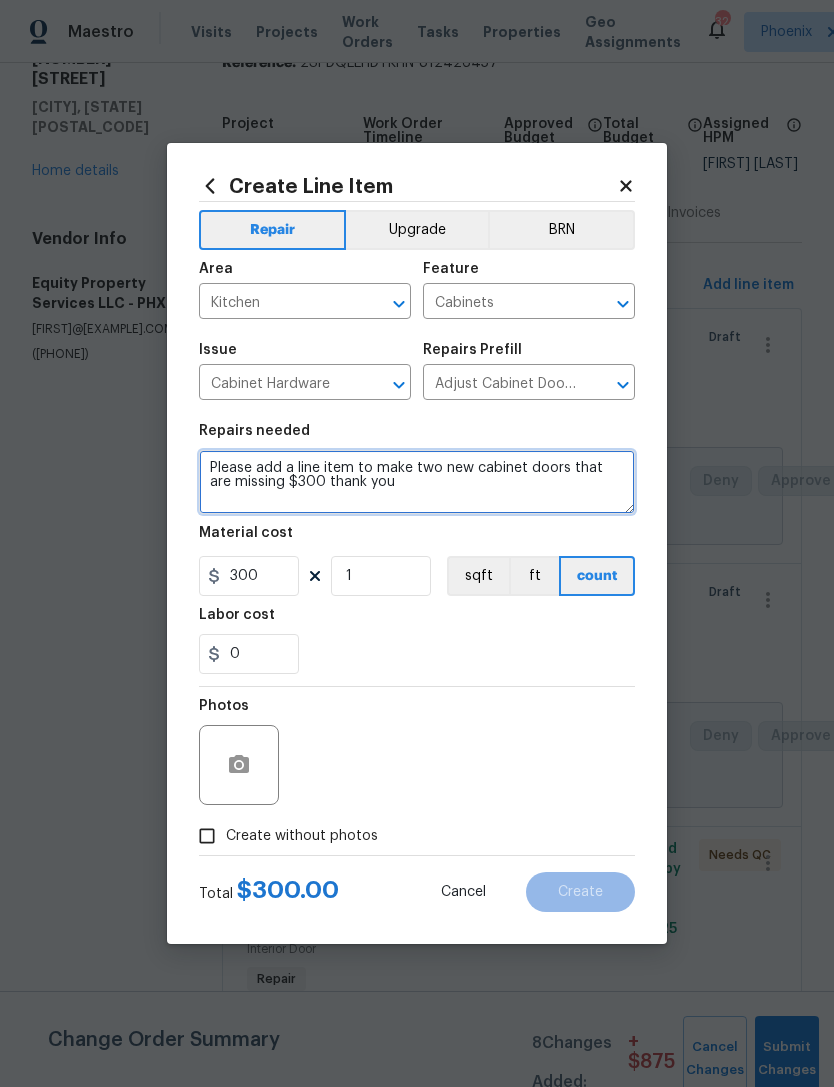 click on "Please add a line item to make two new cabinet doors that are missing $300 thank you" at bounding box center [417, 482] 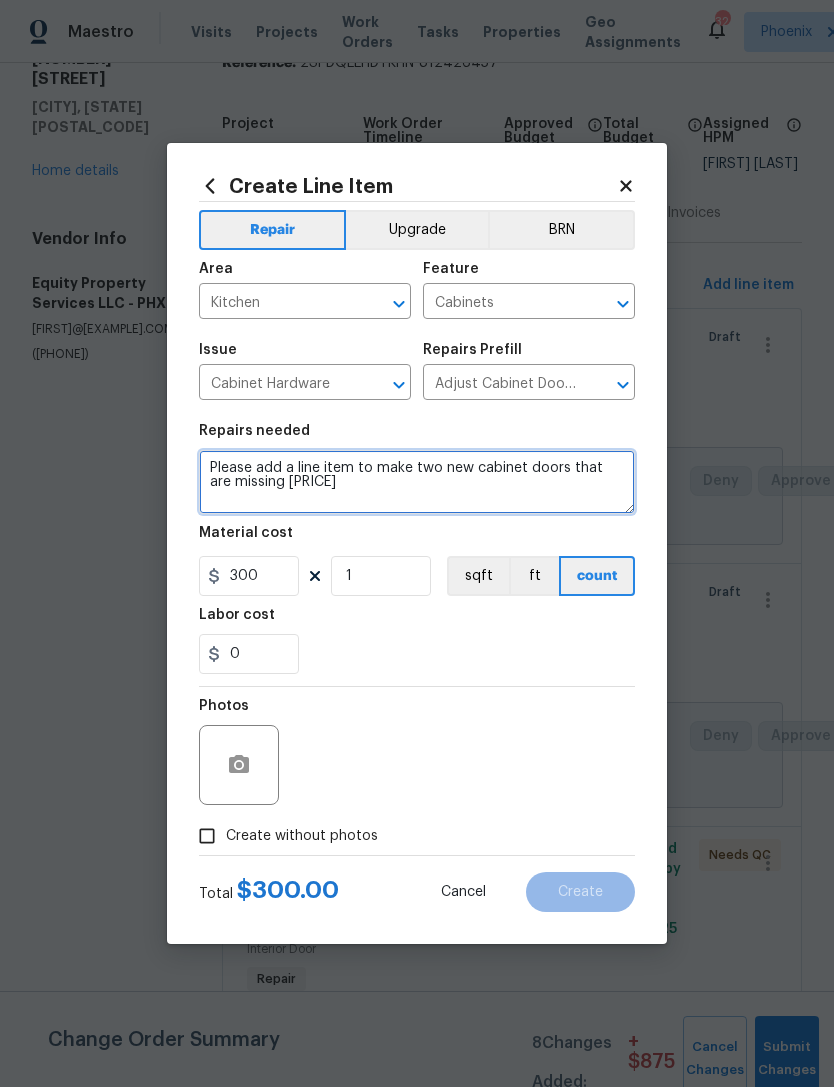 type on "Please add a line item to make two new cabinet doors that are missing [PRICE]" 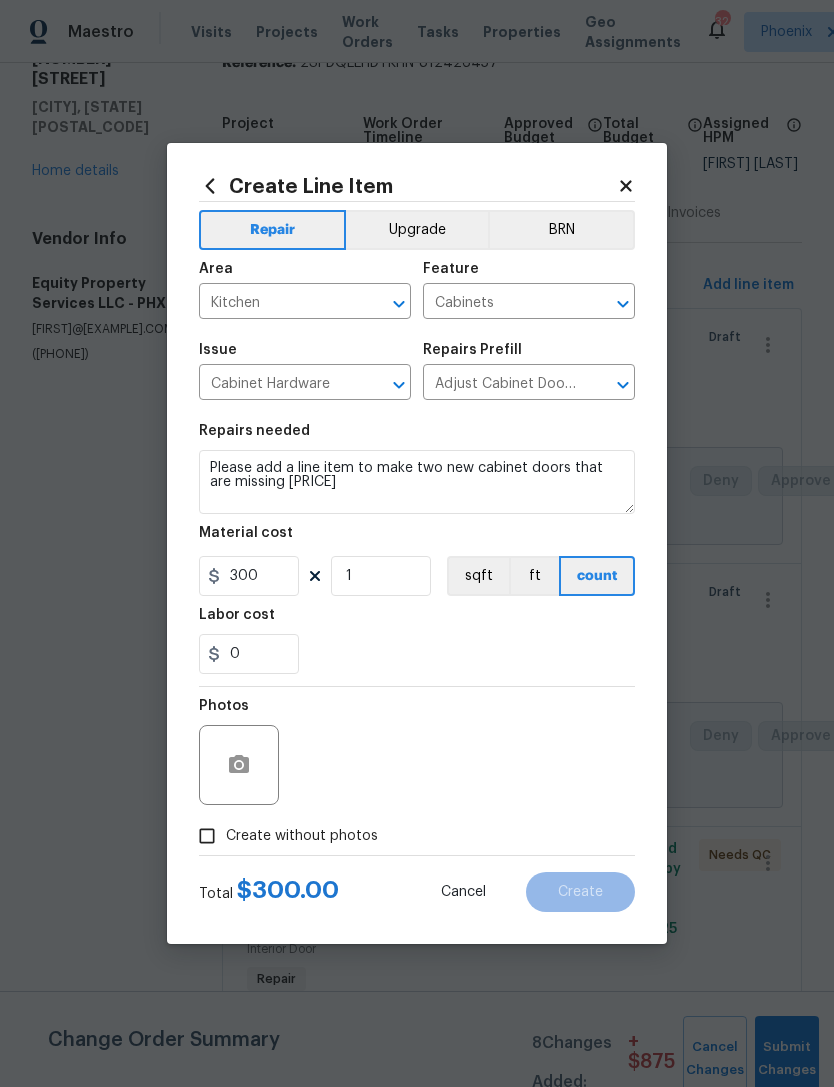click on "Repairs needed Please add a line item to make two new cabinet doors that are missing $300 Material cost 300 1 sqft ft count Labor cost 0" at bounding box center [417, 549] 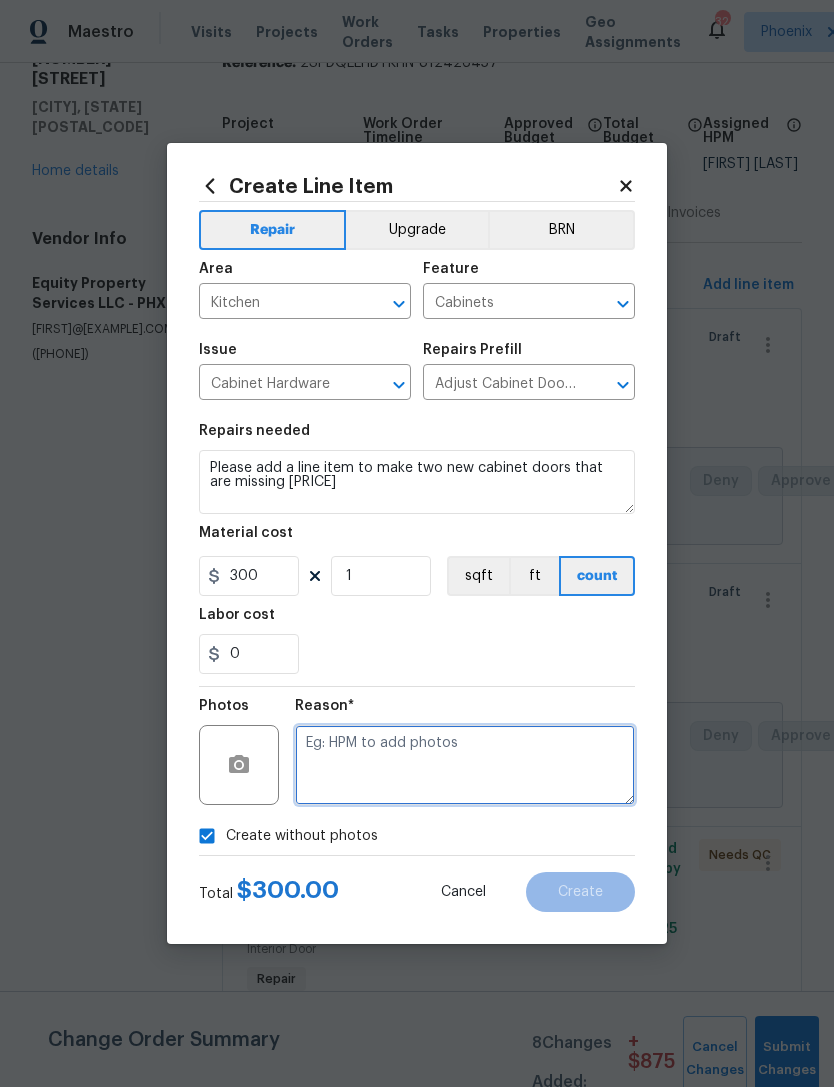 click at bounding box center [465, 765] 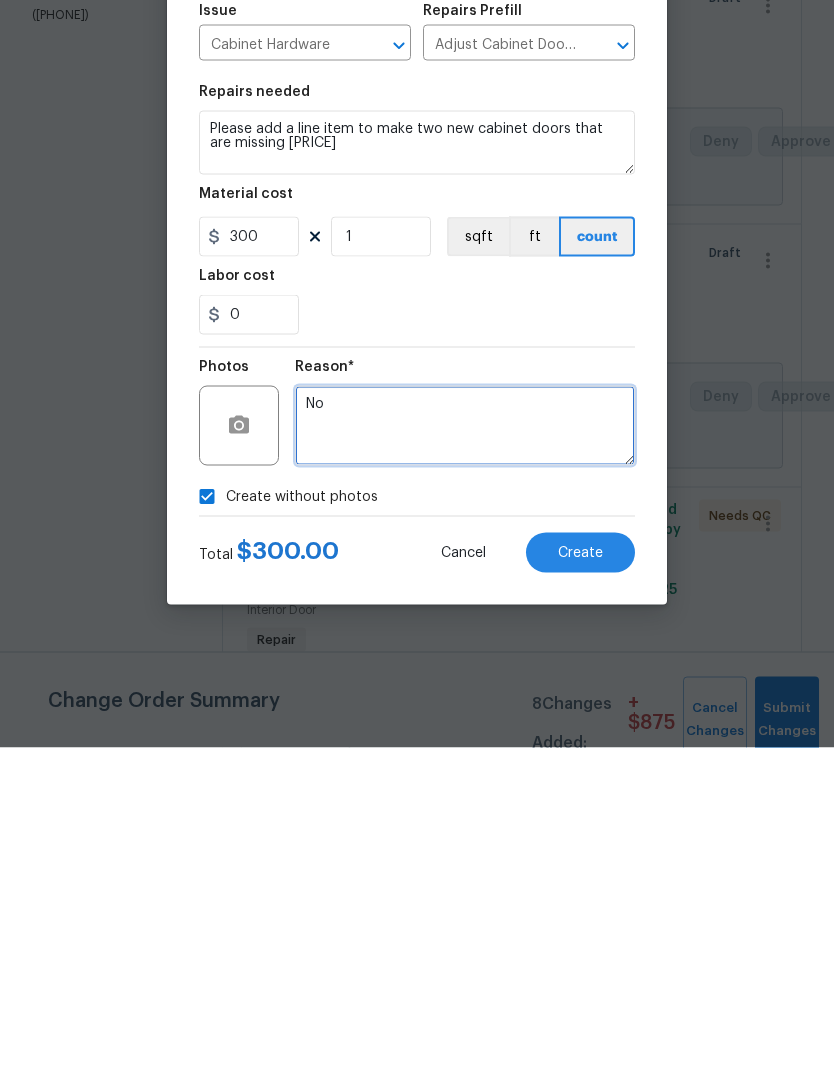type on "No" 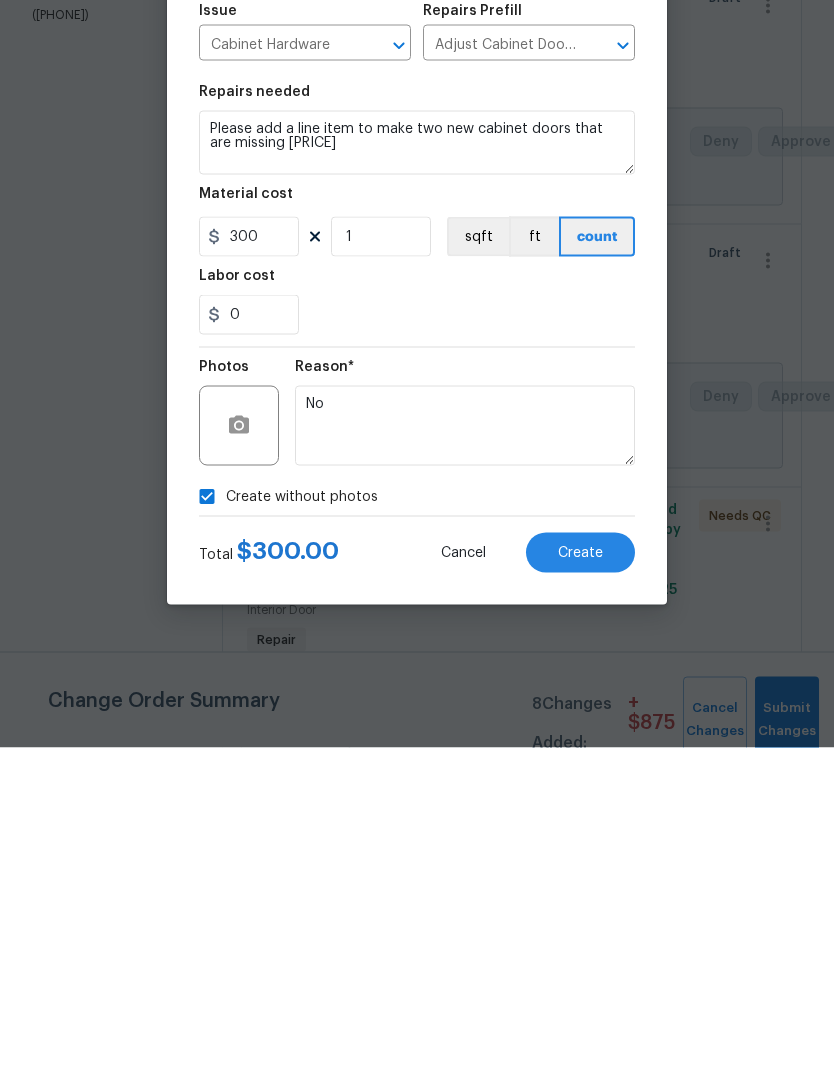 click on "0" at bounding box center [417, 654] 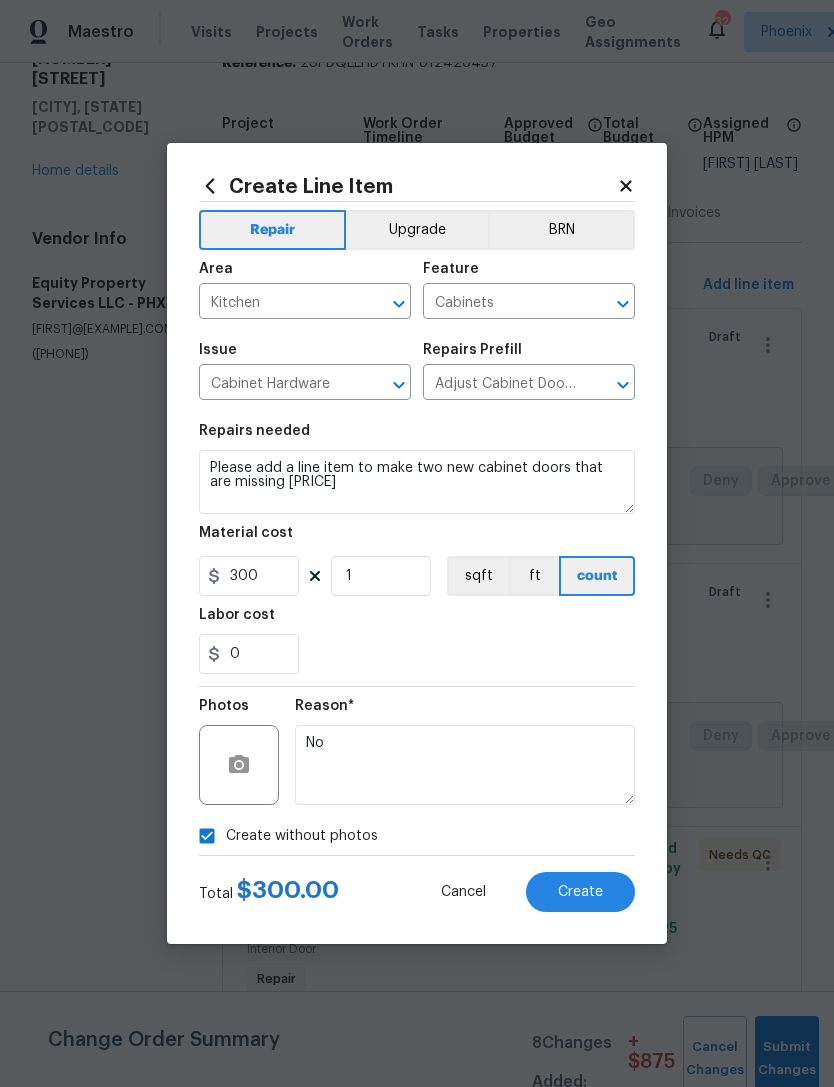 click on "Create" at bounding box center (580, 892) 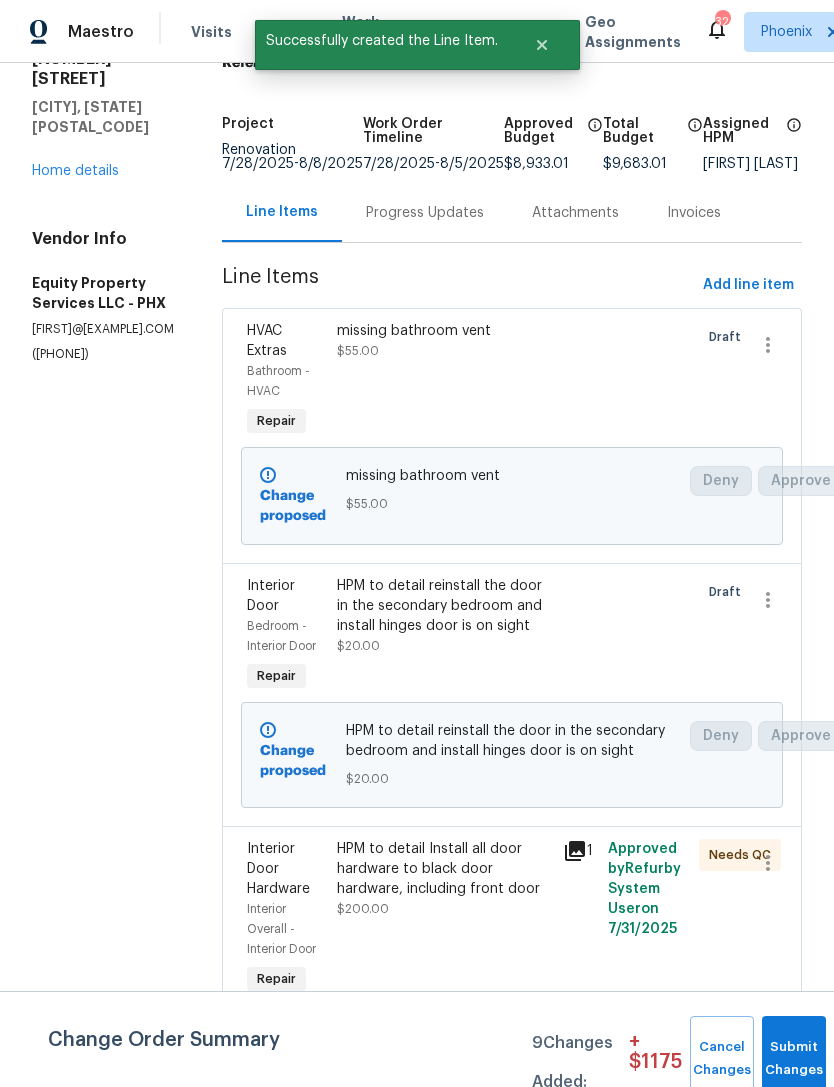 scroll, scrollTop: 0, scrollLeft: 0, axis: both 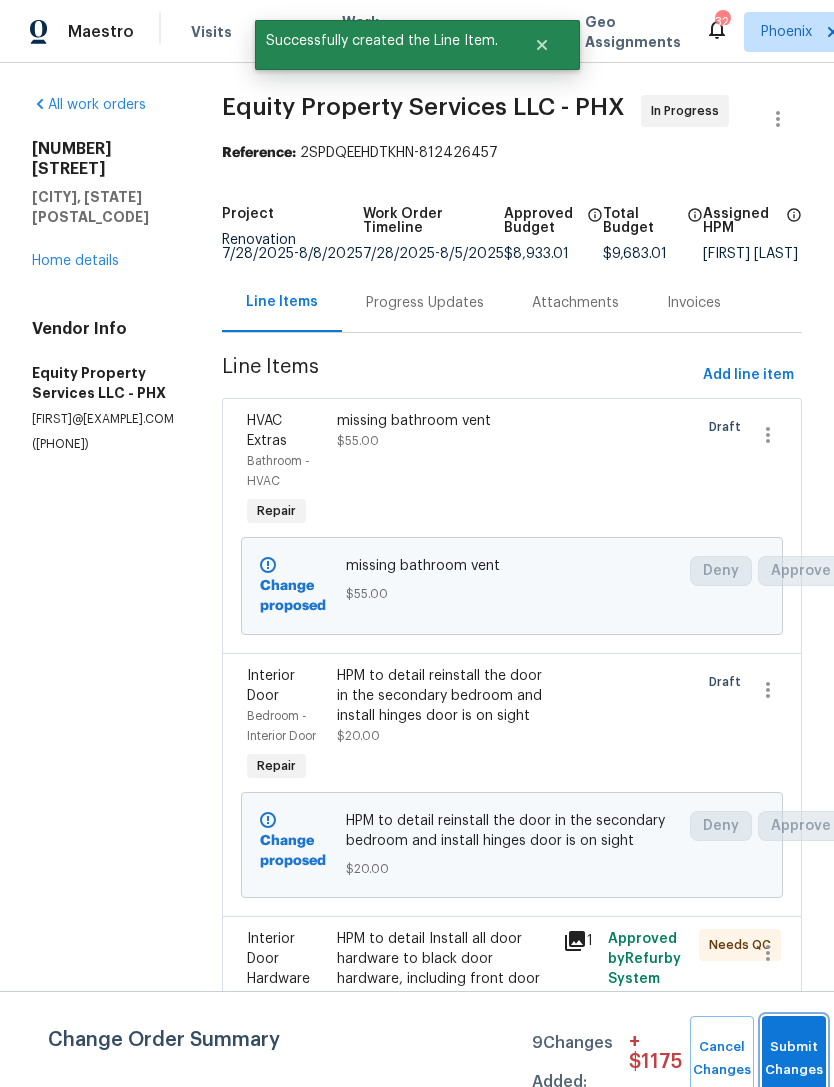 click on "Submit Changes" at bounding box center (794, 1059) 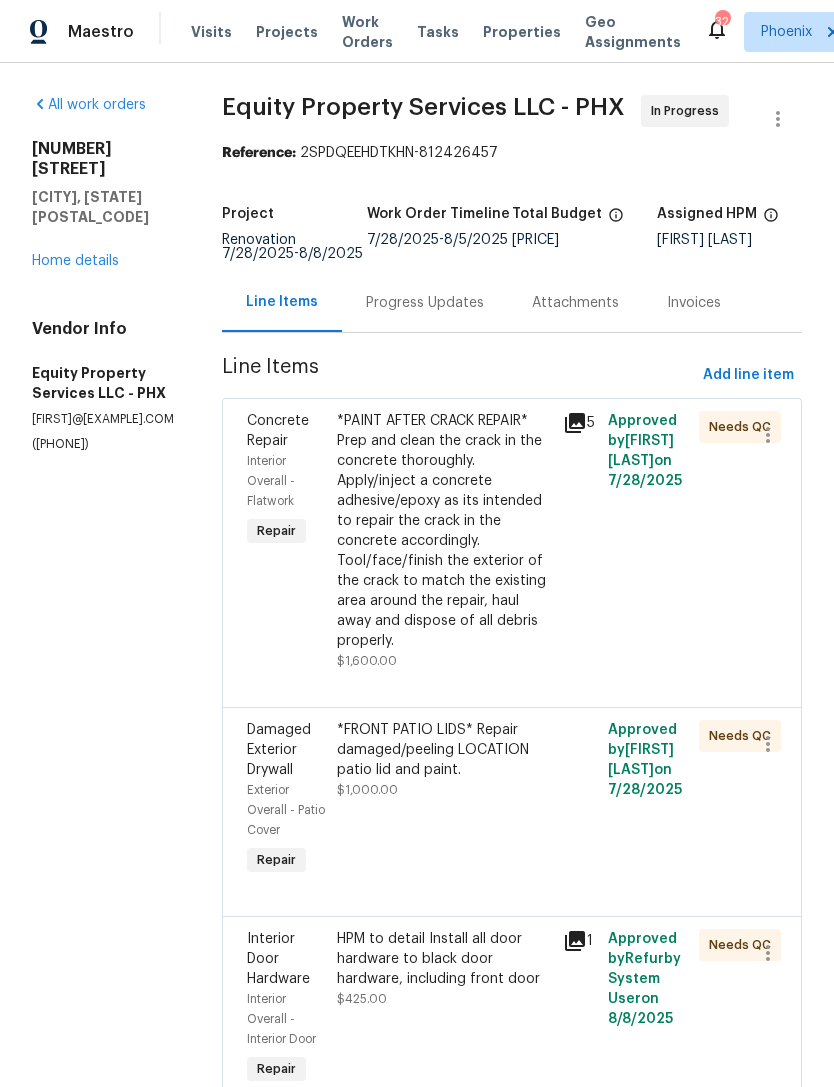 scroll, scrollTop: 0, scrollLeft: 0, axis: both 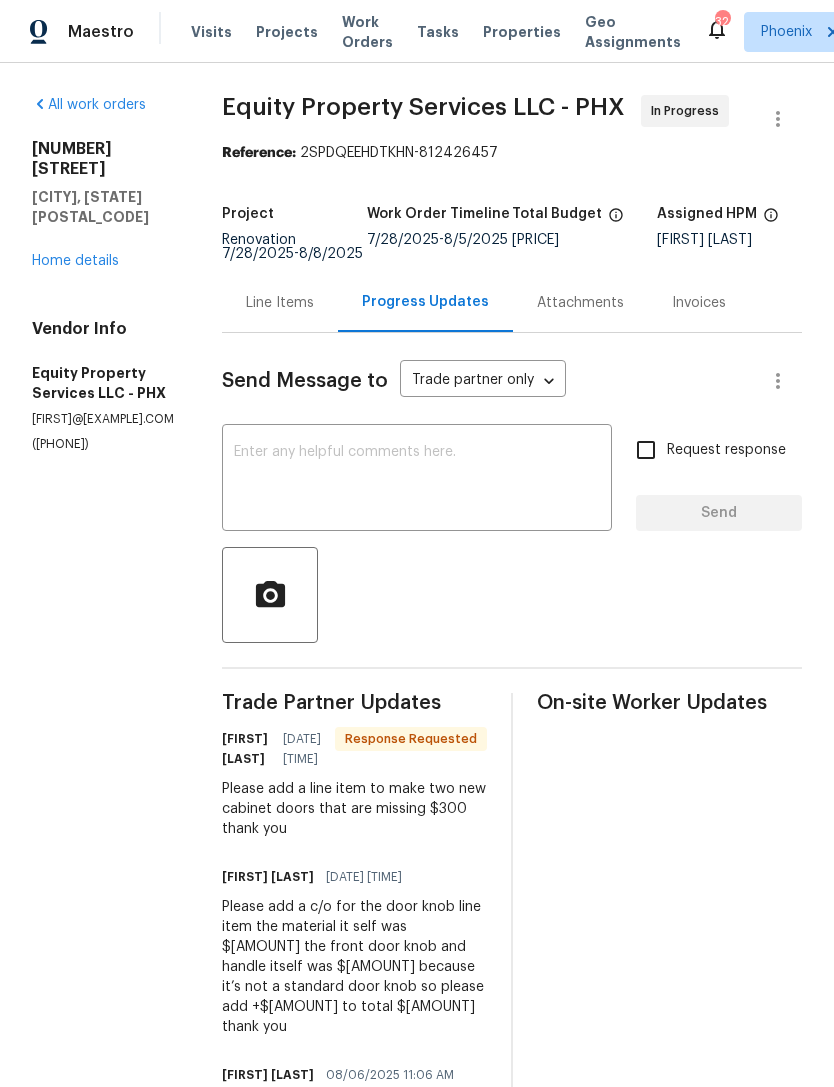 click at bounding box center [417, 480] 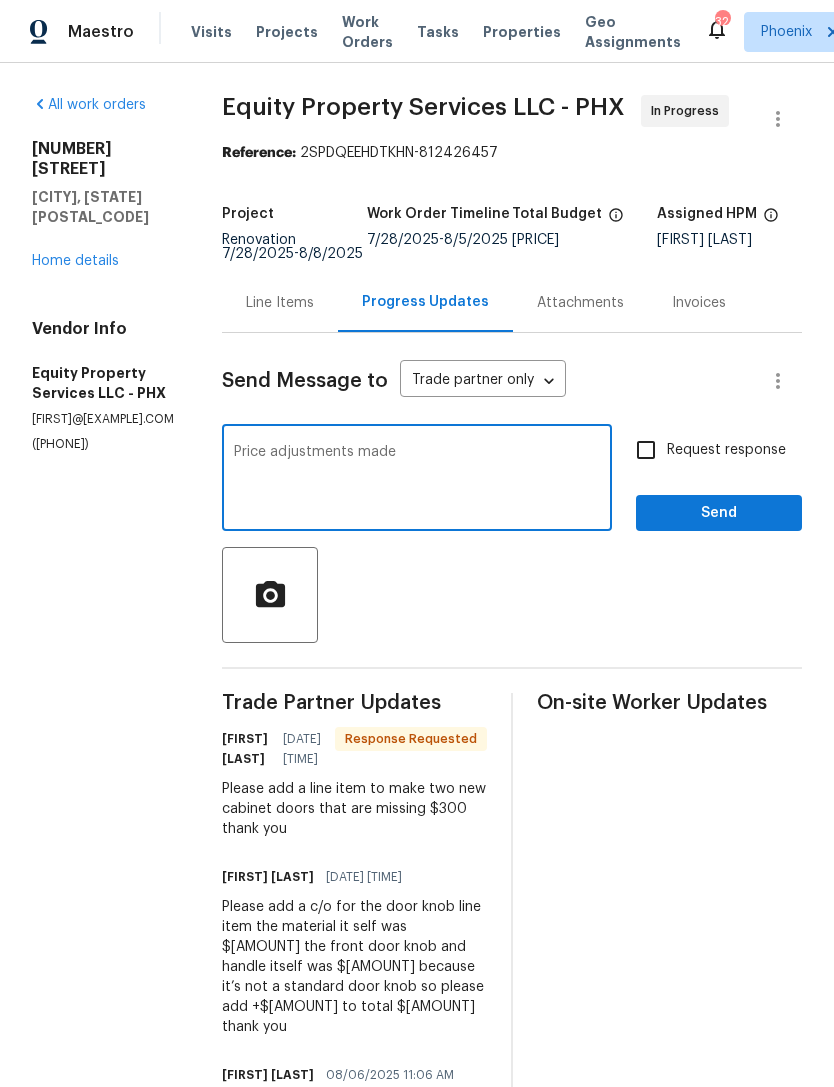 type on "Price adjustments made" 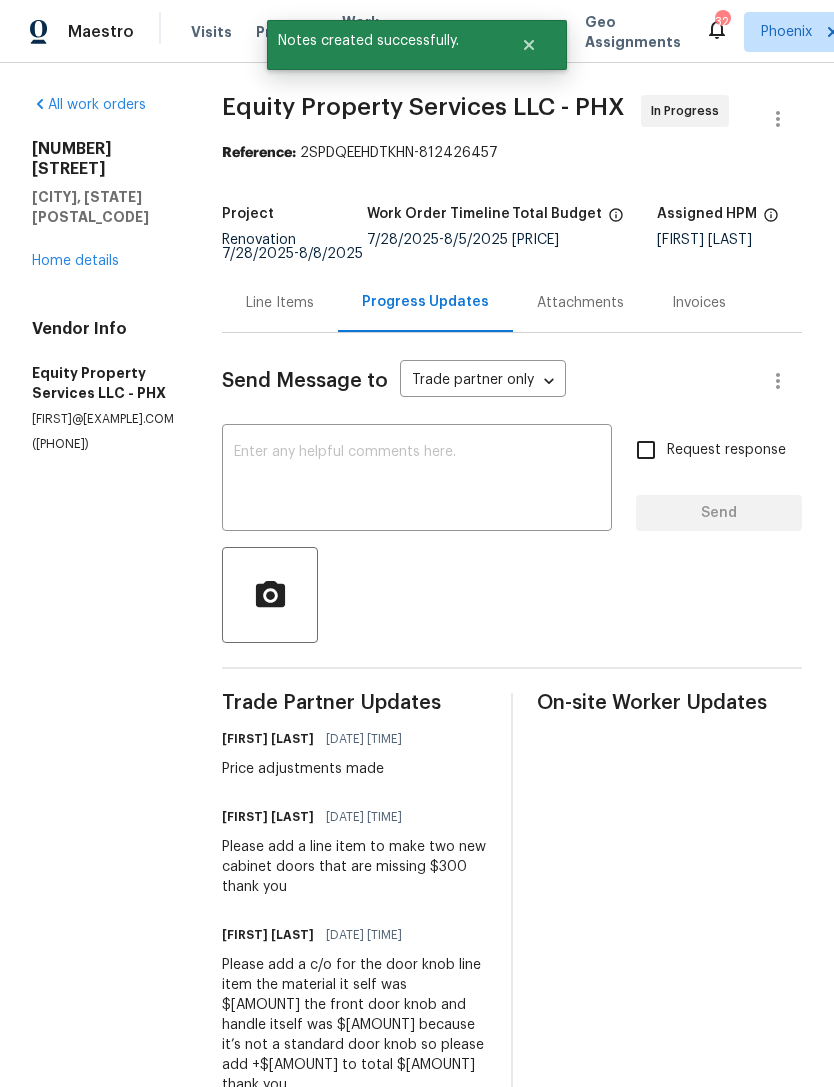 click at bounding box center (417, 480) 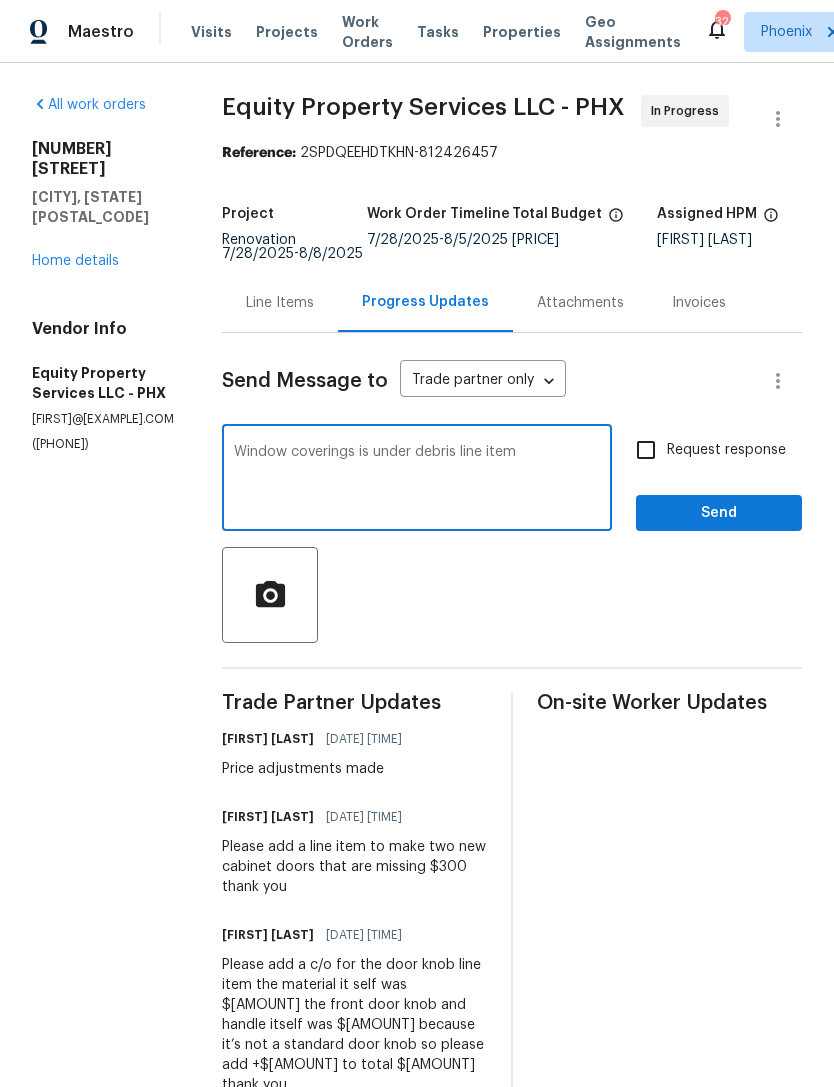 type on "Window coverings is under debris line item" 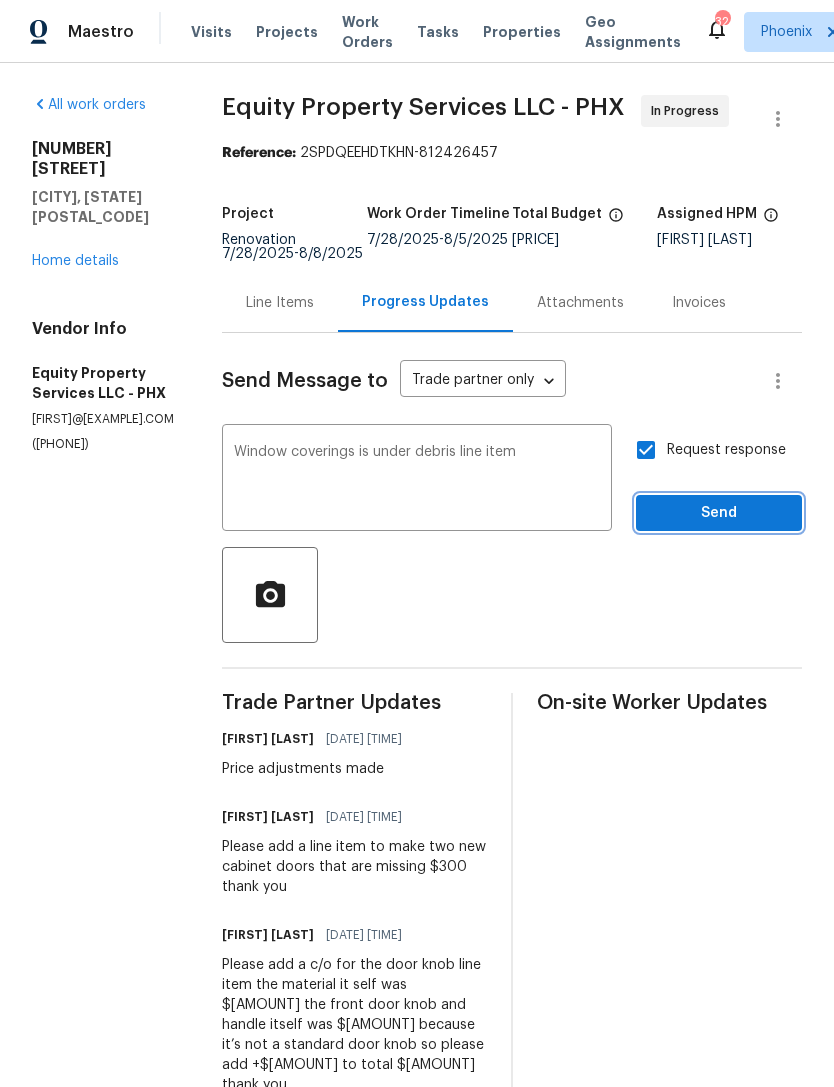 click on "Send" at bounding box center (719, 513) 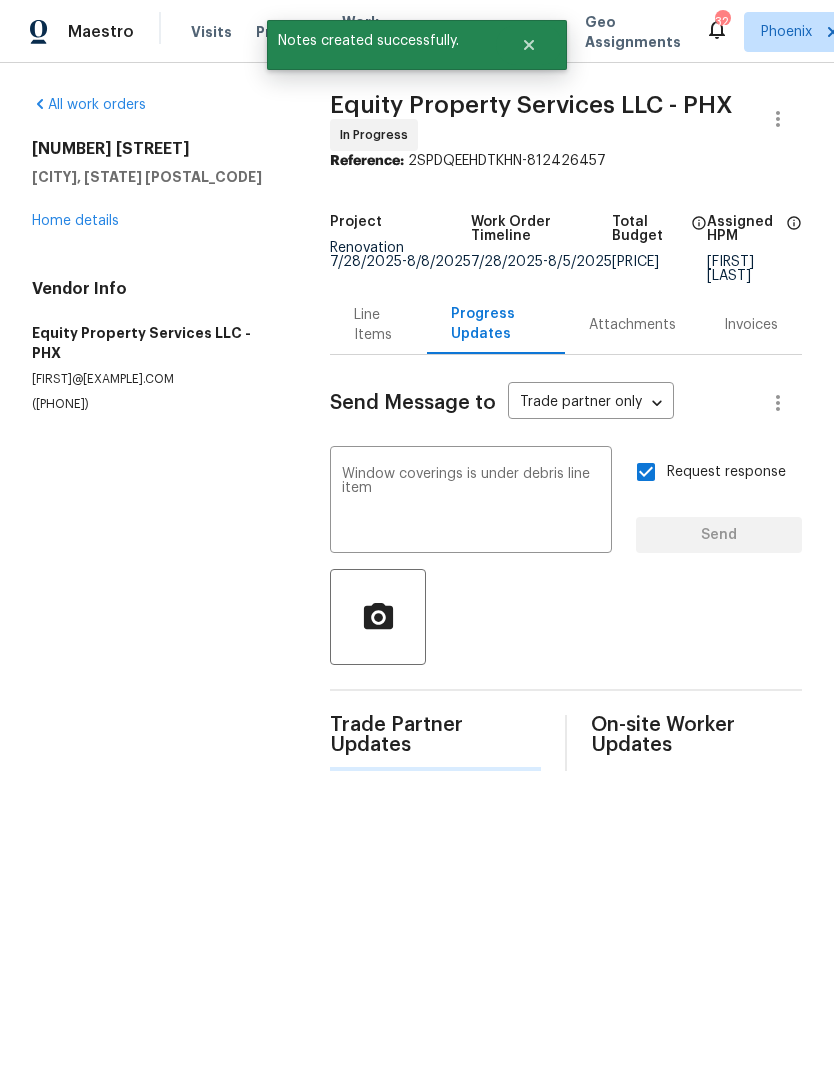 type 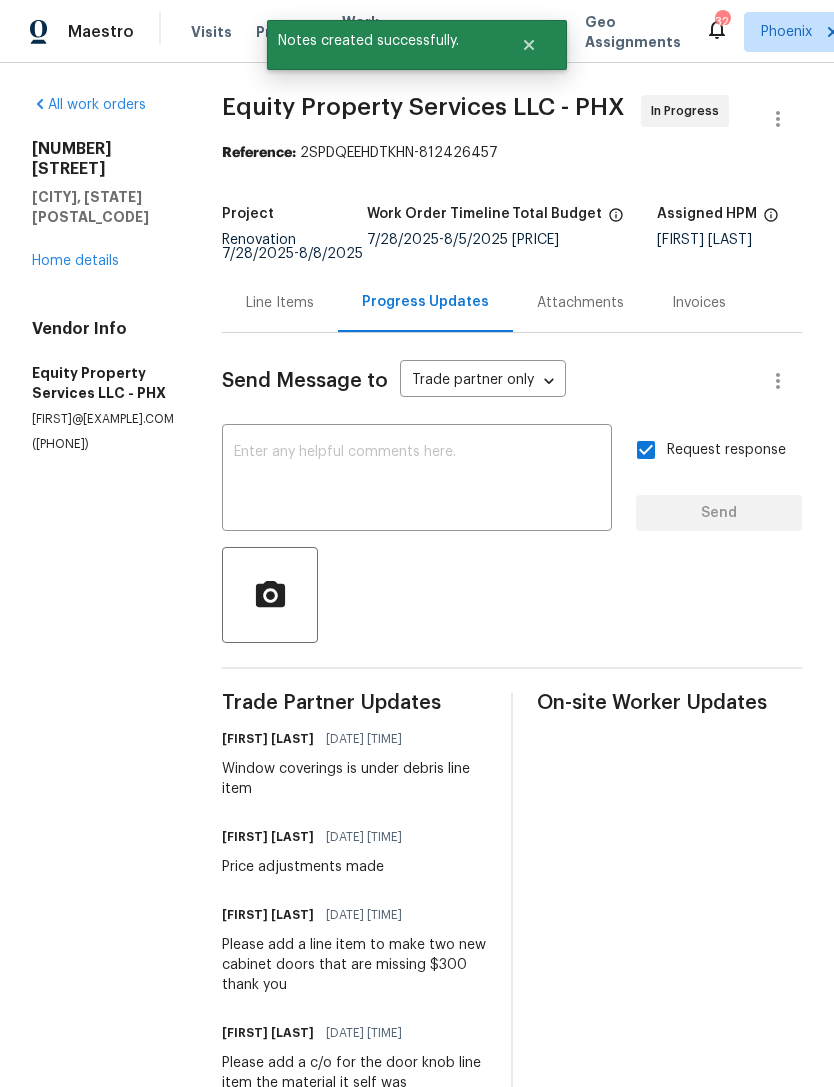 click on "Line Items" at bounding box center (280, 303) 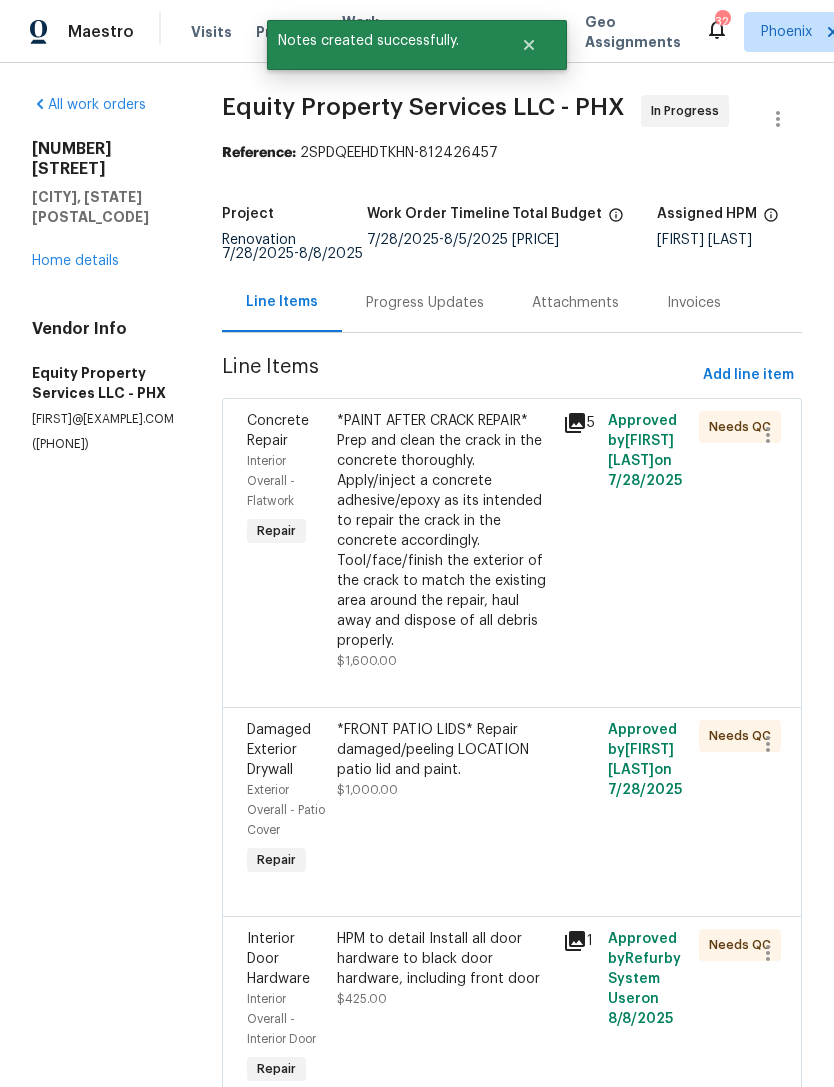 click on "[NUMBER] [STREET] [CITY], [STATE] [ZIP] Home details" at bounding box center (103, 205) 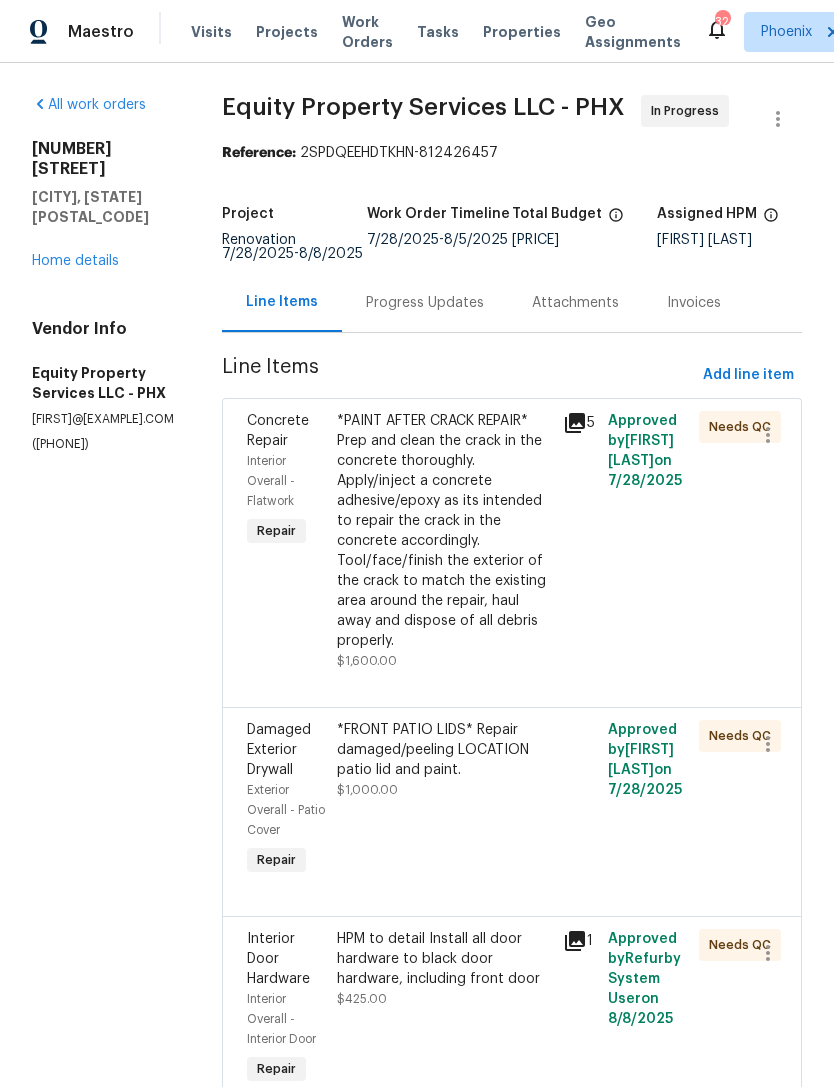 click on "Home details" at bounding box center [75, 261] 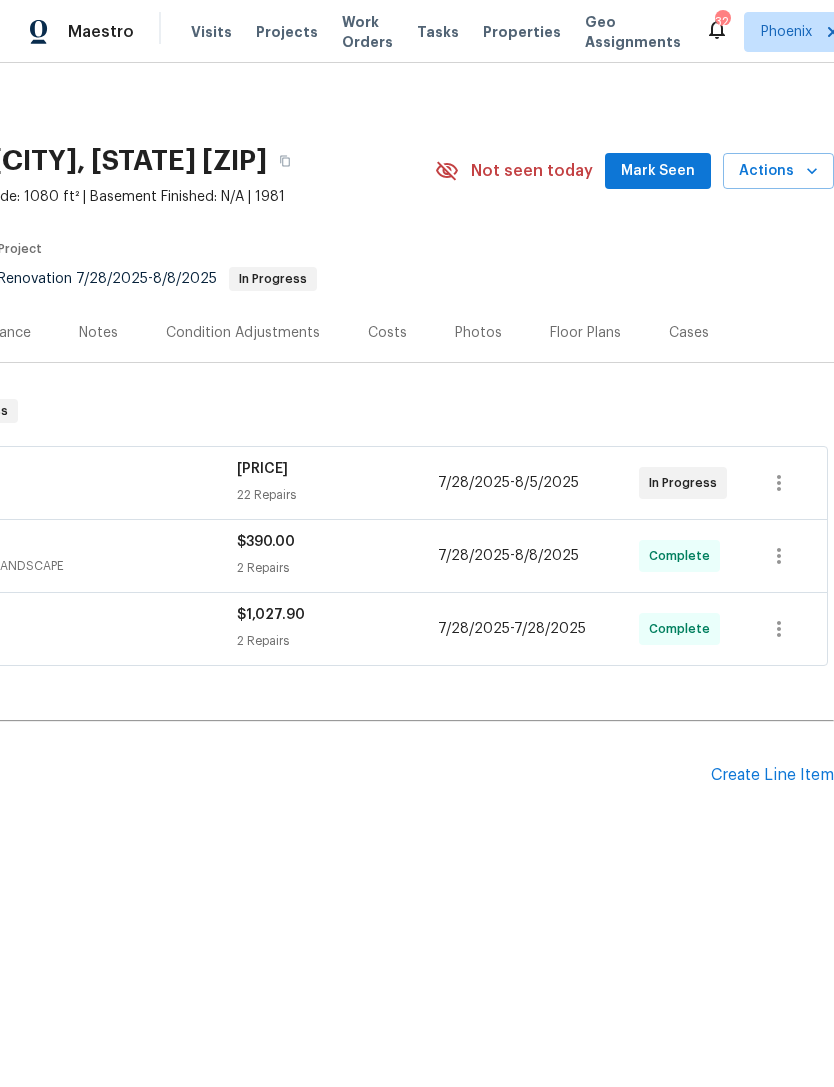 scroll, scrollTop: 0, scrollLeft: 296, axis: horizontal 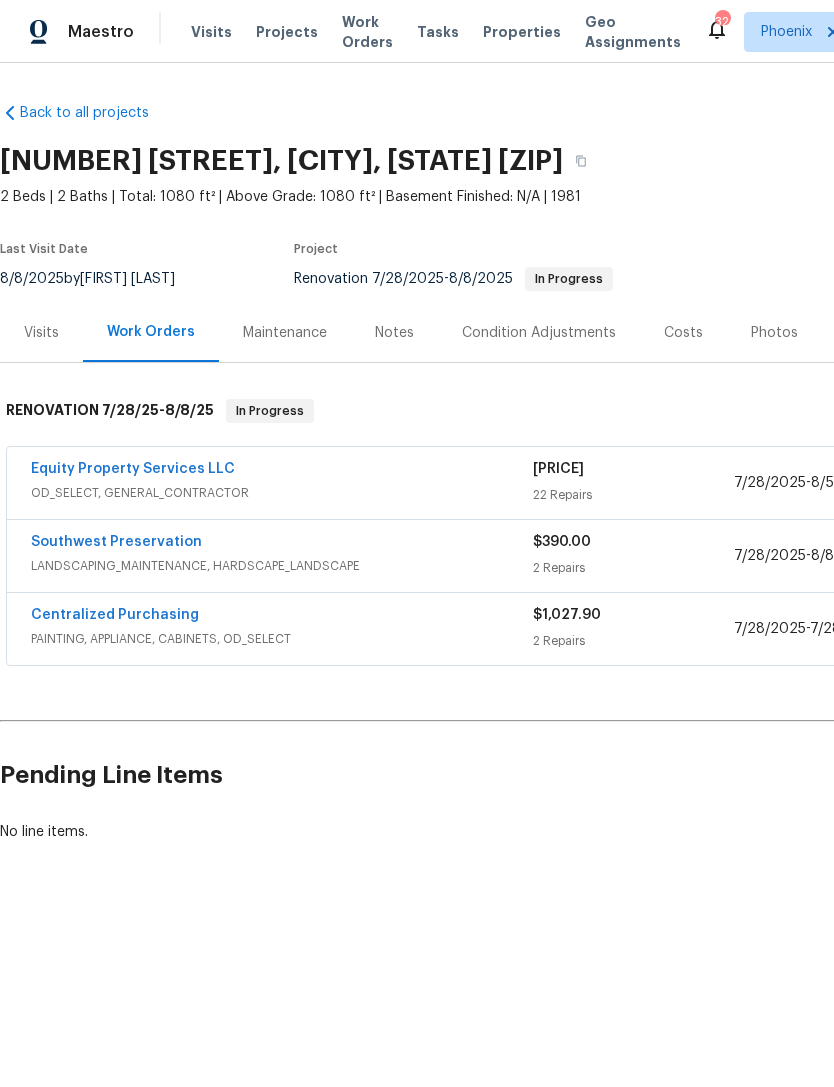 click on "Notes" at bounding box center (394, 332) 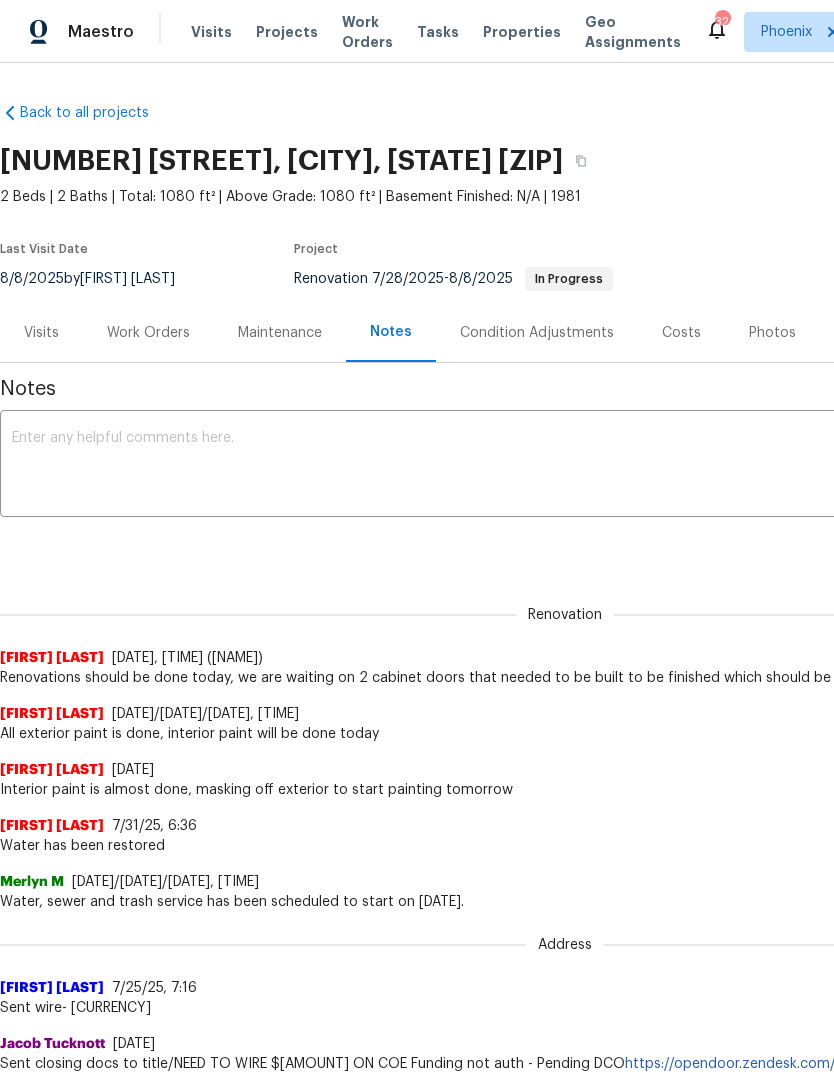 click at bounding box center (565, 466) 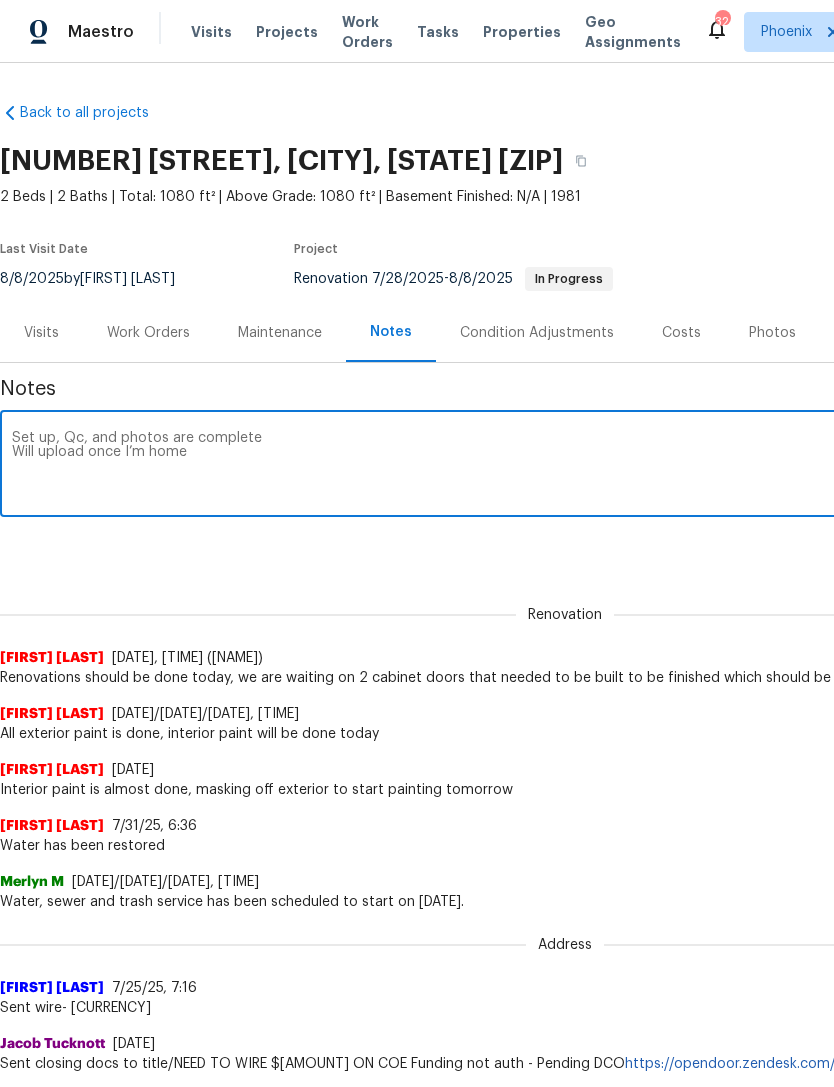 type on "Set up, Qc, and photos are complete
Will upload once I’m home" 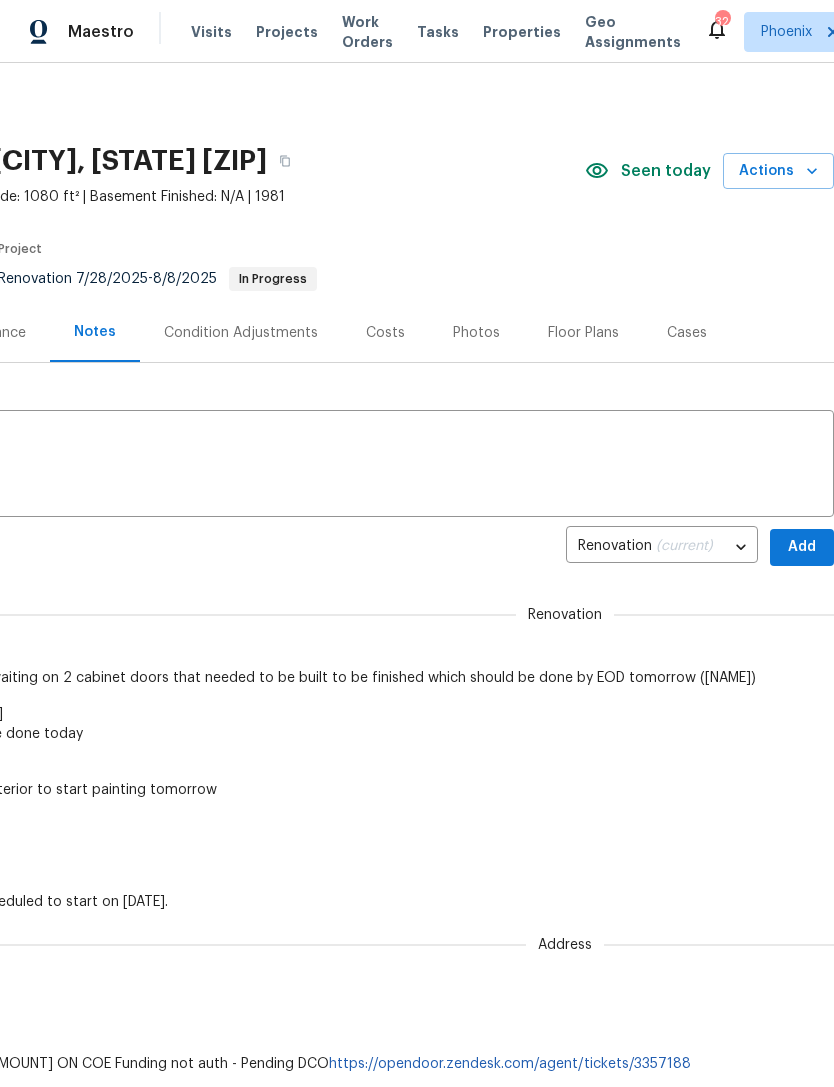 scroll, scrollTop: 0, scrollLeft: 296, axis: horizontal 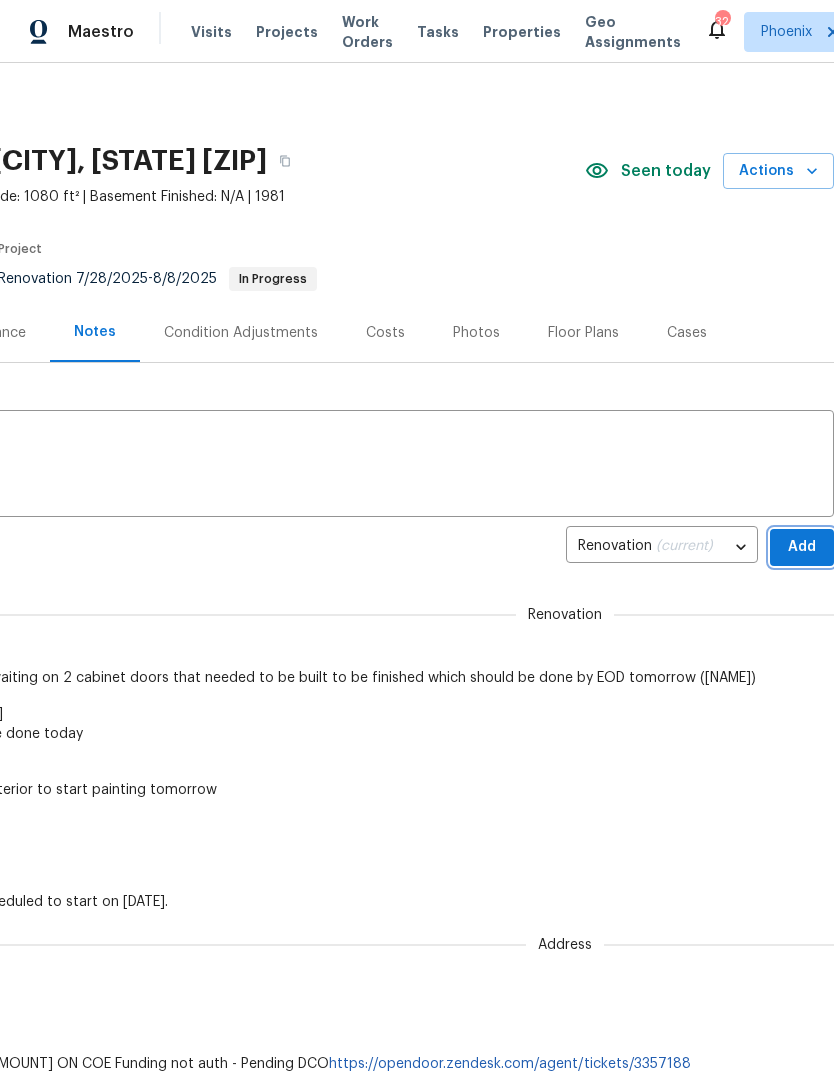 click on "Add" at bounding box center (802, 547) 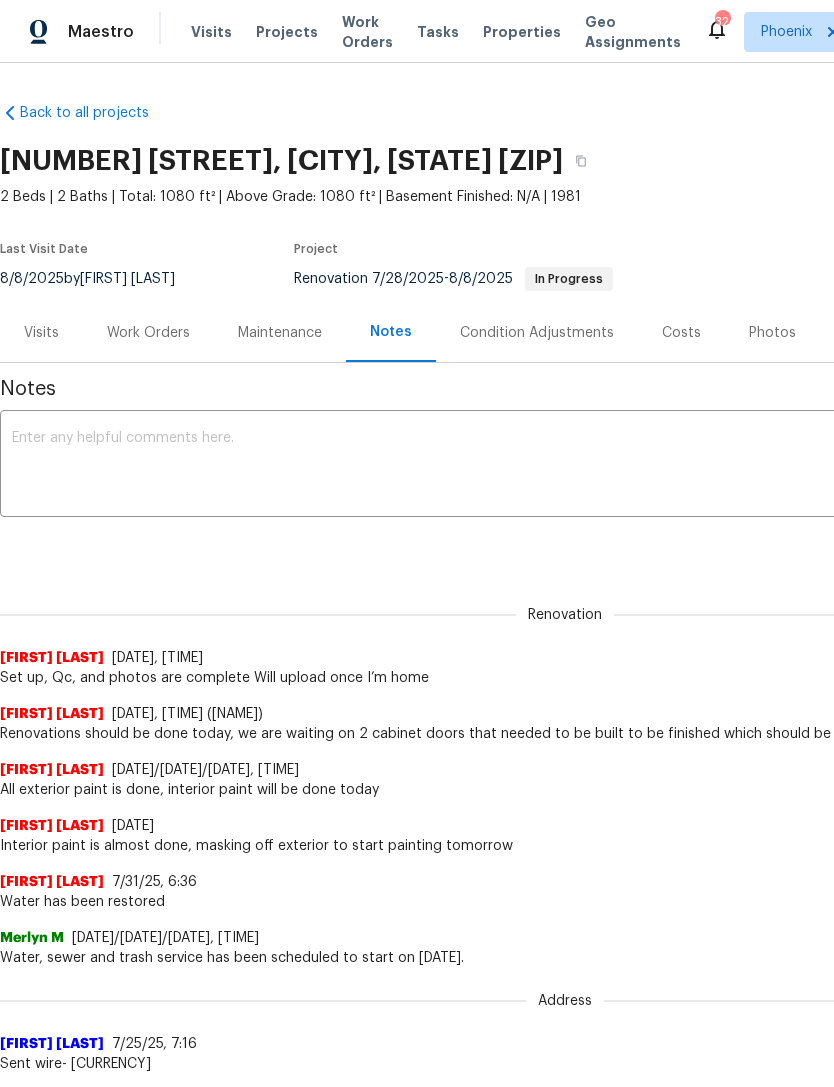 scroll, scrollTop: 0, scrollLeft: -1, axis: horizontal 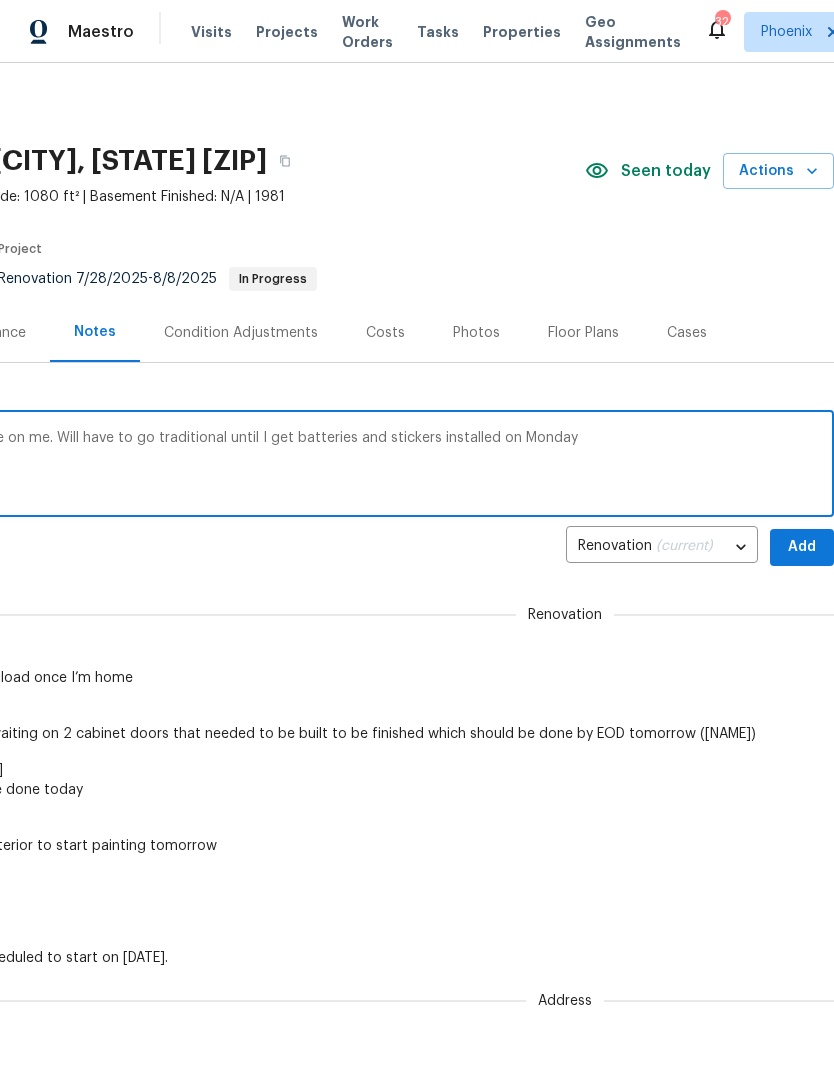 type on "Batteries are low on lock, but I have no one on me. Will have to go traditional until I get batteries and stickers installed on Monday" 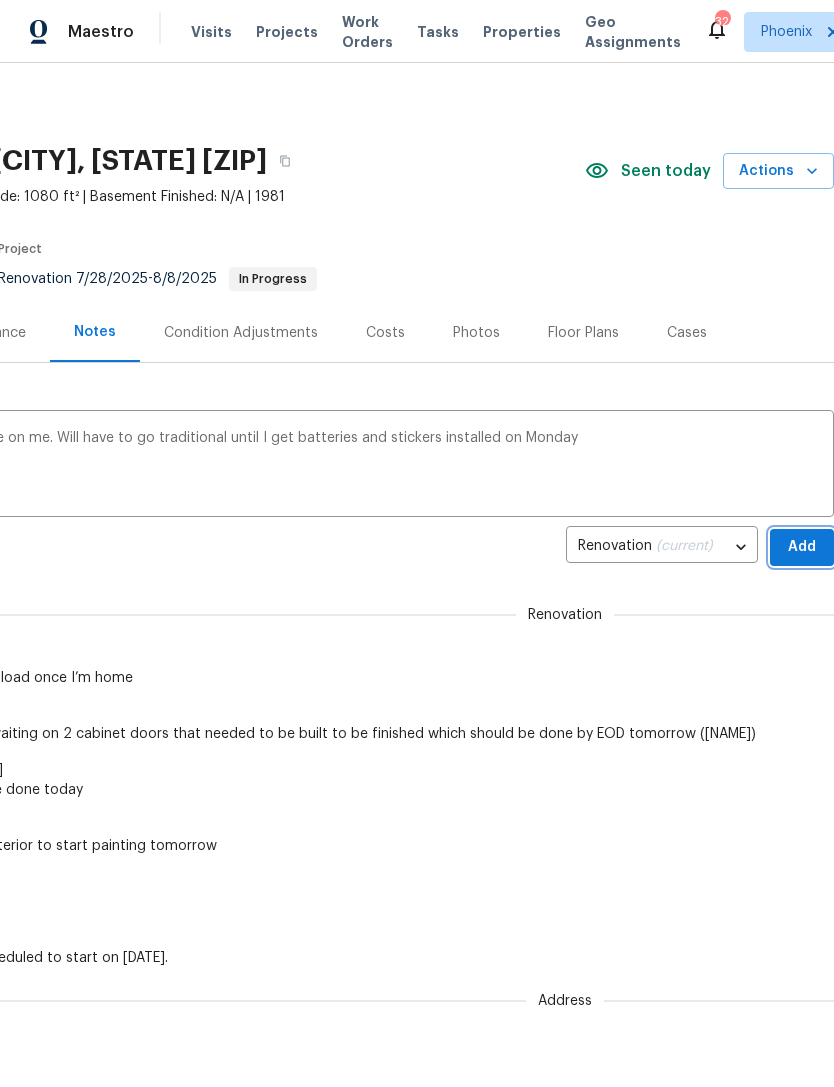 click on "Add" at bounding box center (802, 547) 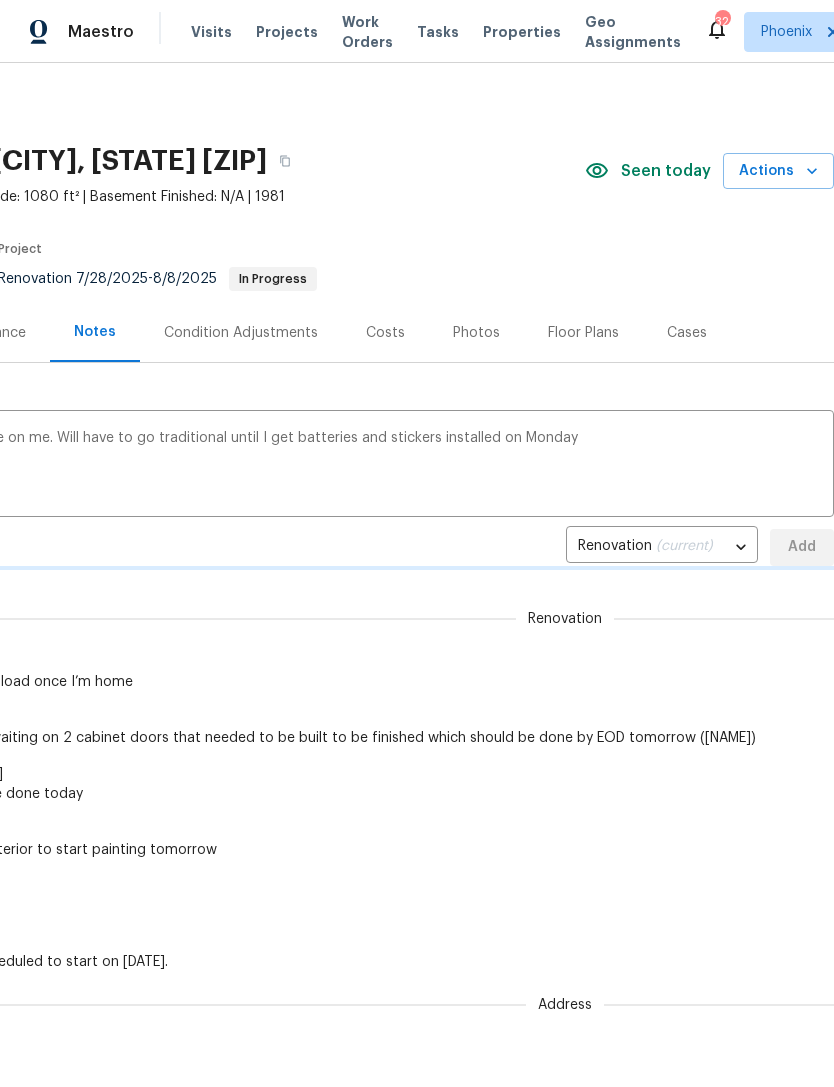 type 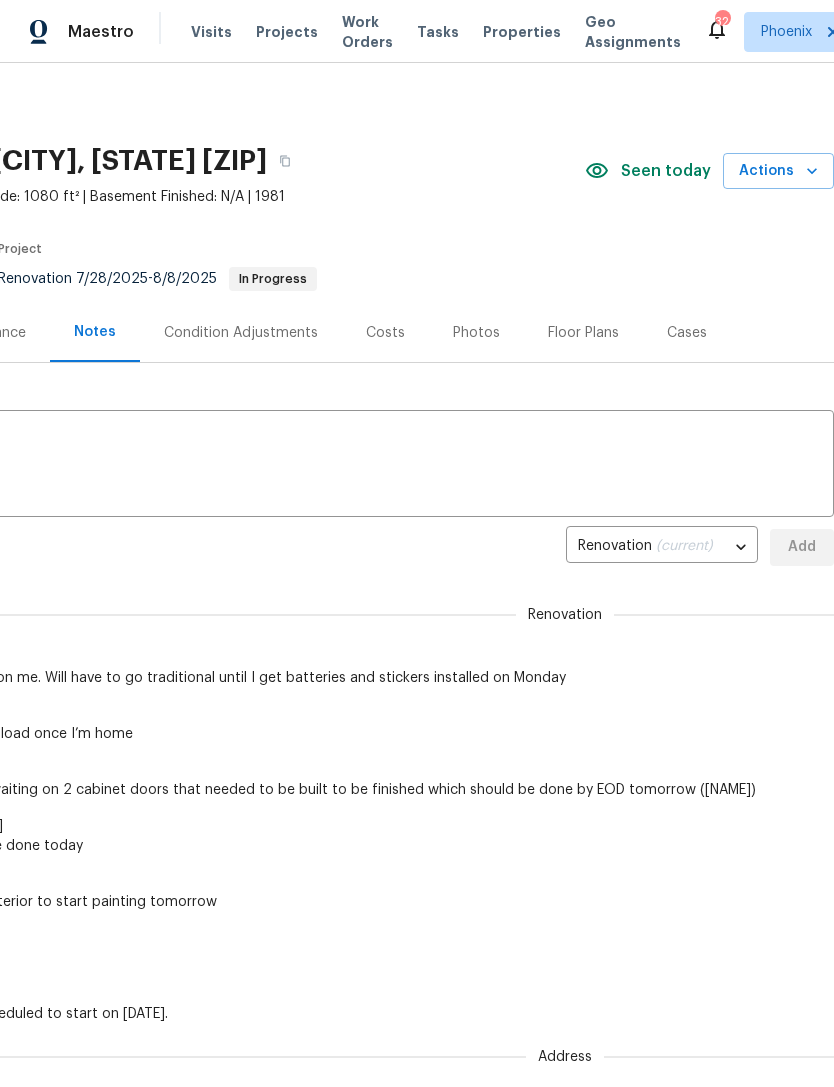 scroll, scrollTop: 0, scrollLeft: 296, axis: horizontal 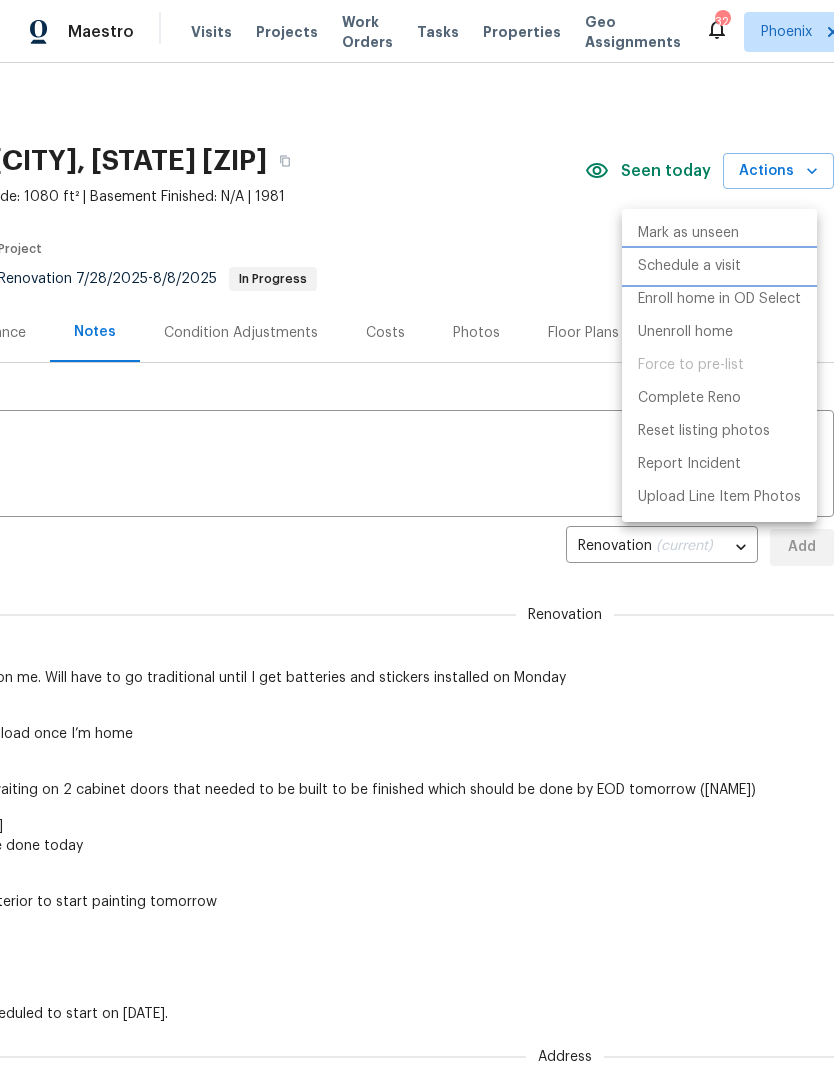 click on "Schedule a visit" at bounding box center [689, 266] 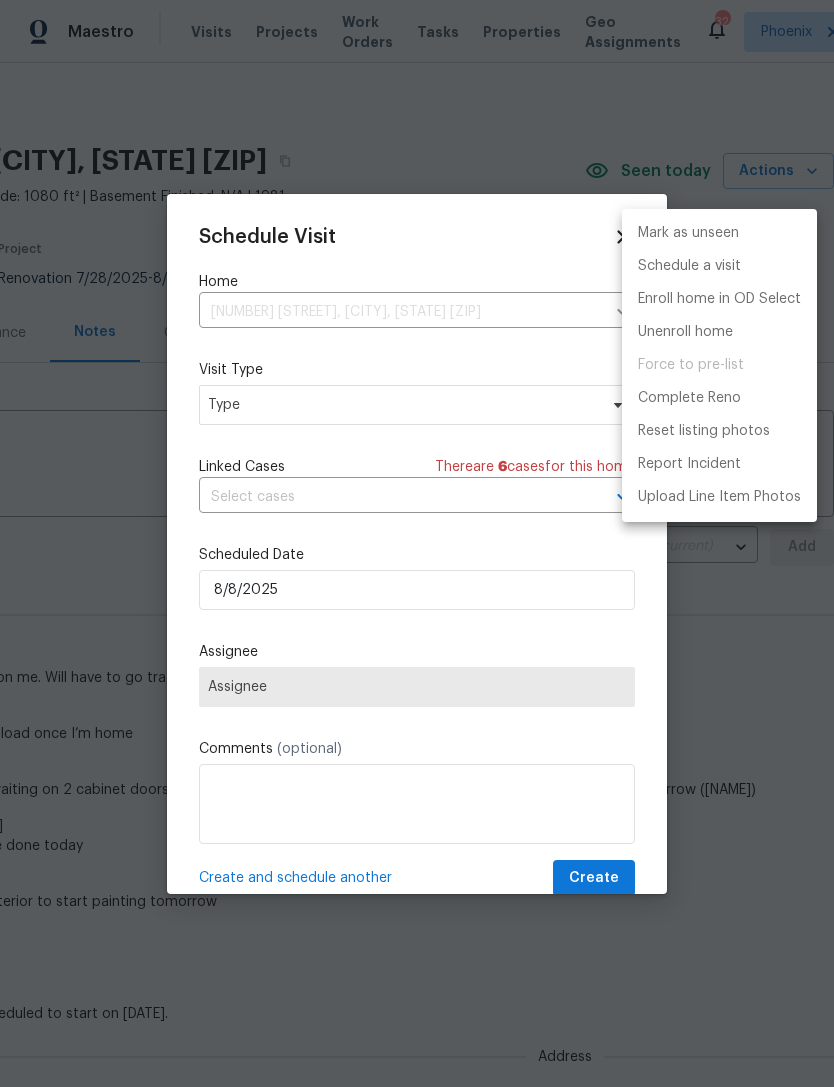 click at bounding box center [417, 543] 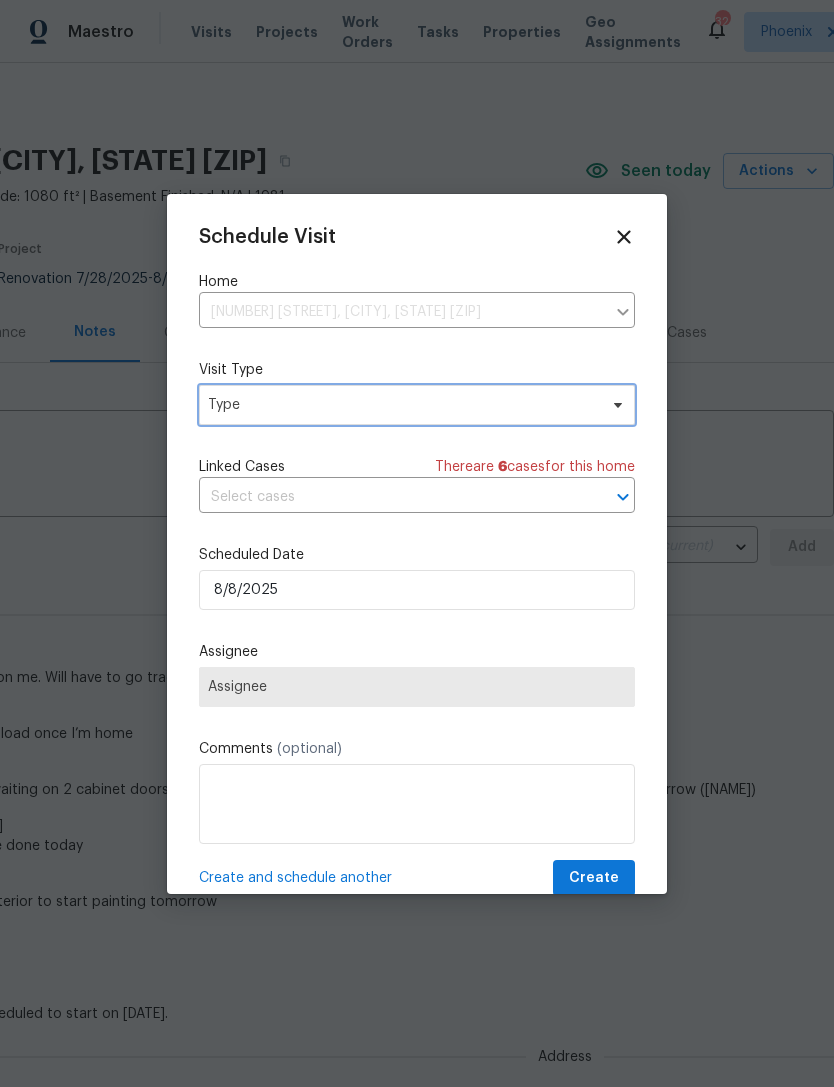 click on "Type" at bounding box center [402, 405] 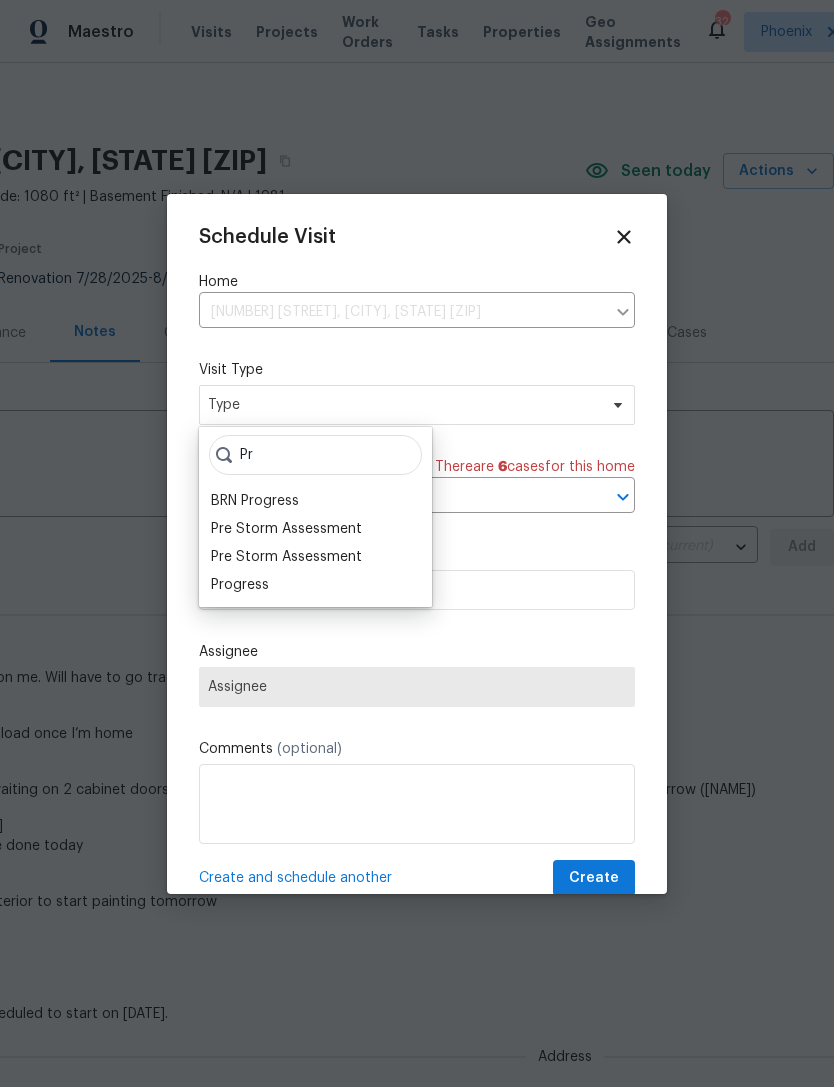 type on "Pr" 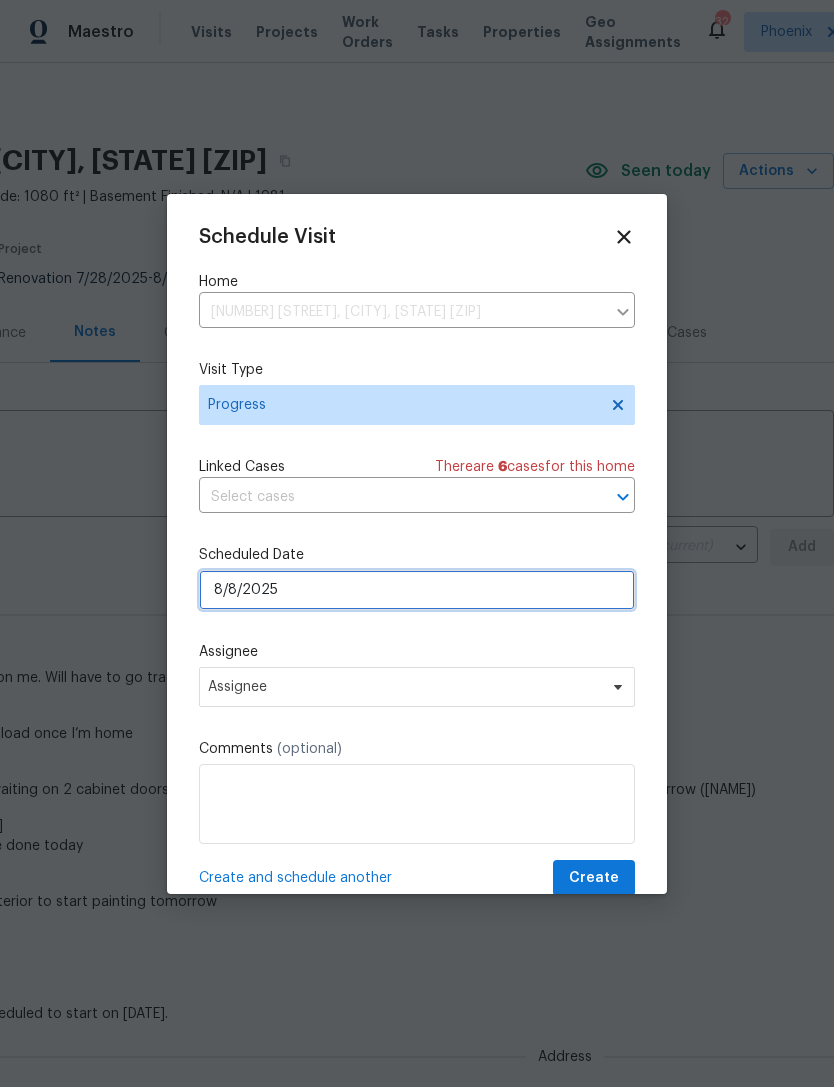 click on "8/8/2025" at bounding box center (417, 590) 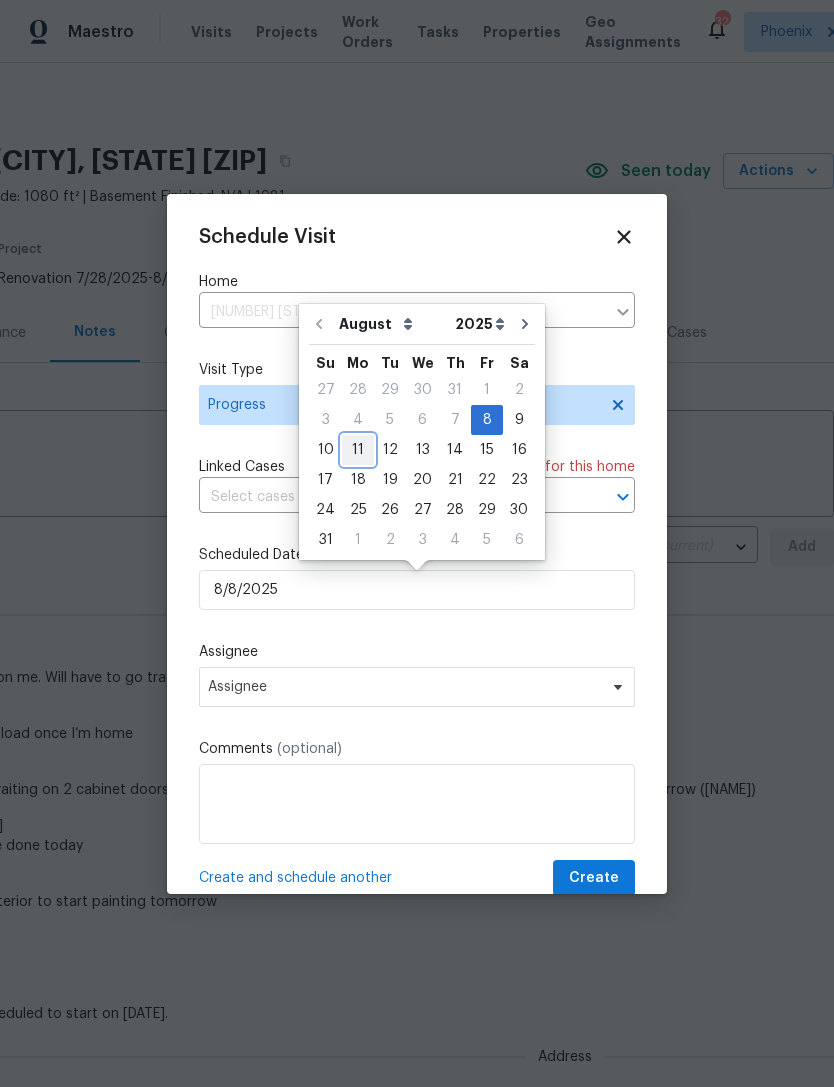 click on "11" at bounding box center [358, 450] 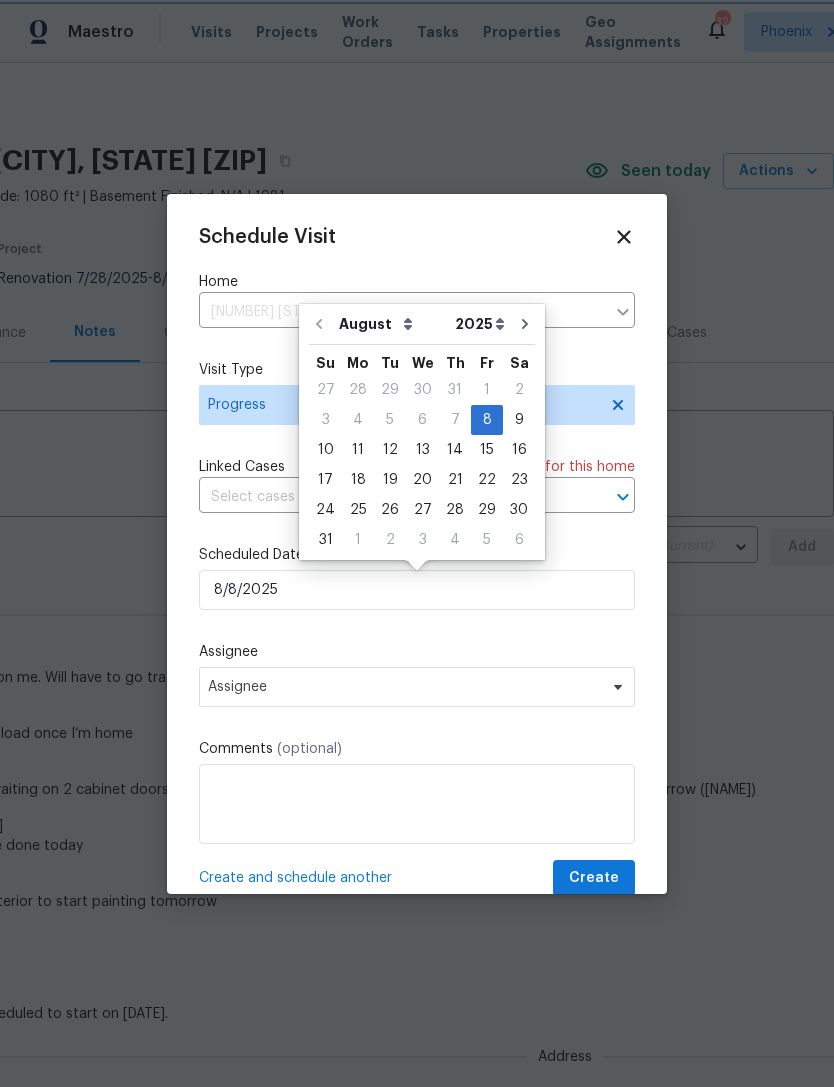 type on "8/11/2025" 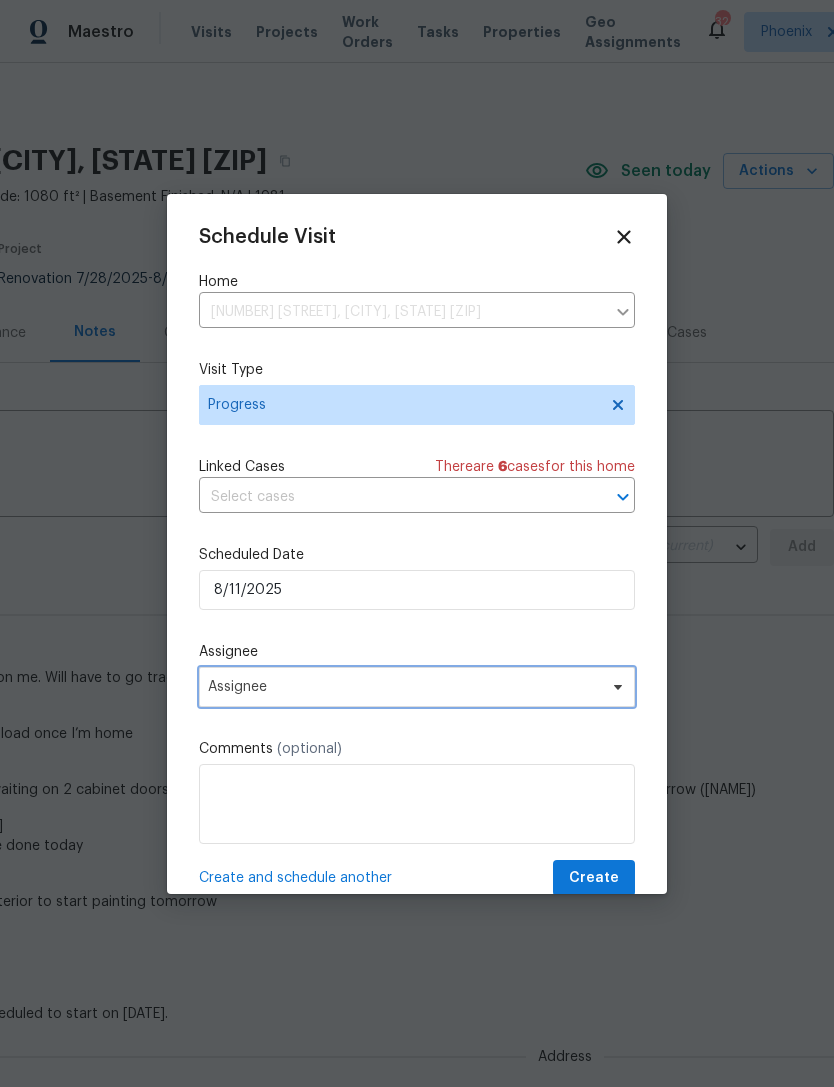 click on "Assignee" at bounding box center [404, 687] 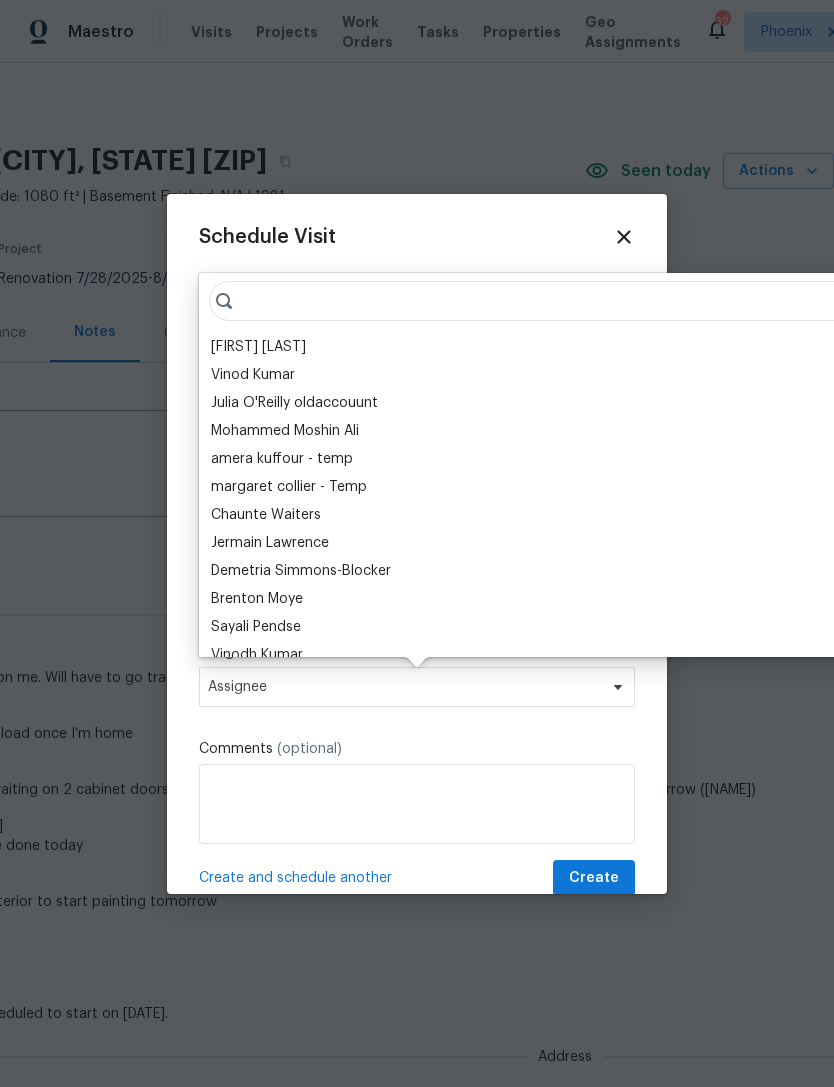 click on "[FIRST] [LAST]" at bounding box center [258, 347] 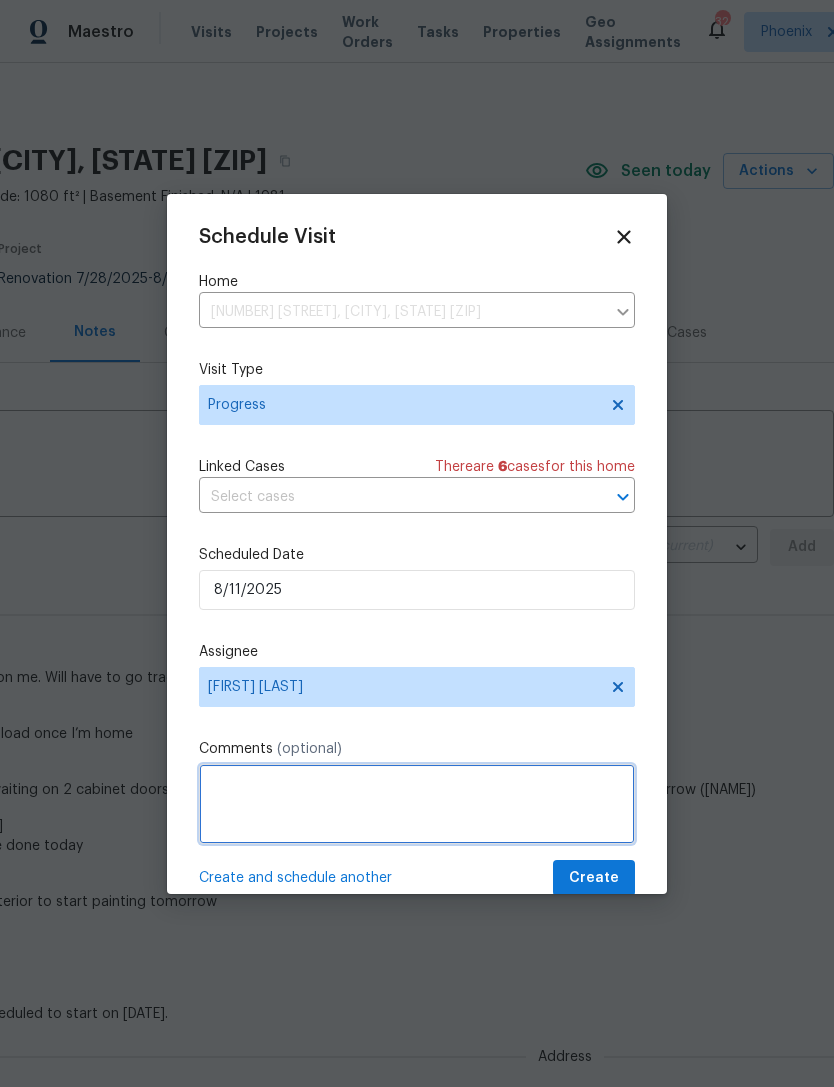 click at bounding box center (417, 804) 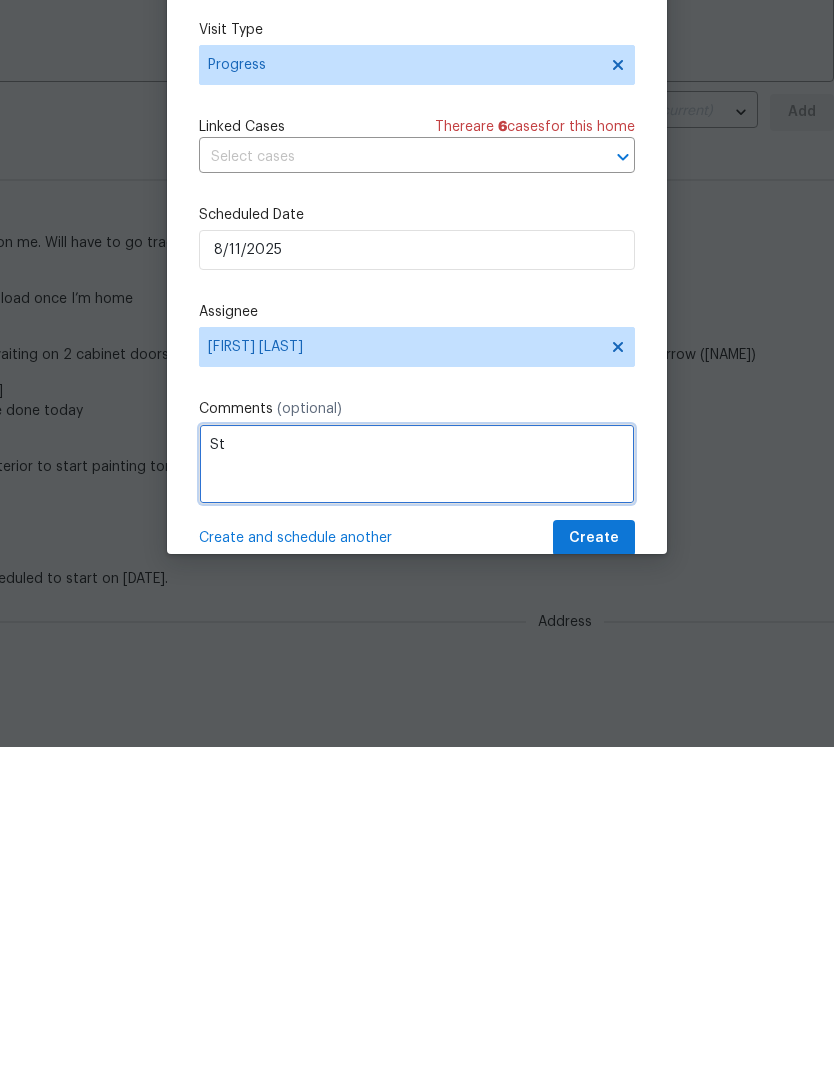 type on "S" 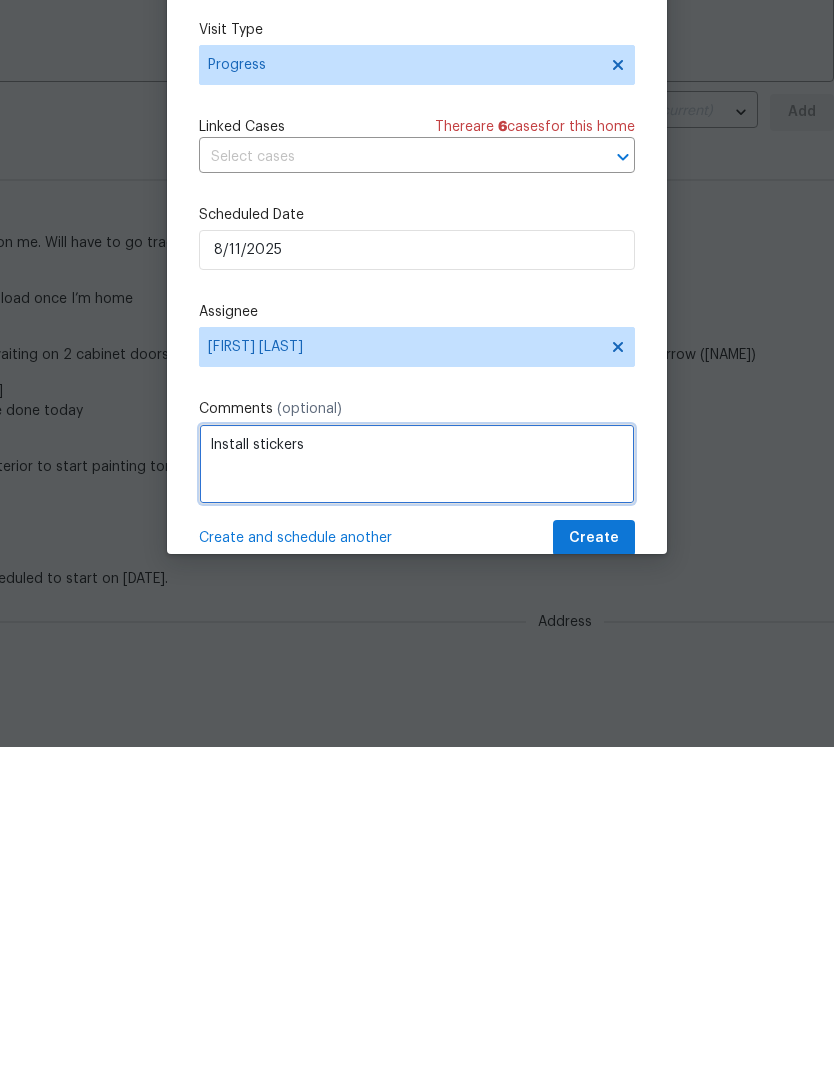 type on "Install stickers" 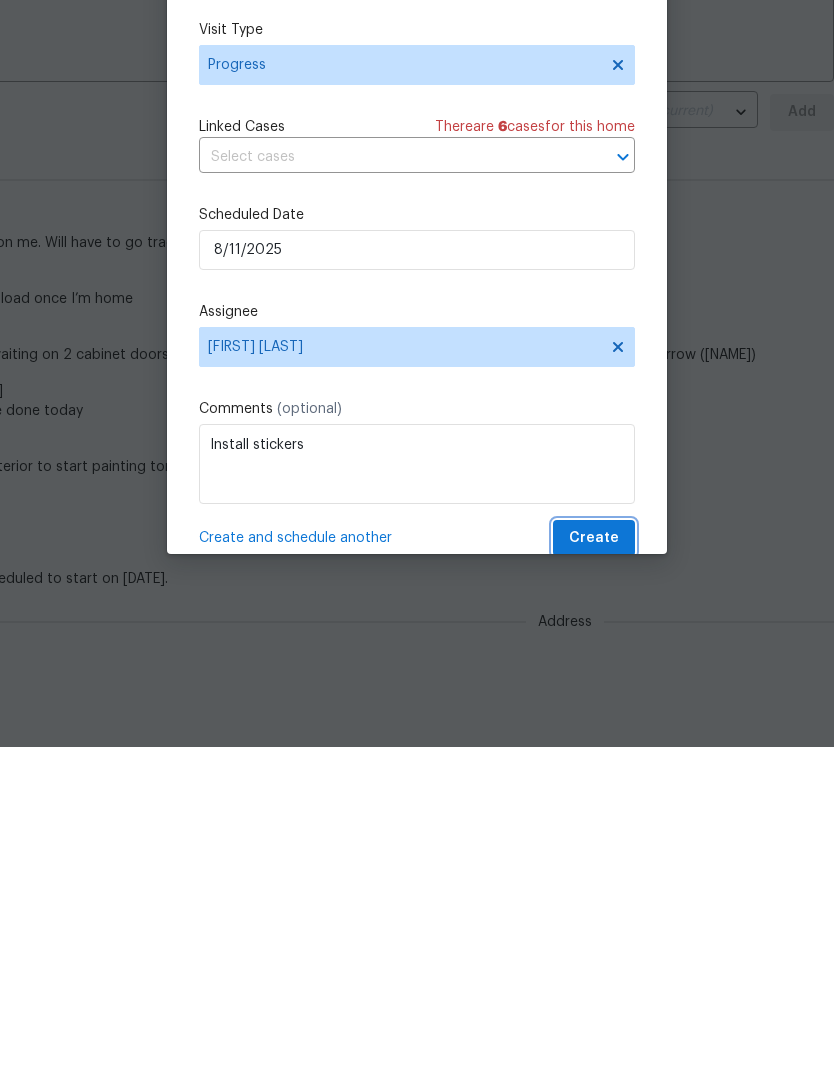 click on "Create" at bounding box center [594, 878] 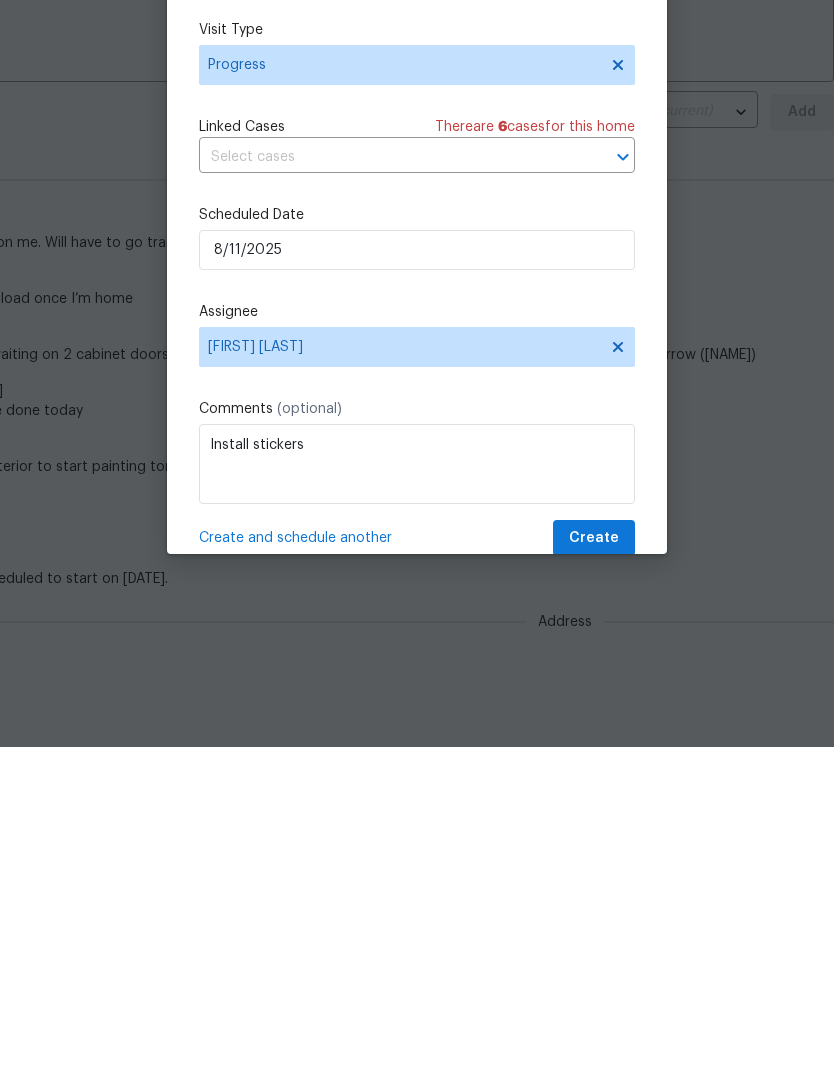 scroll, scrollTop: 323, scrollLeft: 0, axis: vertical 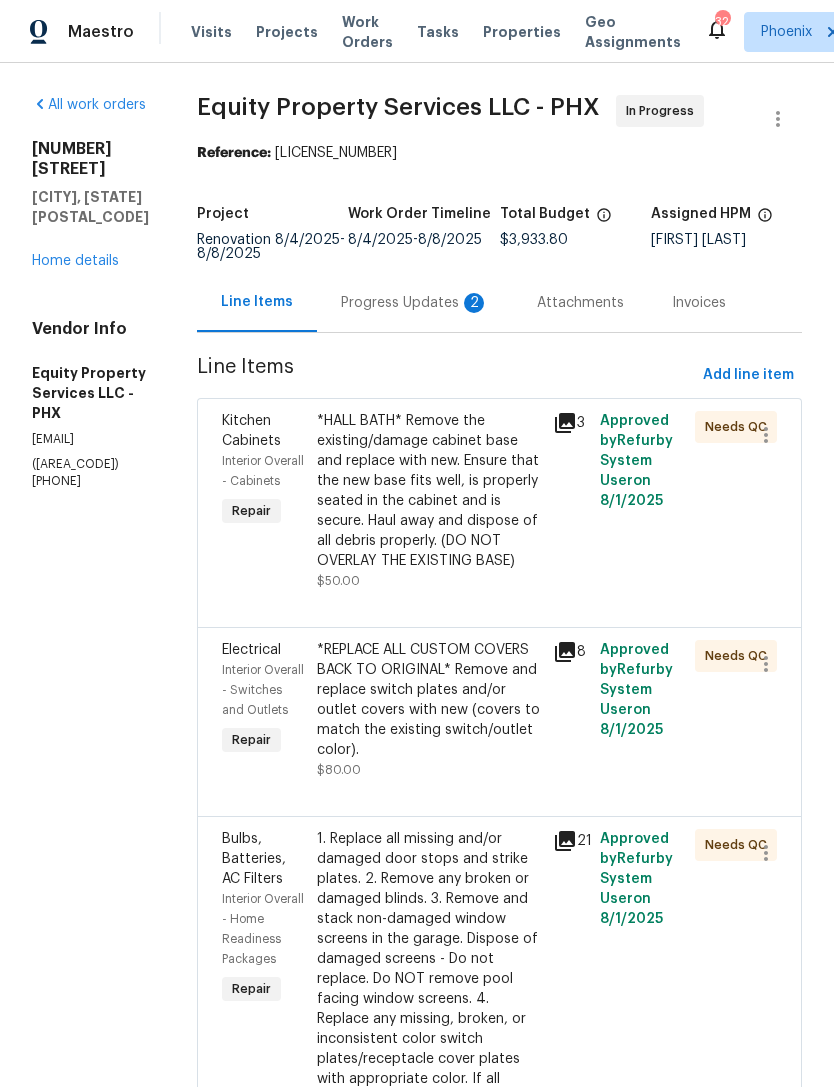 click on "Progress Updates 2" at bounding box center [415, 303] 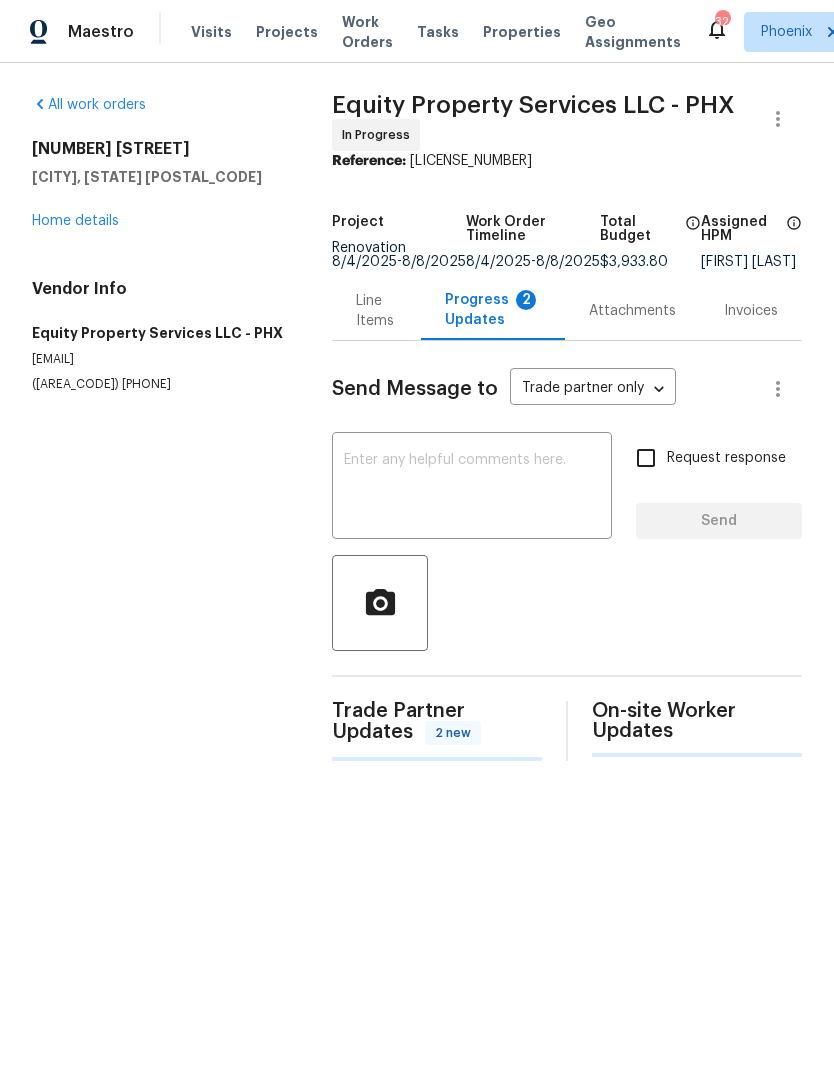 scroll, scrollTop: 0, scrollLeft: 0, axis: both 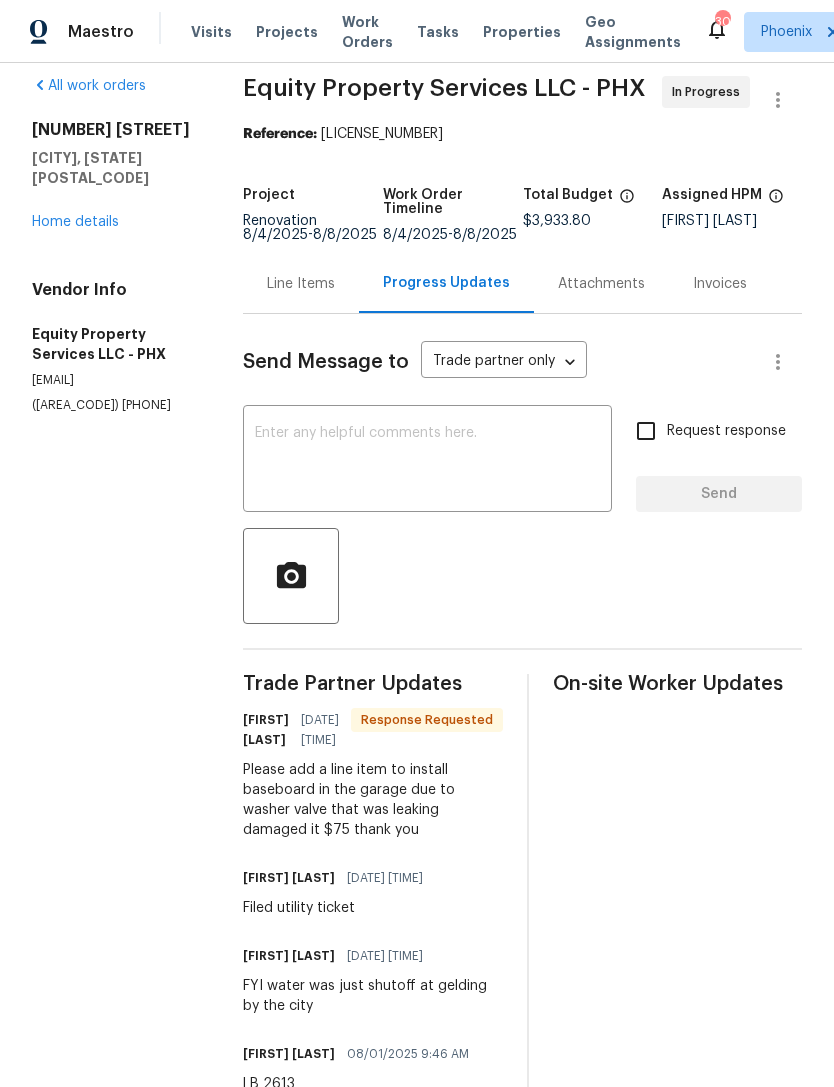 click on "Please add a line item to install baseboard in the garage due to washer valve that was leaking damaged it $75 thank you" at bounding box center (373, 800) 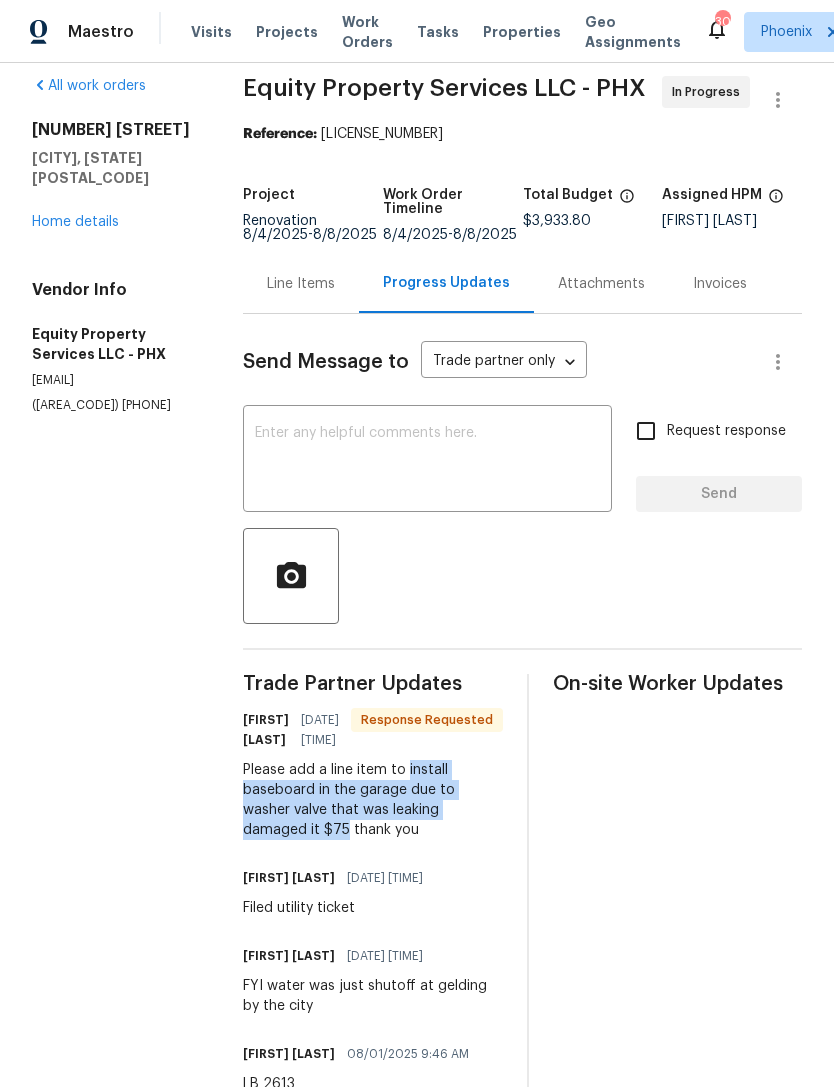 copy on "install baseboard in the garage due to washer valve that was leaking damaged it $75" 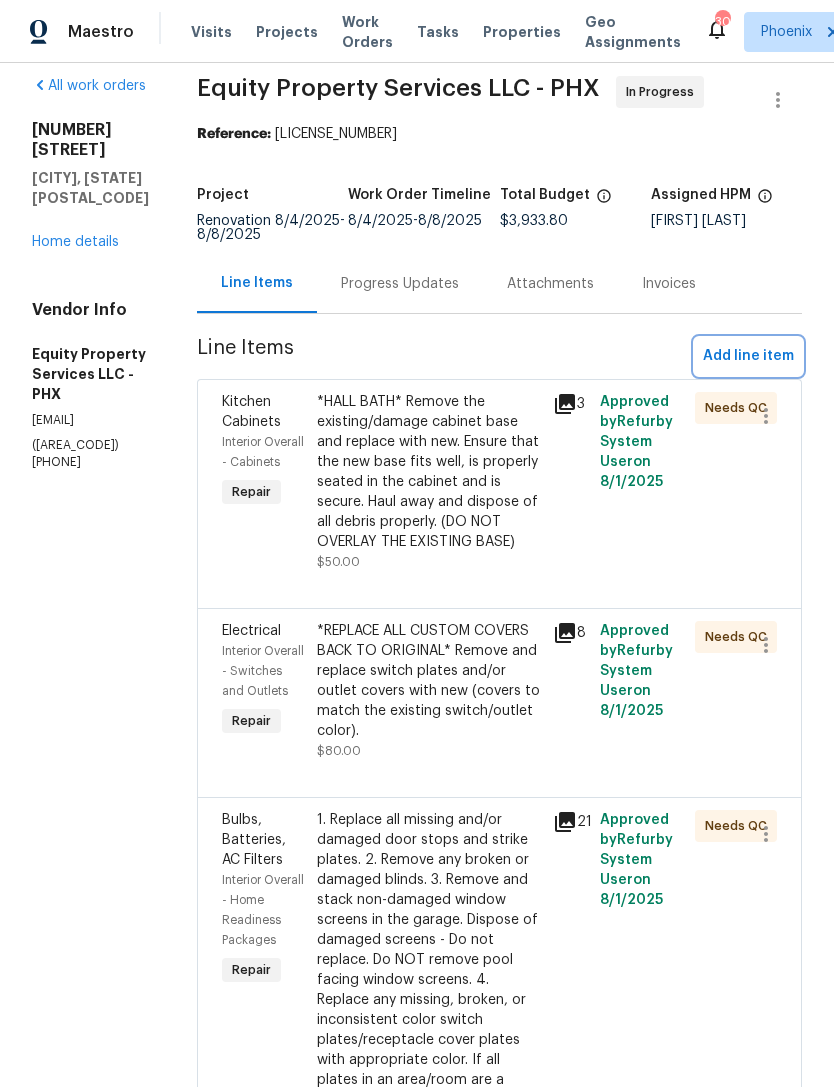 click on "Add line item" at bounding box center [748, 356] 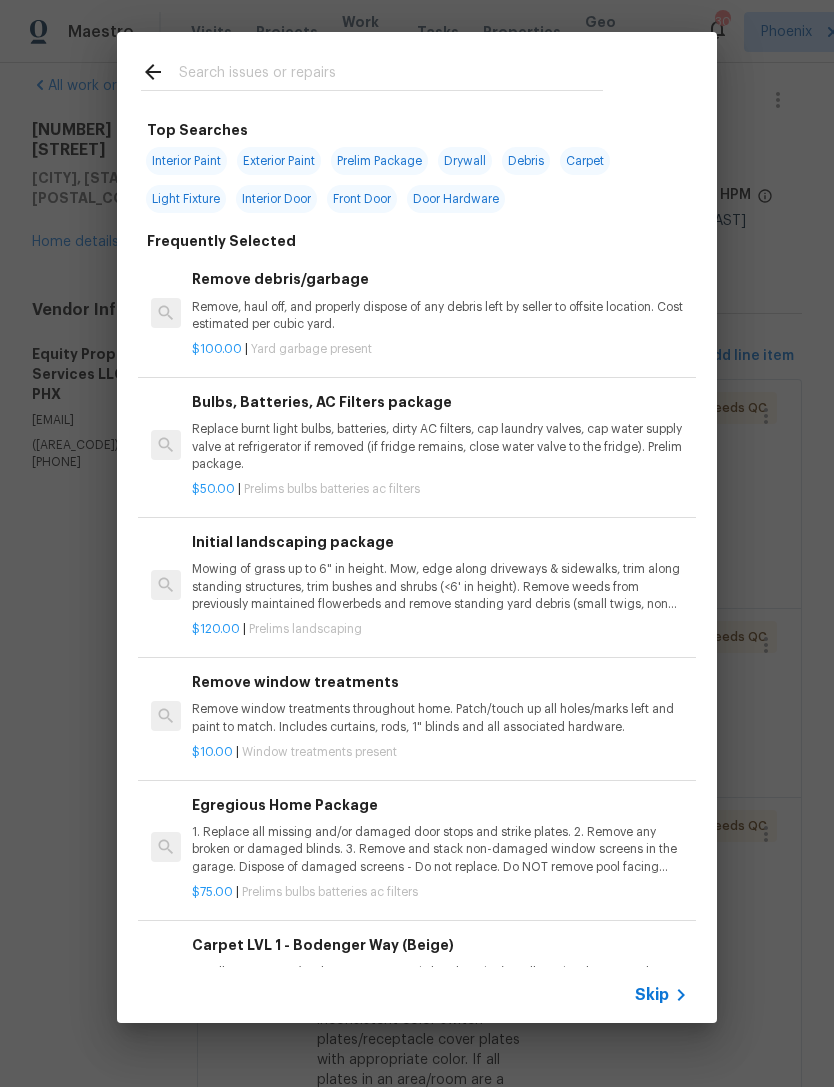 click at bounding box center (391, 75) 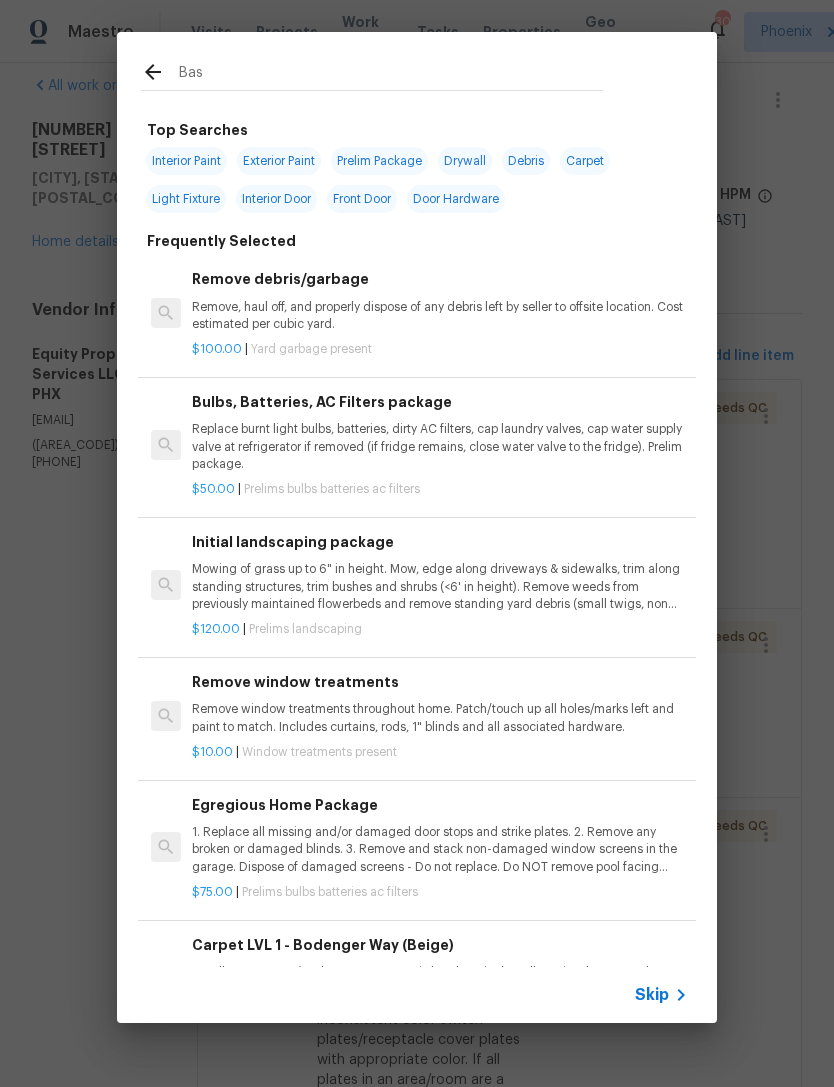 type on "Base" 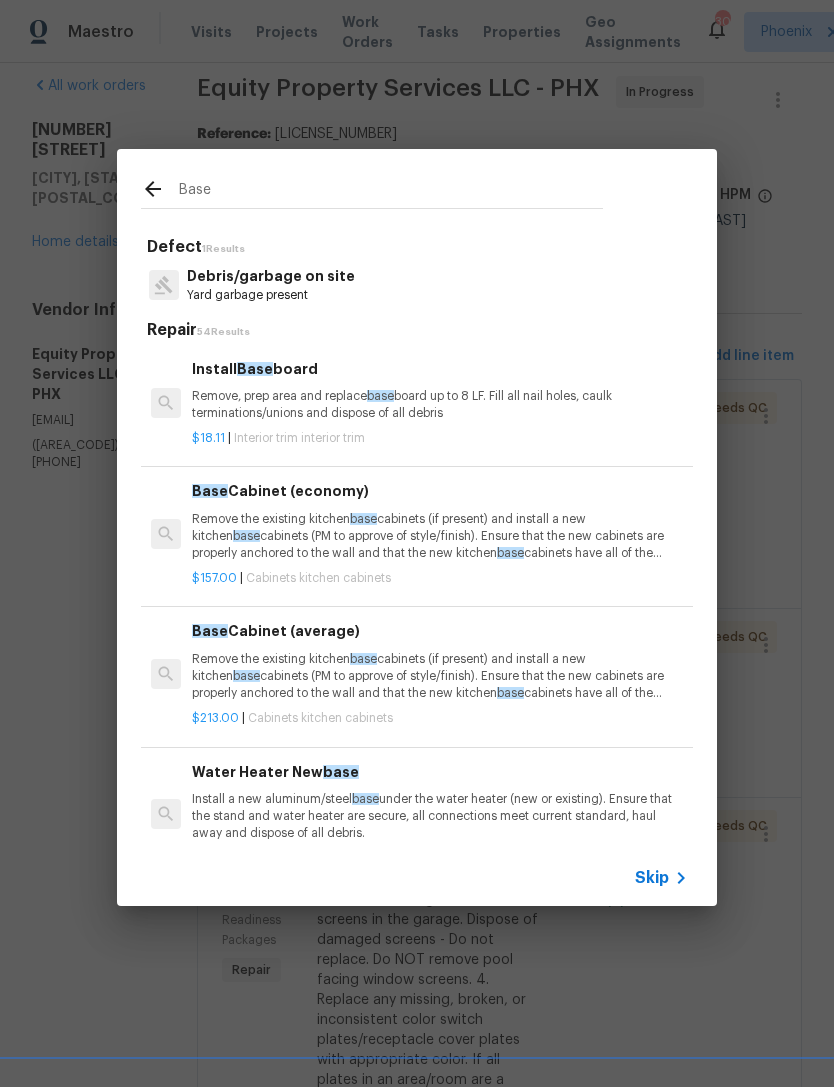 click on "Remove, prep area and replace  base board up to 8 LF. Fill all nail holes, caulk terminations/unions and dispose of all debris" at bounding box center [440, 405] 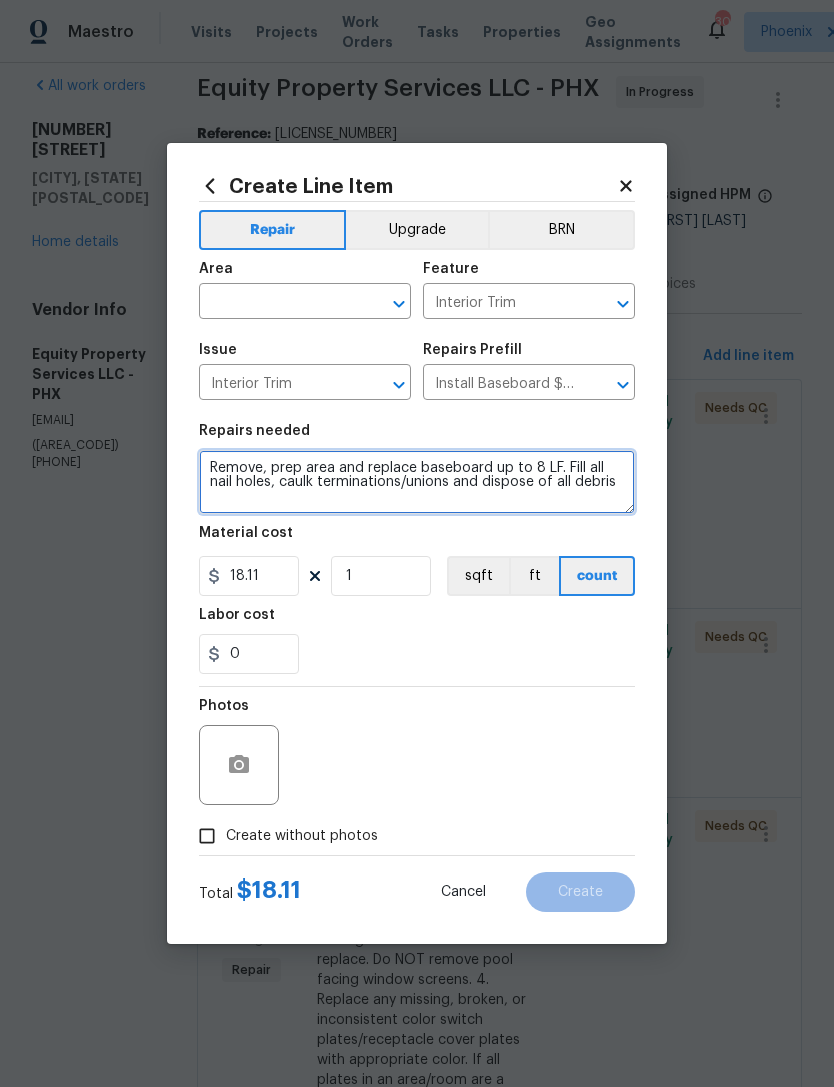 click on "Remove, prep area and replace baseboard up to 8 LF. Fill all nail holes, caulk terminations/unions and dispose of all debris" at bounding box center [417, 482] 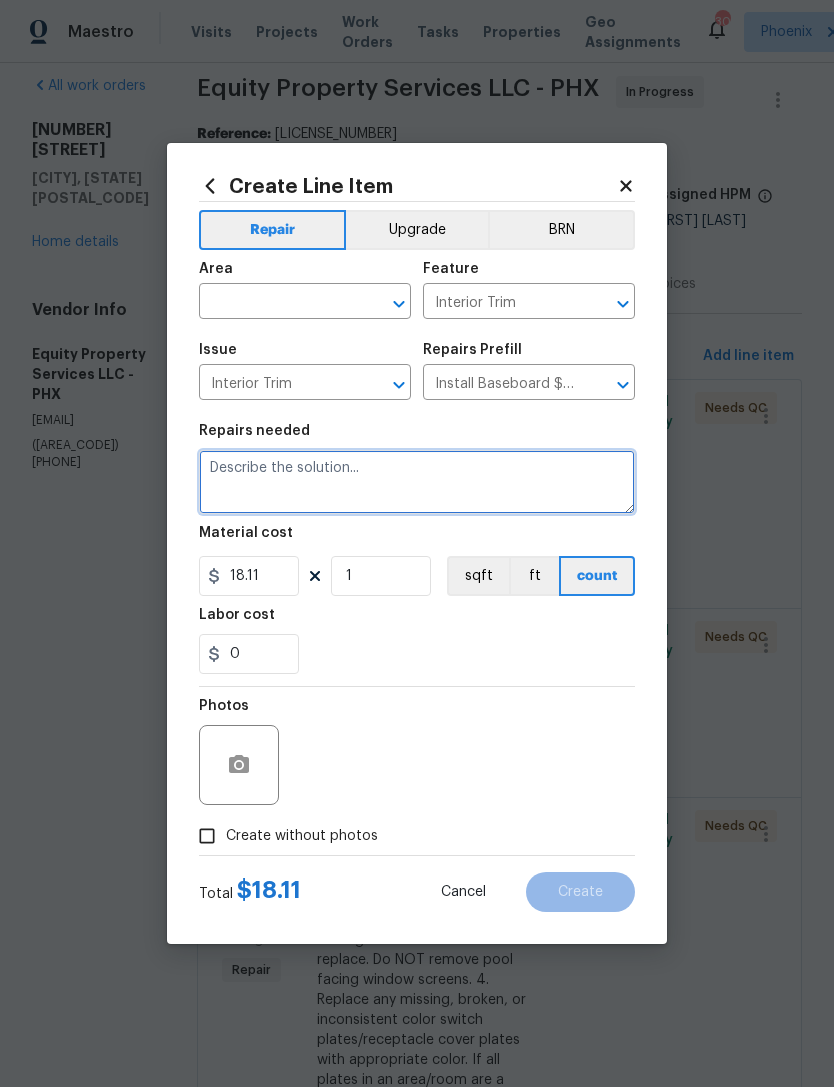 type 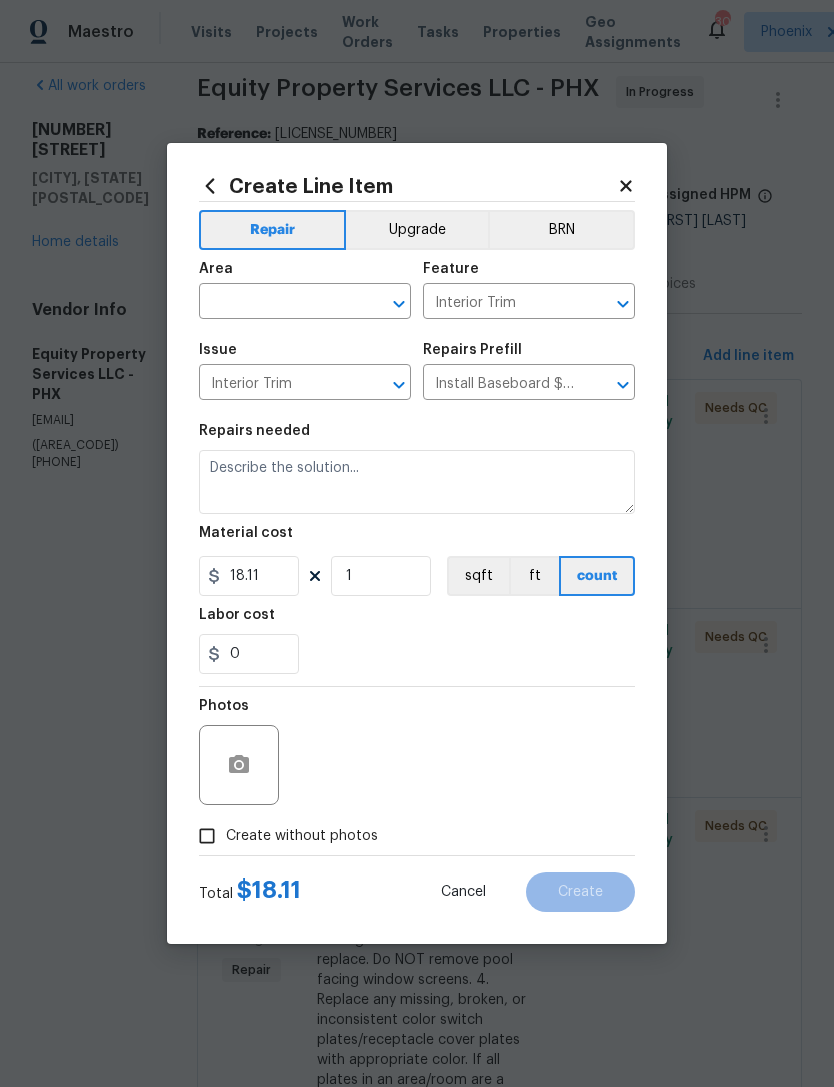click at bounding box center (277, 303) 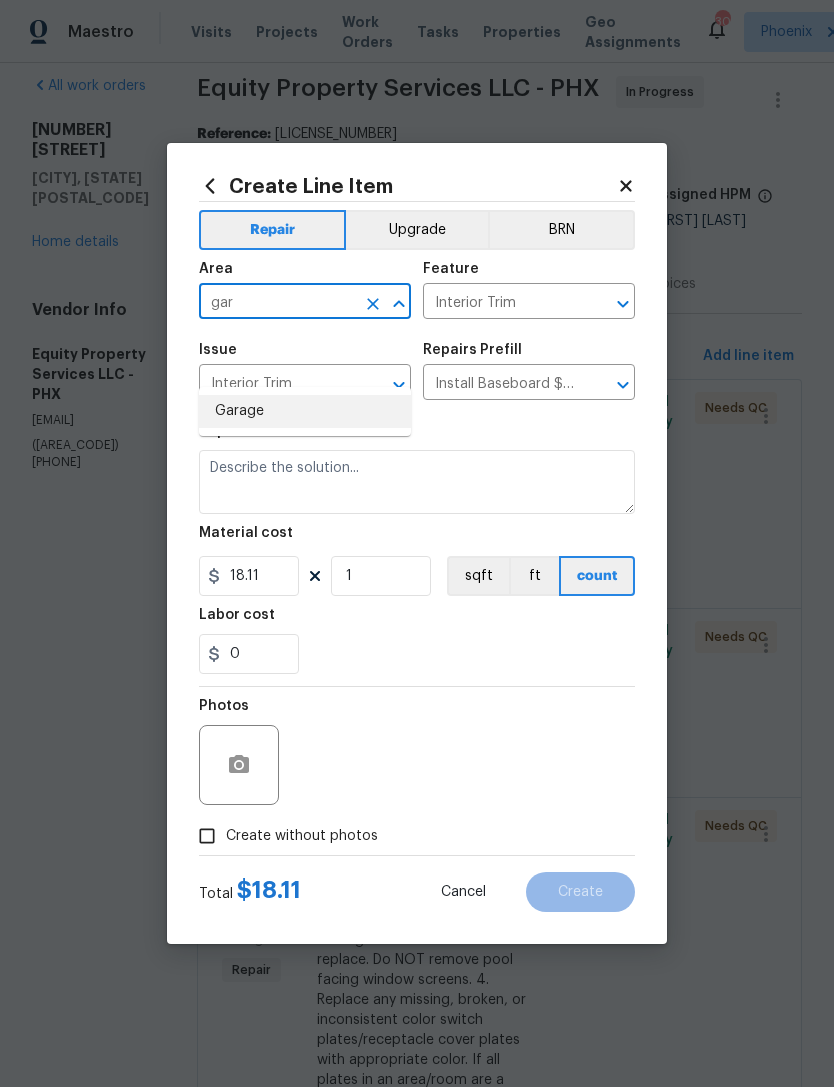 click on "Garage" at bounding box center (305, 411) 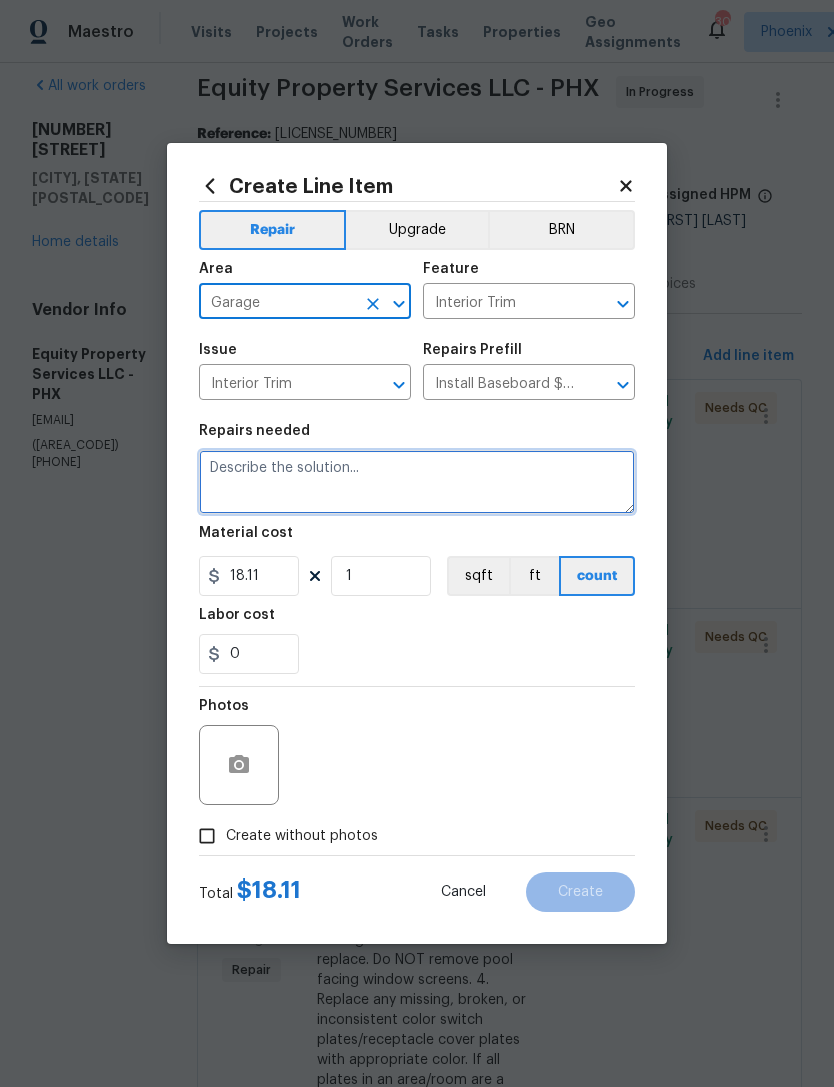 click at bounding box center [417, 482] 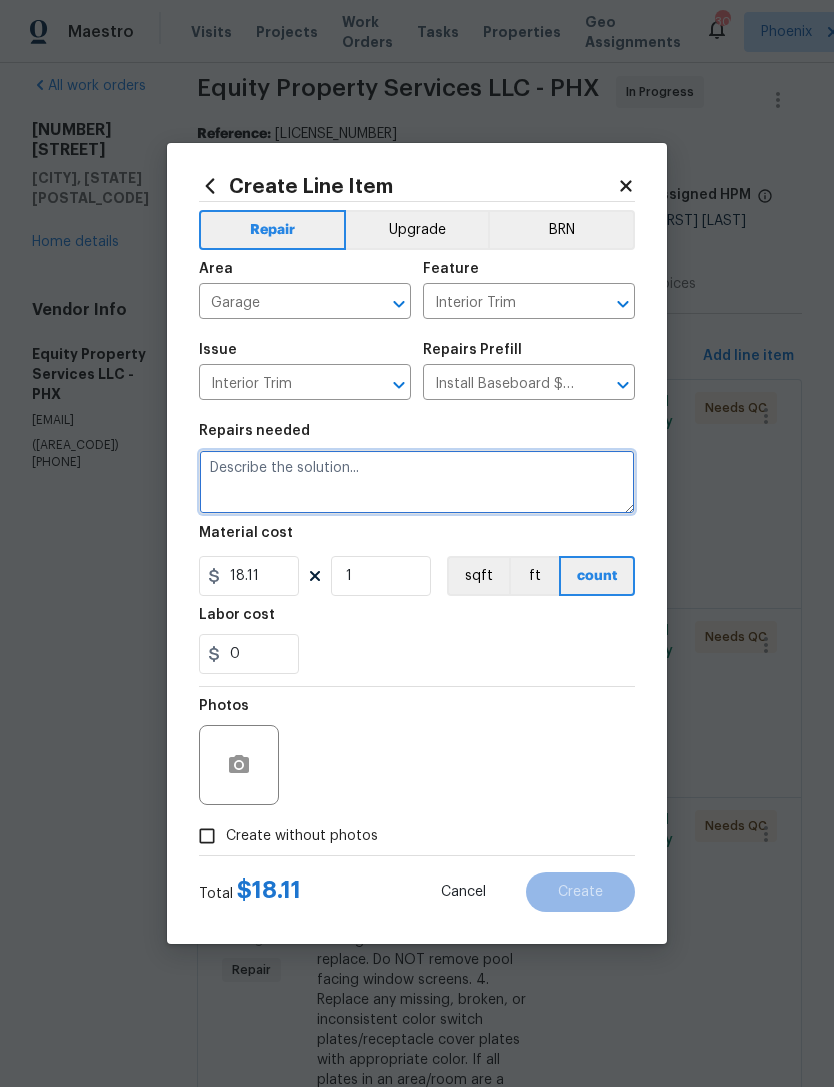 click at bounding box center [417, 482] 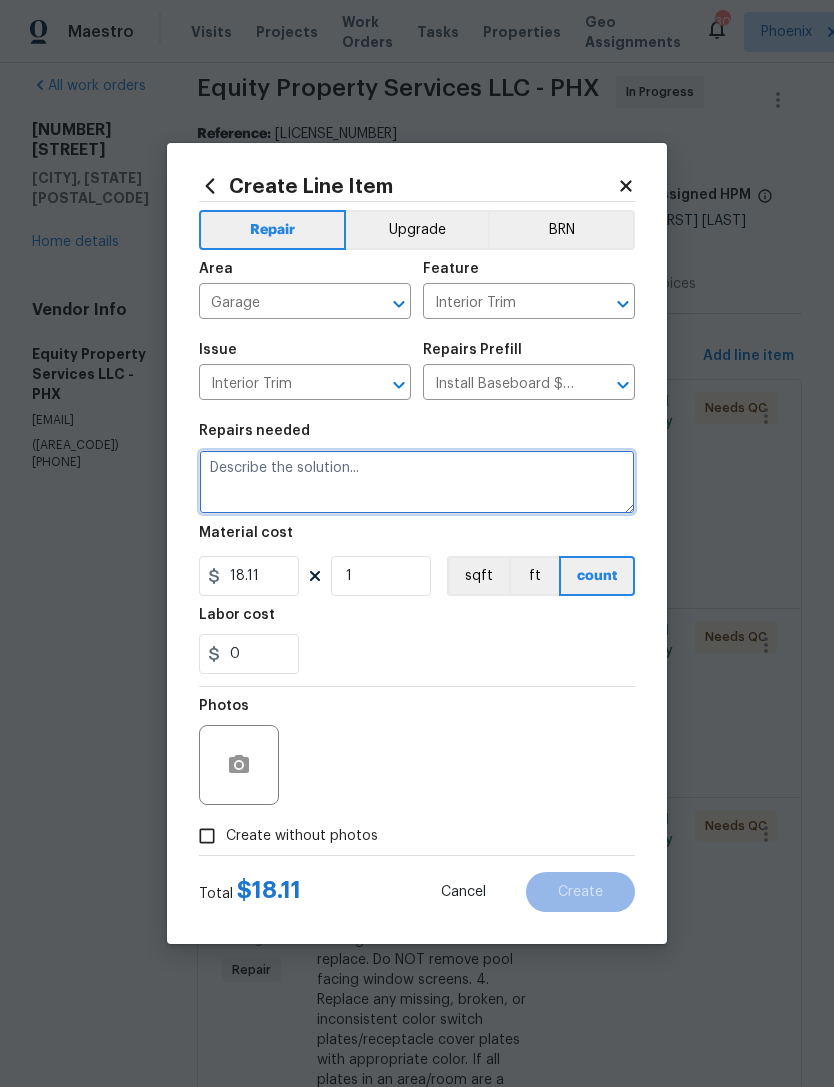 paste on "install baseboard in the garage due to washer valve that was leaking damaged it $75" 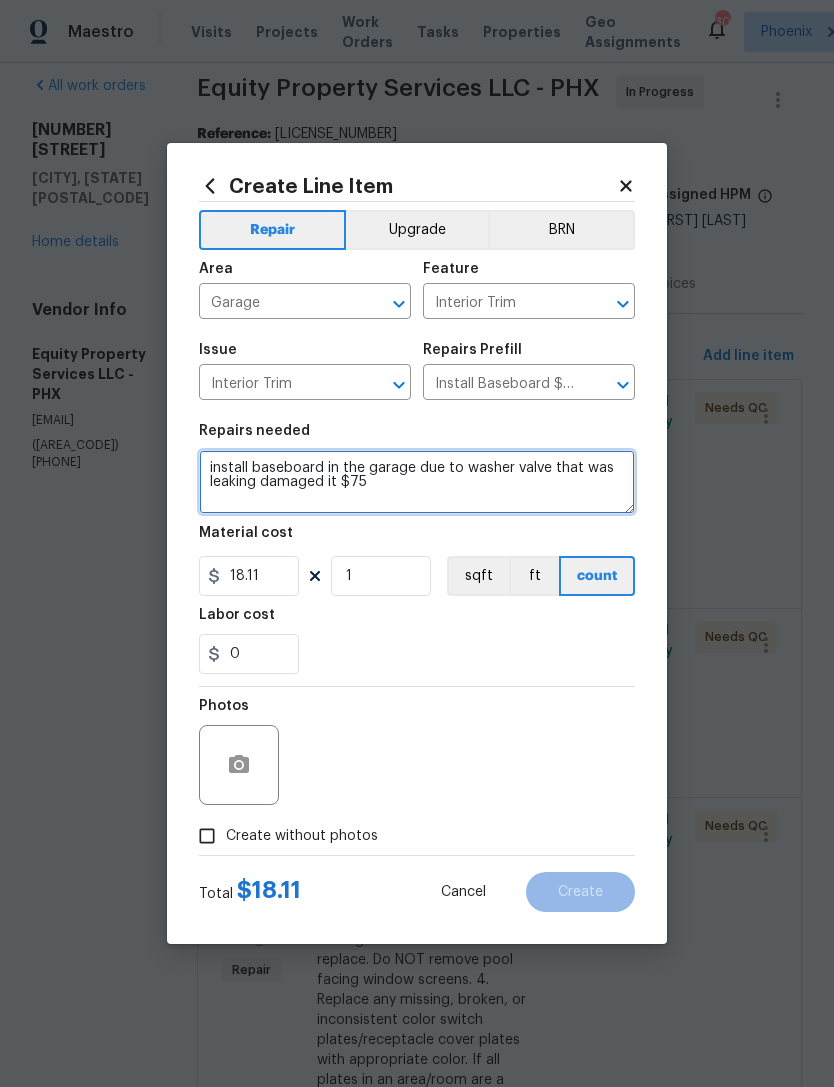 type on "install baseboard in the garage due to washer valve that was leaking damaged it $75" 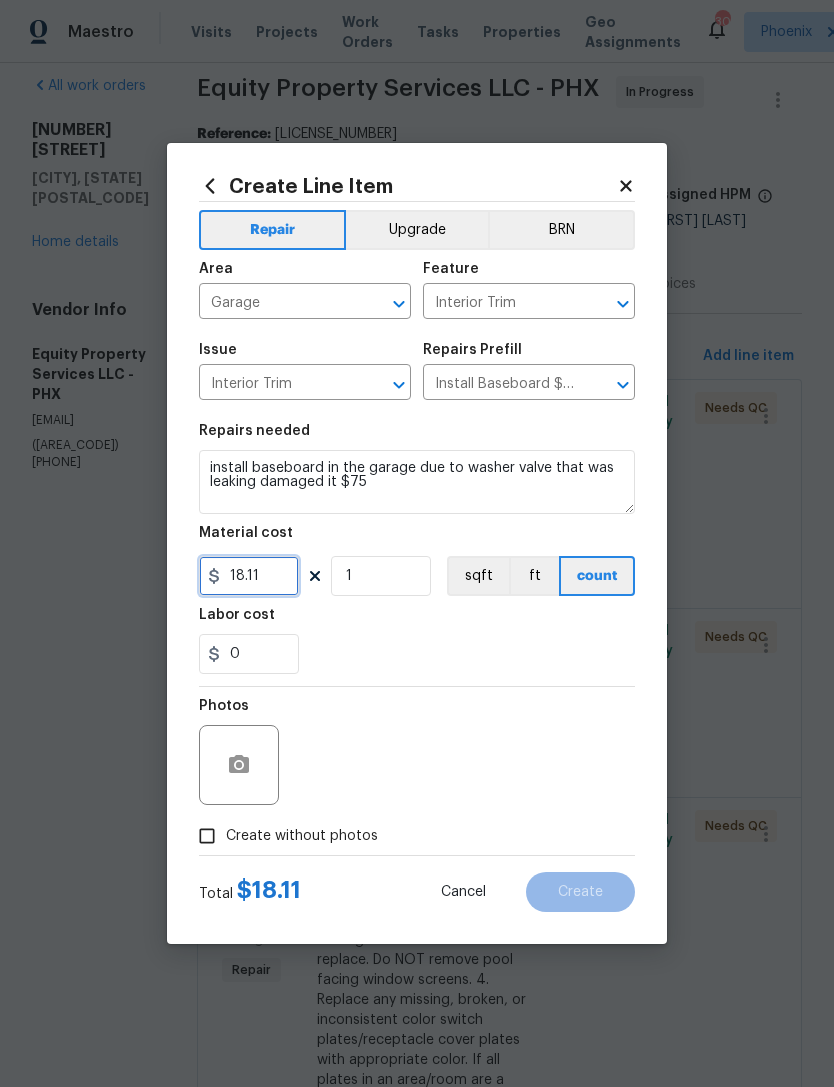click on "18.11" at bounding box center (249, 576) 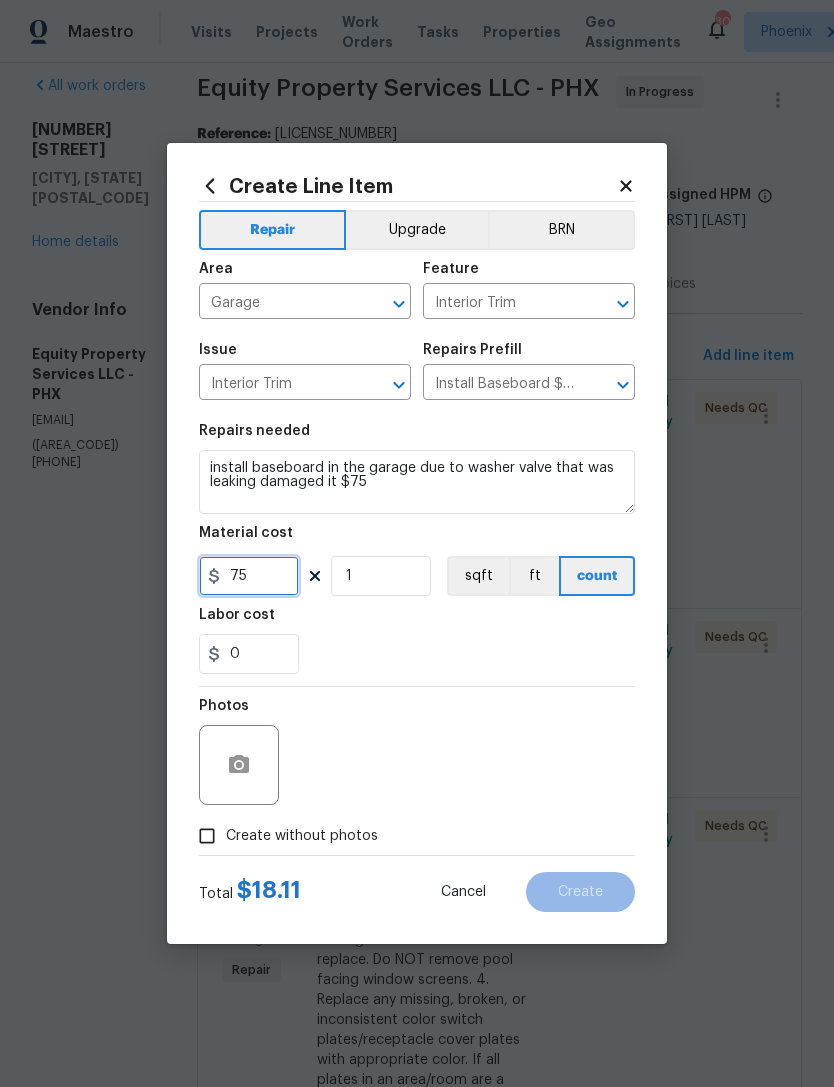 type on "75" 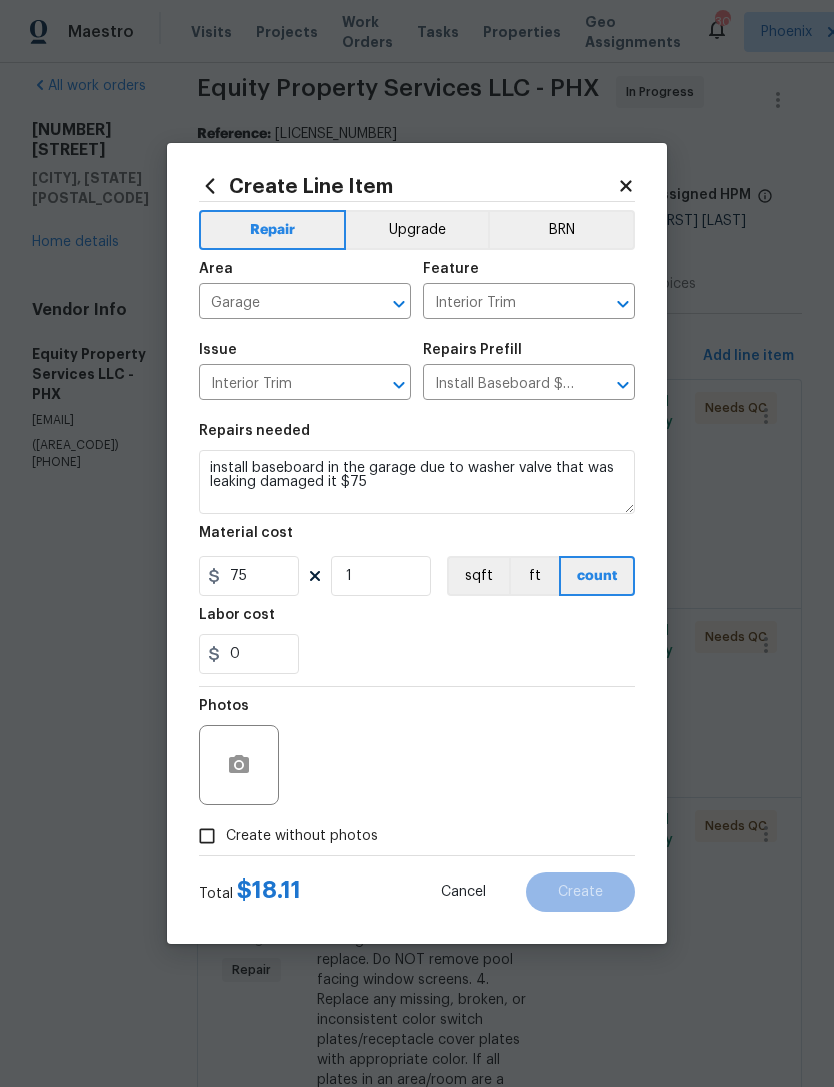 click on "0" at bounding box center [417, 654] 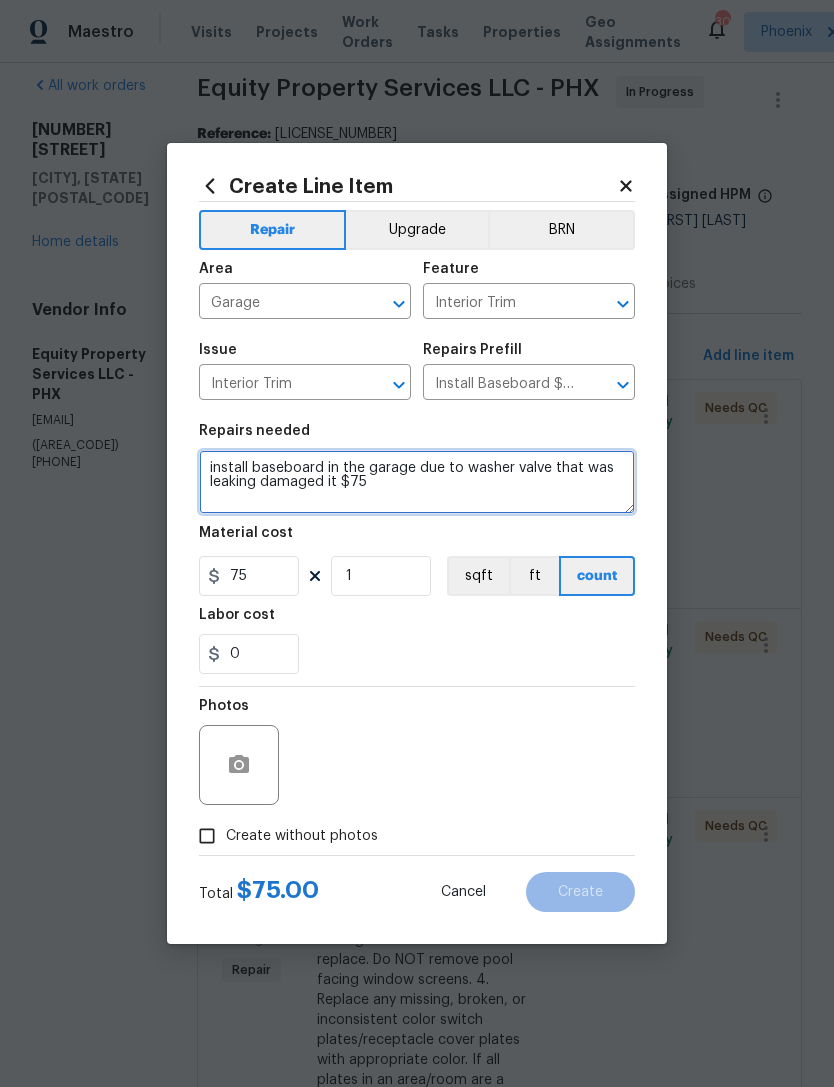 click on "install baseboard in the garage due to washer valve that was leaking damaged it $75" at bounding box center (417, 482) 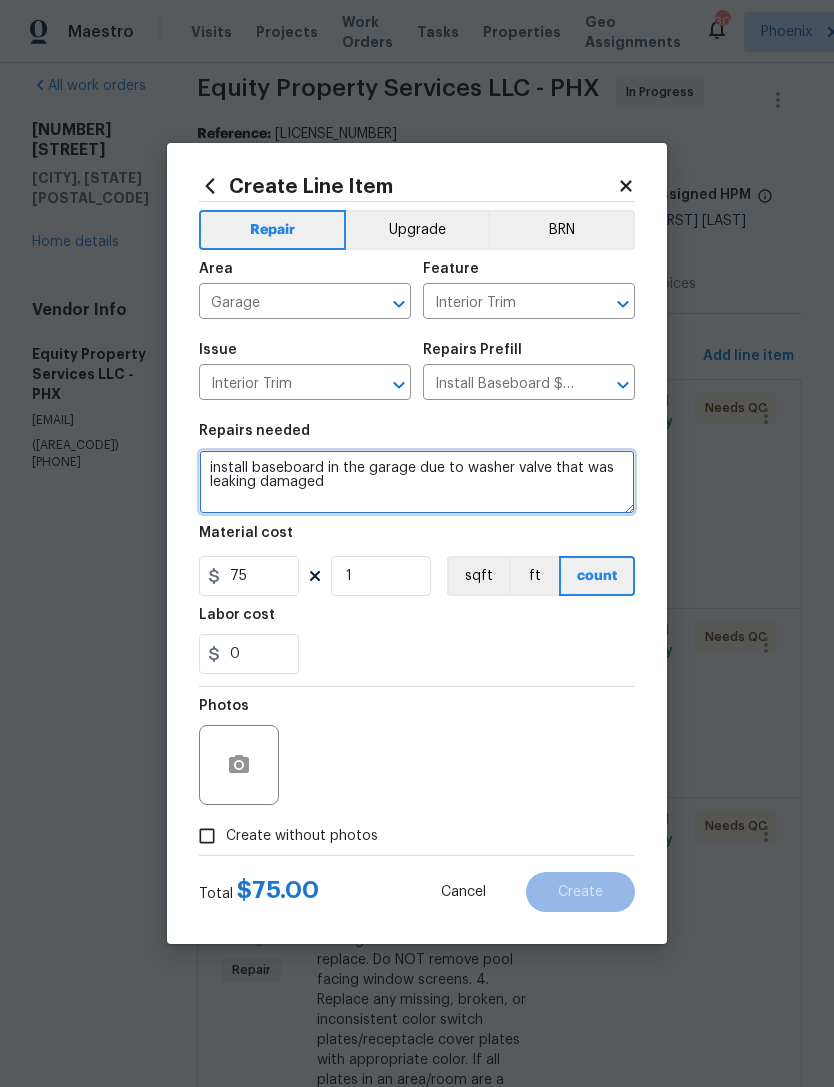 type on "install baseboard in the garage due to washer valve that was leaking damaged" 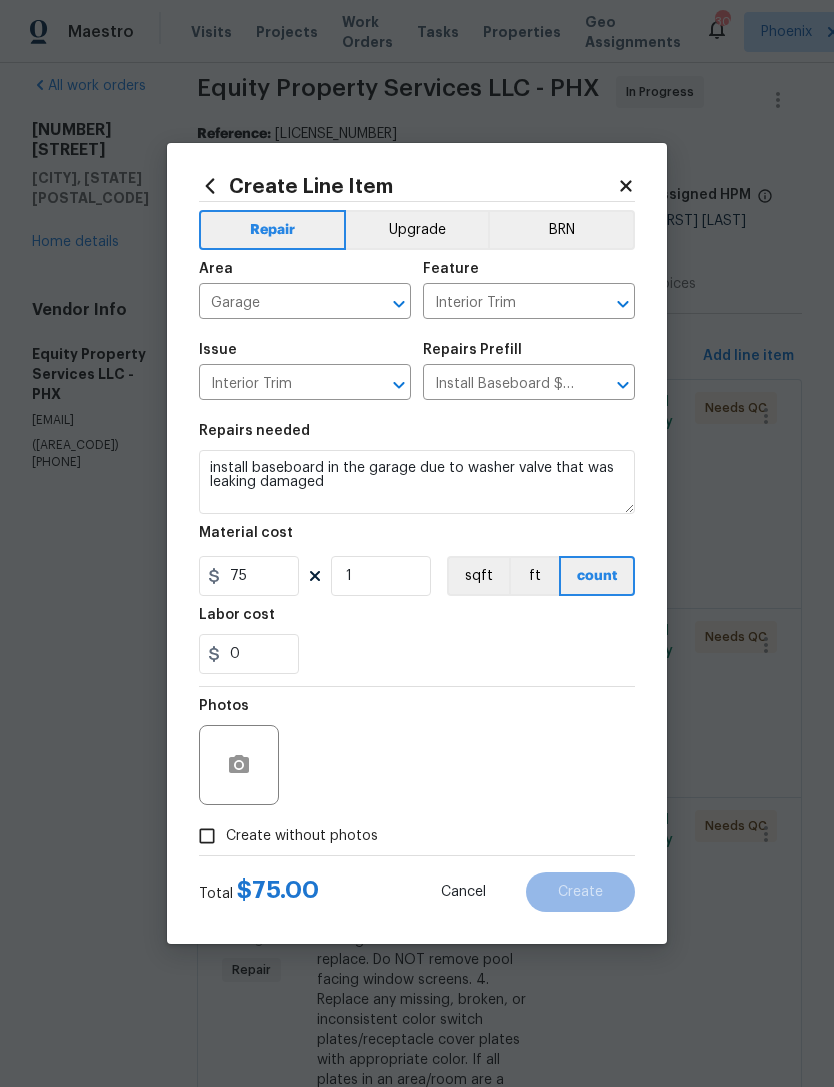 click on "0" at bounding box center [417, 654] 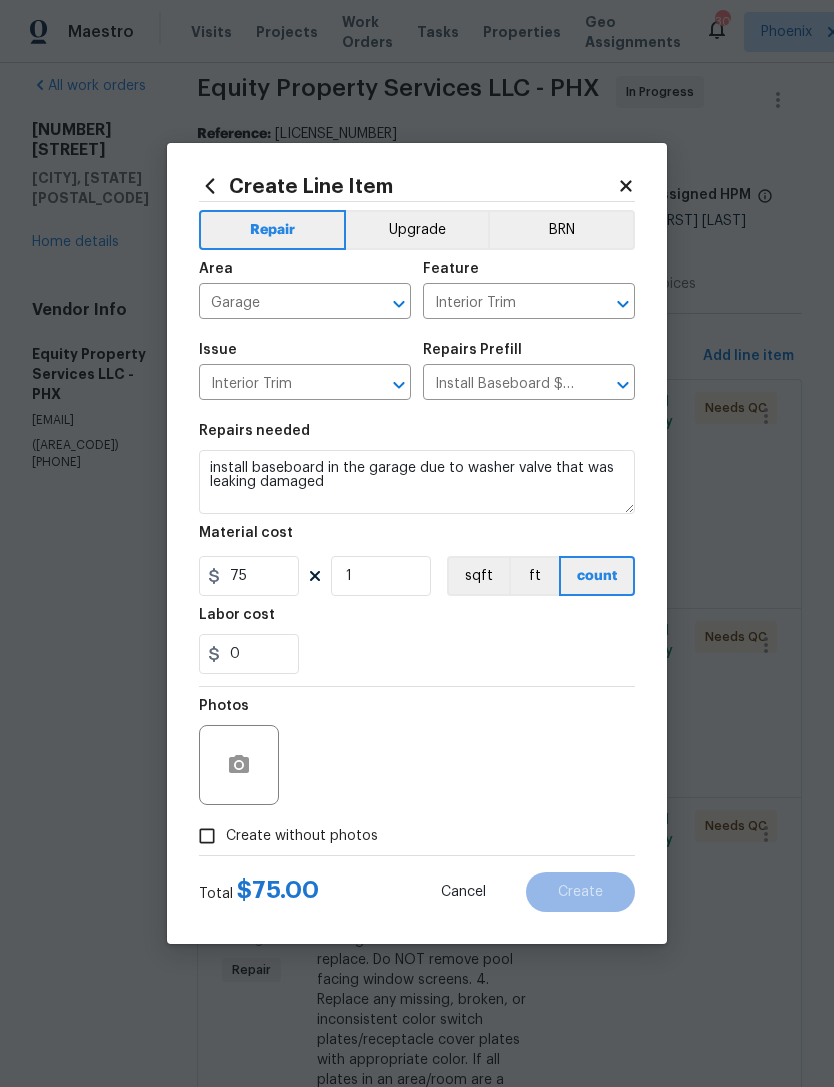 click on "Create without photos" at bounding box center [207, 836] 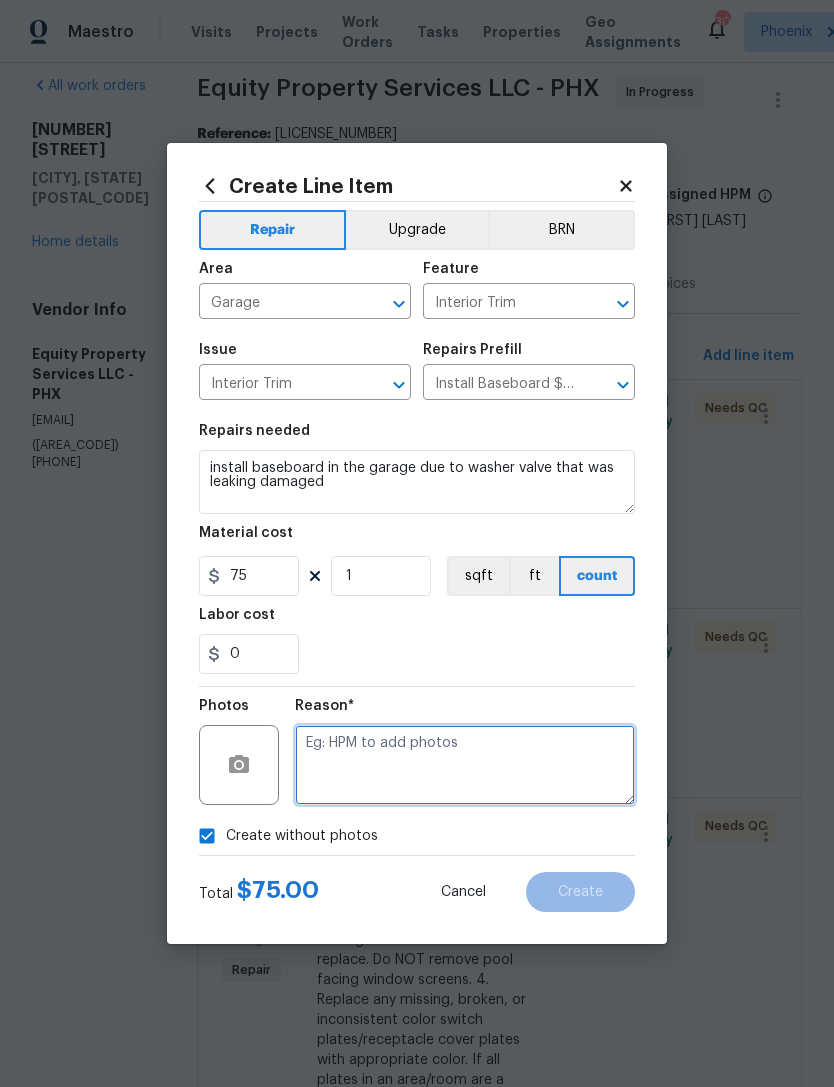 click at bounding box center (465, 765) 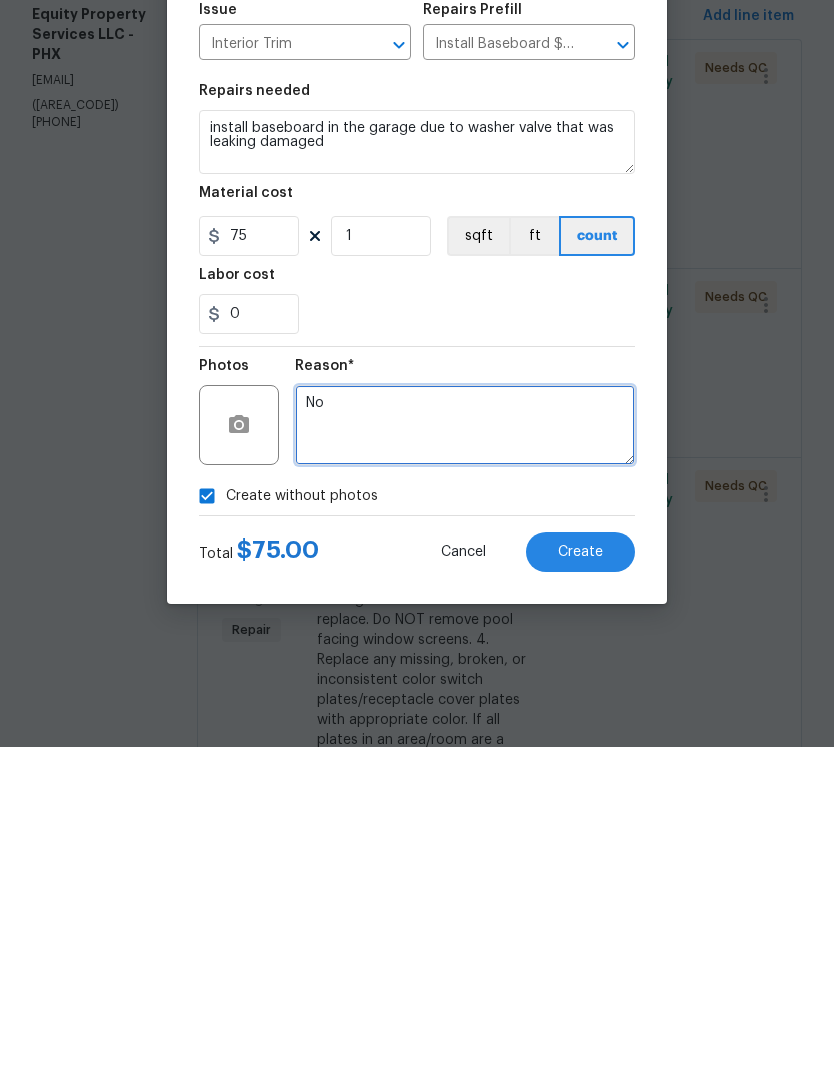 type on "No" 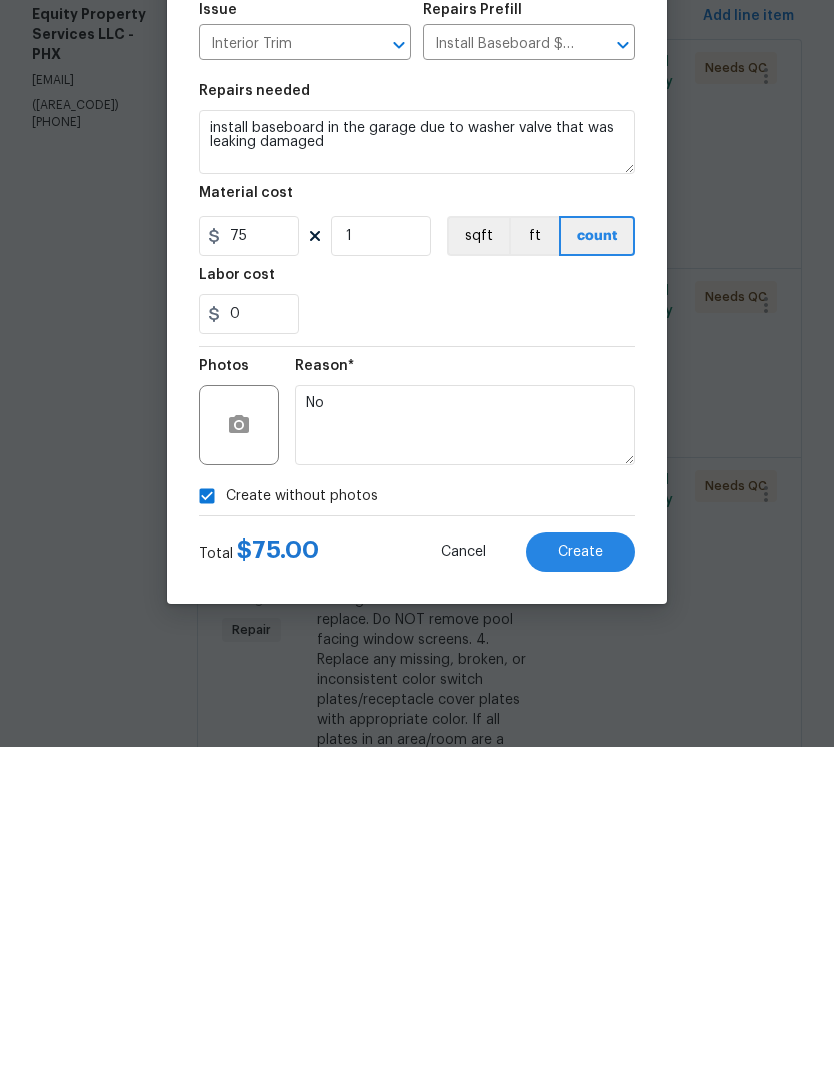 click on "Create" at bounding box center [580, 892] 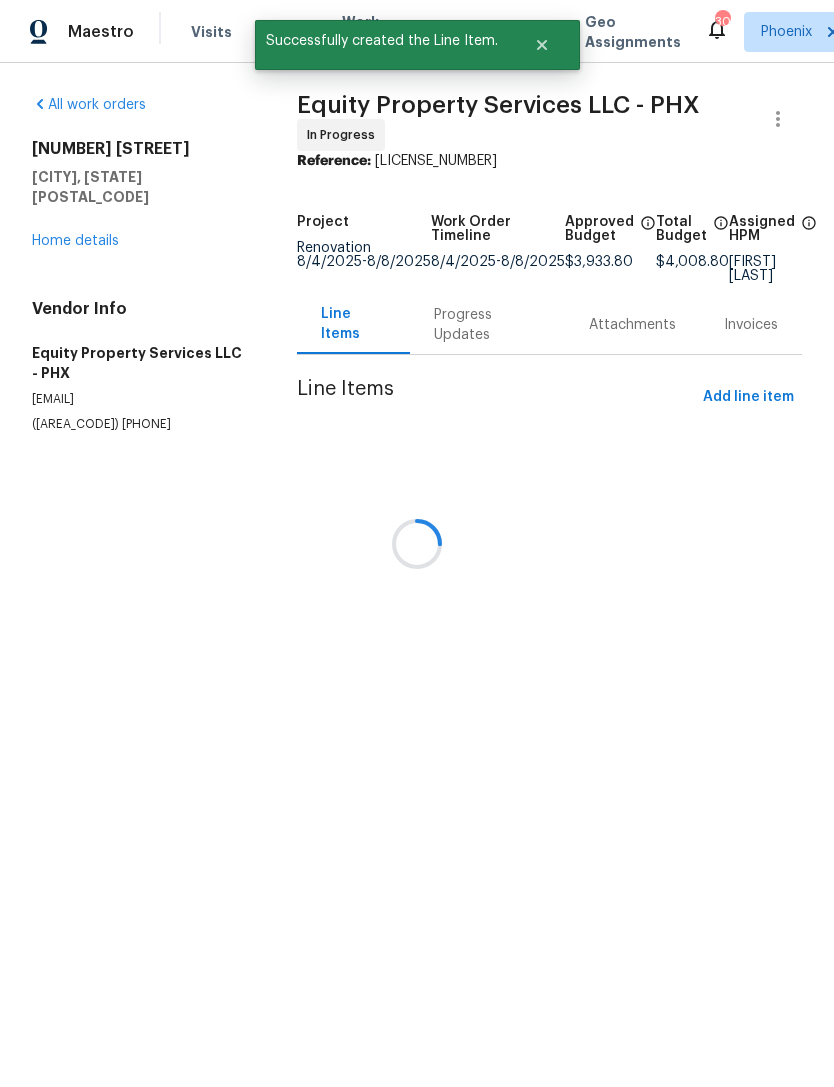 scroll, scrollTop: 0, scrollLeft: 0, axis: both 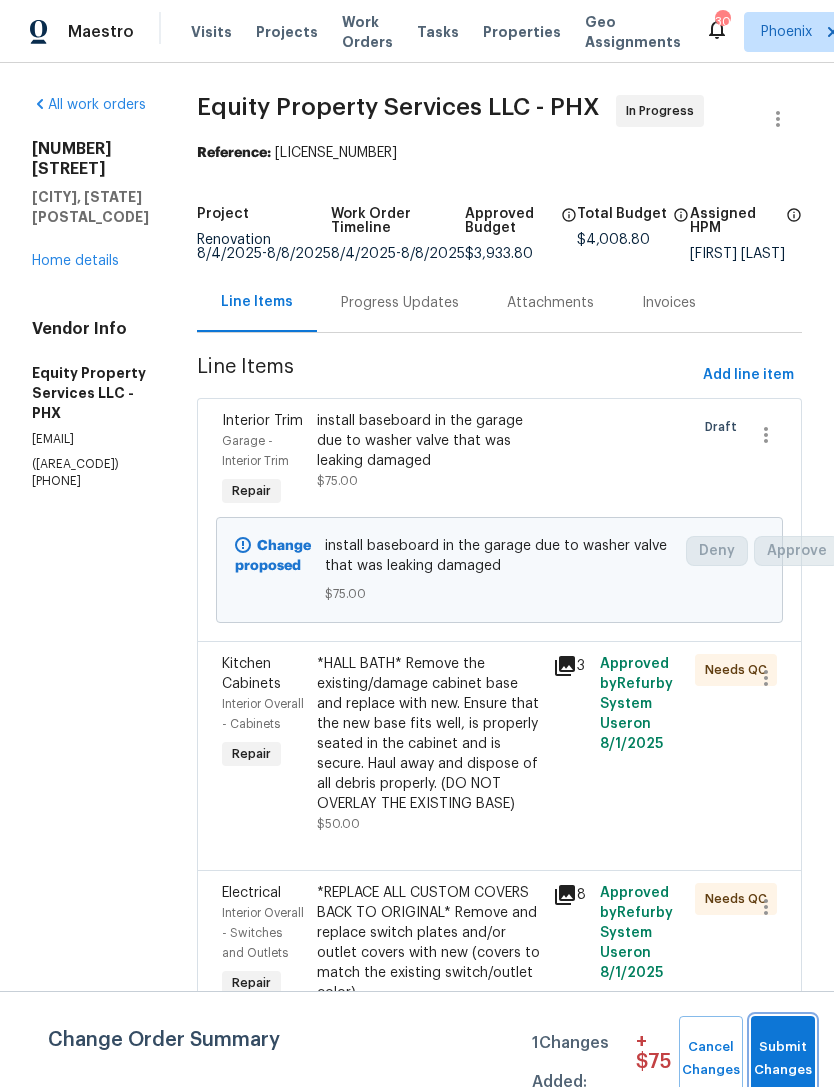 click on "Submit Changes" at bounding box center [783, 1059] 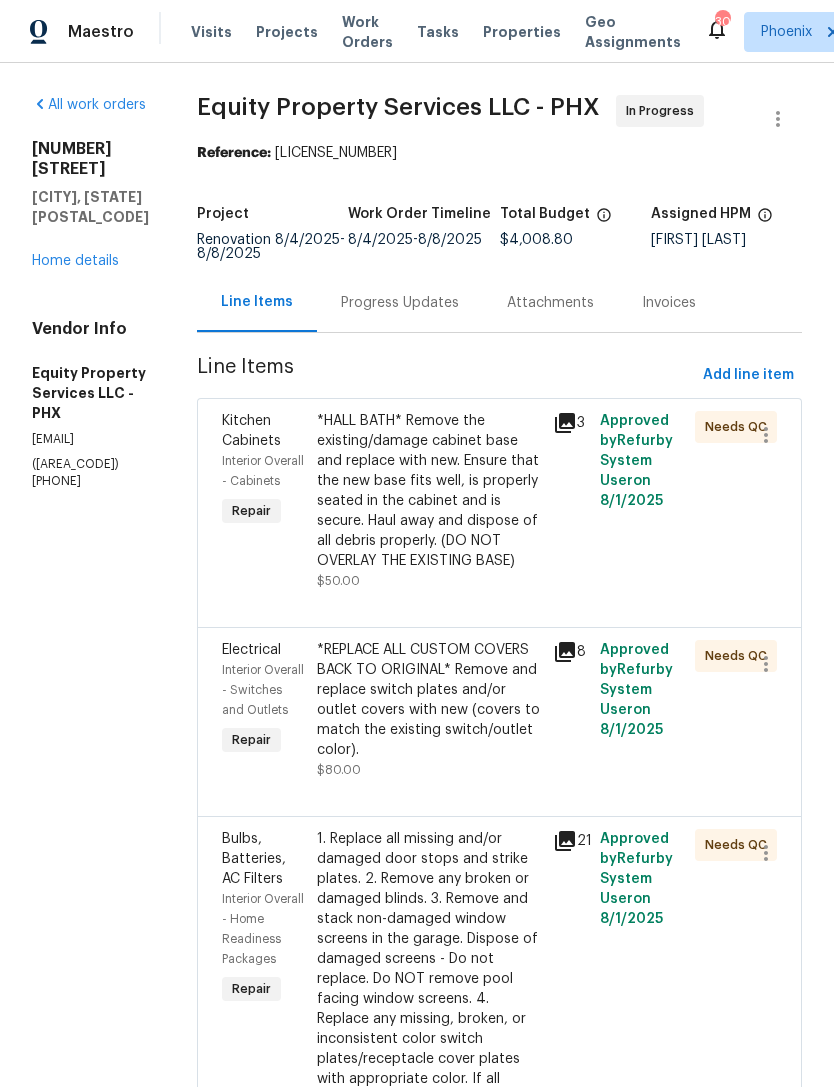 click on "Home details" at bounding box center [75, 261] 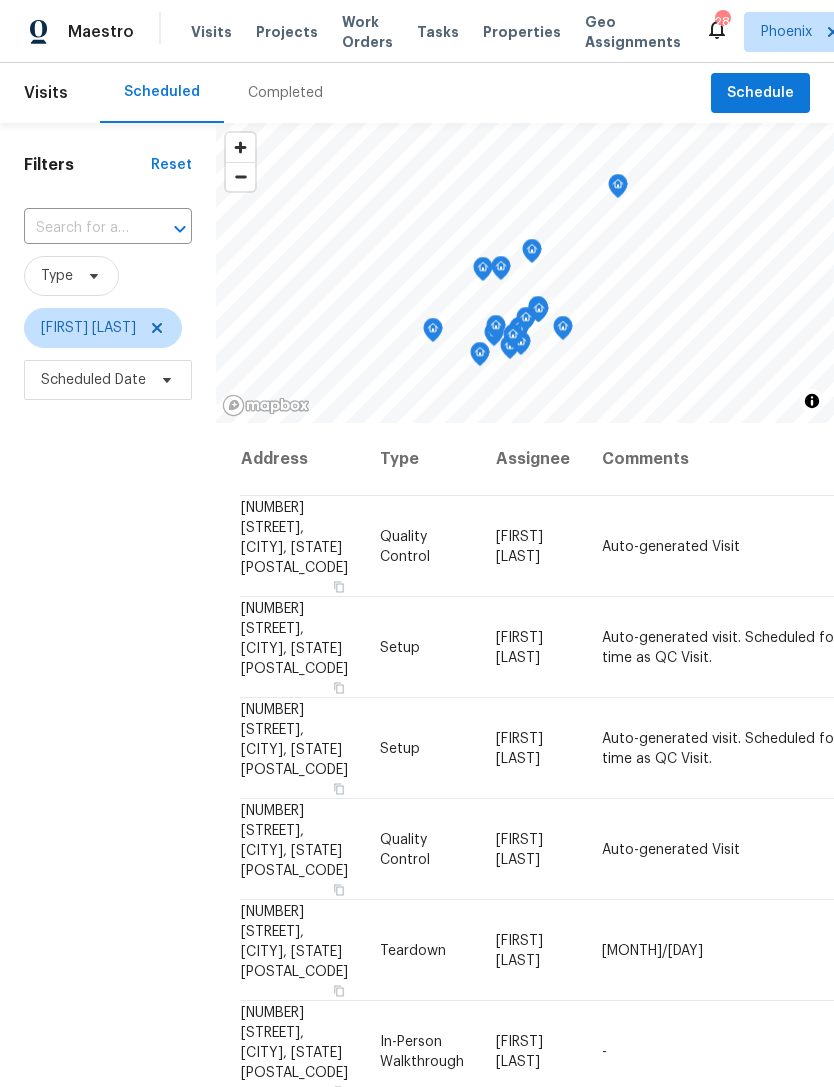 scroll, scrollTop: 0, scrollLeft: 0, axis: both 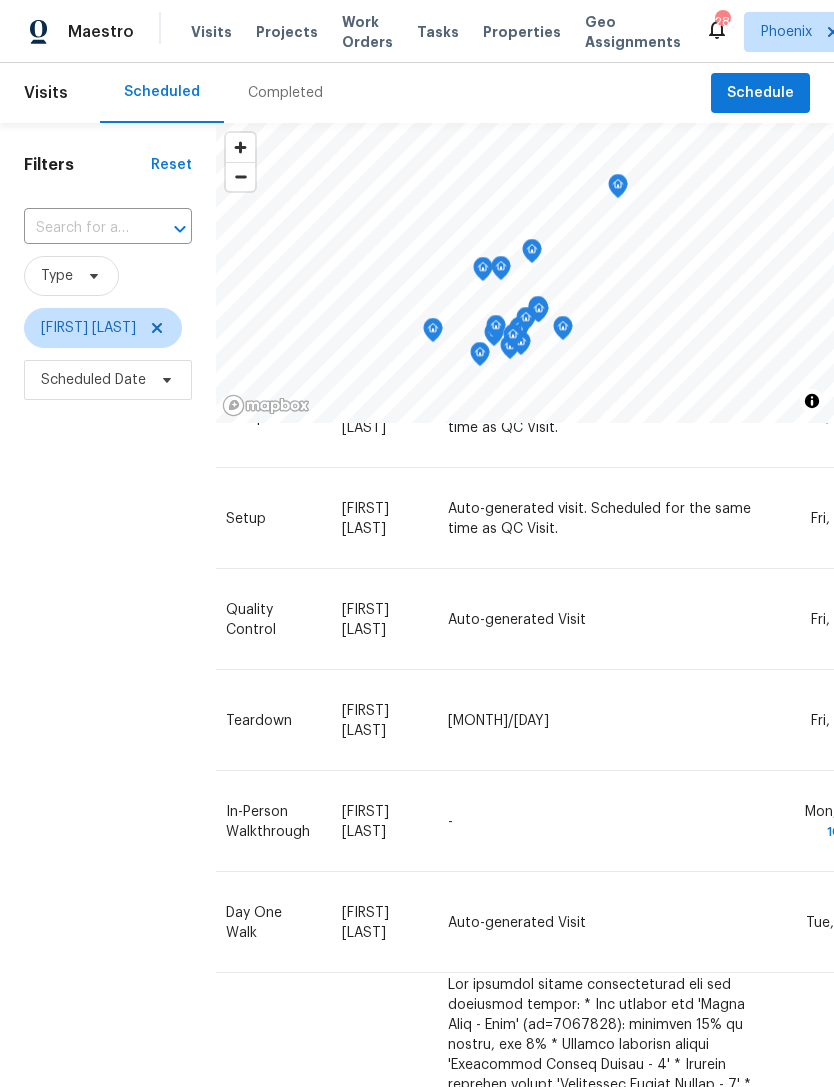 click 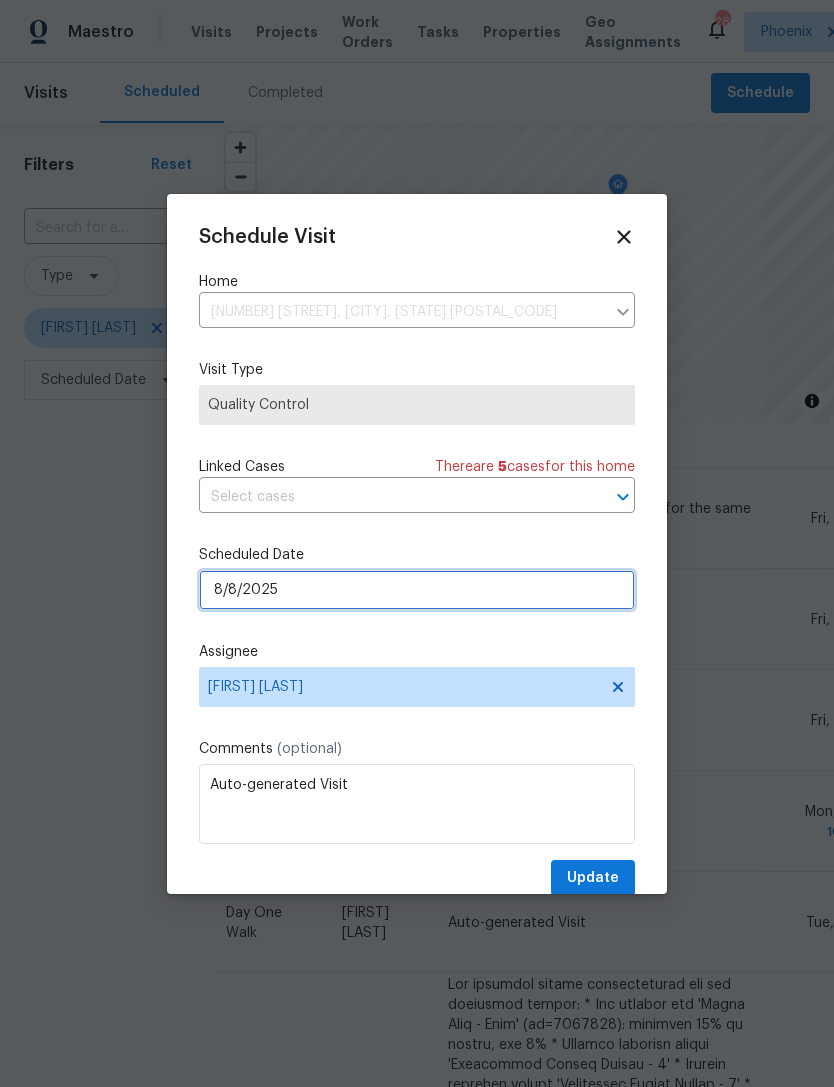 click on "8/8/2025" at bounding box center (417, 590) 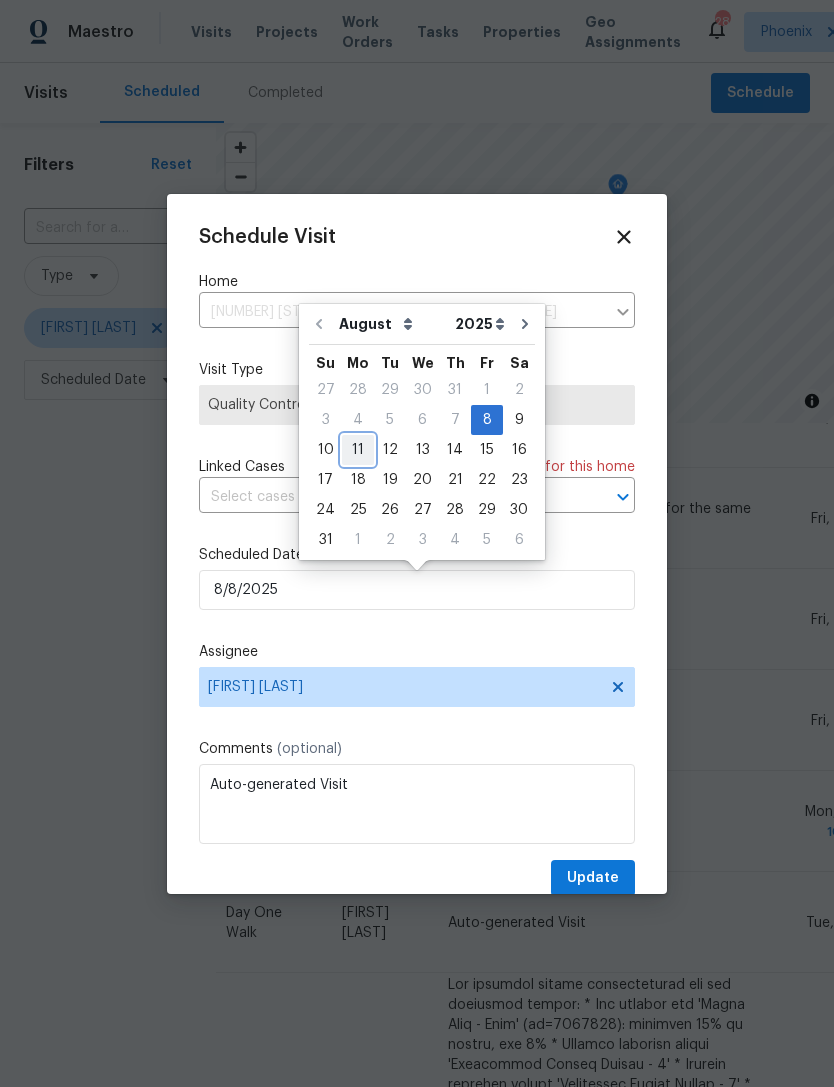 click on "11" at bounding box center [358, 450] 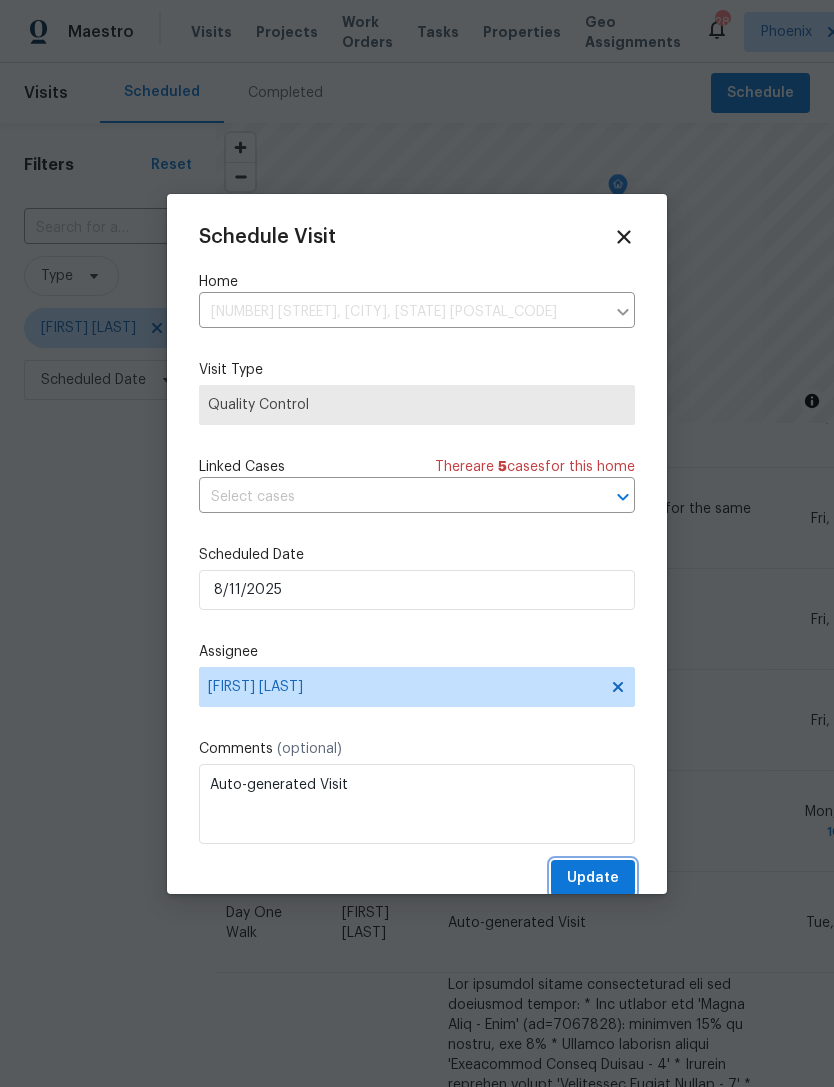 click on "Update" at bounding box center (593, 878) 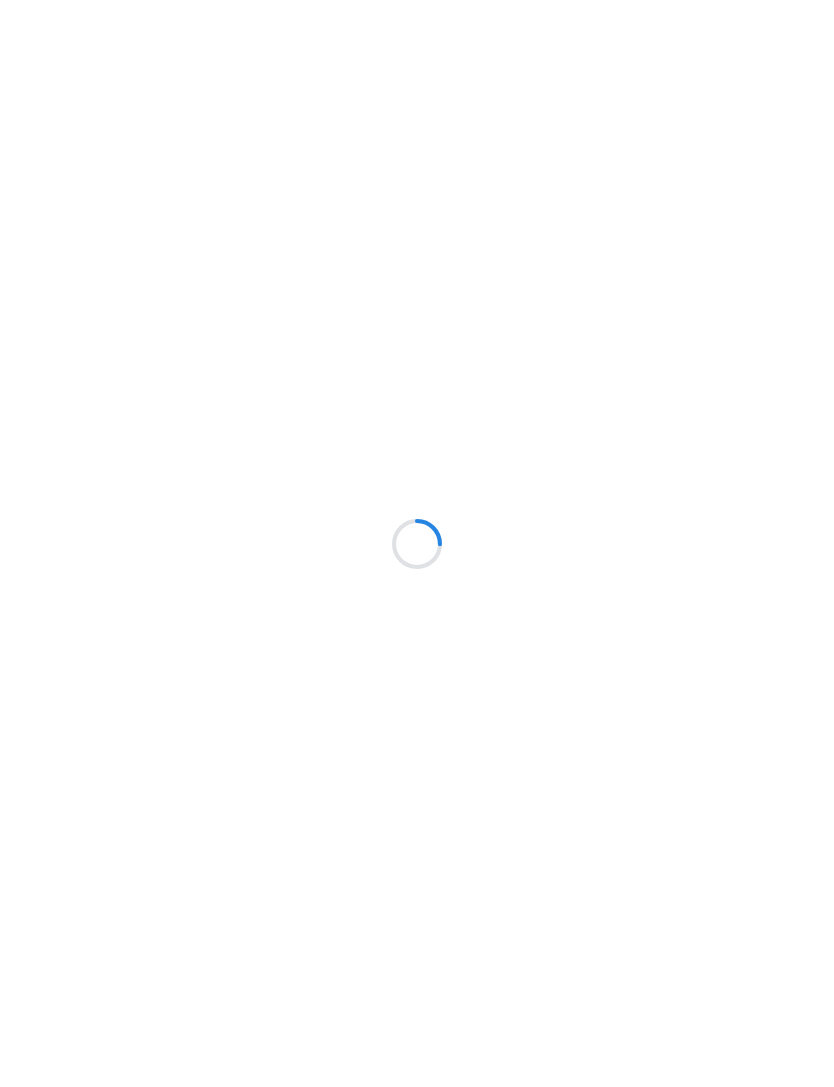 scroll, scrollTop: 0, scrollLeft: 0, axis: both 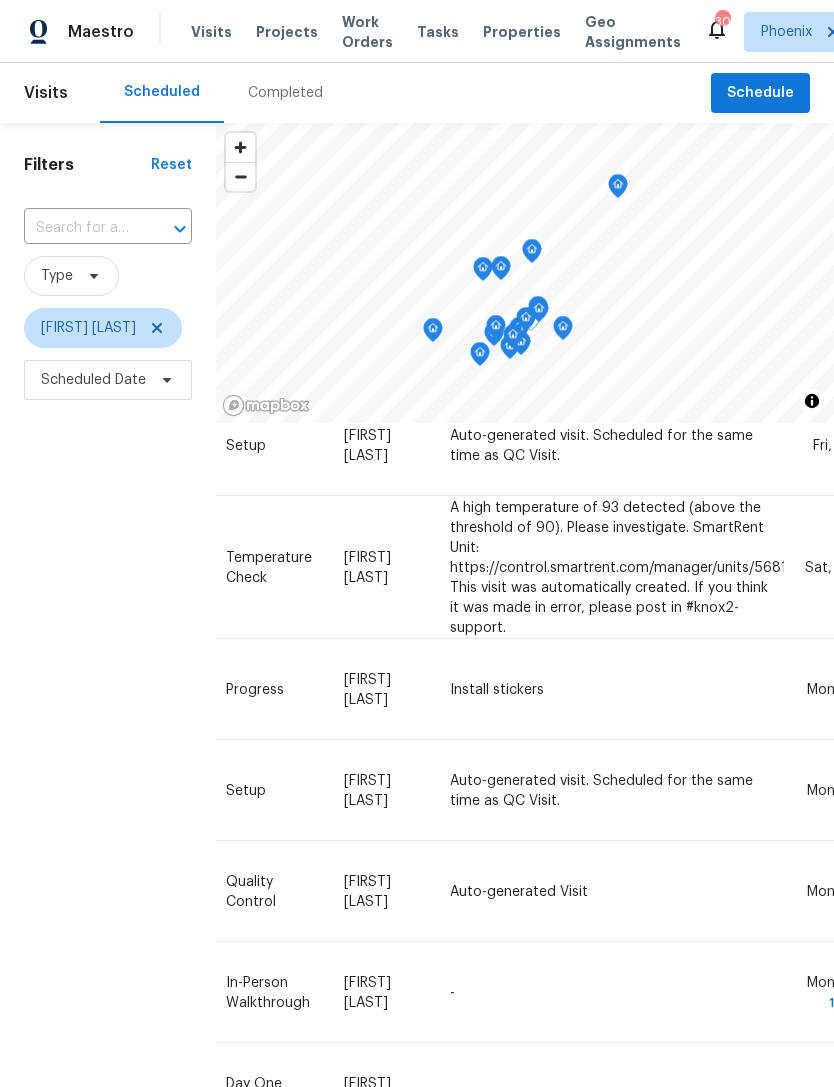 click 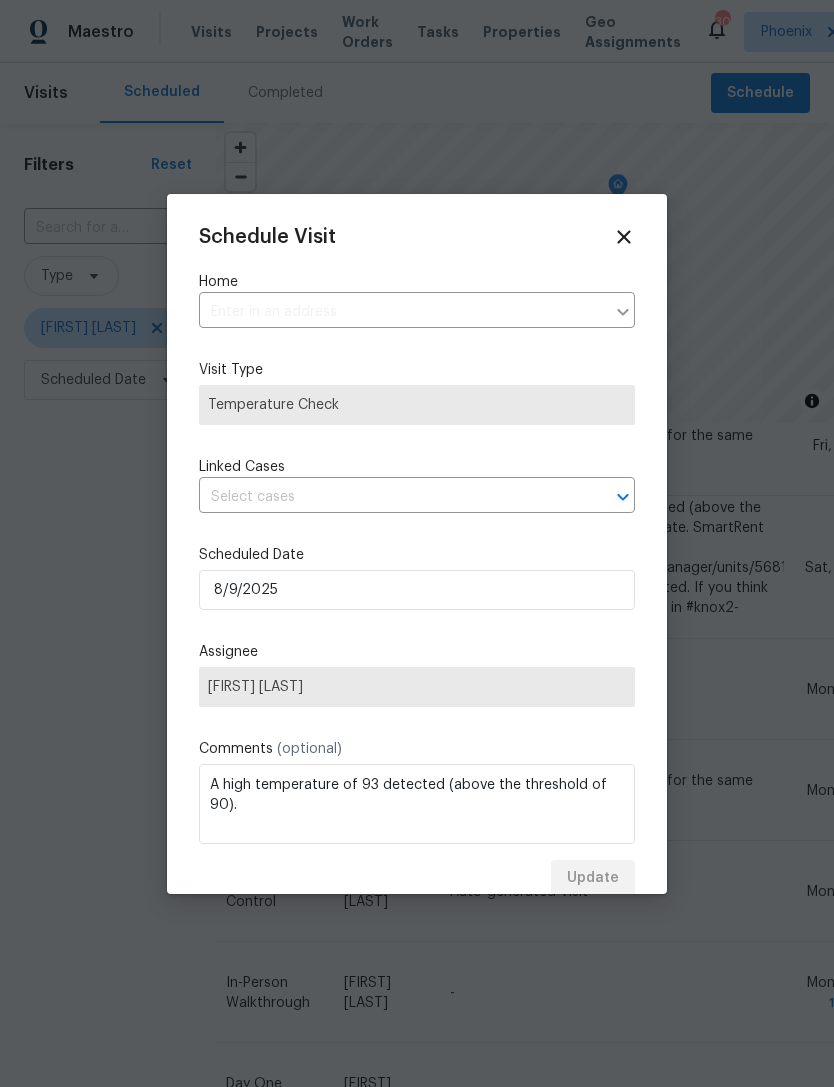 type on "[NUMBER] [STREET] [UNIT], [CITY], [STATE] [POSTAL_CODE]" 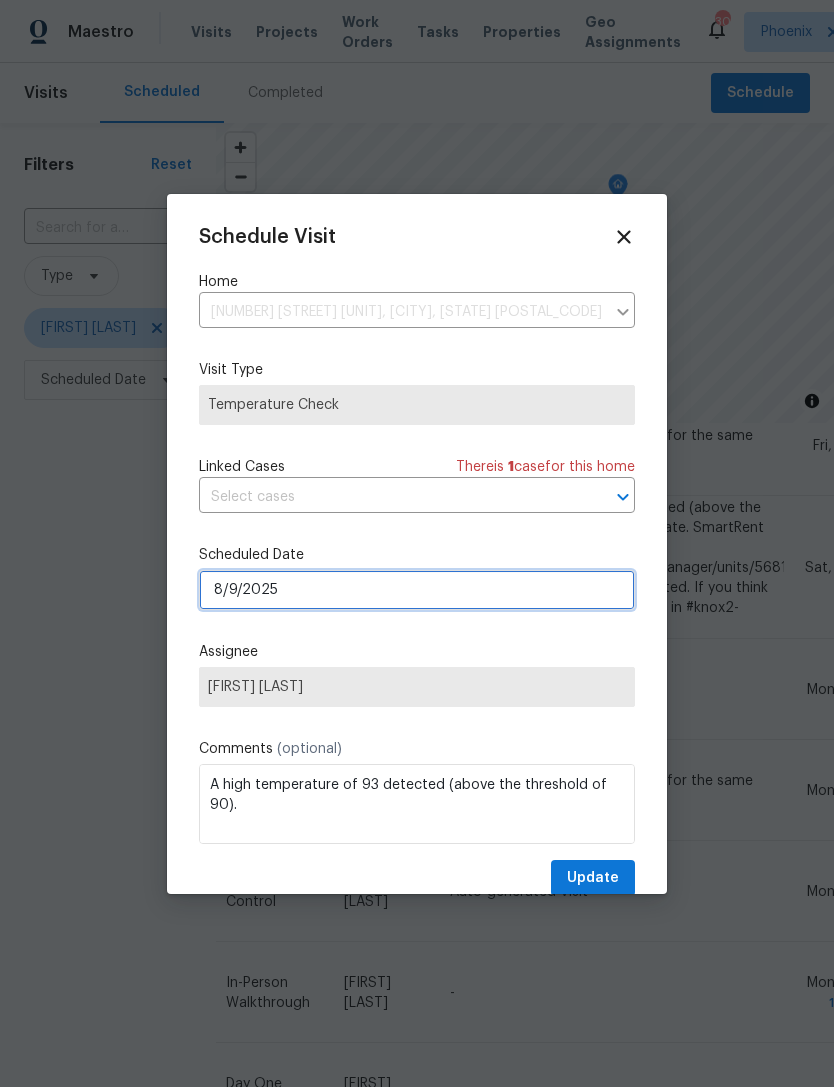 click on "8/9/2025" at bounding box center (417, 590) 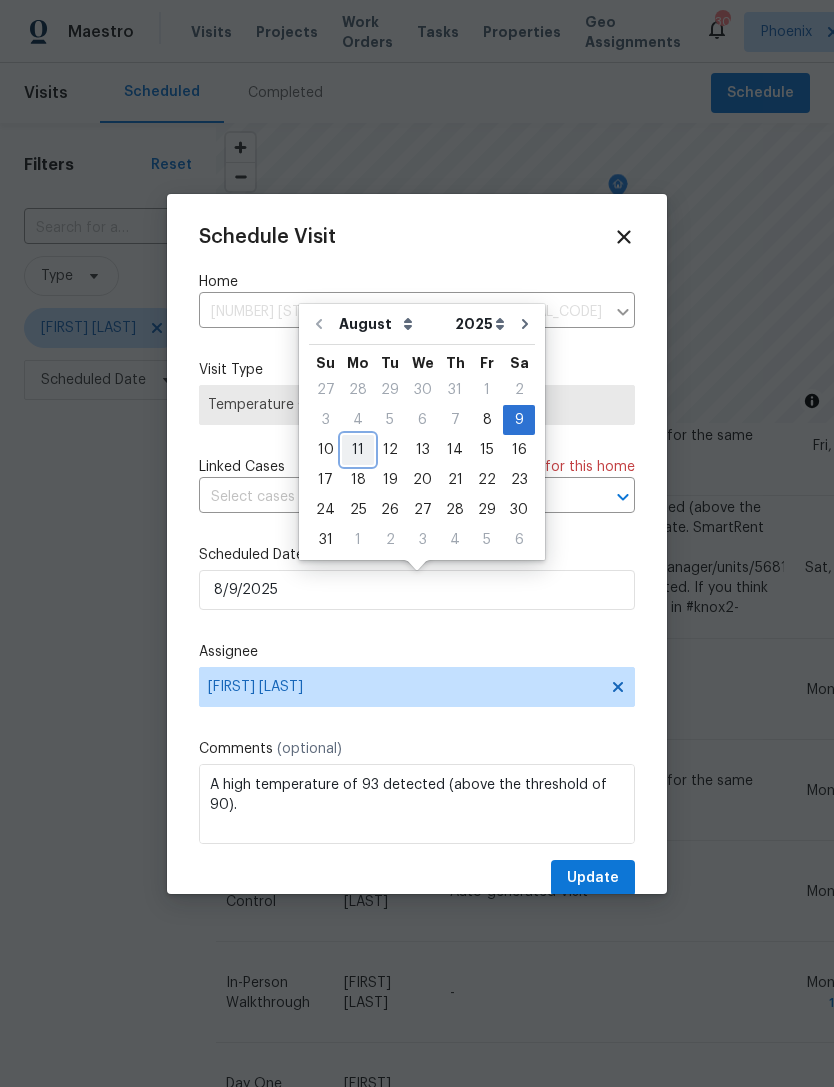 click on "11" at bounding box center (358, 450) 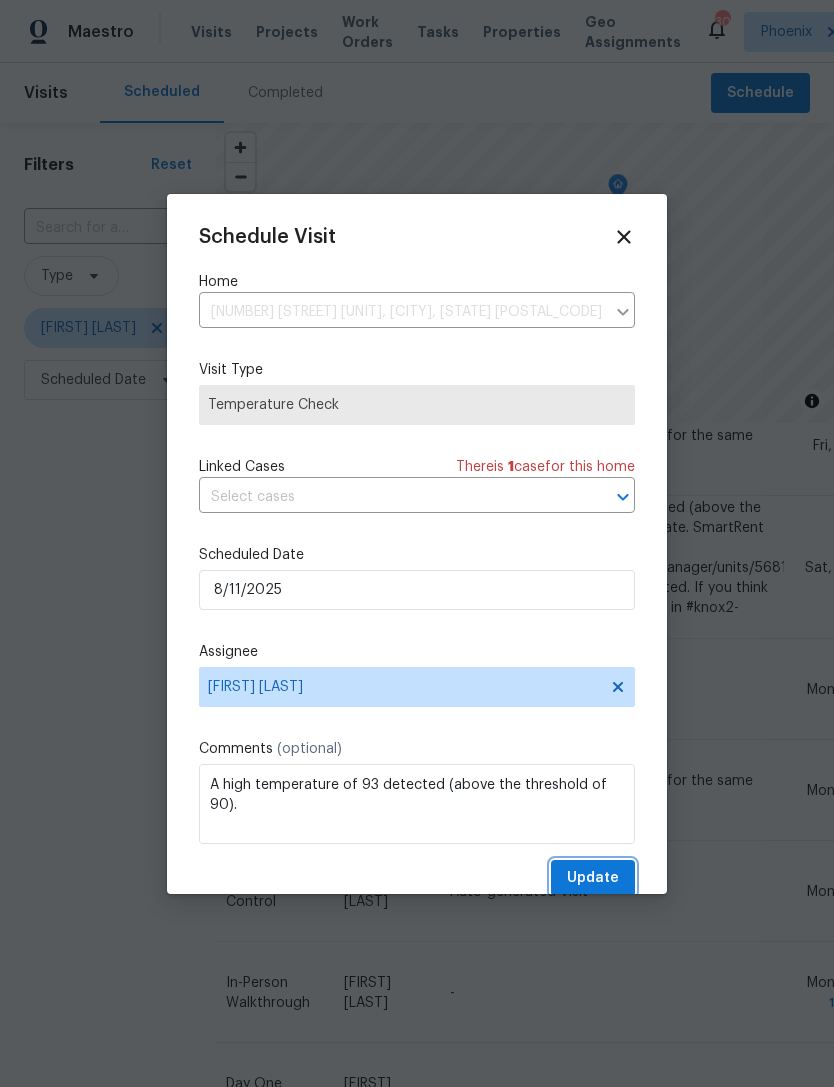 click on "Update" at bounding box center (593, 878) 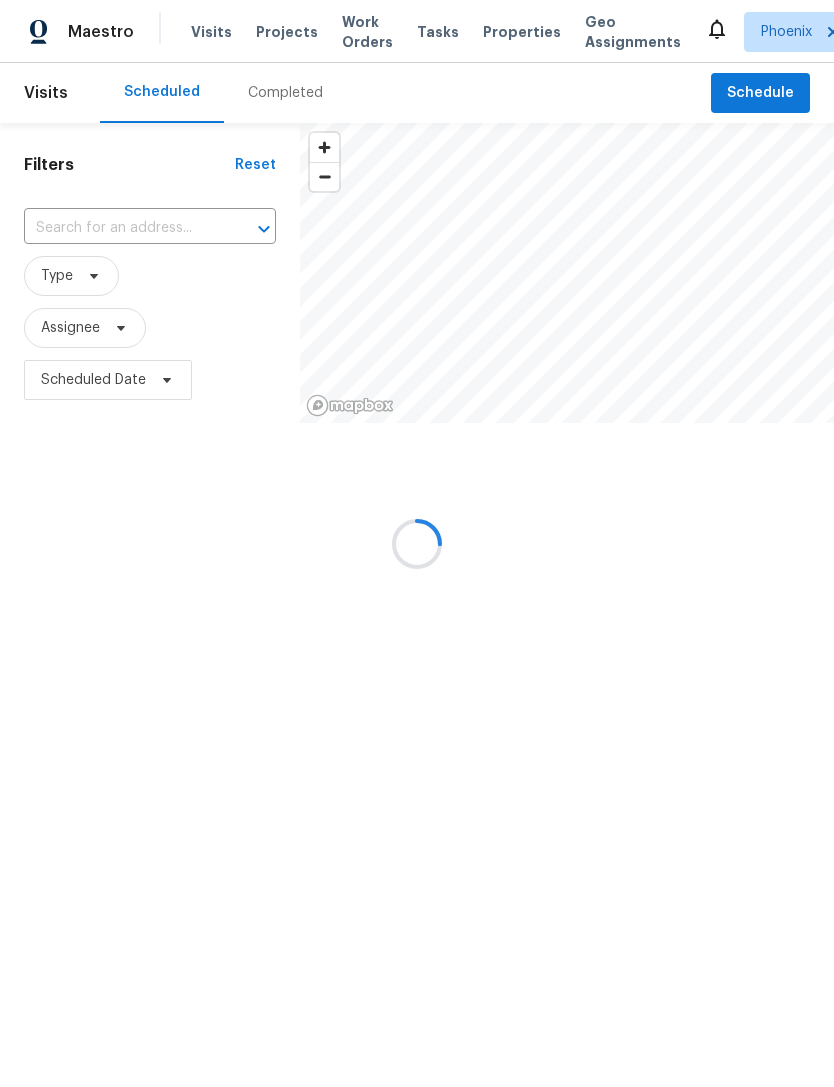 scroll, scrollTop: 0, scrollLeft: 0, axis: both 